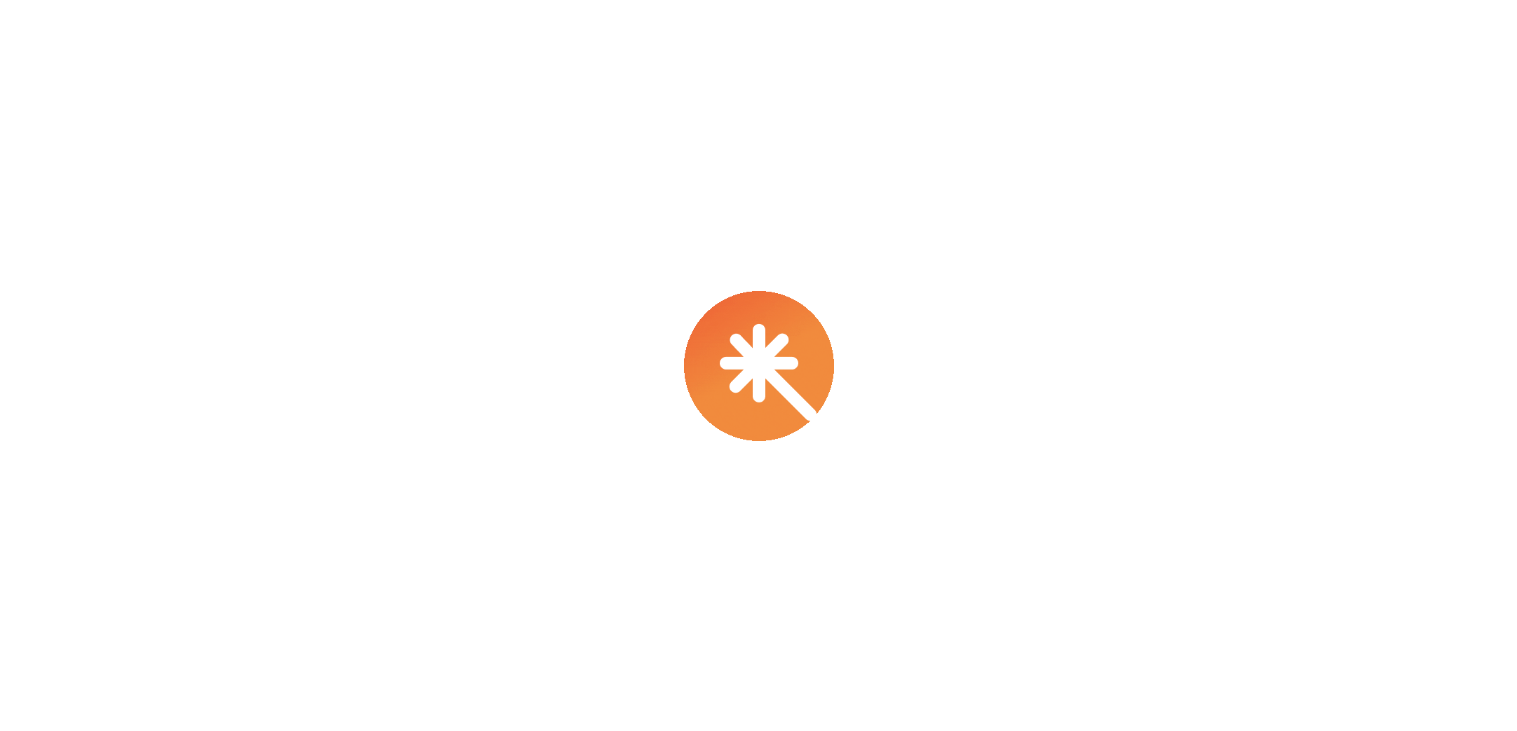 scroll, scrollTop: 0, scrollLeft: 0, axis: both 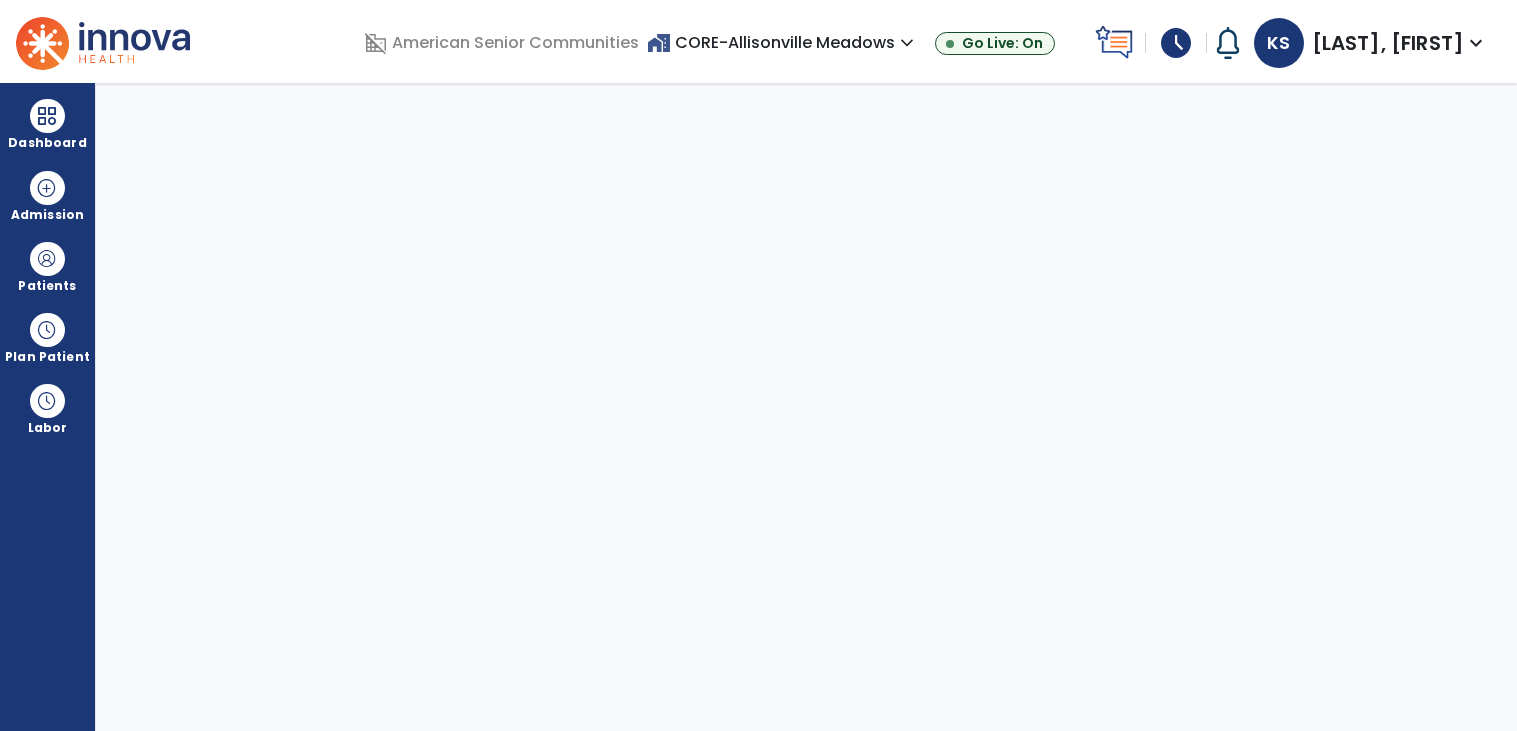 select on "****" 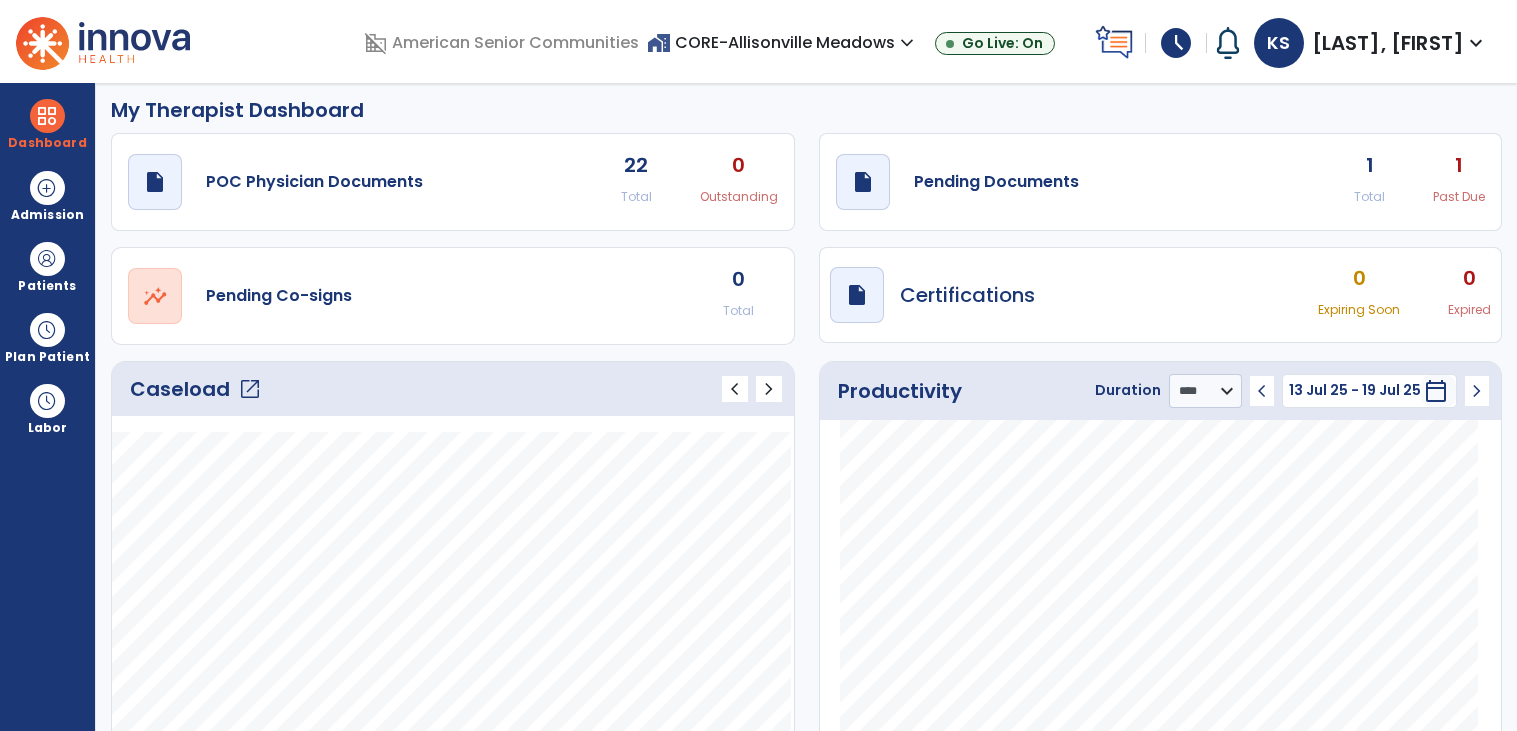scroll, scrollTop: 0, scrollLeft: 0, axis: both 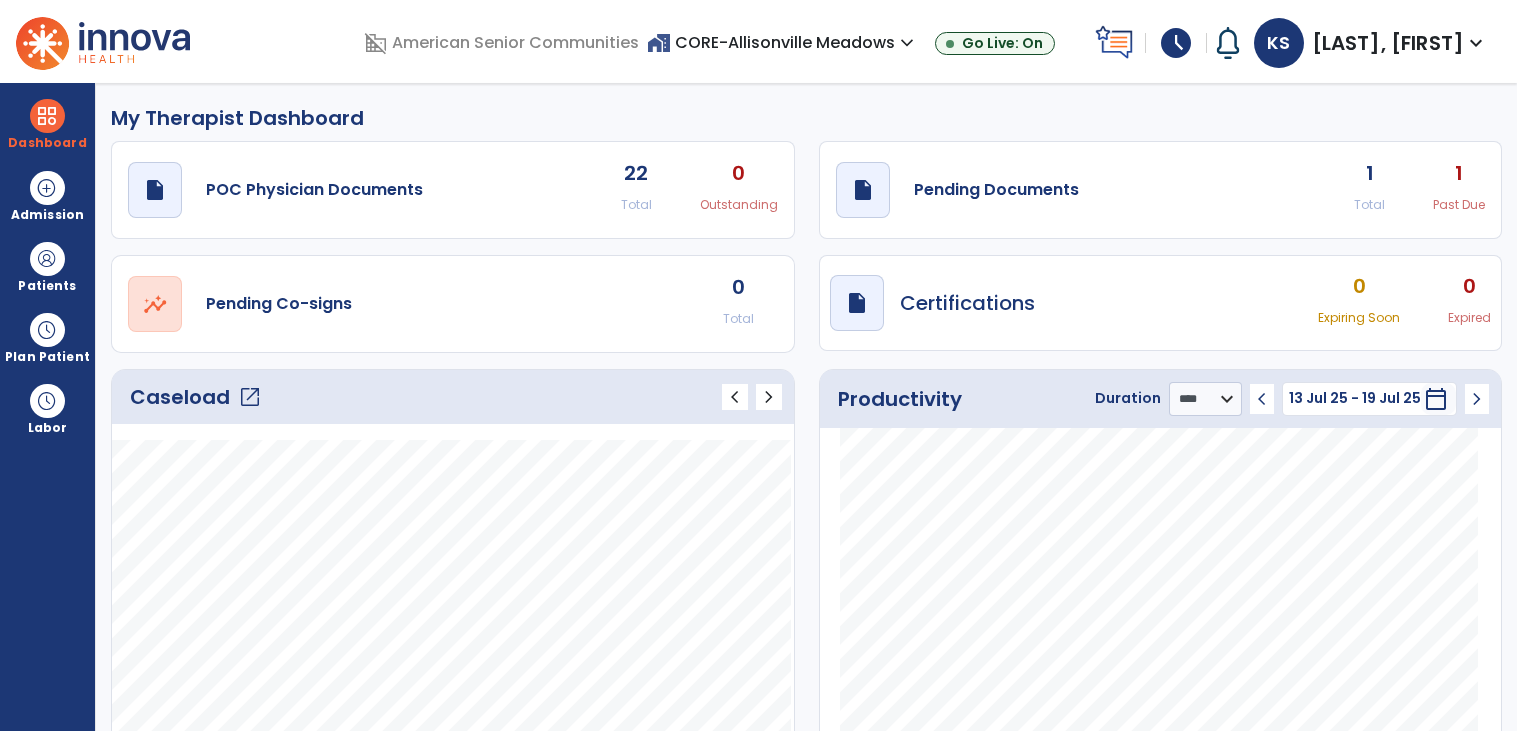 click on "Past Due" 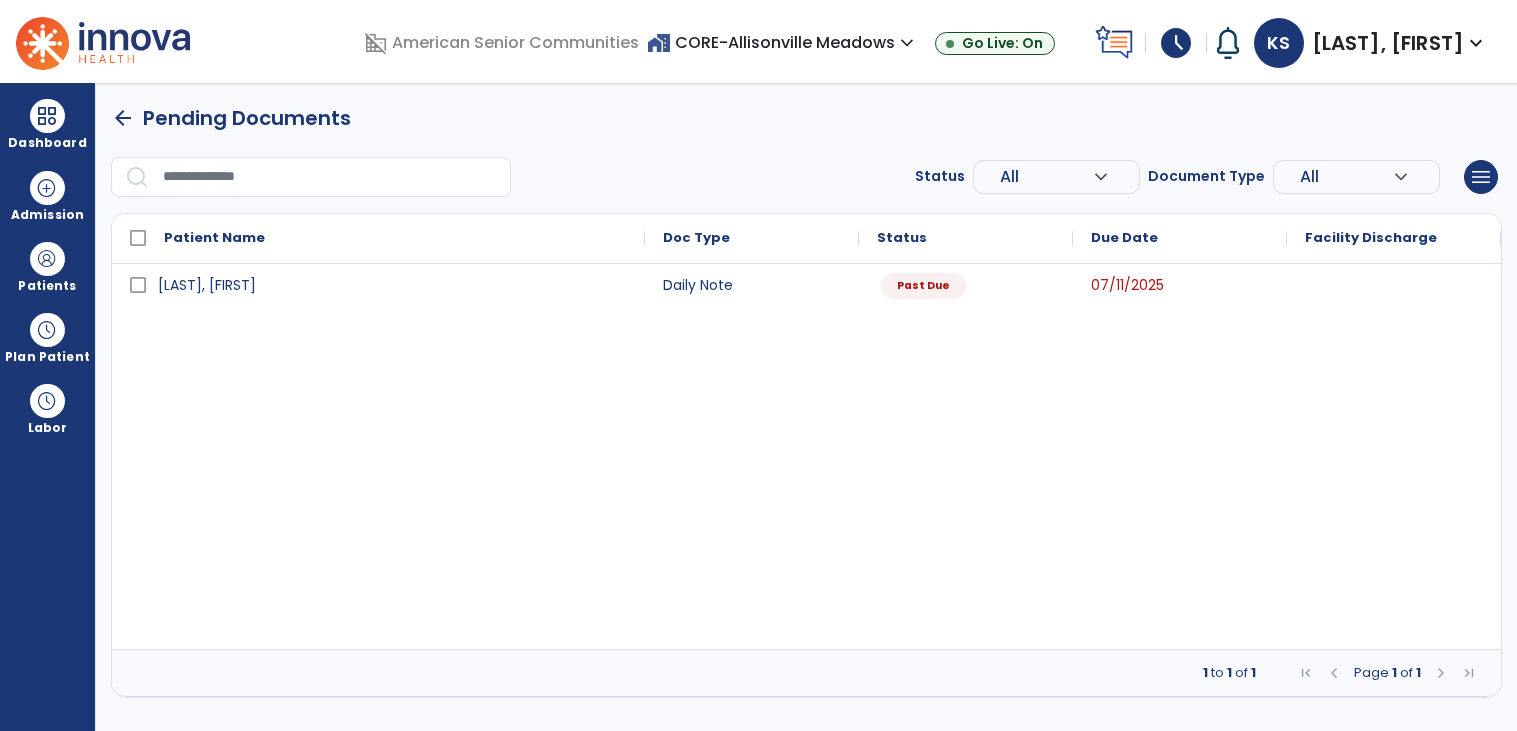 click on "home_work   CORE-[FACILITY]   expand_more" at bounding box center [783, 42] 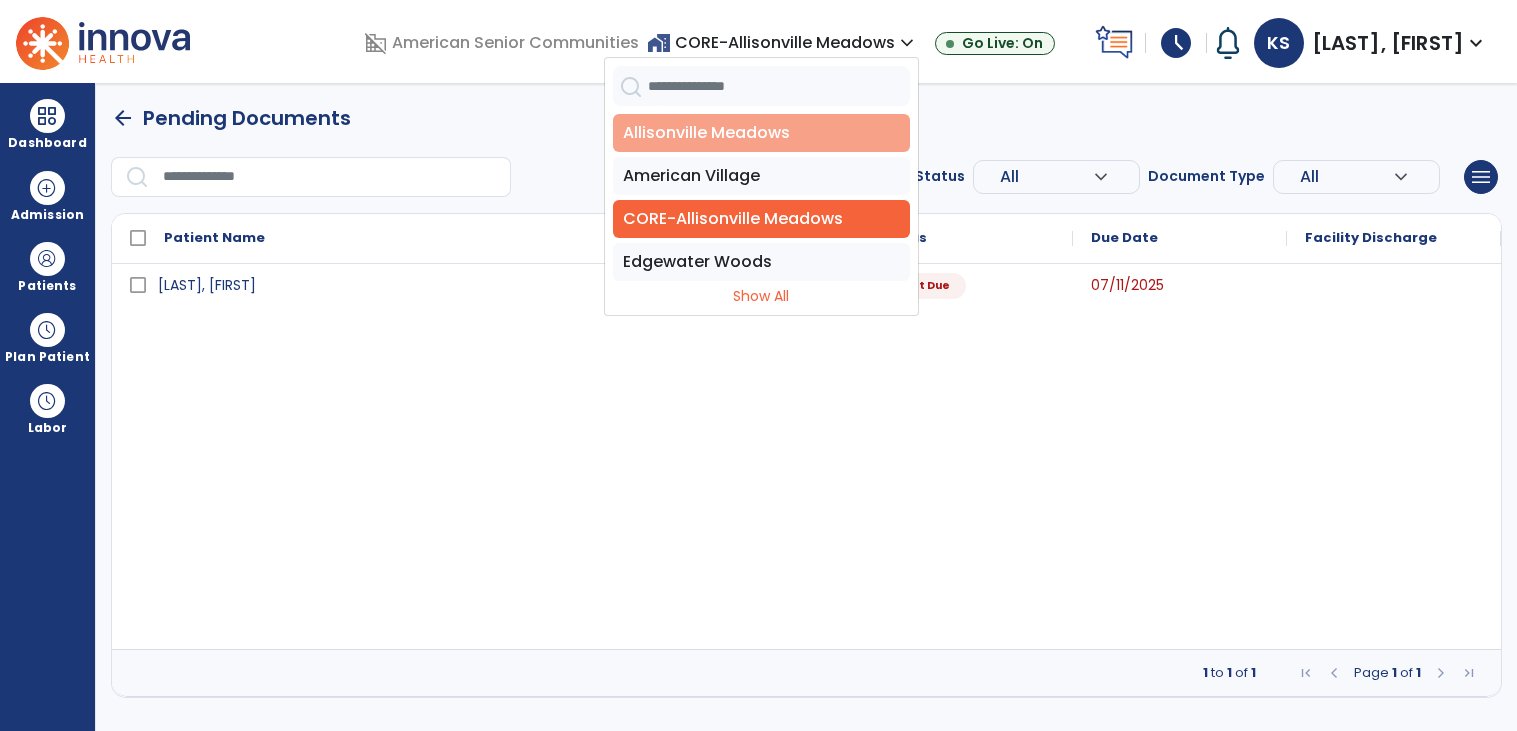 click on "Allisonville Meadows" at bounding box center (761, 133) 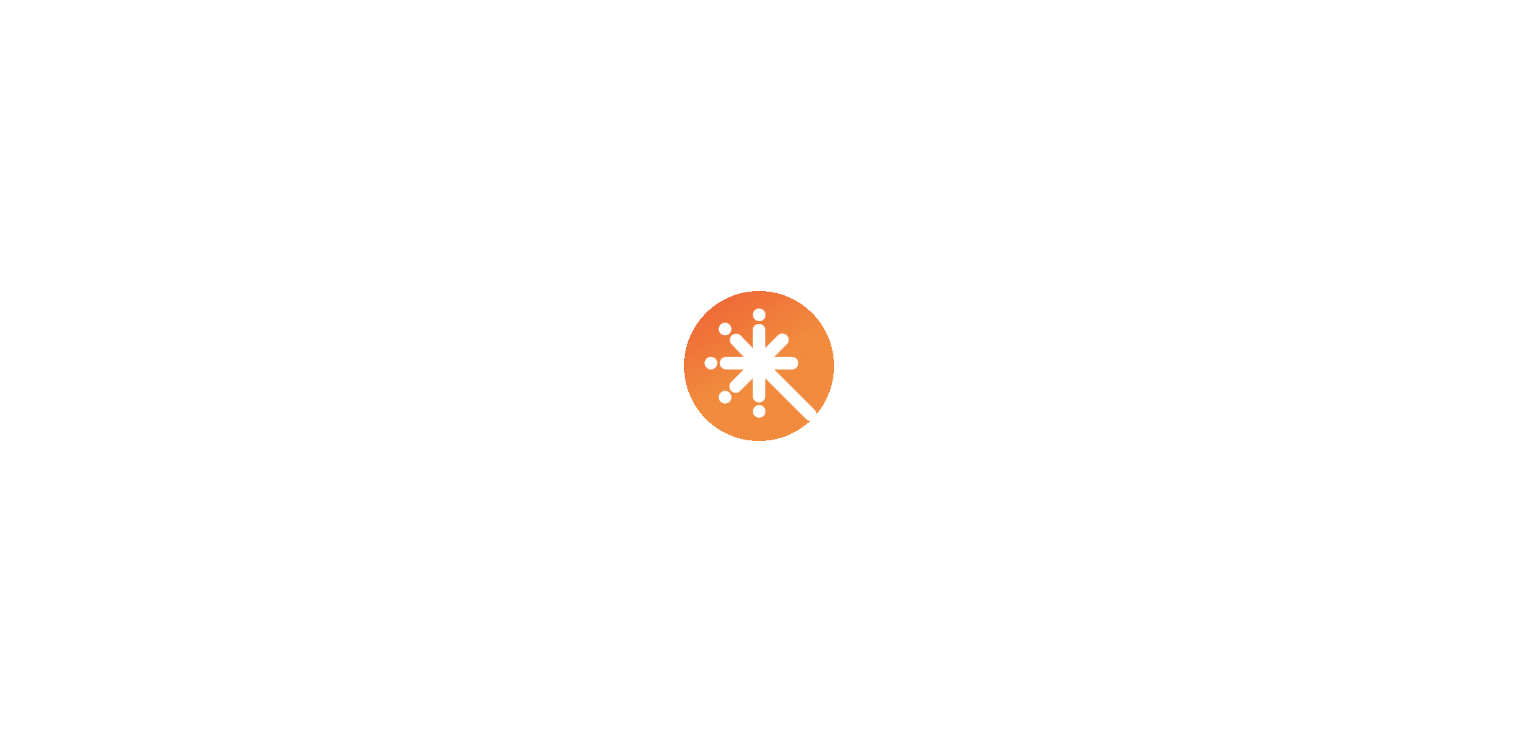 scroll, scrollTop: 0, scrollLeft: 0, axis: both 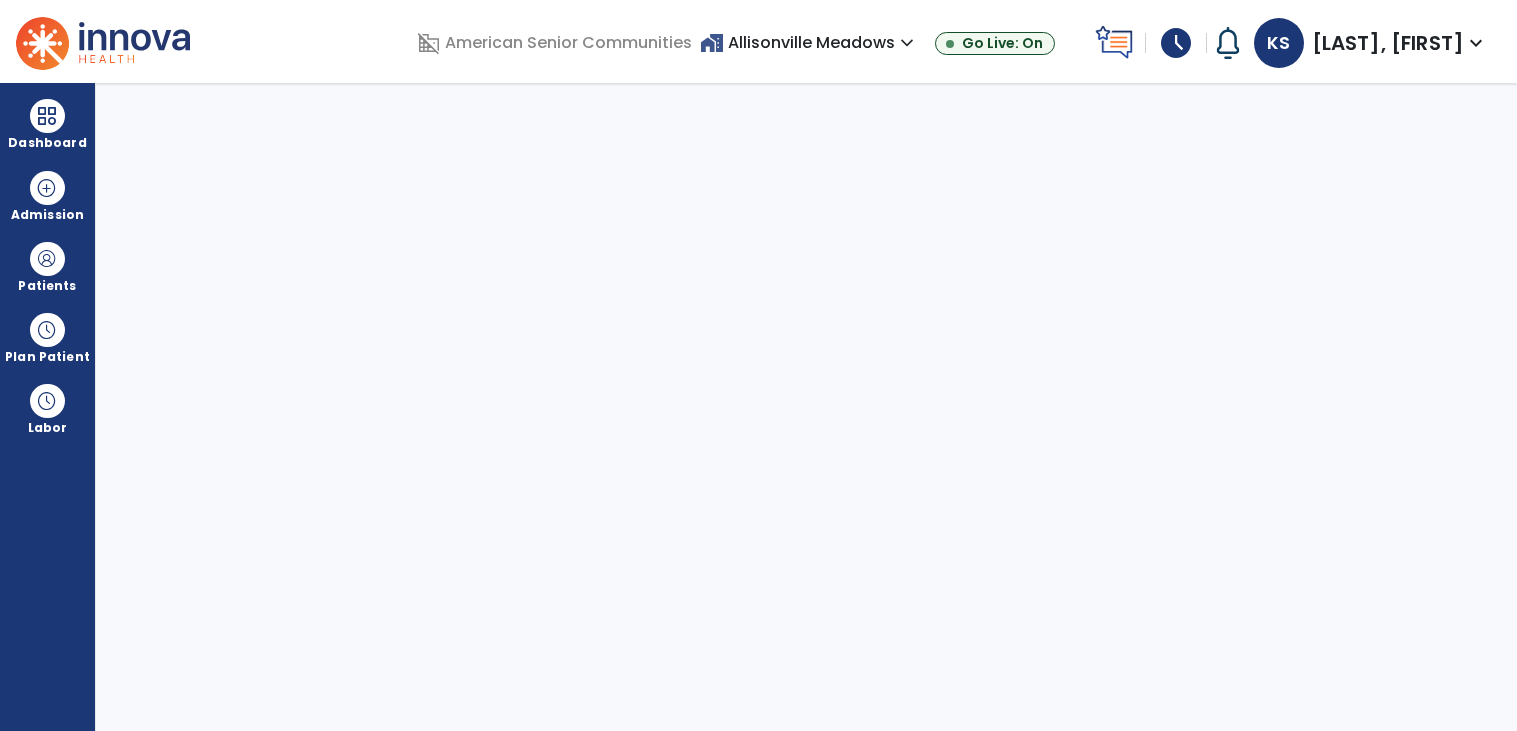 select on "****" 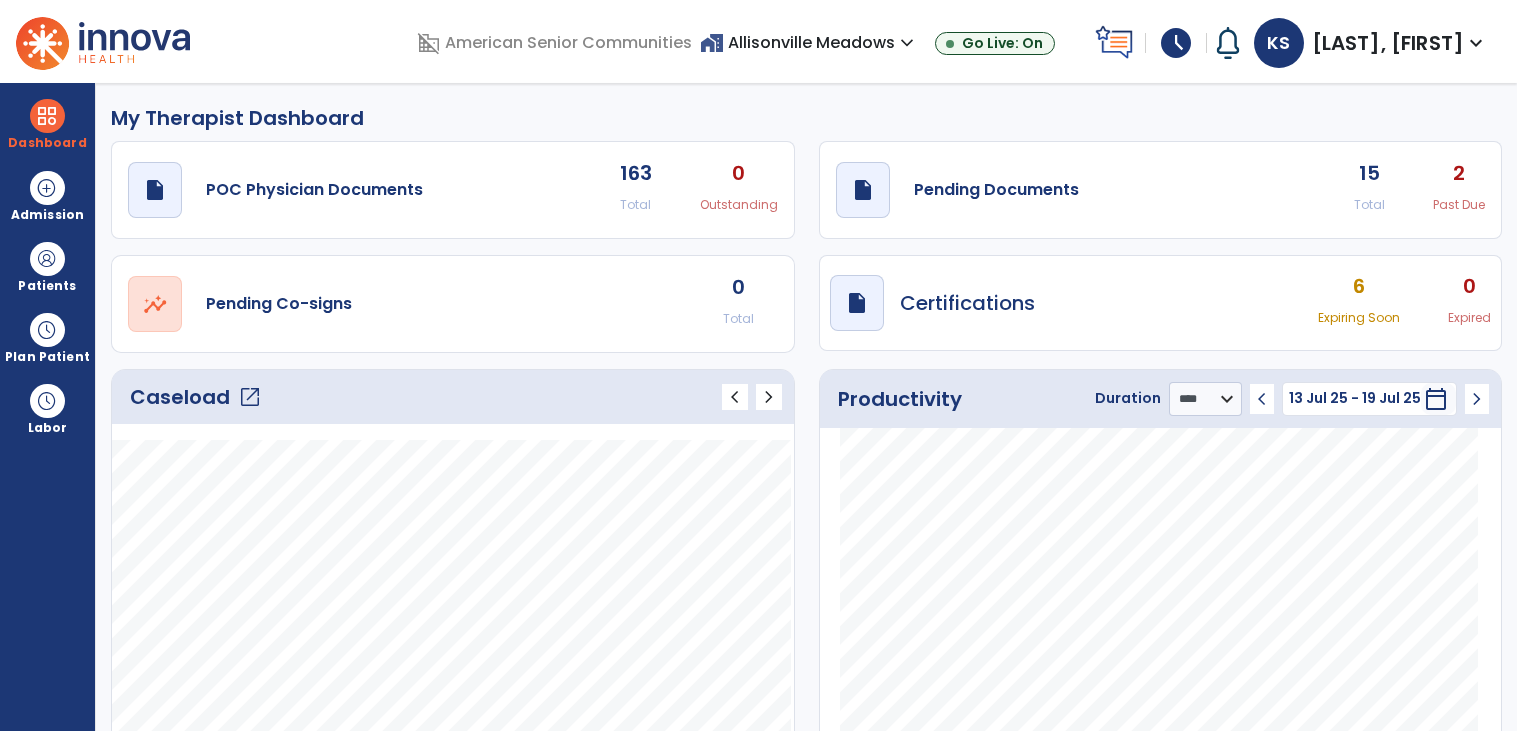 click on "home_work   Allisonville Meadows   expand_more" at bounding box center [809, 42] 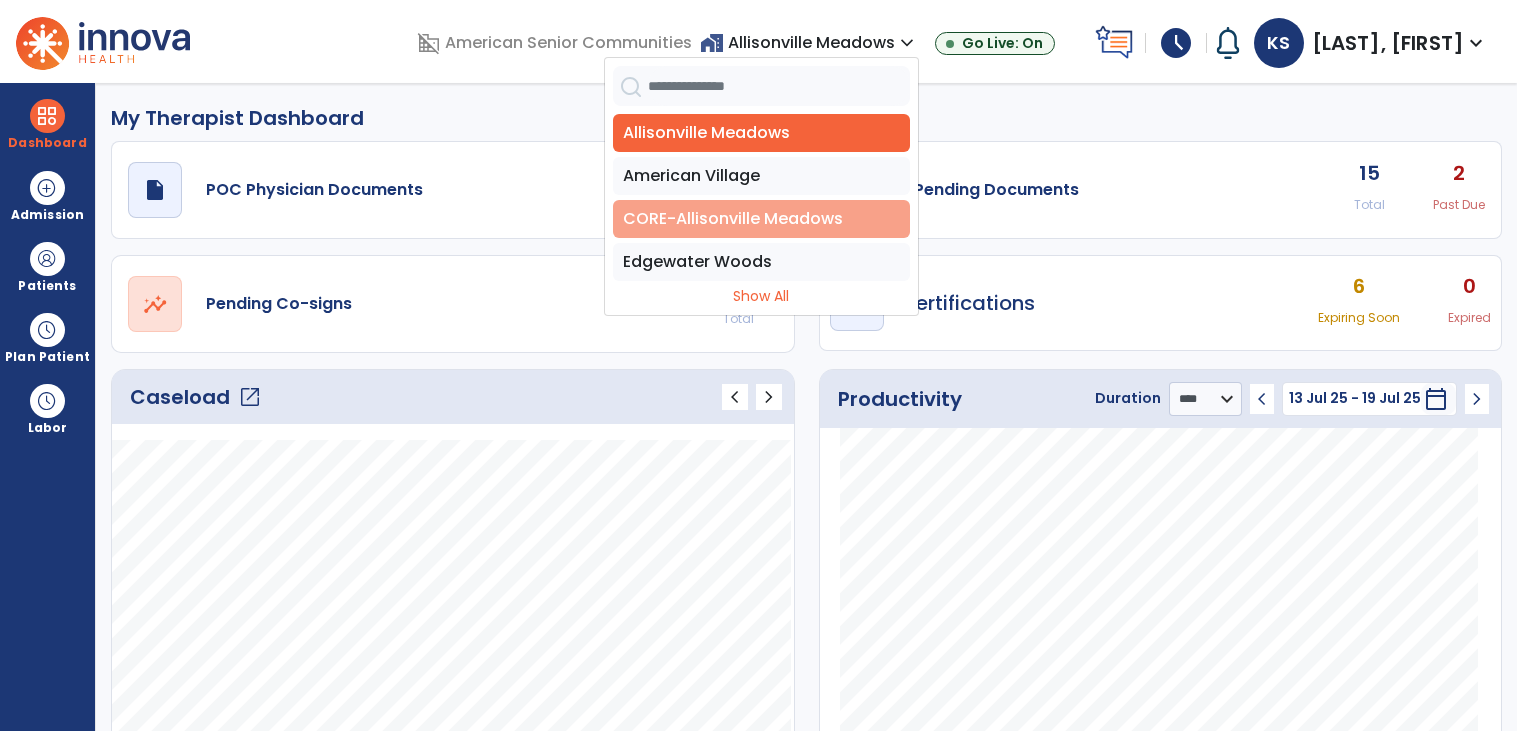 click on "CORE-Allisonville Meadows" at bounding box center [761, 219] 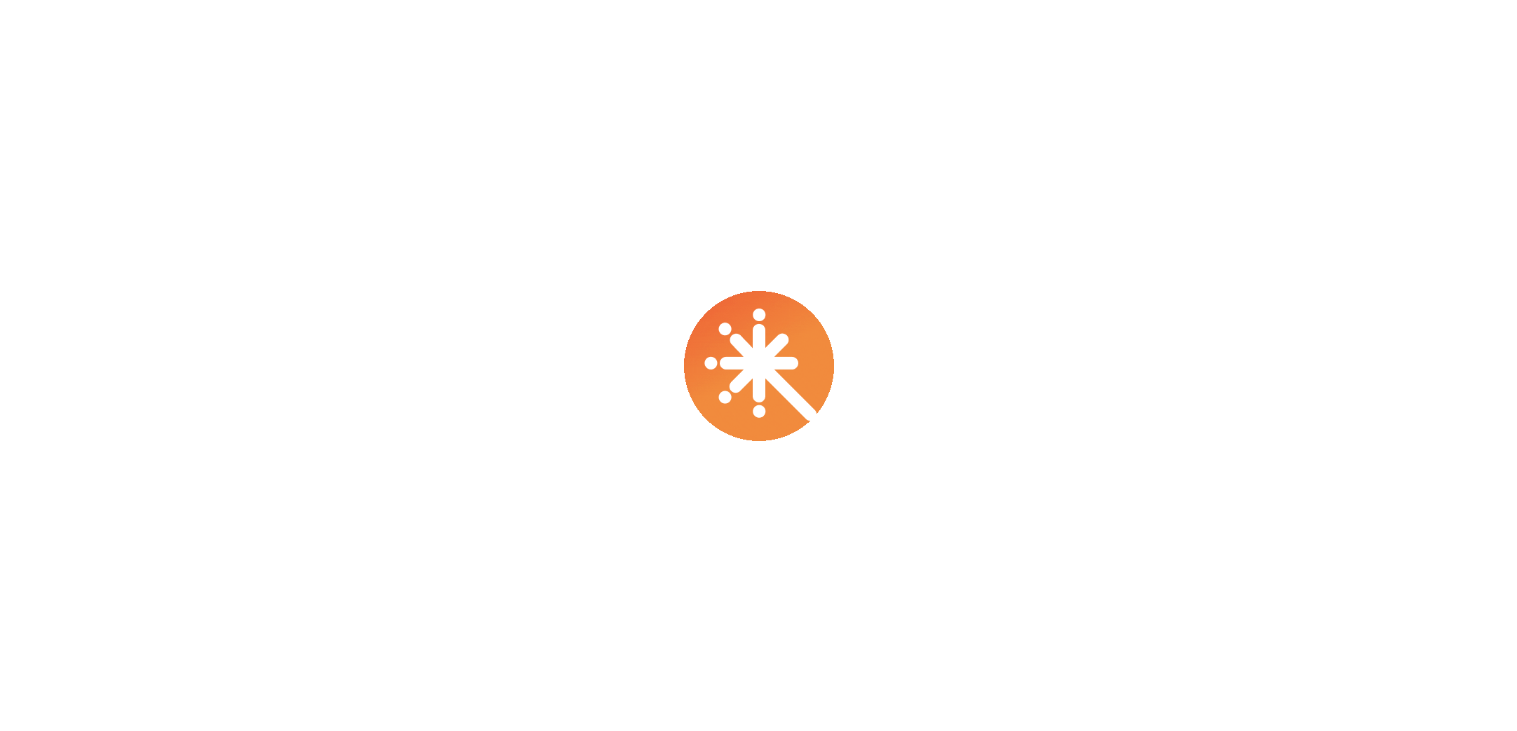 scroll, scrollTop: 0, scrollLeft: 0, axis: both 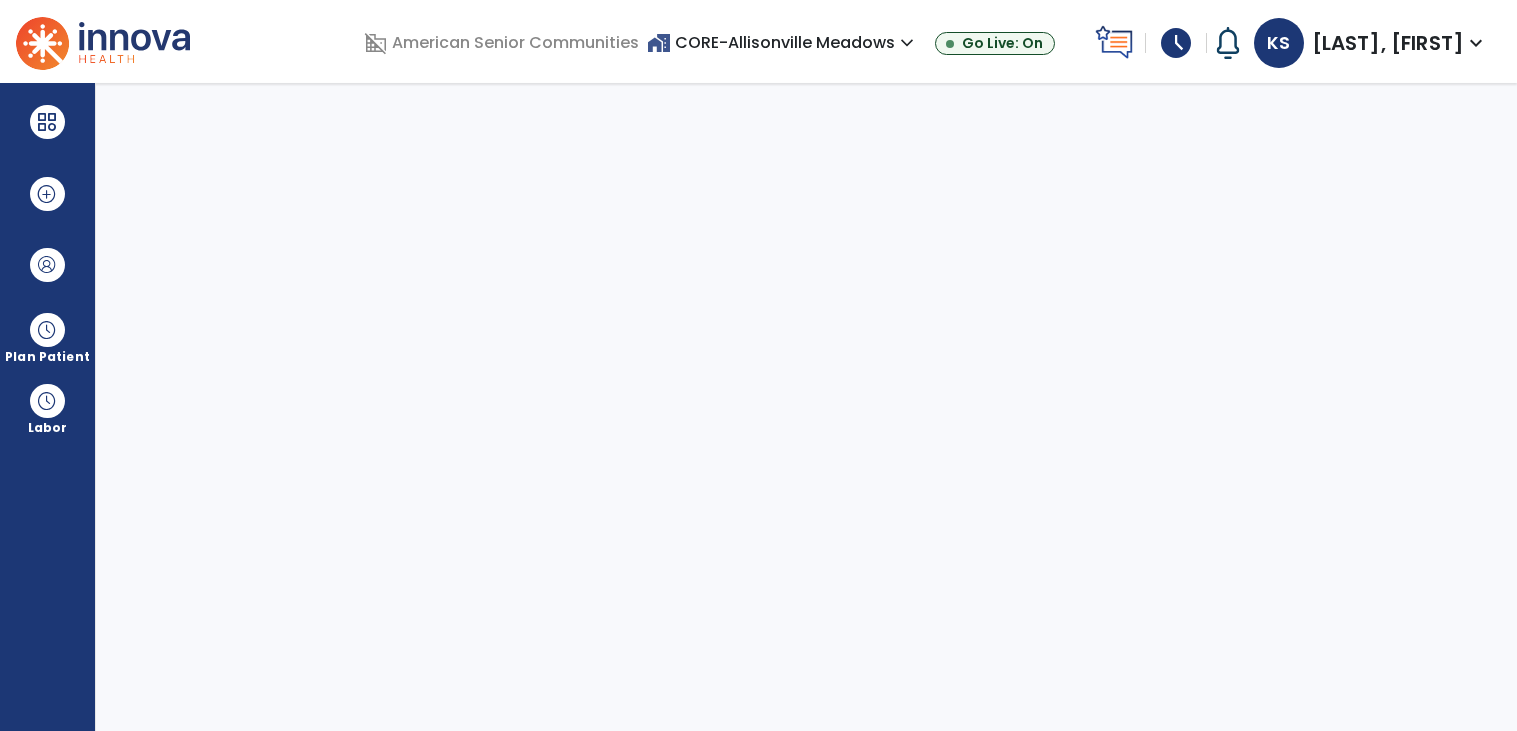 select on "****" 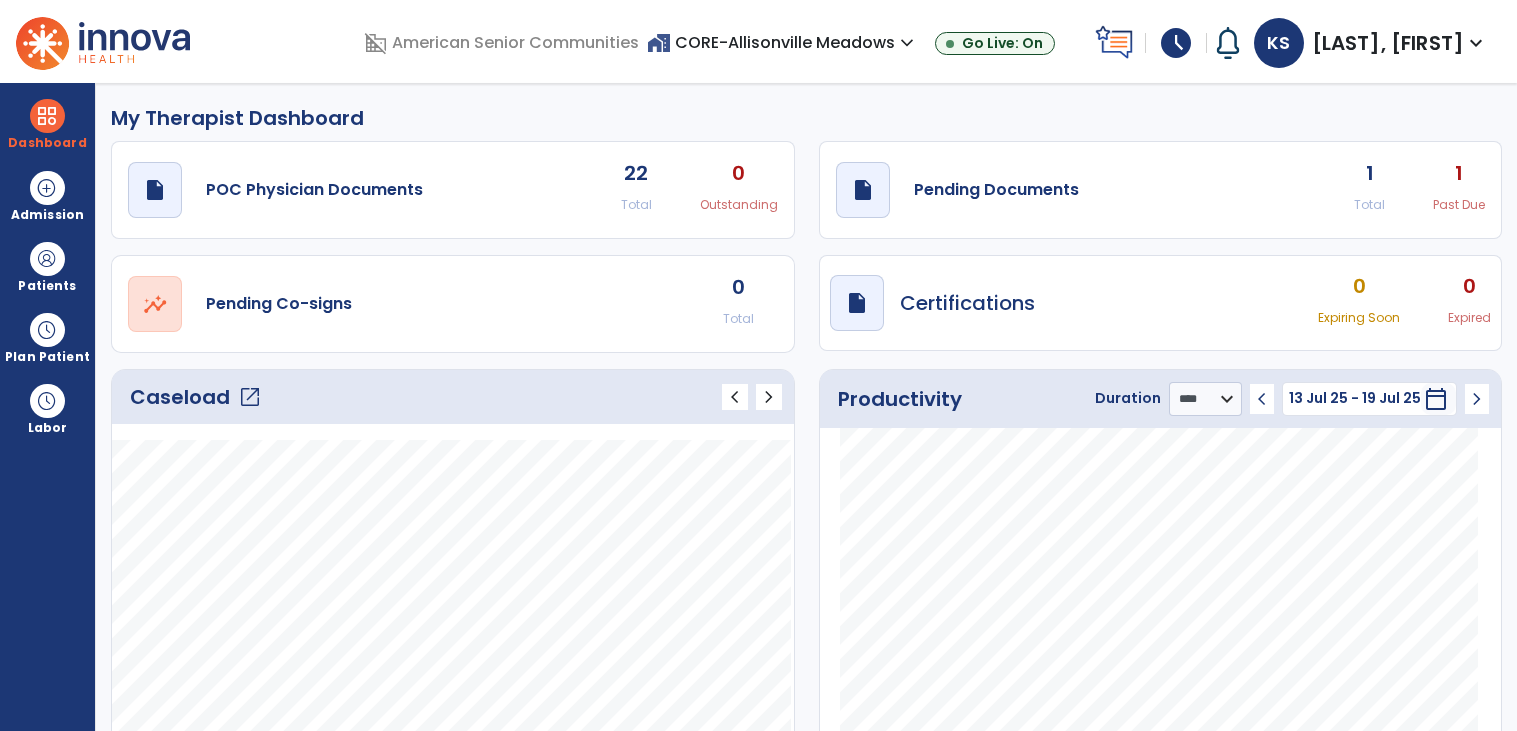 click on "1" 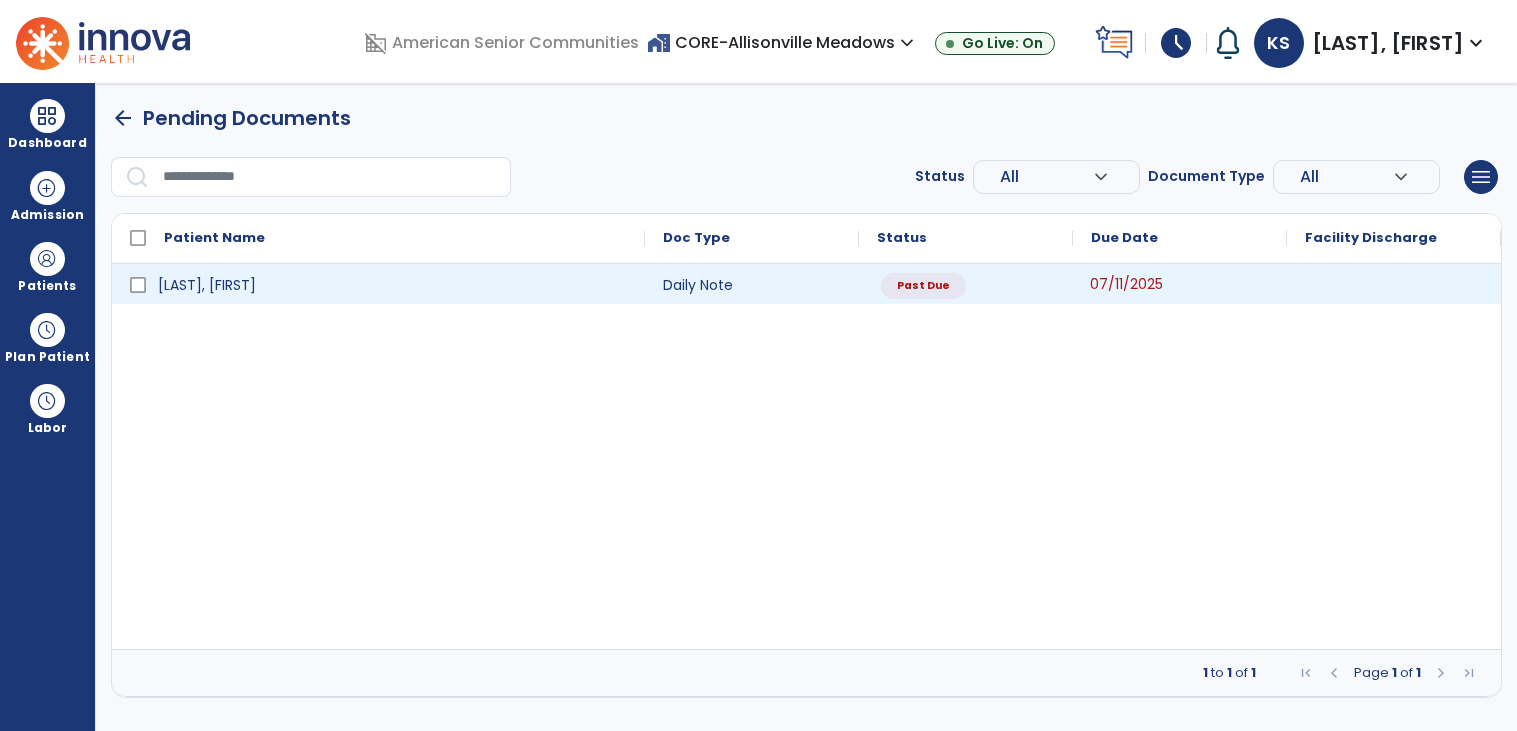 click on "07/11/2025" at bounding box center [1126, 284] 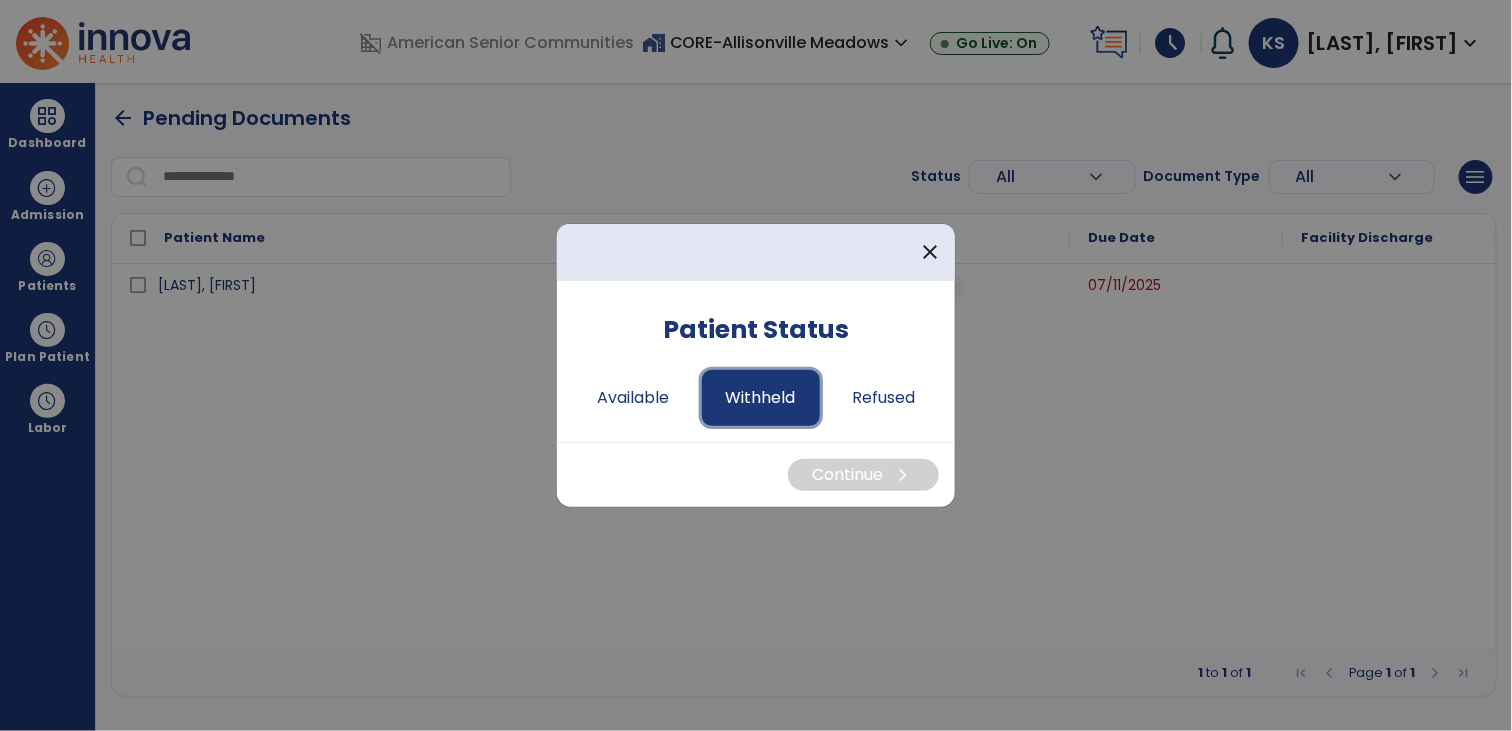 click on "Withheld" at bounding box center (761, 398) 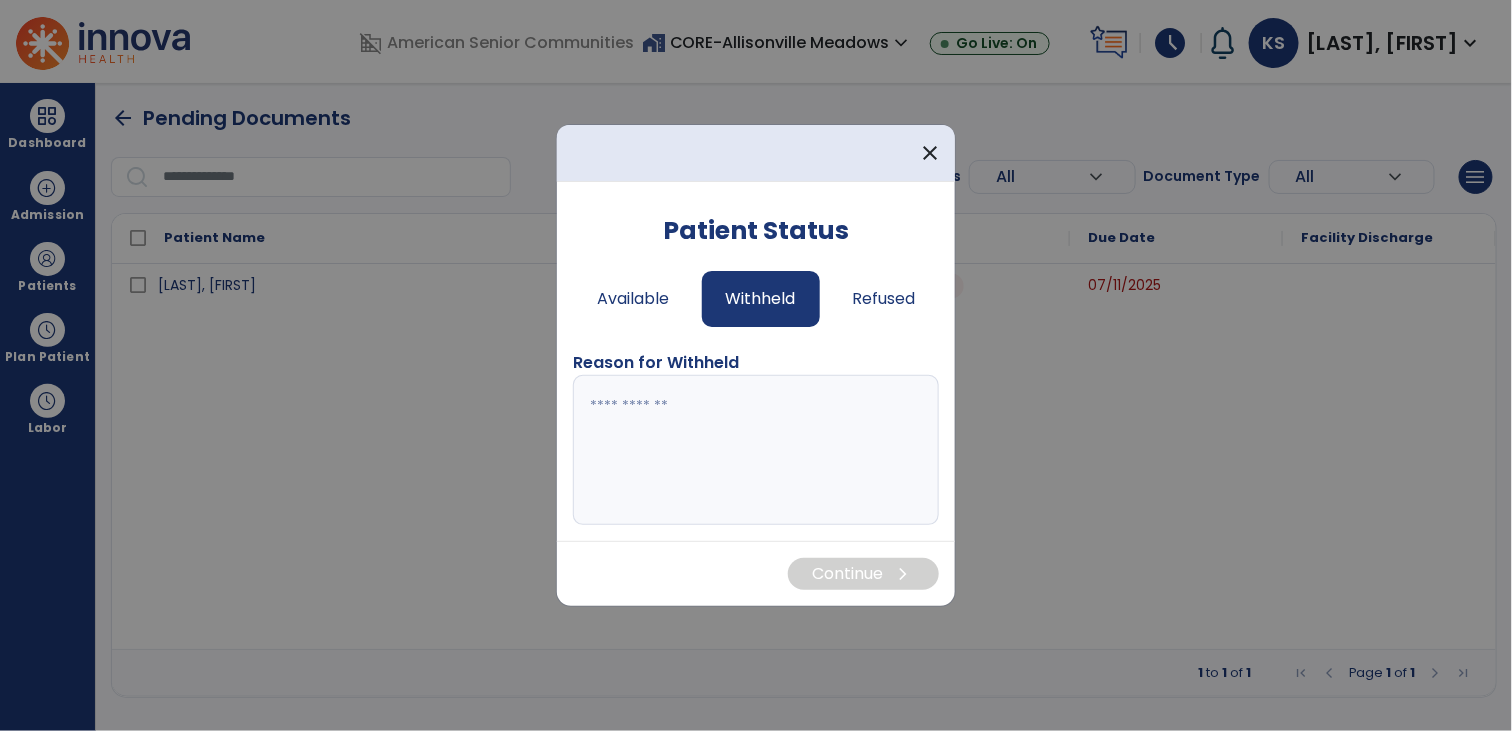 click at bounding box center [756, 450] 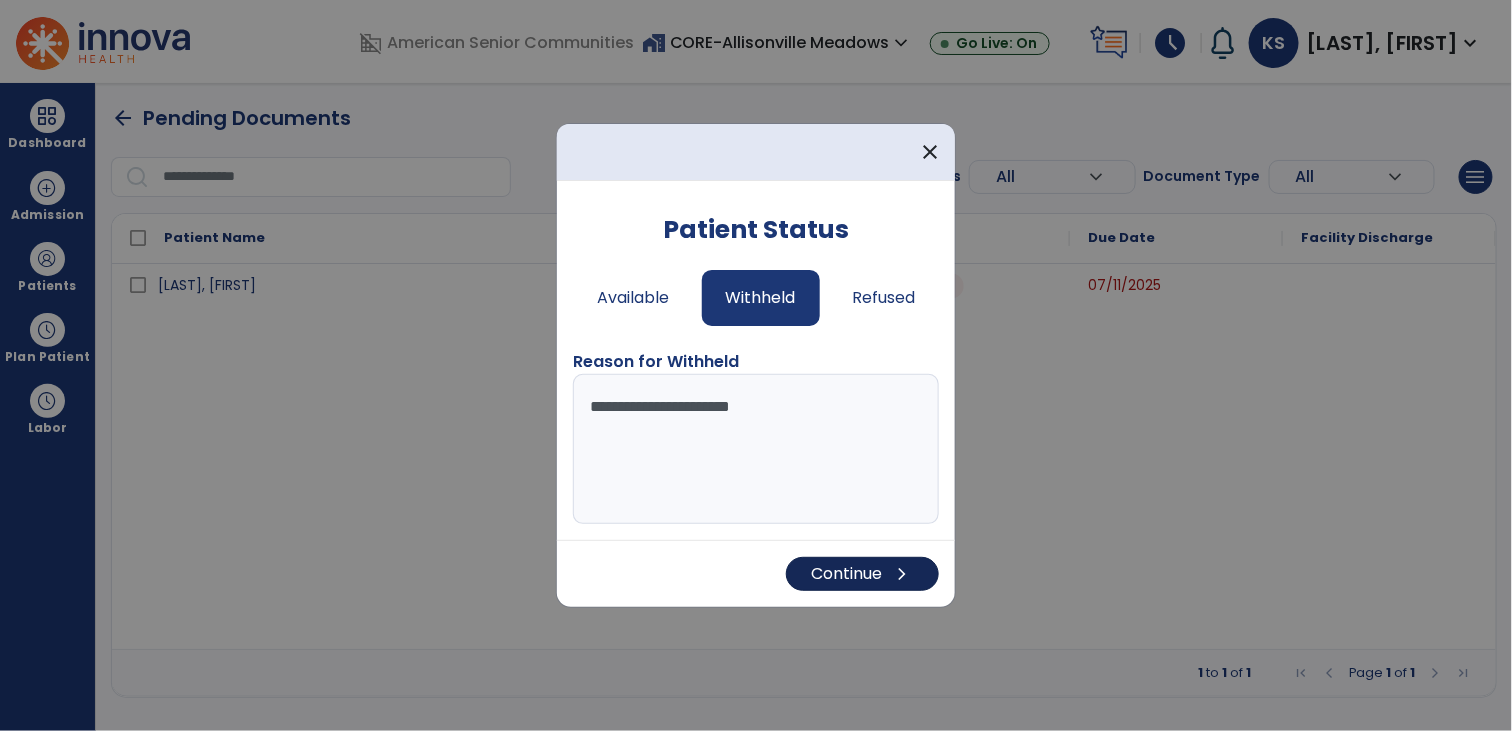 type on "**********" 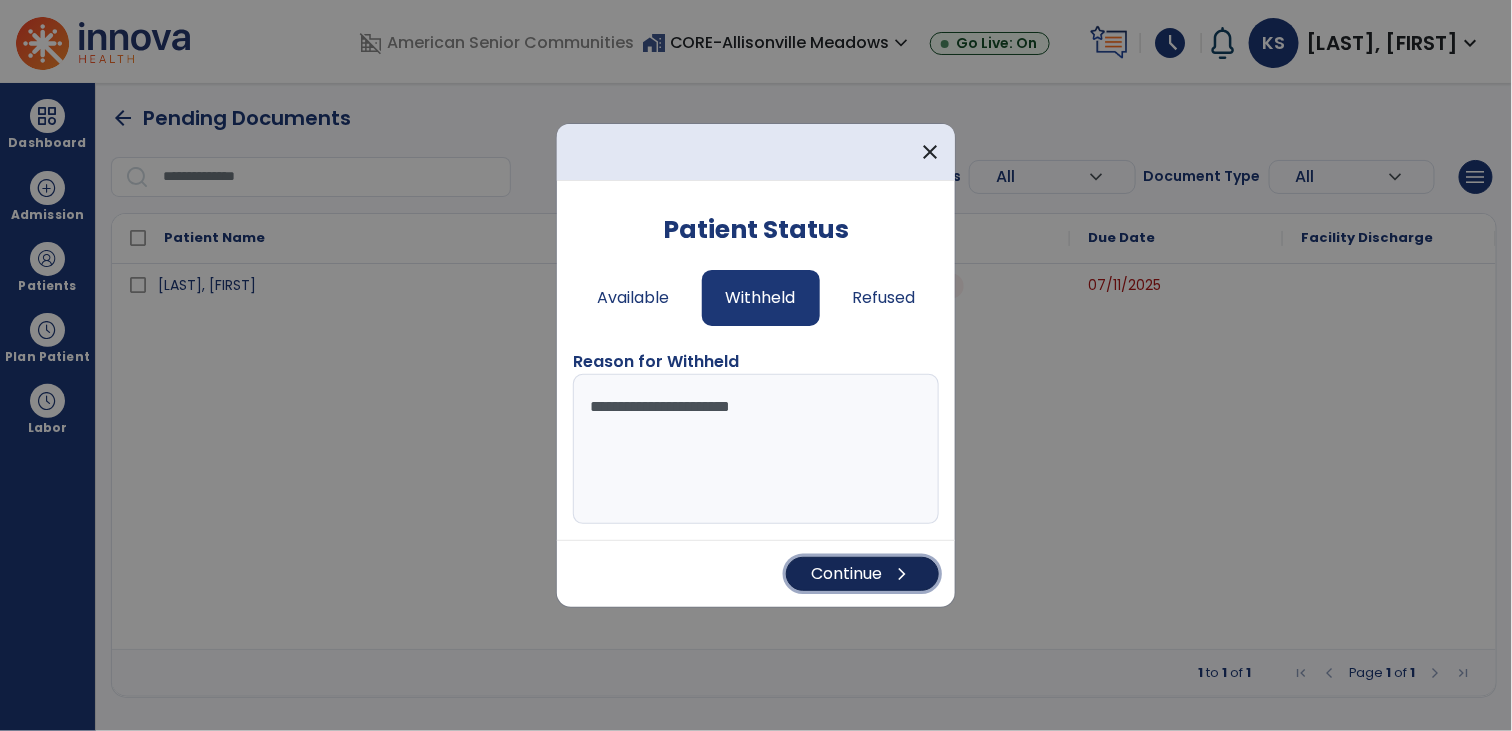 click on "chevron_right" at bounding box center (902, 574) 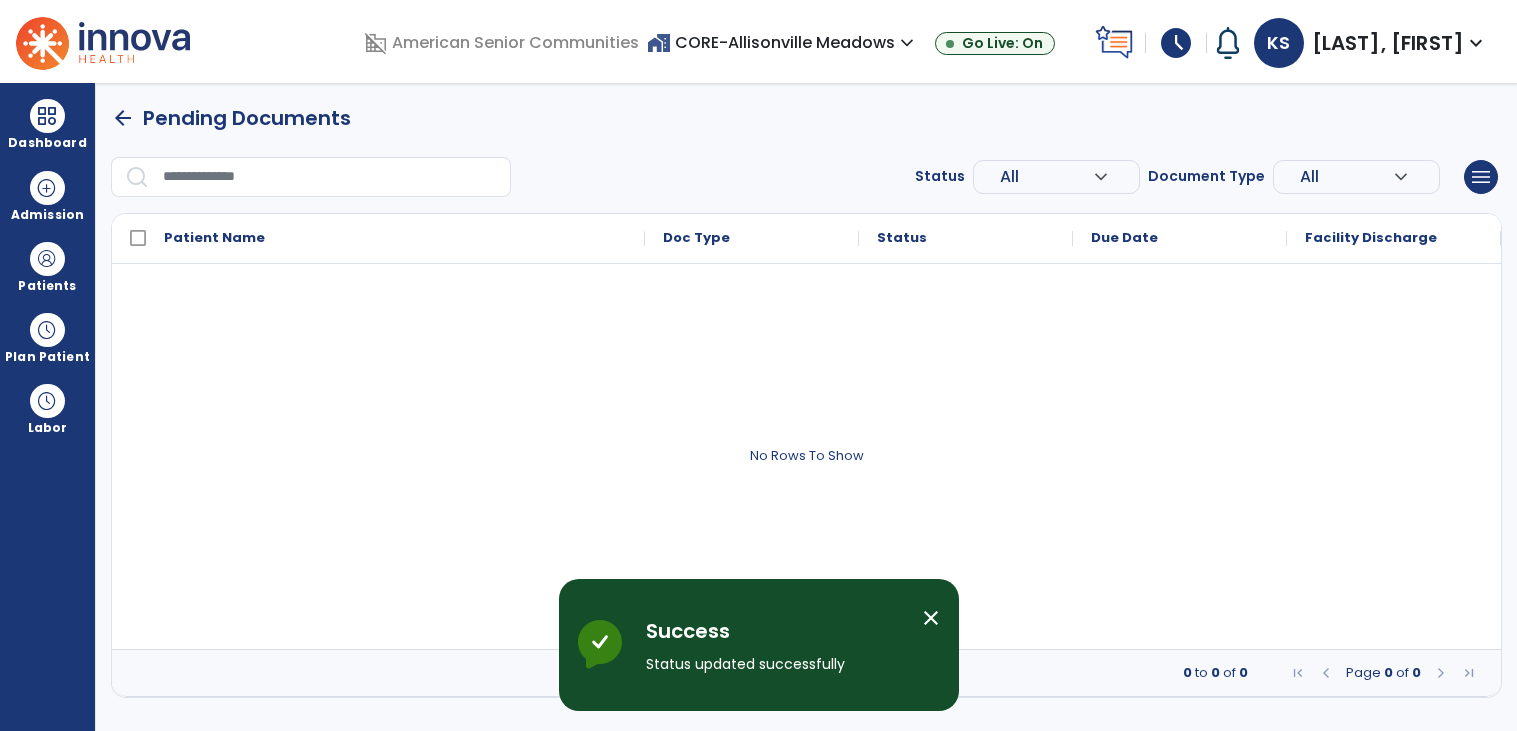 click on "home_work   CORE-Allisonville Meadows   expand_more" at bounding box center (783, 42) 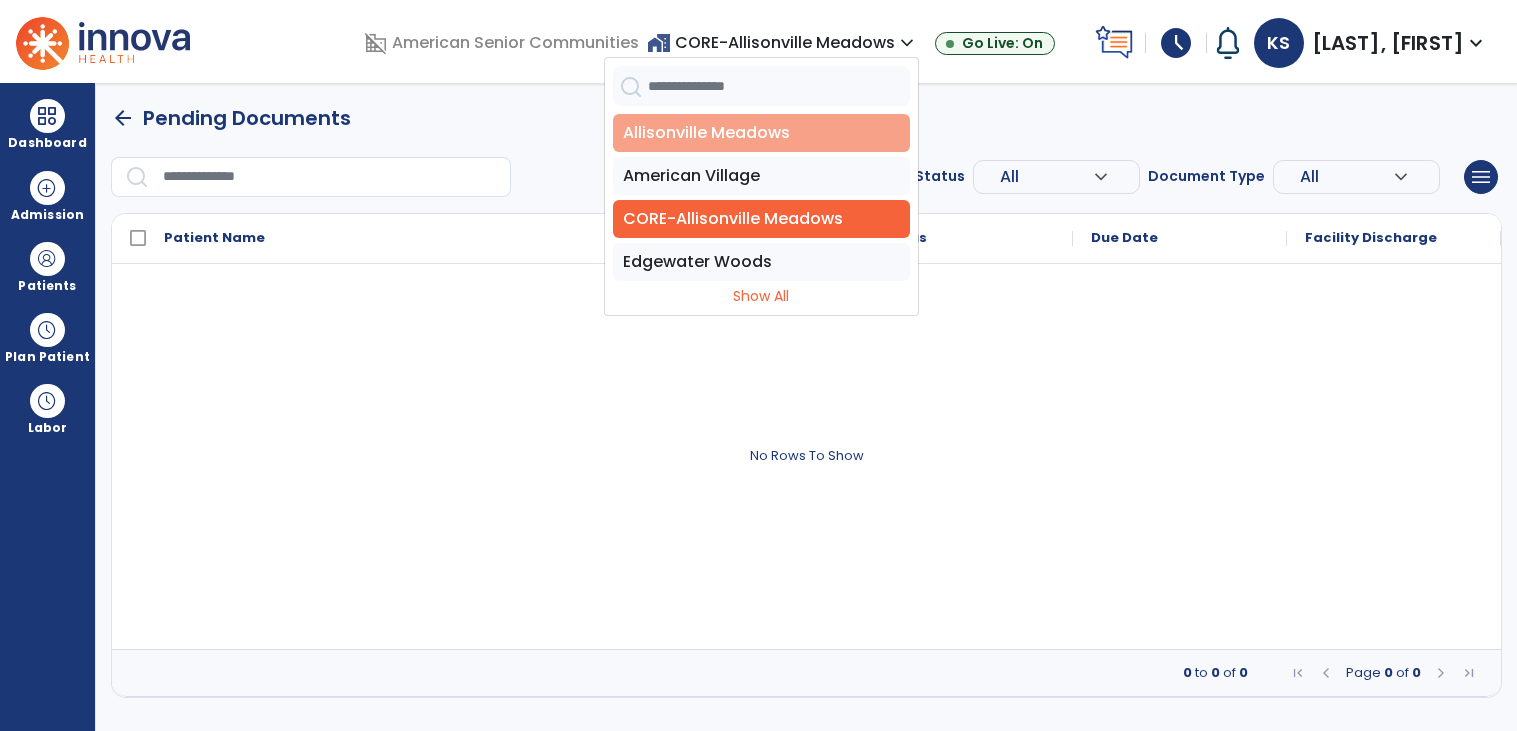 click on "Allisonville Meadows" at bounding box center (761, 133) 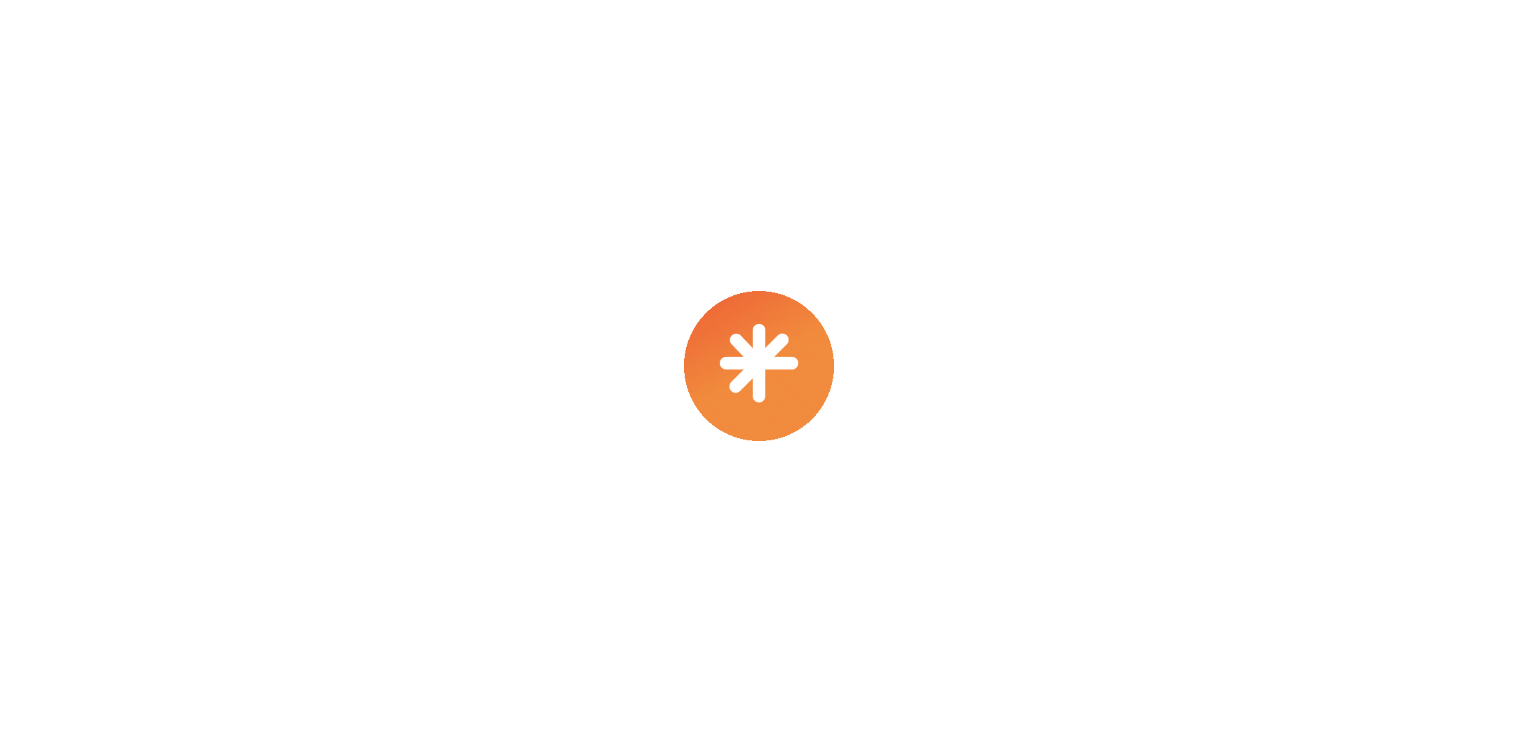 scroll, scrollTop: 0, scrollLeft: 0, axis: both 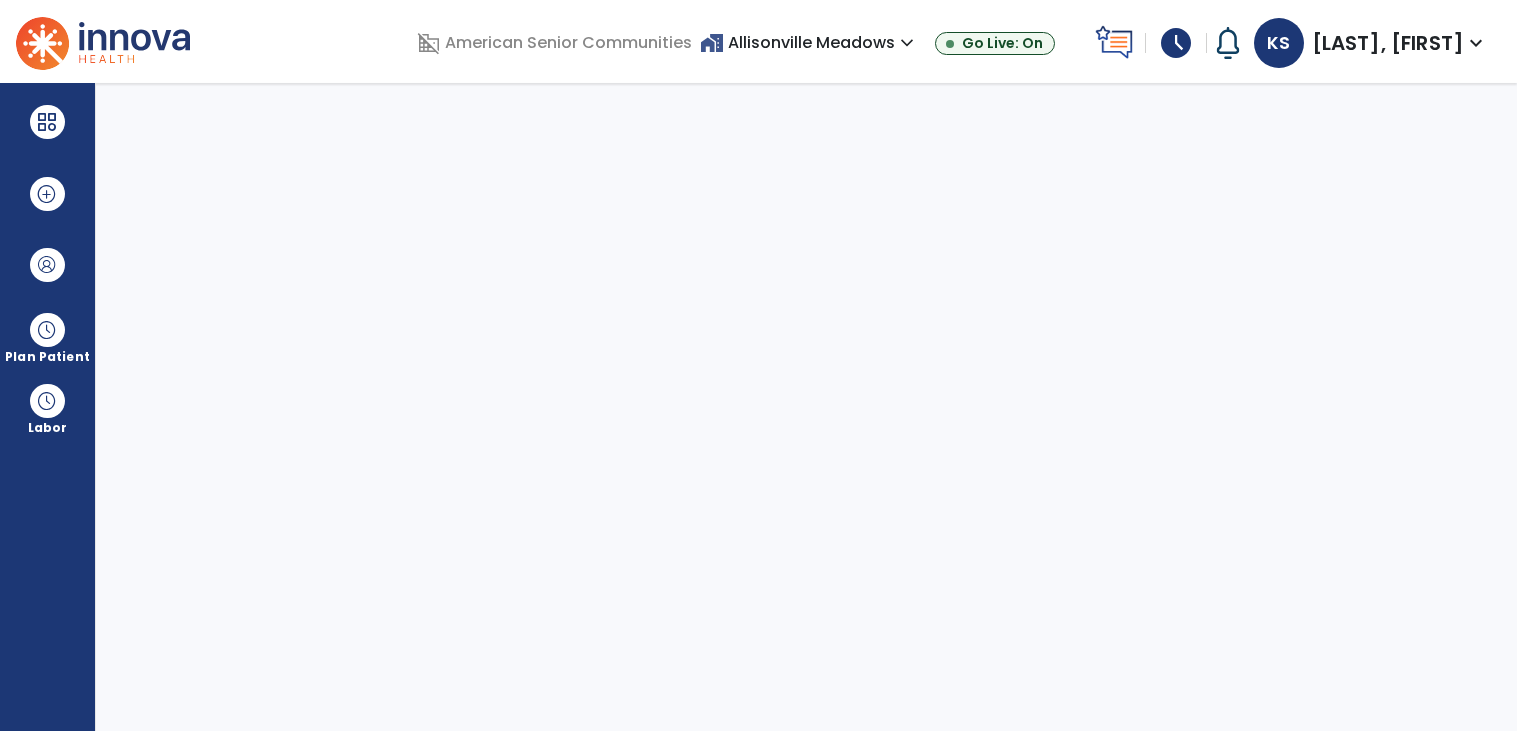 select on "****" 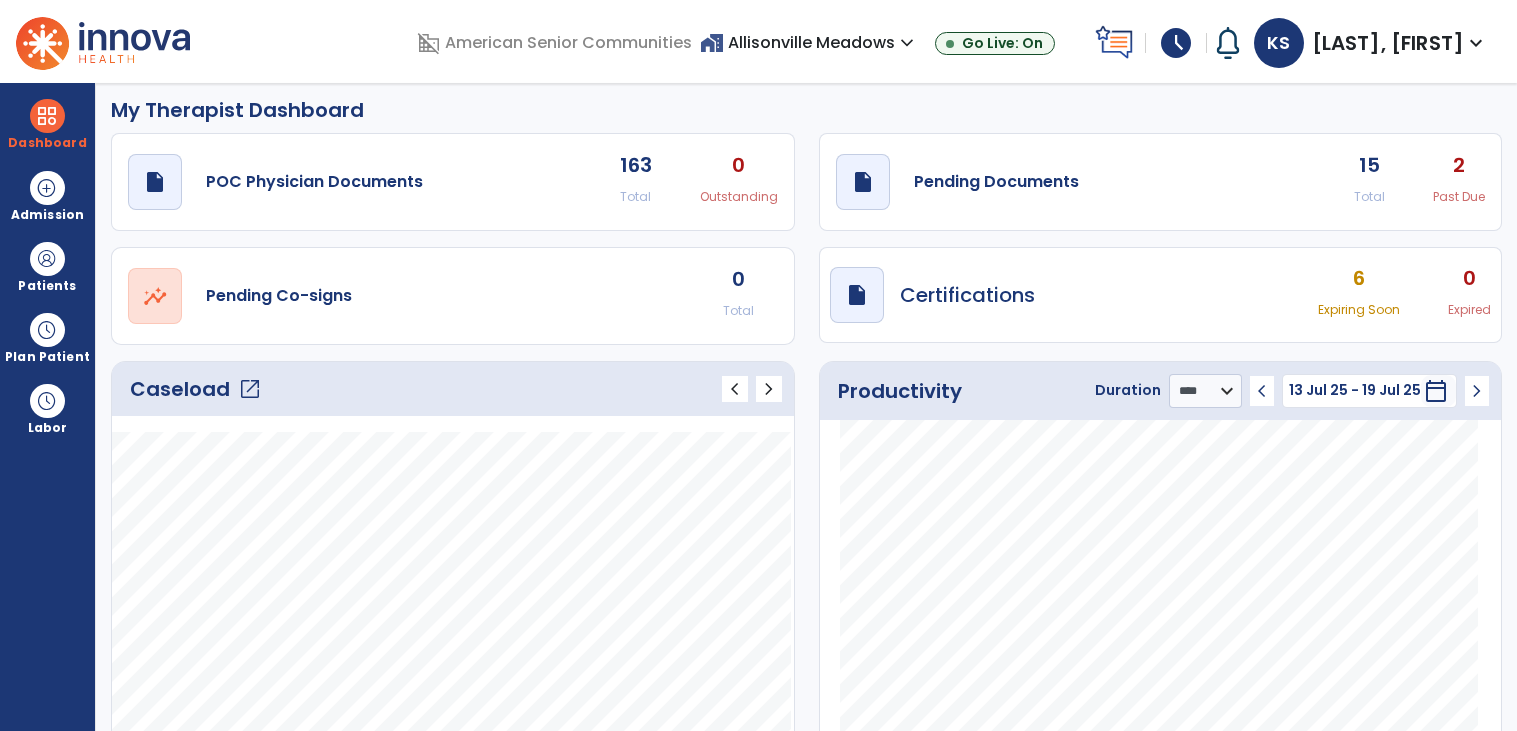 scroll, scrollTop: 0, scrollLeft: 0, axis: both 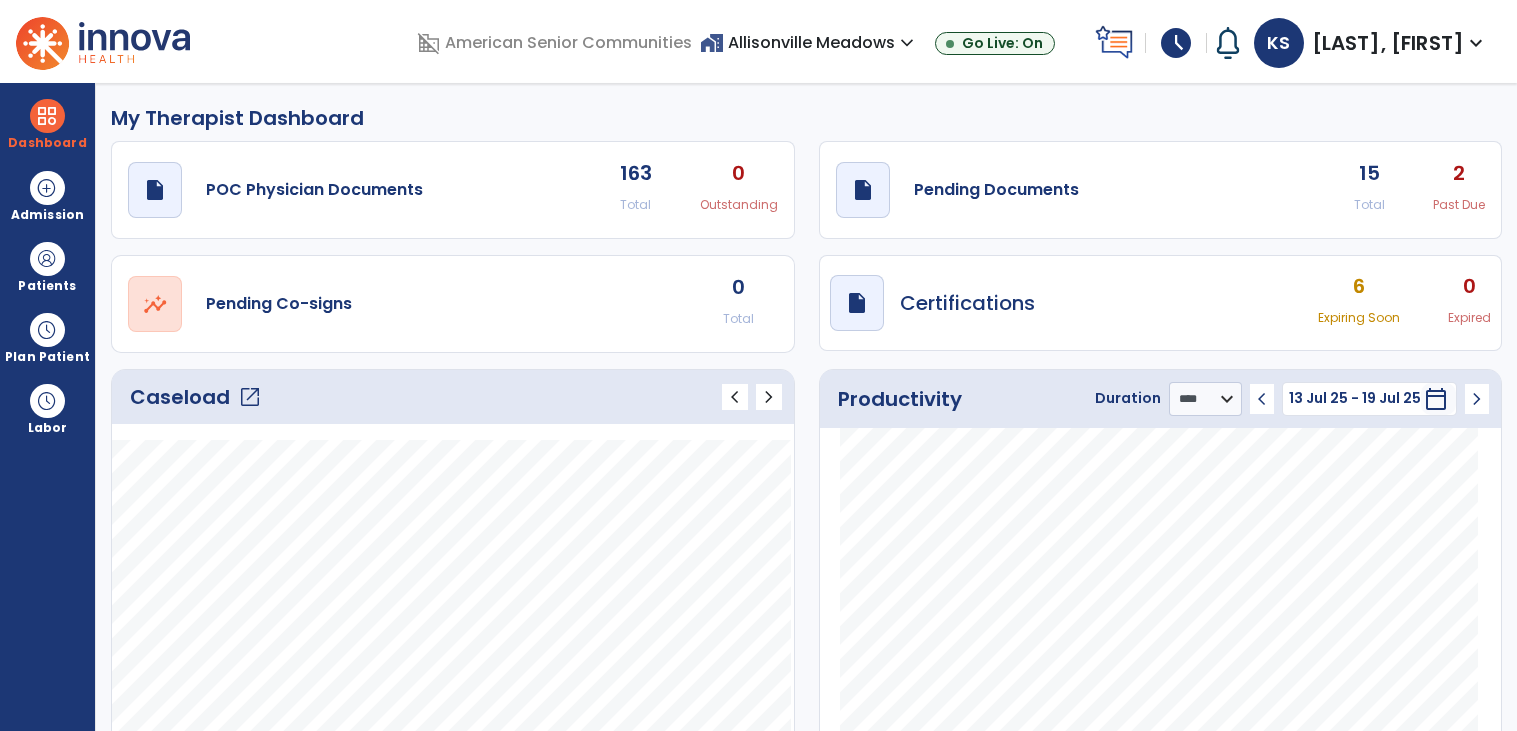 click on "2" 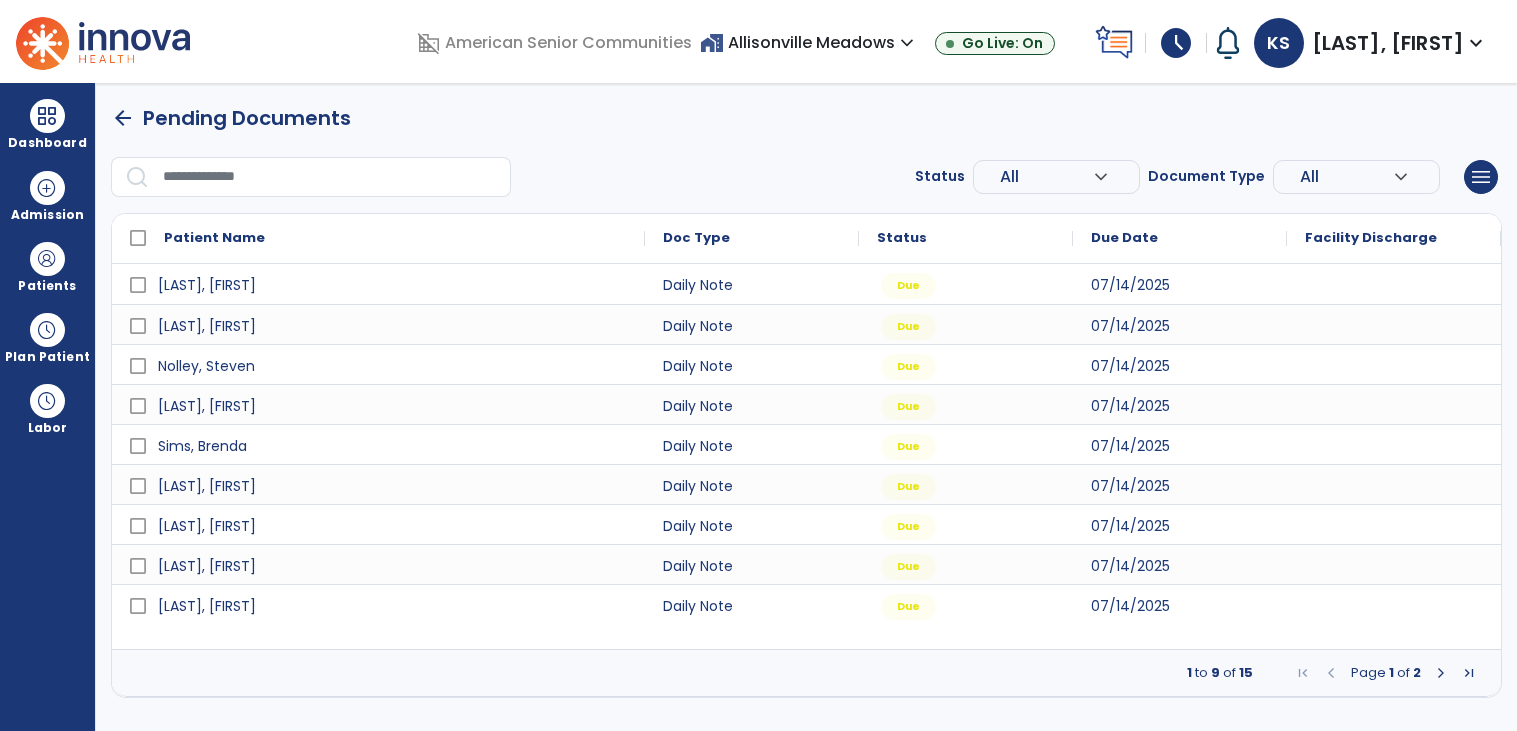 click at bounding box center [1441, 673] 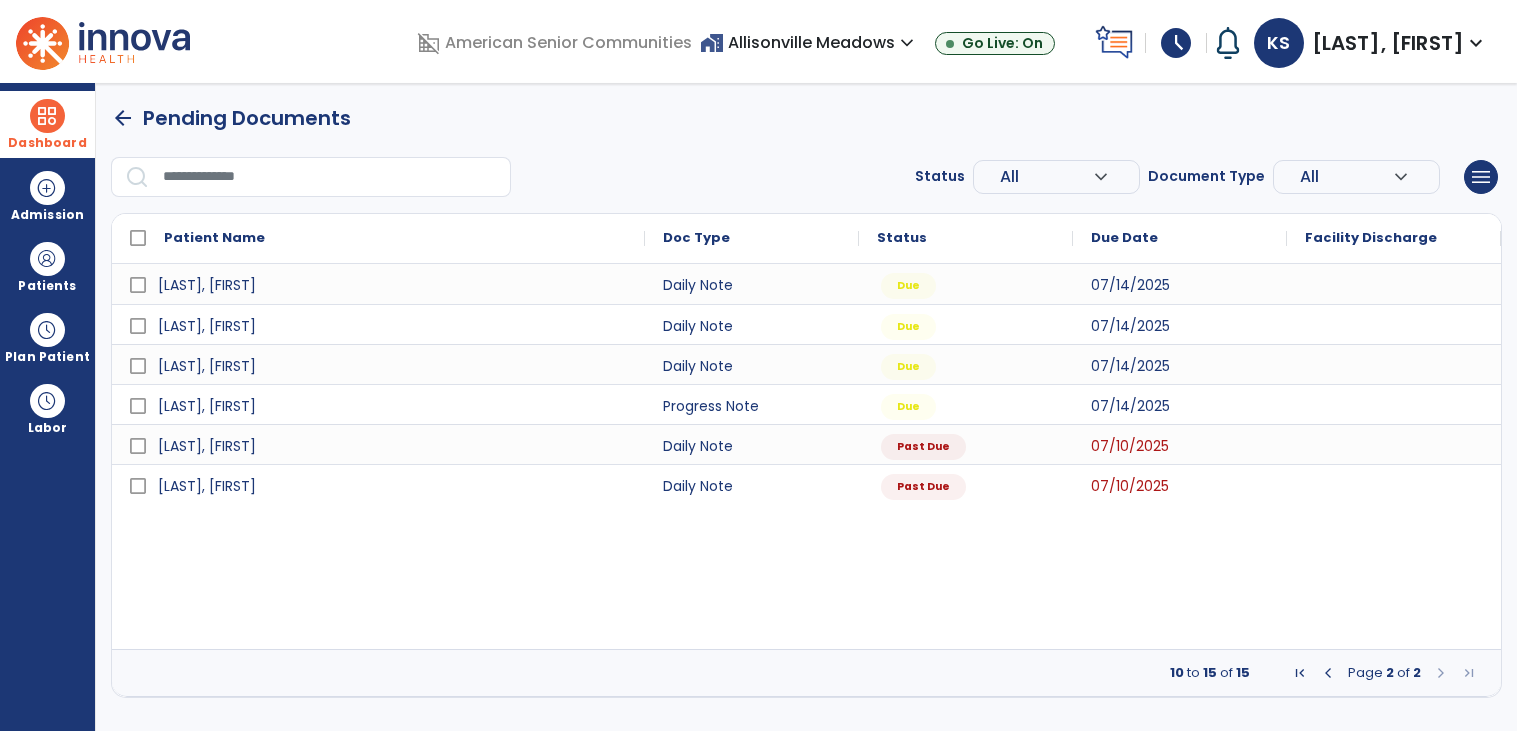 click on "Dashboard" at bounding box center [47, 143] 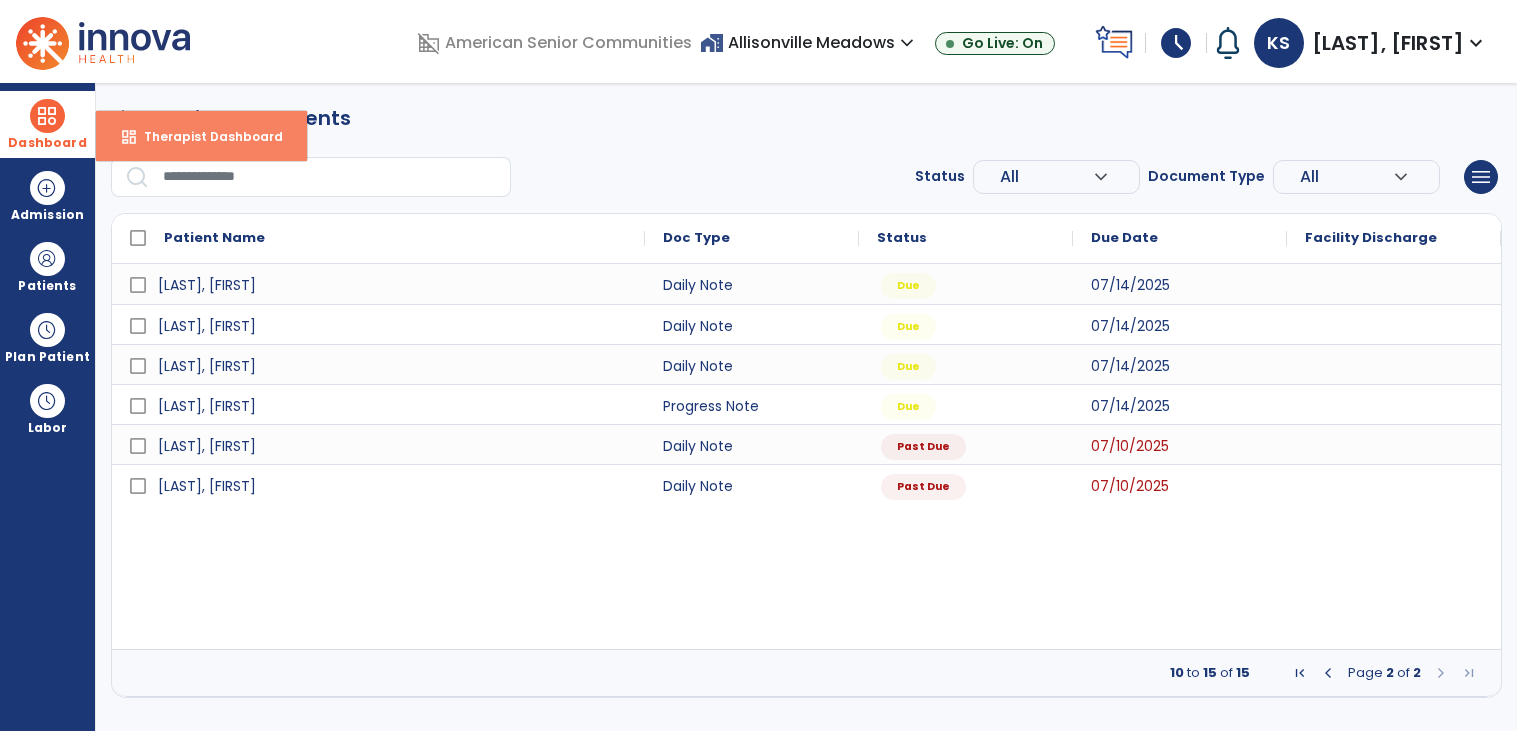 click on "Therapist Dashboard" at bounding box center [205, 136] 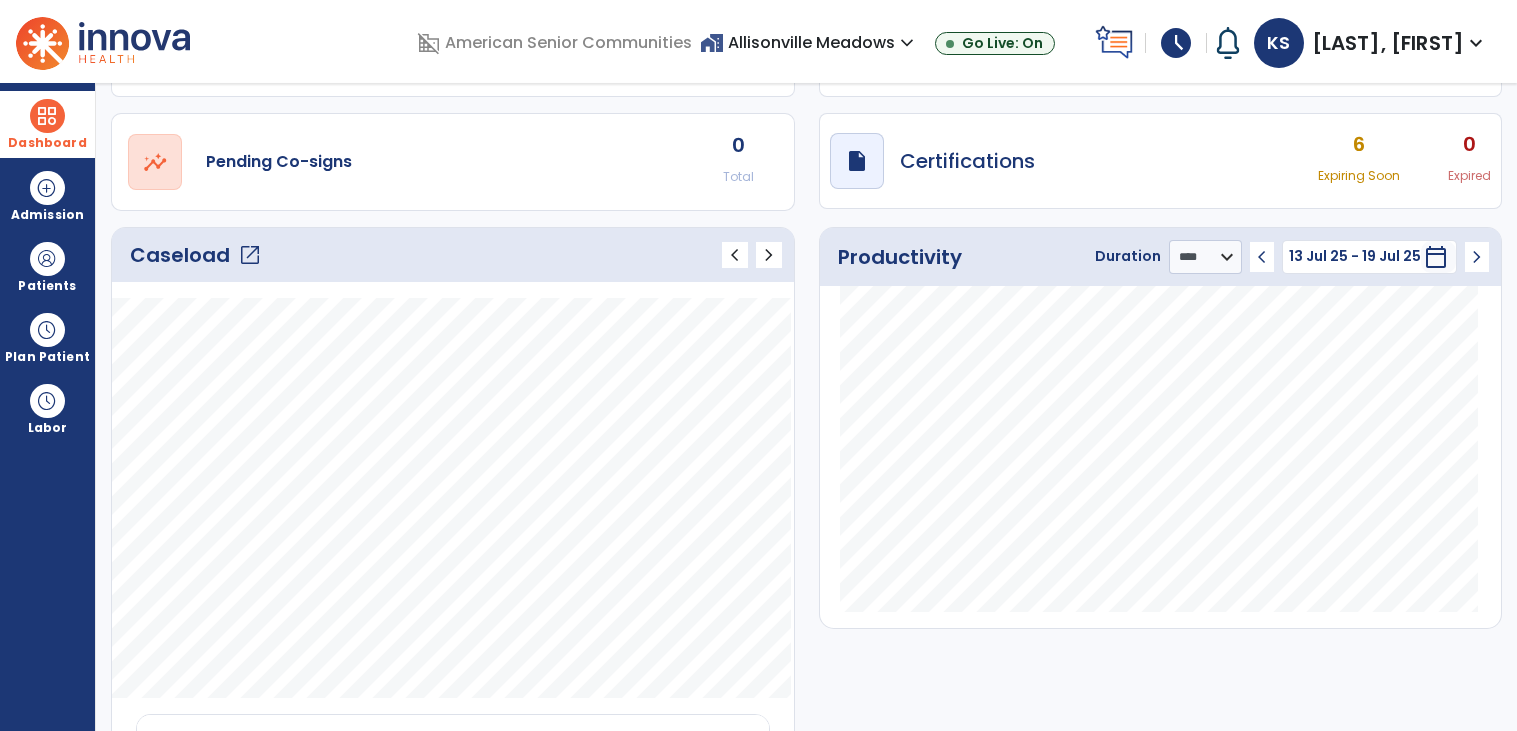 scroll, scrollTop: 0, scrollLeft: 0, axis: both 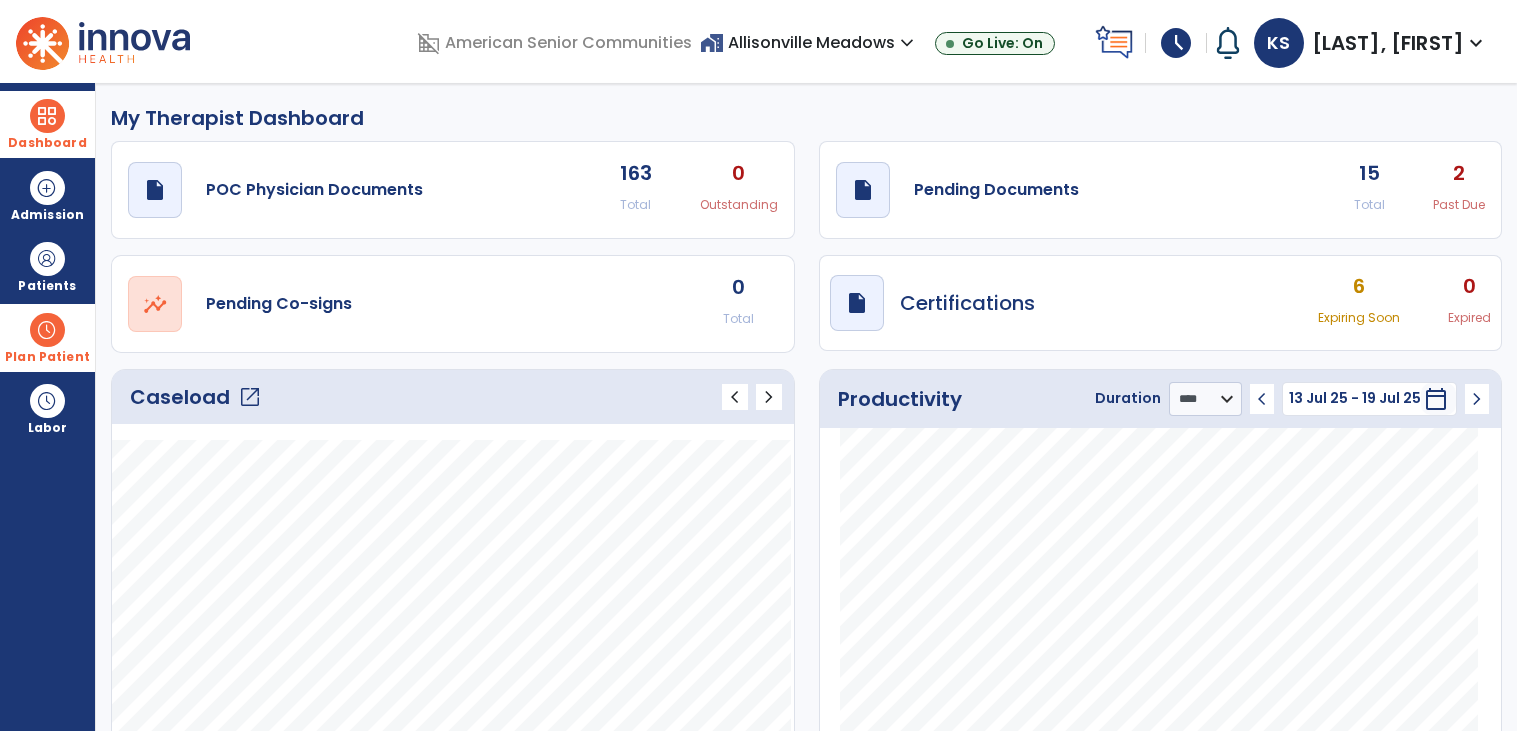 click on "Plan Patient" at bounding box center [47, 266] 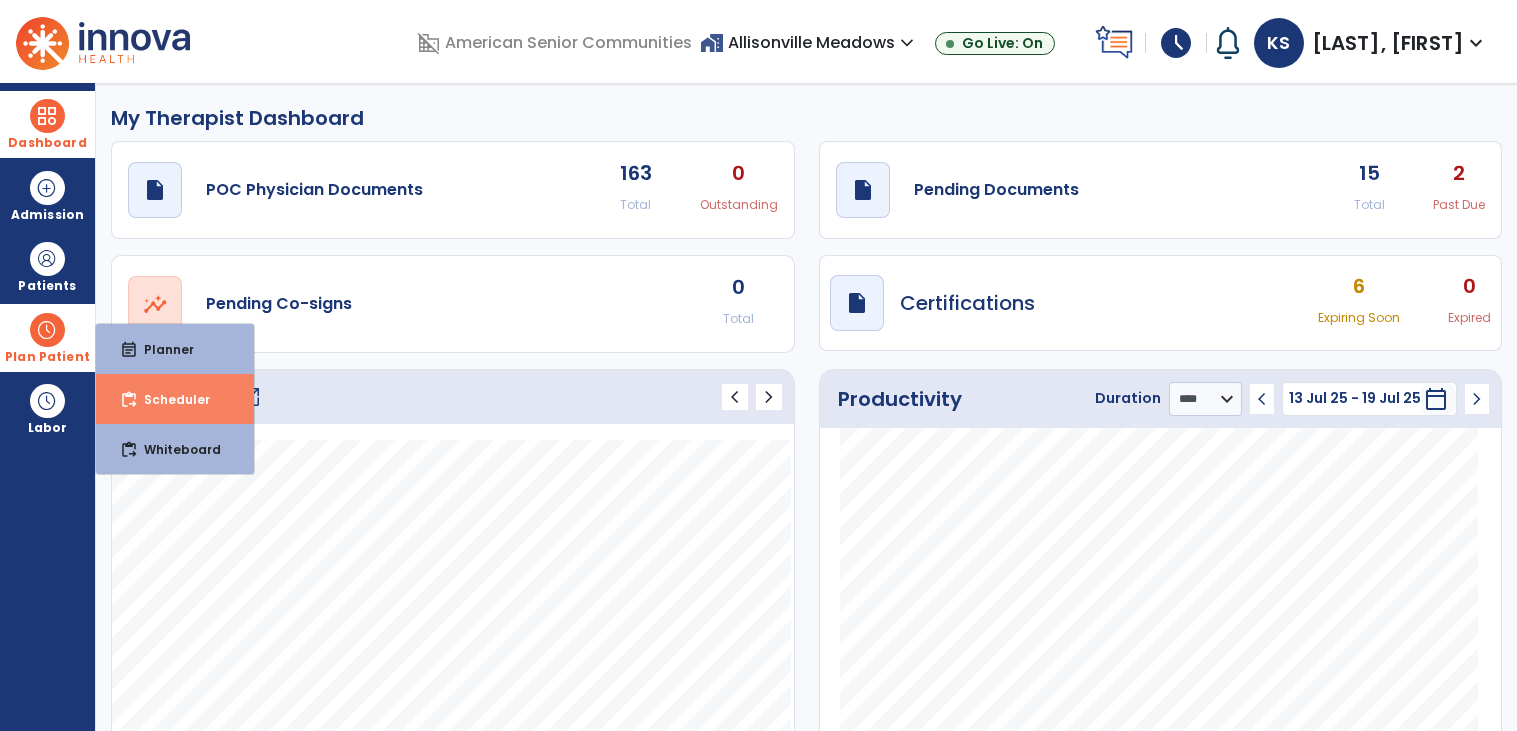 click on "Scheduler" at bounding box center (169, 399) 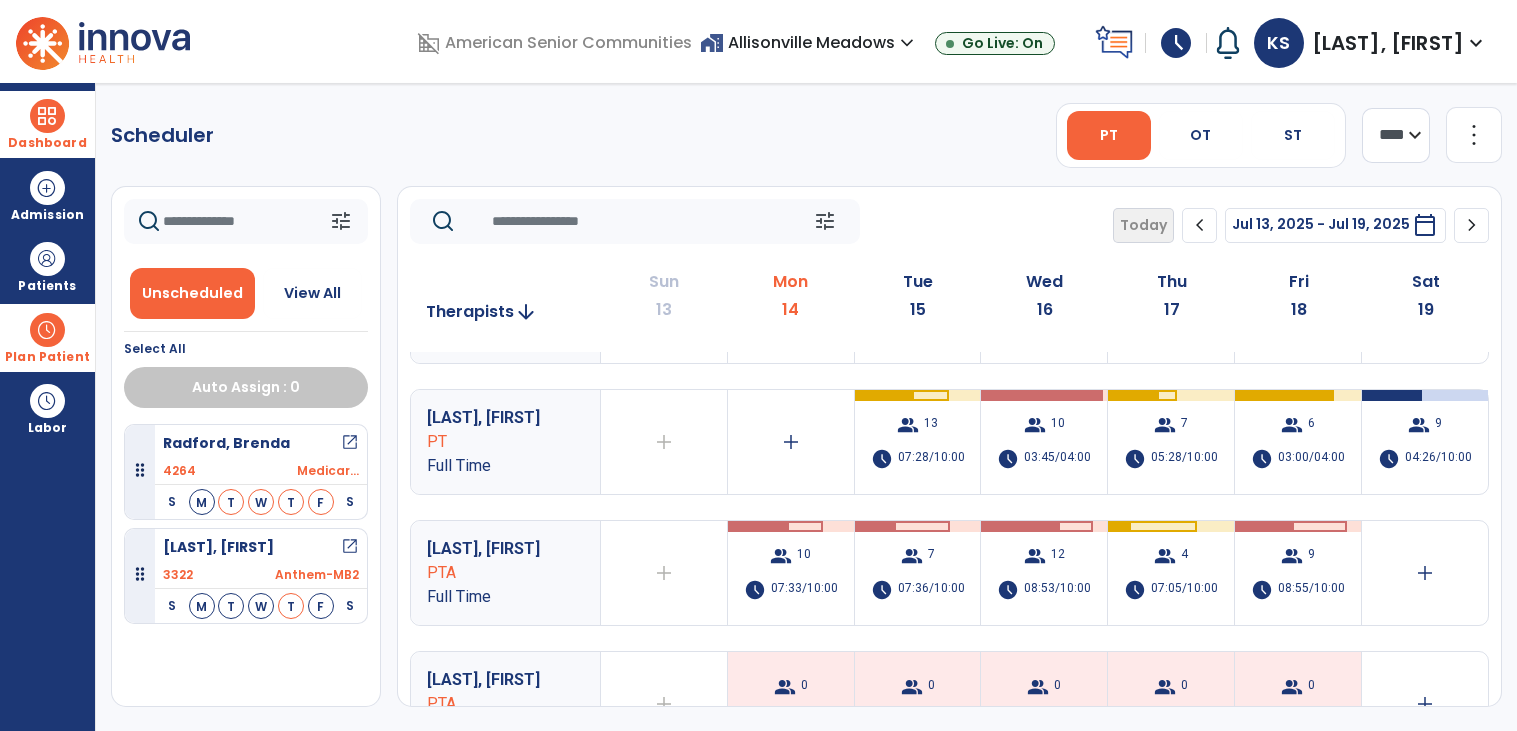 scroll, scrollTop: 93, scrollLeft: 0, axis: vertical 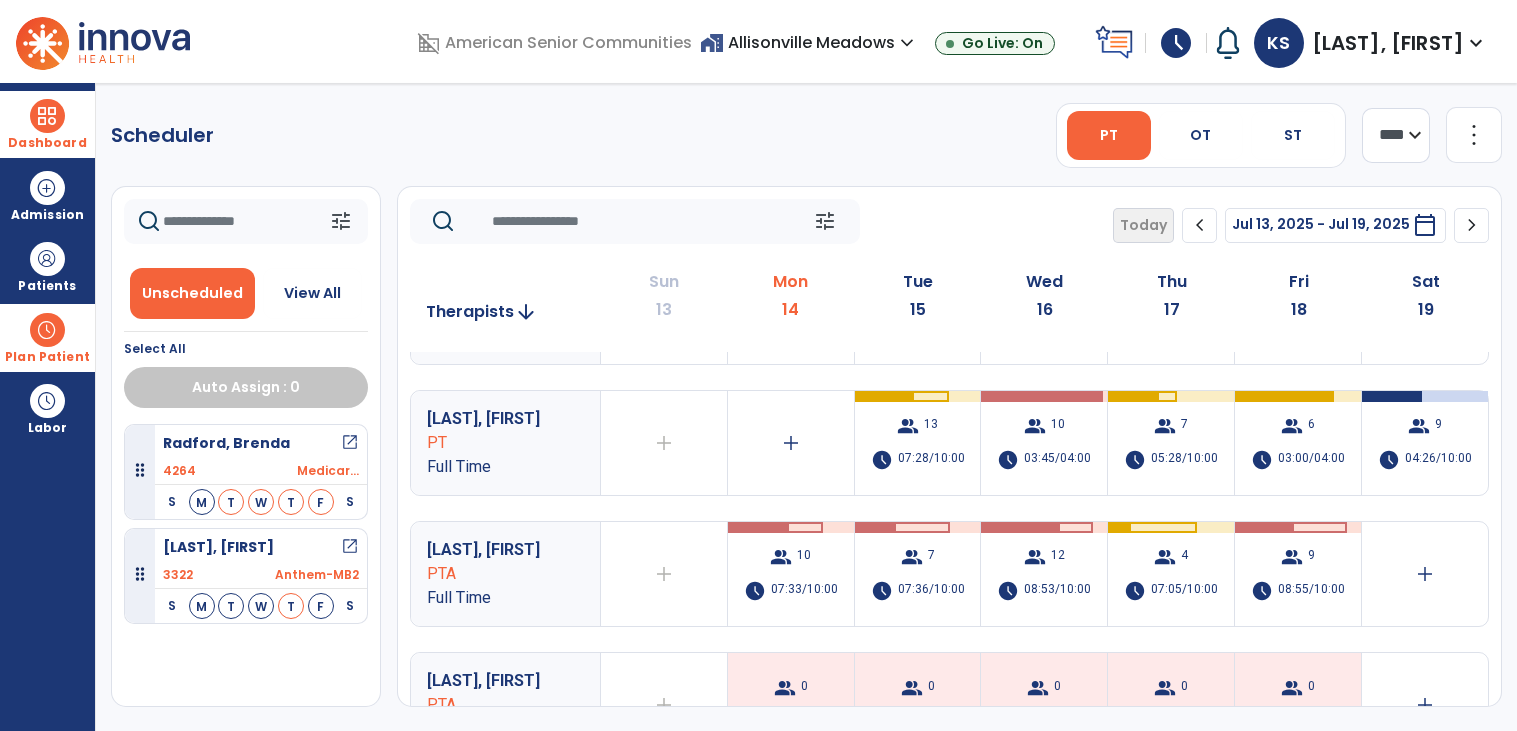 click on "add" 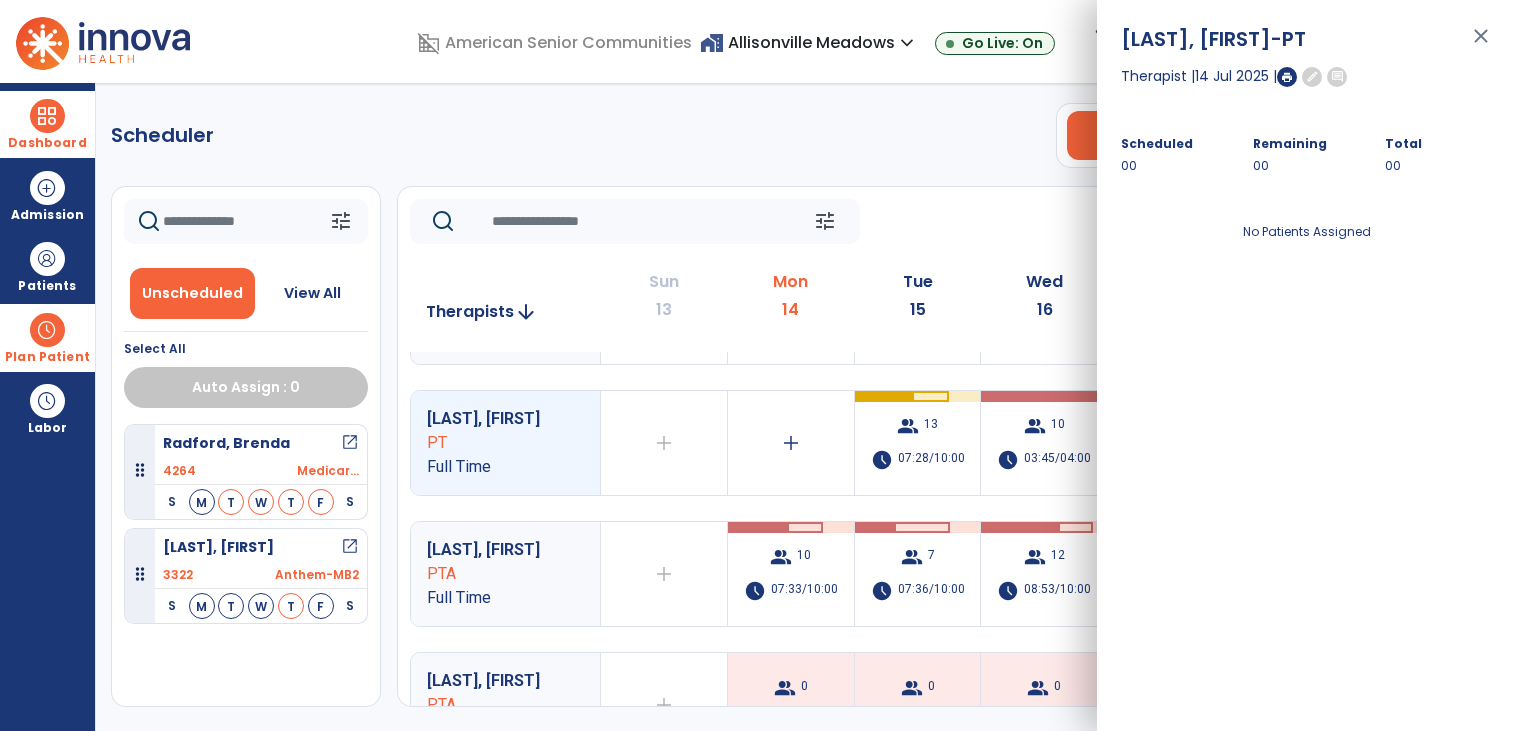 click on "Kaitha, Hima PT Full Time  group  1  schedule  00:00/10:00   group  16  schedule  06:55/10:00   group  7  schedule  02:42/04:00   group  8  schedule  05:06/10:00   group  6  schedule  03:11/04:00   group  14  schedule  06:03/10:00   add  Elasigue, Lorna PT Full Time  add  Therapist not available for the day  add   group  13  schedule  07:28/10:00   group  10  schedule  03:45/04:00   group  7  schedule  05:28/10:00   group  6  schedule  03:00/04:00   group  9  schedule  04:26/10:00  Sullivan, Paul PTA Full Time  add  Therapist not available for the day  group  10  schedule  07:33/10:00   group  7  schedule  07:36/10:00   group  12  schedule  08:53/10:00   group  4  schedule  07:05/10:00   group  9  schedule  08:55/10:00   add  Lee, Jeffrey PTA Full Time  add  Therapist not available for the day  group  0  schedule  00:00/00:00   group  0  schedule  00:00/00:00   group  0  schedule  00:00/00:00   group  0  schedule  00:00/00:00   group  0  schedule  00:00/00:00   add" 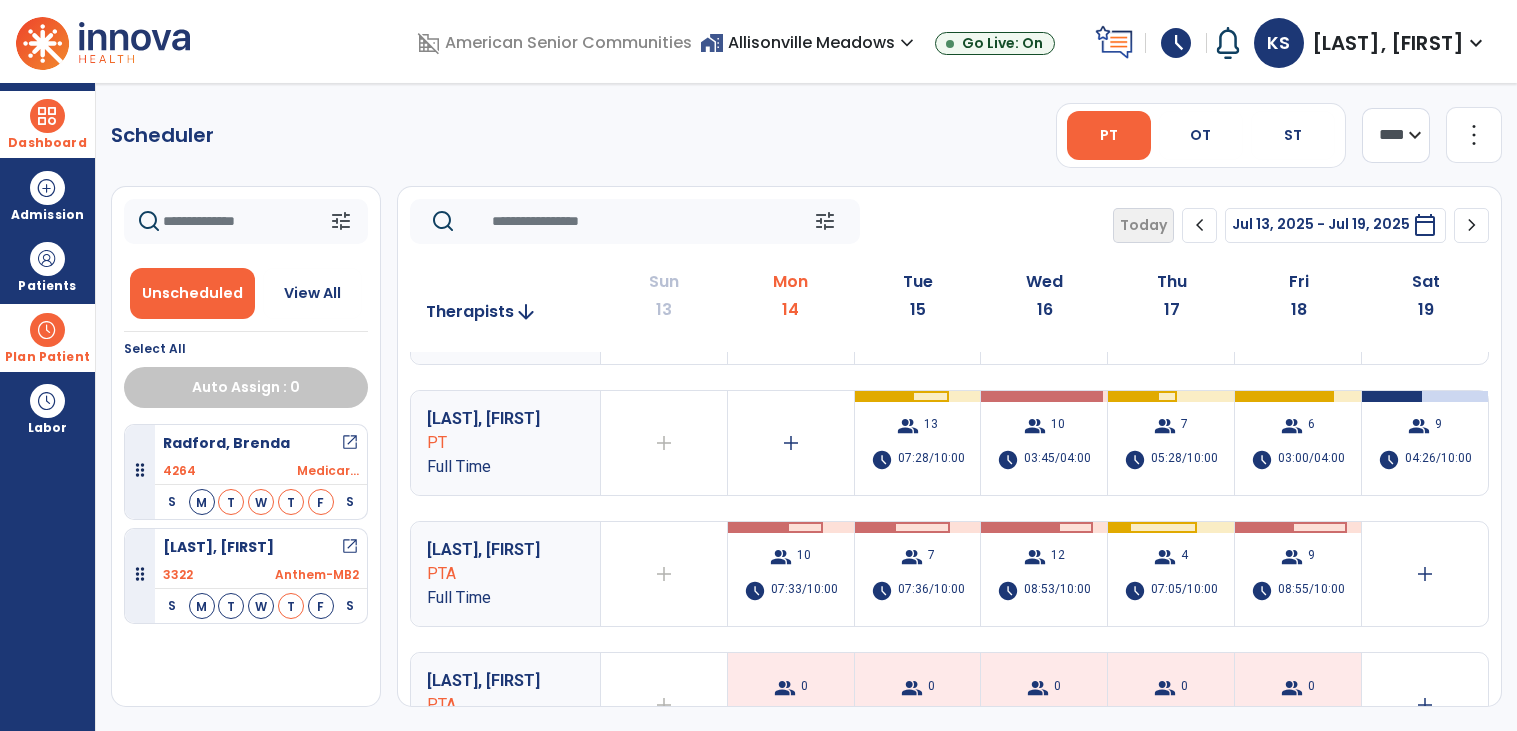 scroll, scrollTop: 0, scrollLeft: 0, axis: both 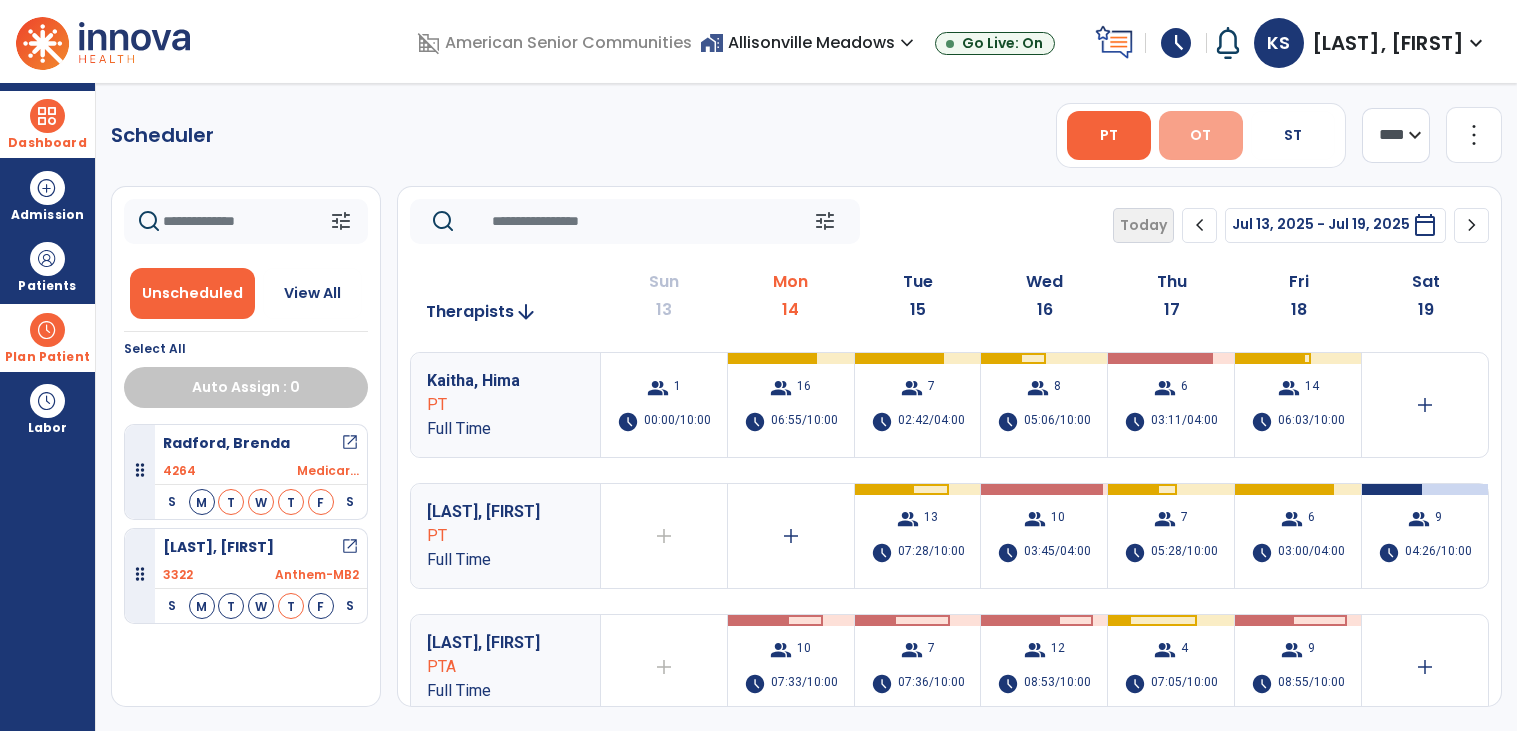 click on "OT" at bounding box center [1200, 135] 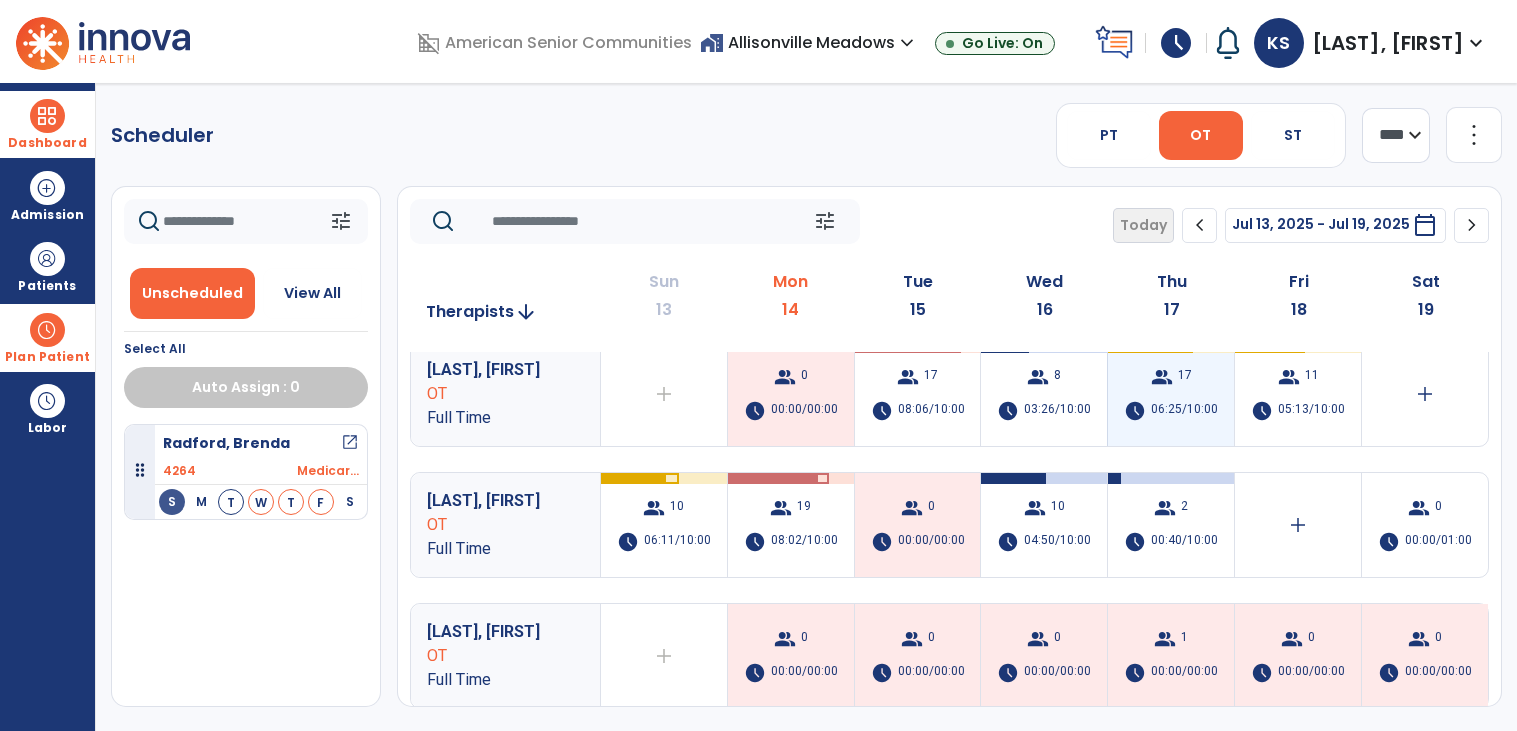 scroll, scrollTop: 0, scrollLeft: 0, axis: both 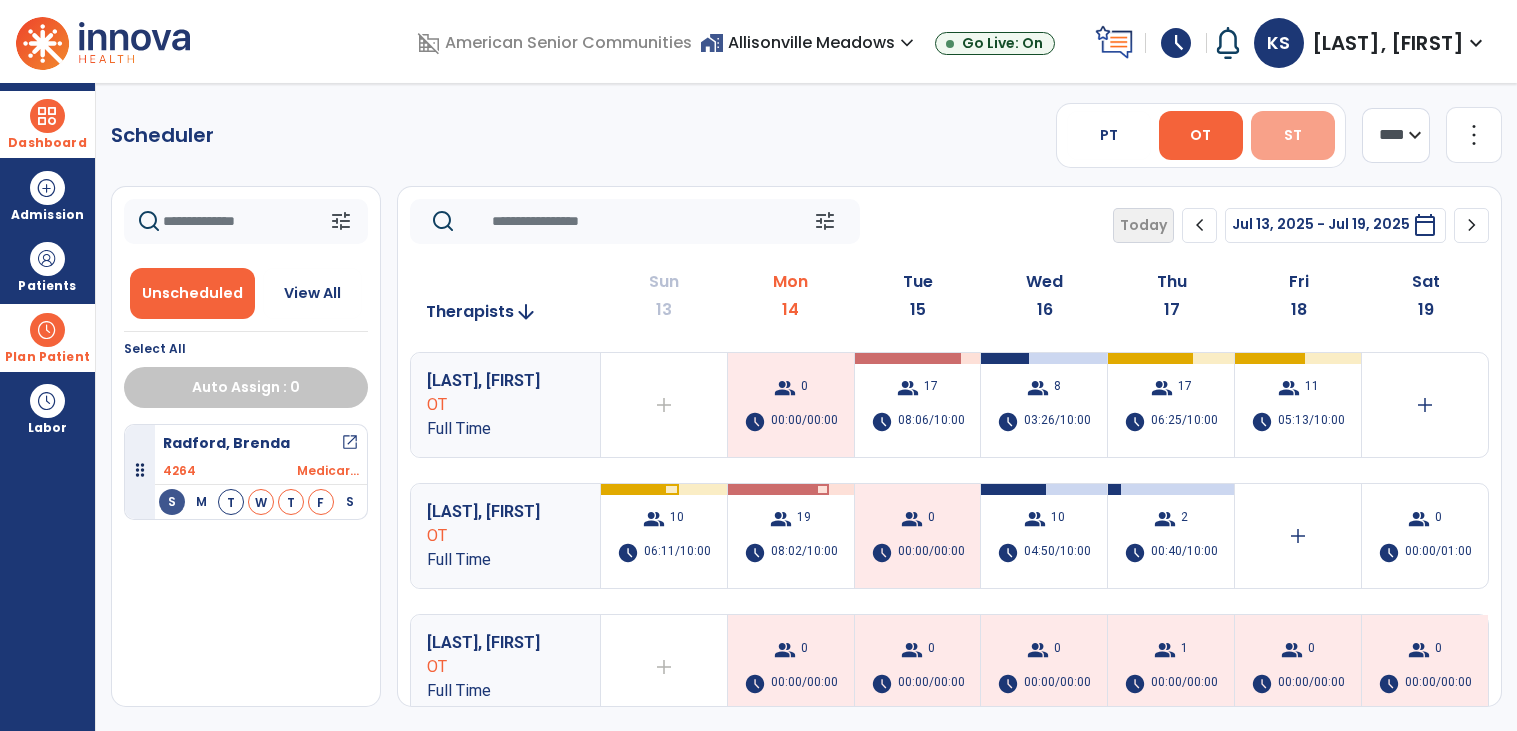 click on "ST" at bounding box center [1293, 135] 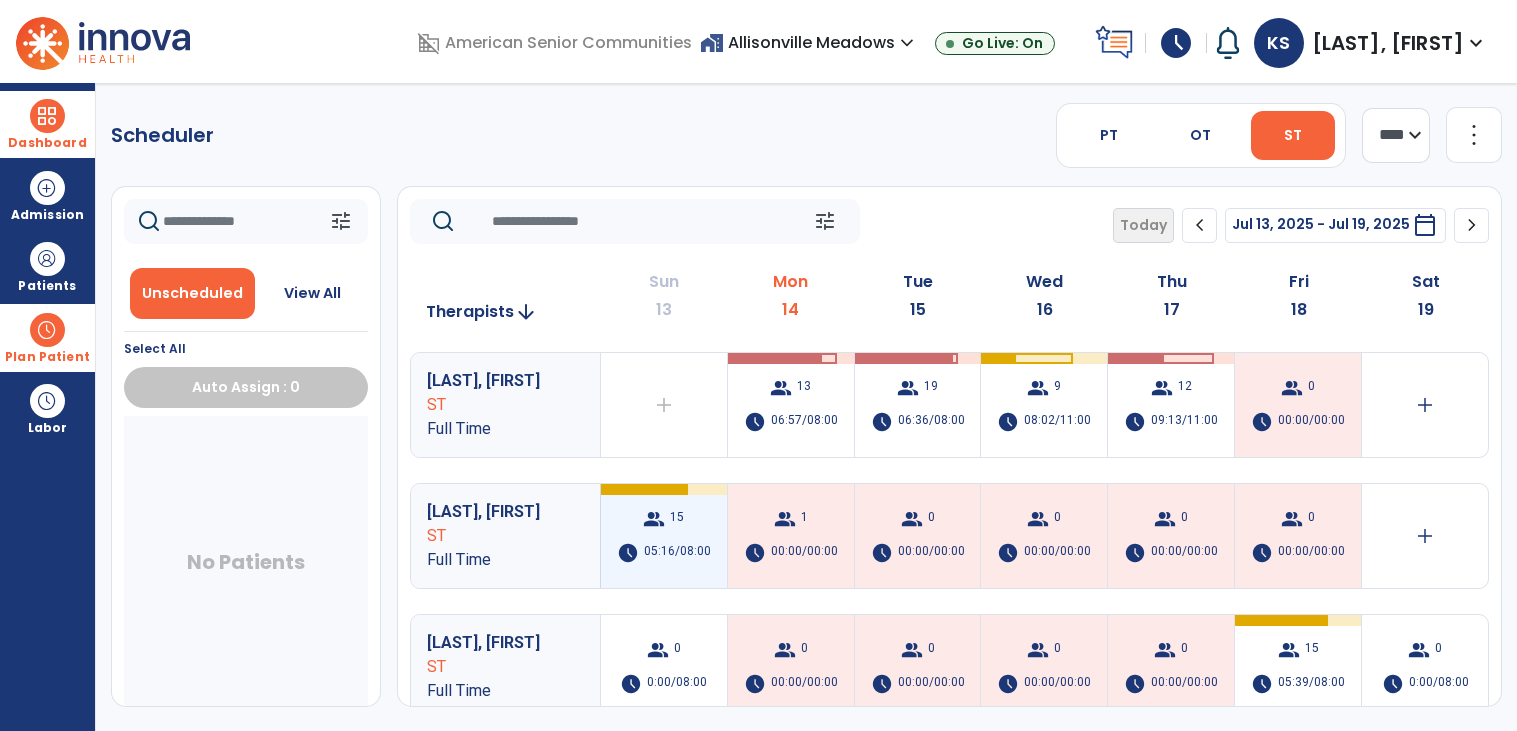 click on "group  15  schedule  05:16/08:00" at bounding box center (664, 536) 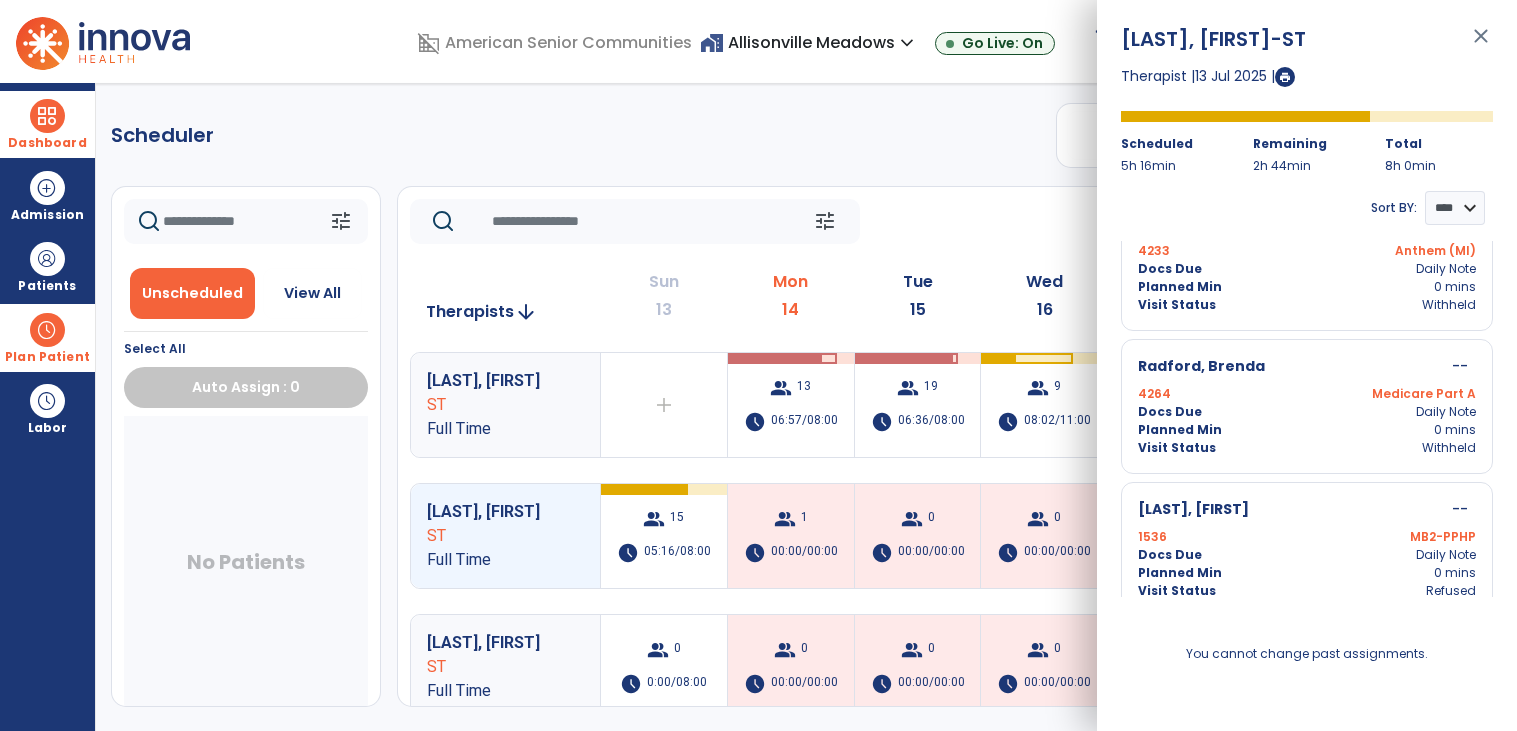 scroll, scrollTop: 1826, scrollLeft: 0, axis: vertical 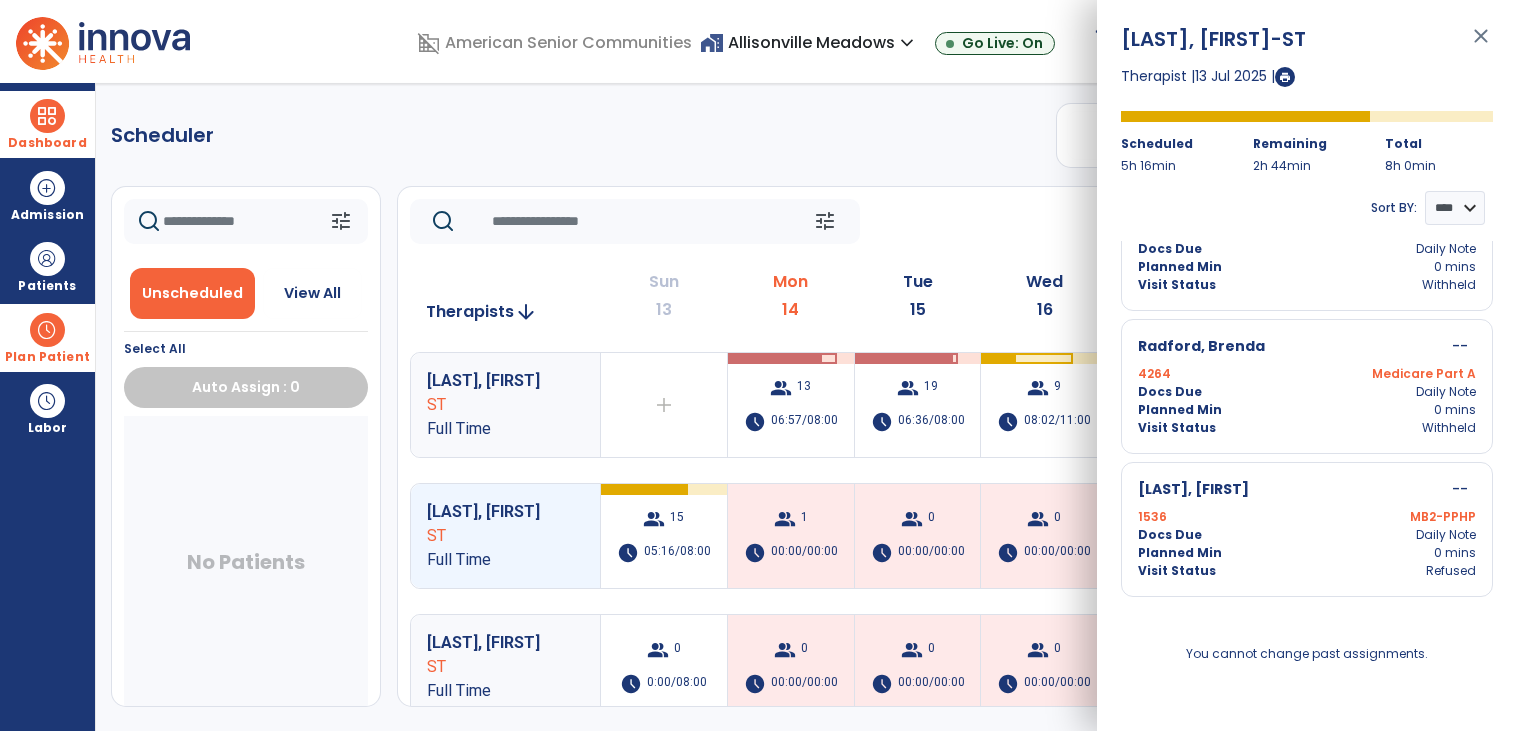 click on "Scheduler   PT   OT   ST  **** *** more_vert  Manage Labor   View All Therapists   Print" 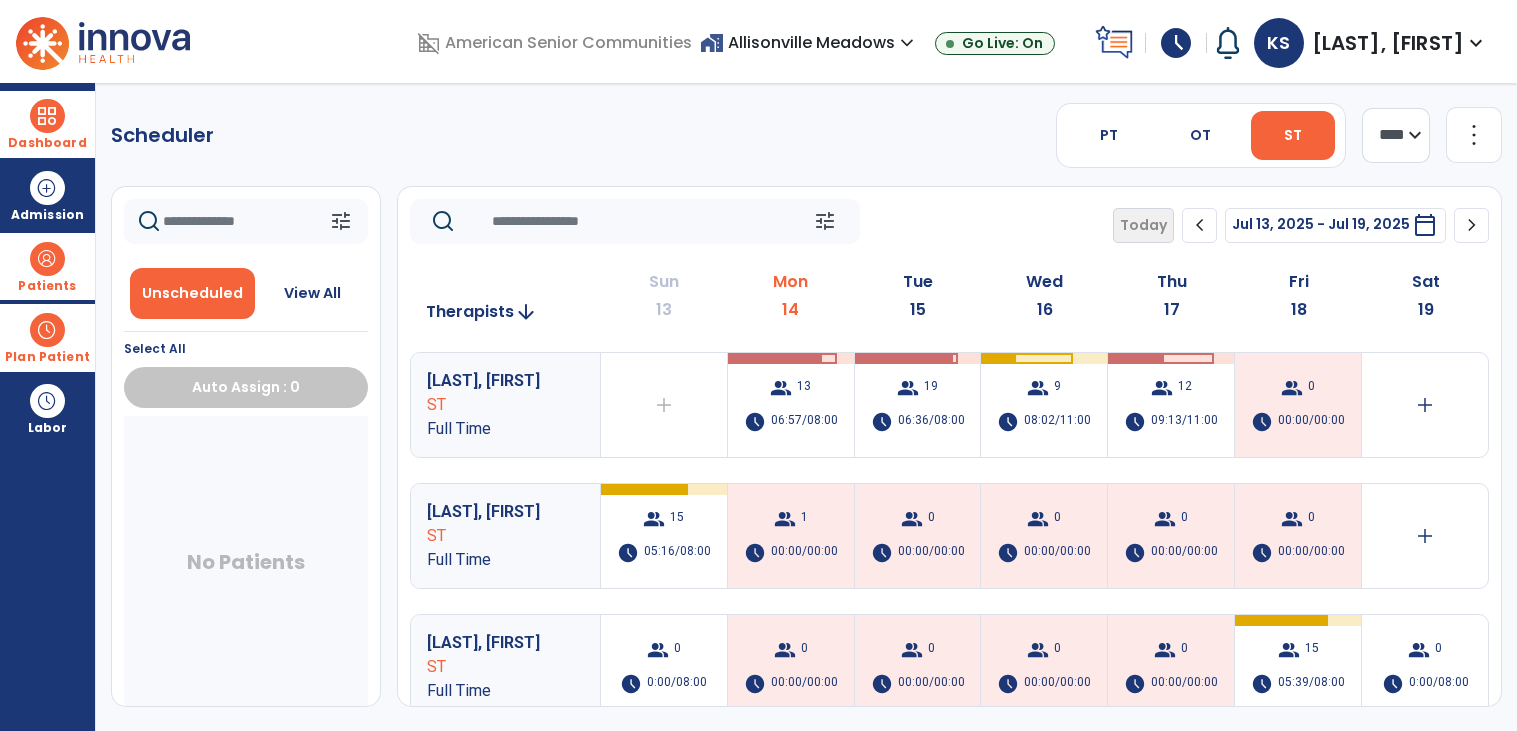 click on "Patients" at bounding box center [47, 286] 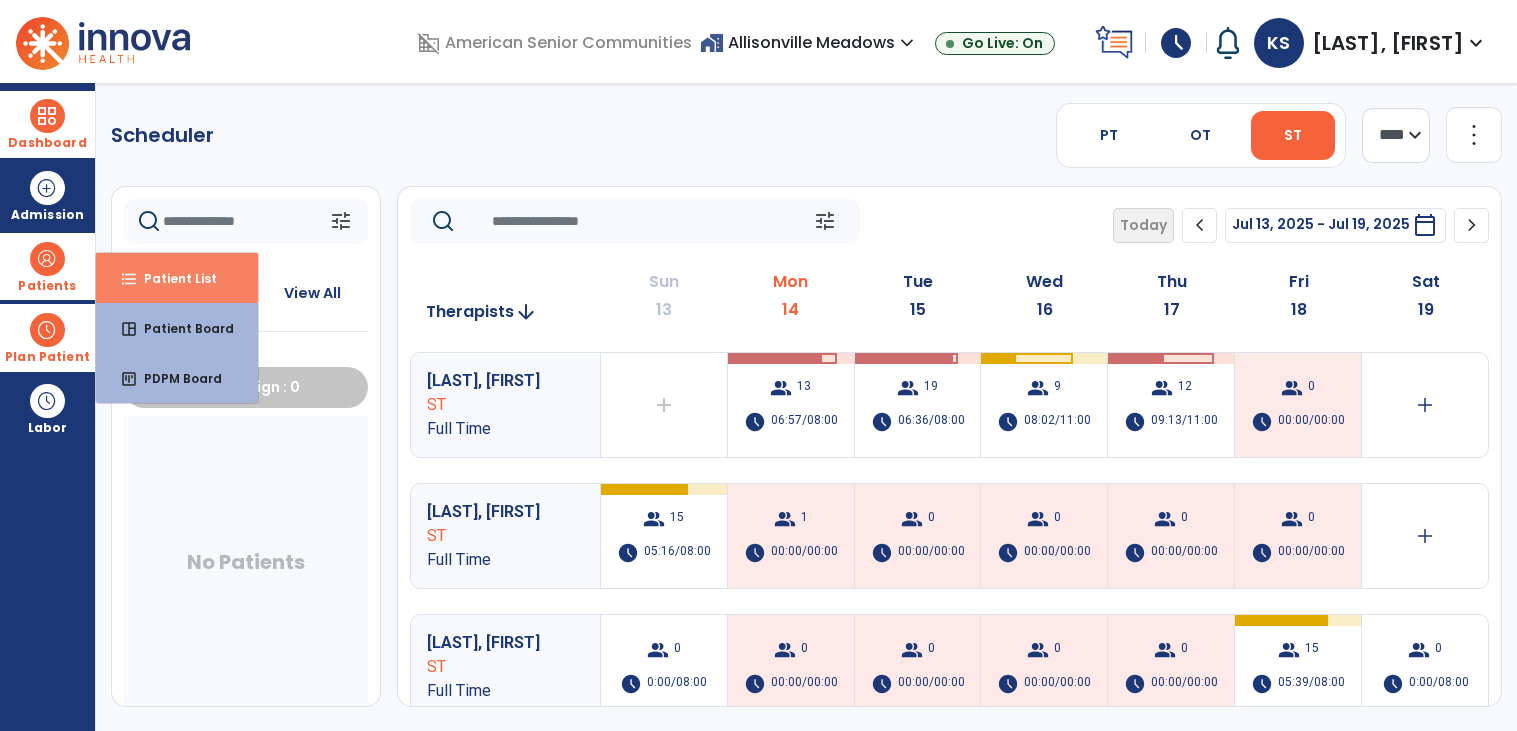 click on "Patient List" at bounding box center (172, 278) 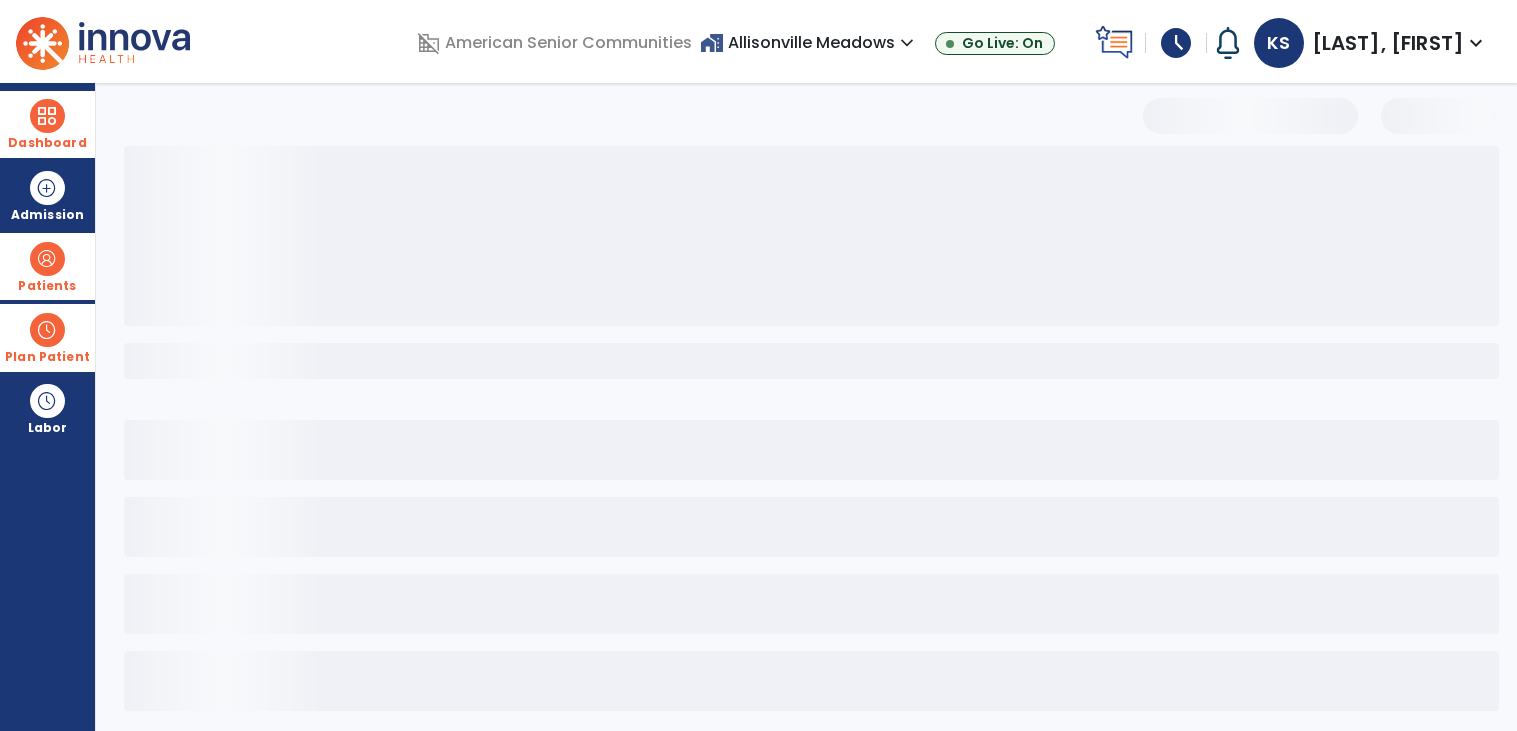 select on "***" 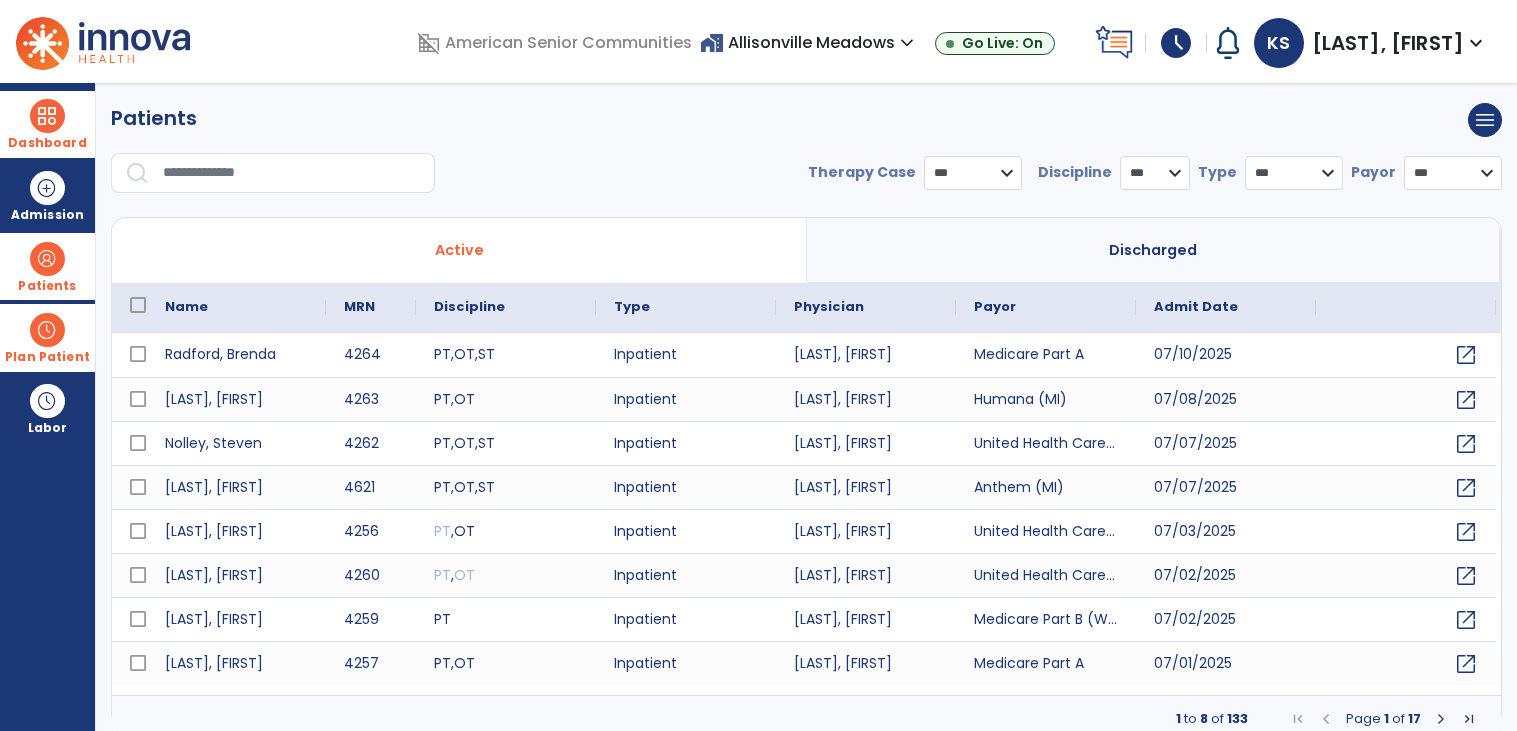 click at bounding box center [292, 173] 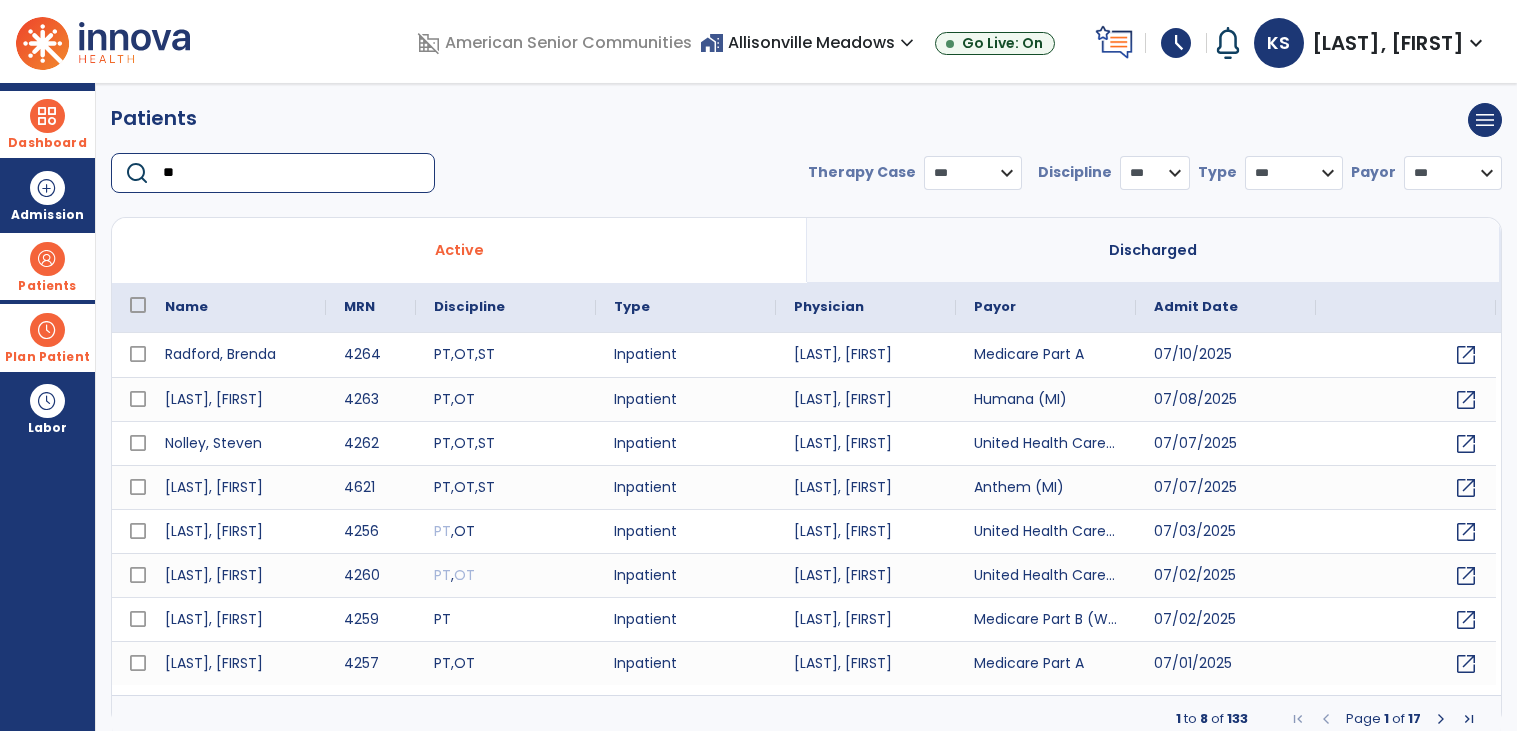 type on "*" 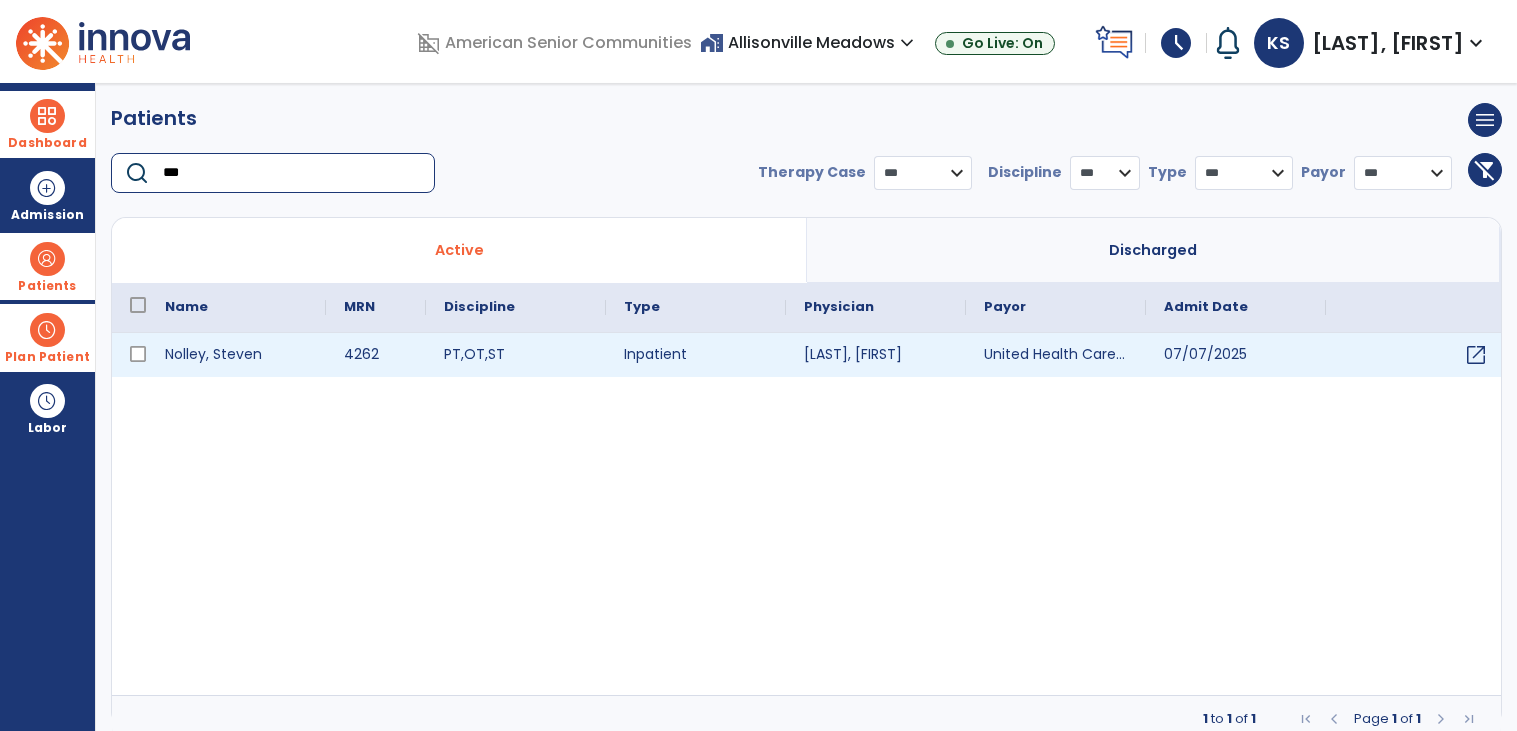 type on "***" 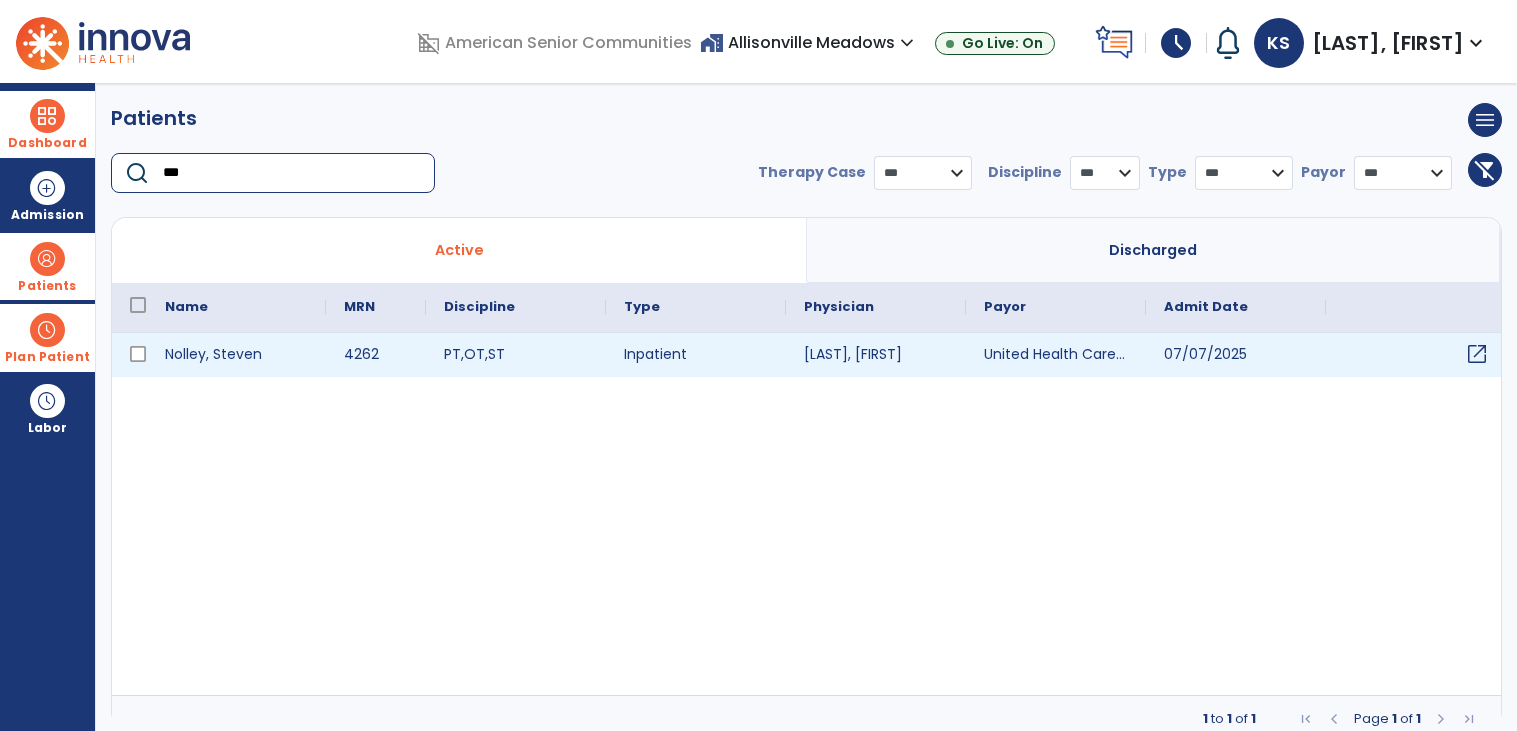 click on "open_in_new" at bounding box center [1477, 354] 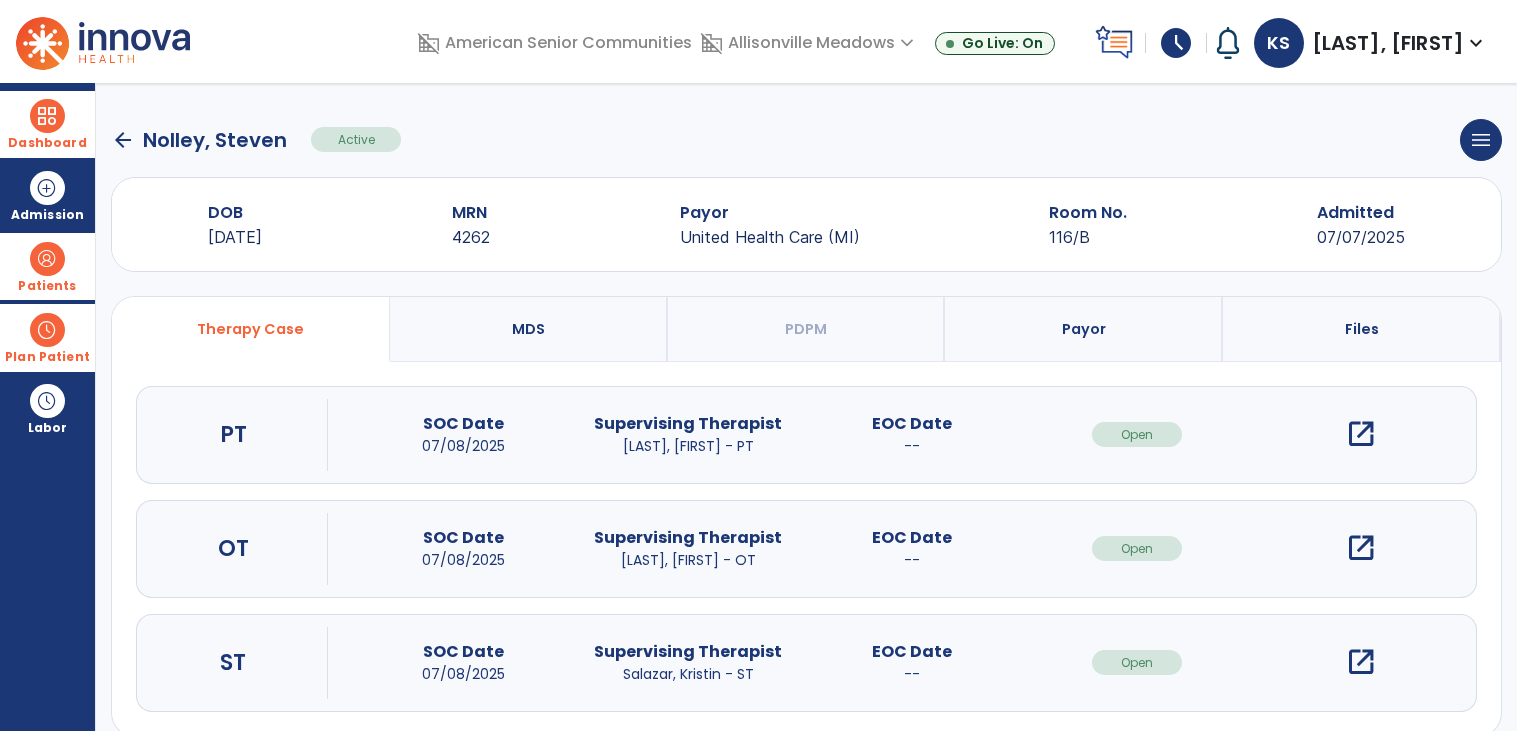 scroll, scrollTop: 29, scrollLeft: 0, axis: vertical 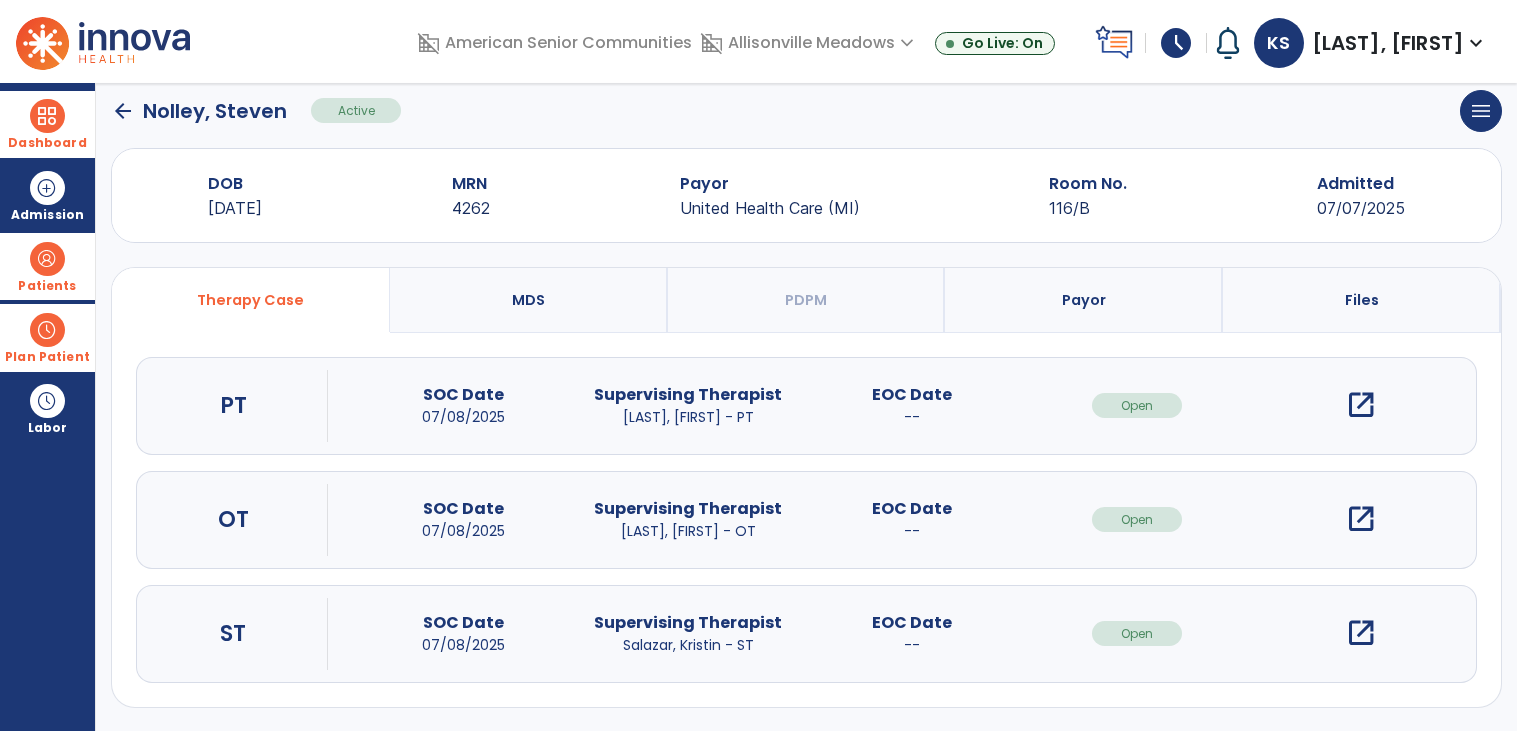click on "open_in_new" at bounding box center (1361, 633) 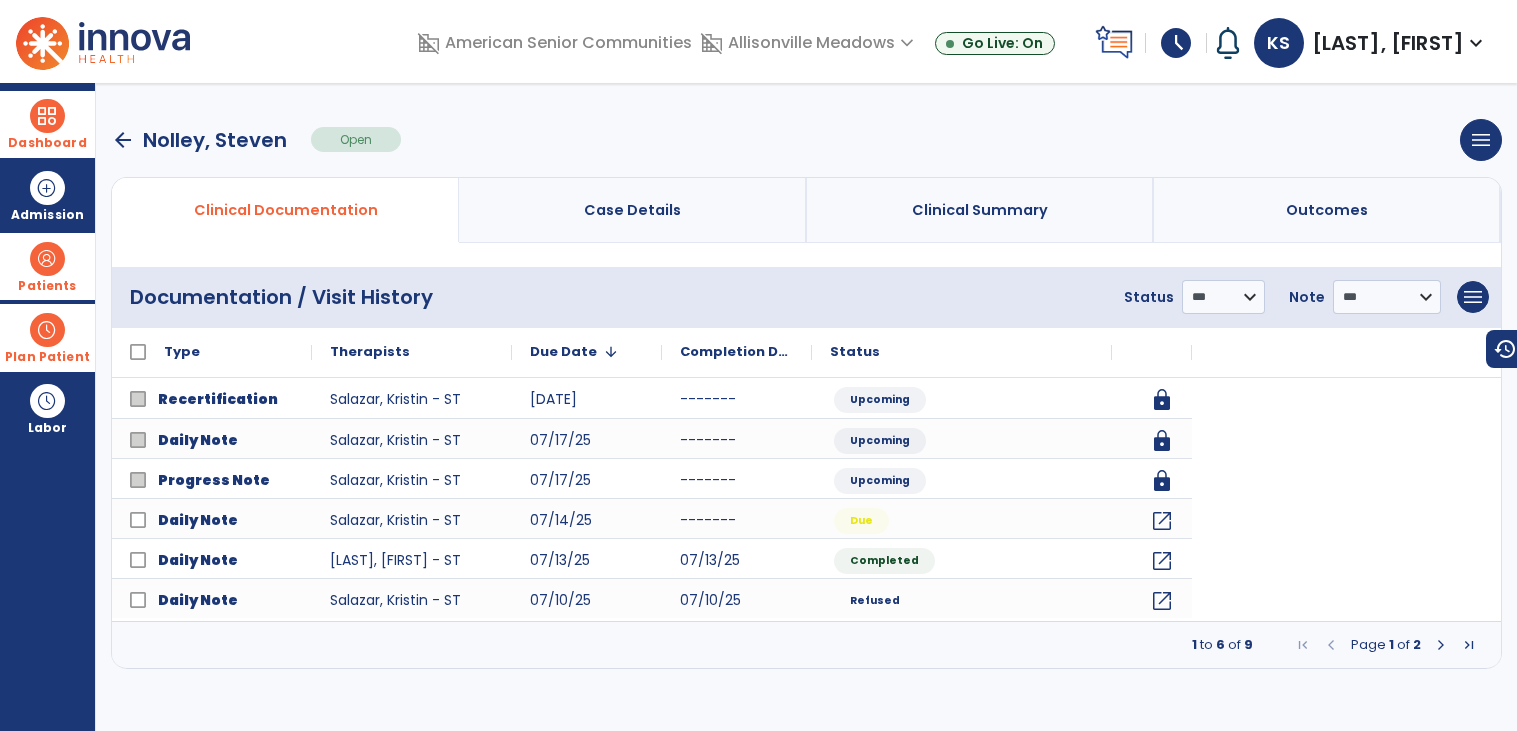 scroll, scrollTop: 0, scrollLeft: 0, axis: both 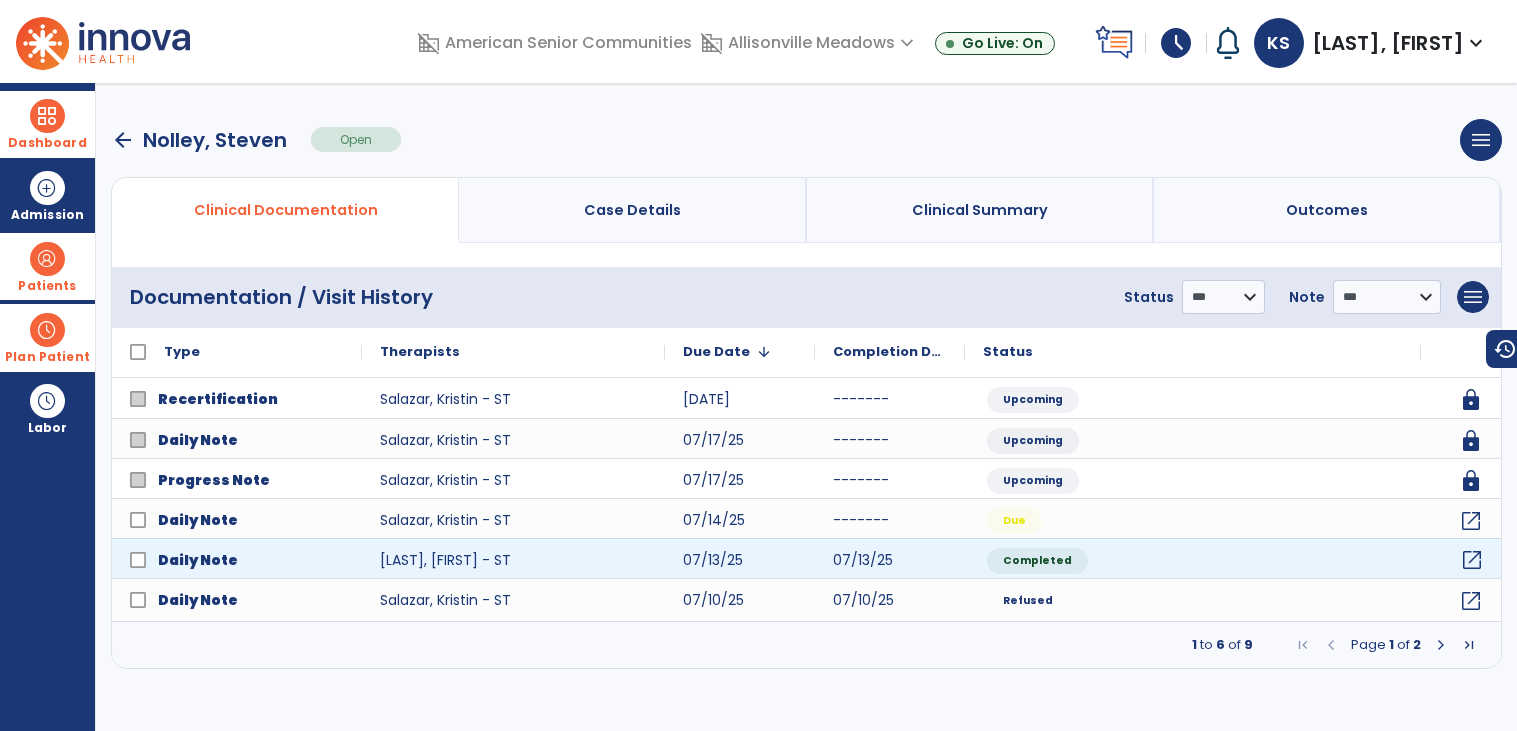 click on "open_in_new" 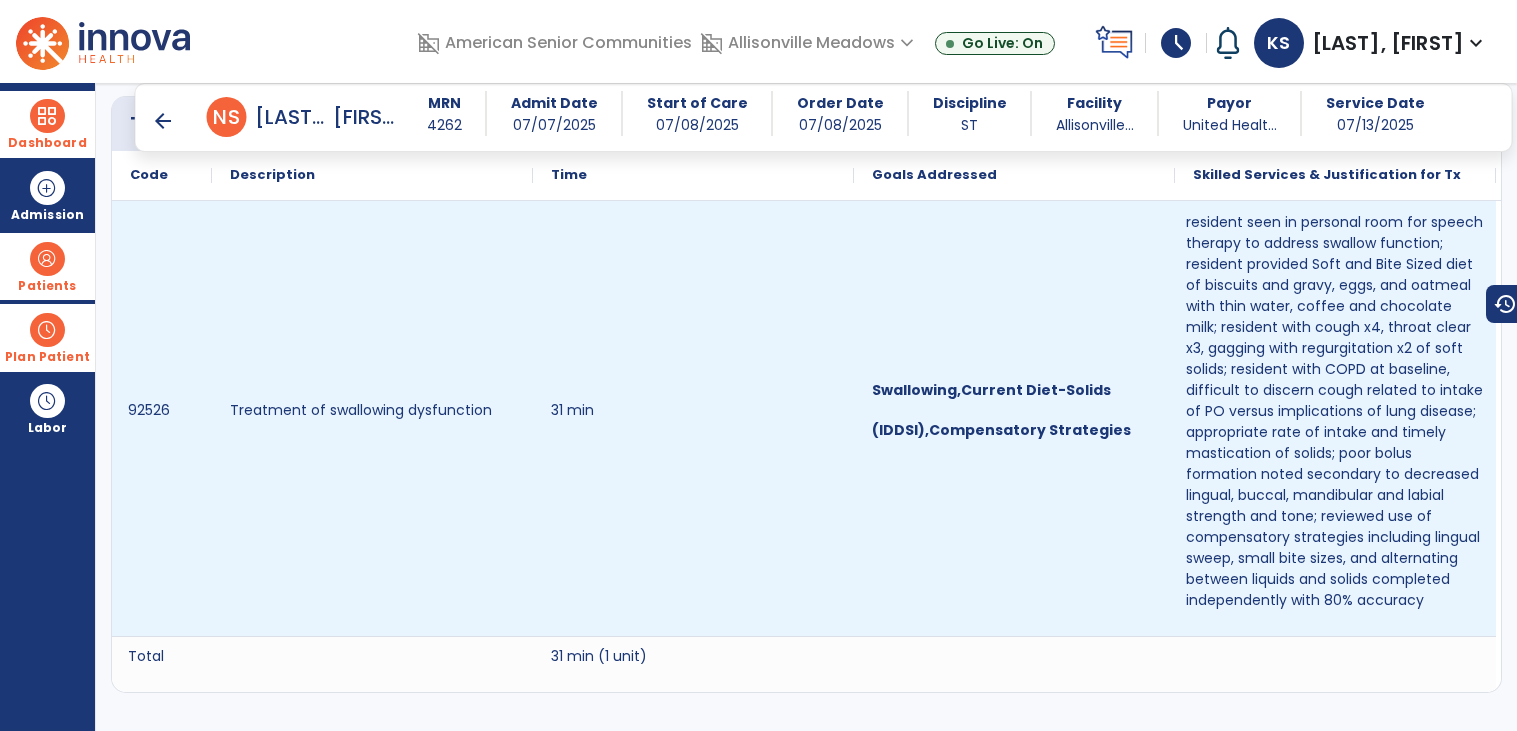 scroll, scrollTop: 0, scrollLeft: 0, axis: both 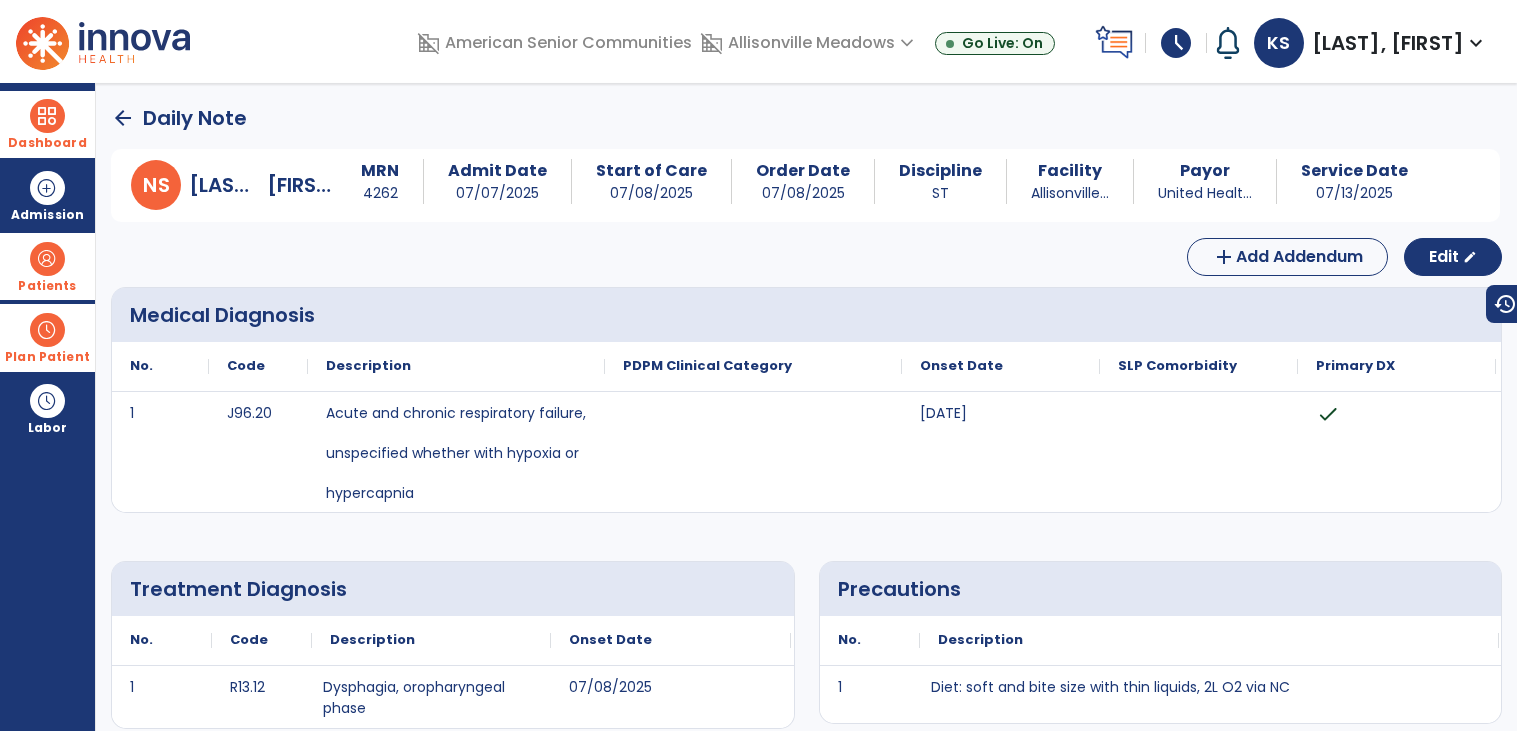 click on "Dashboard" at bounding box center (47, 124) 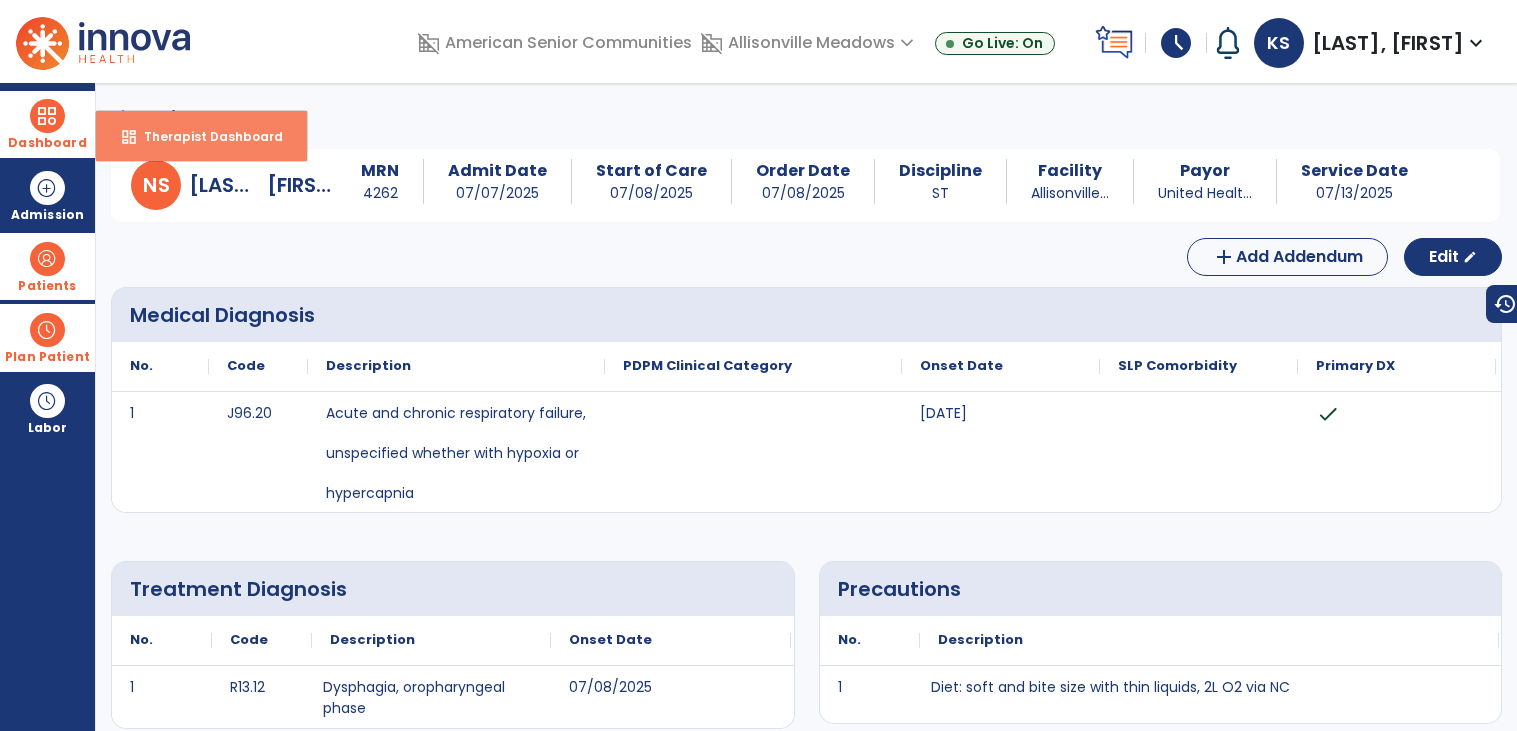 click on "Therapist Dashboard" at bounding box center [205, 136] 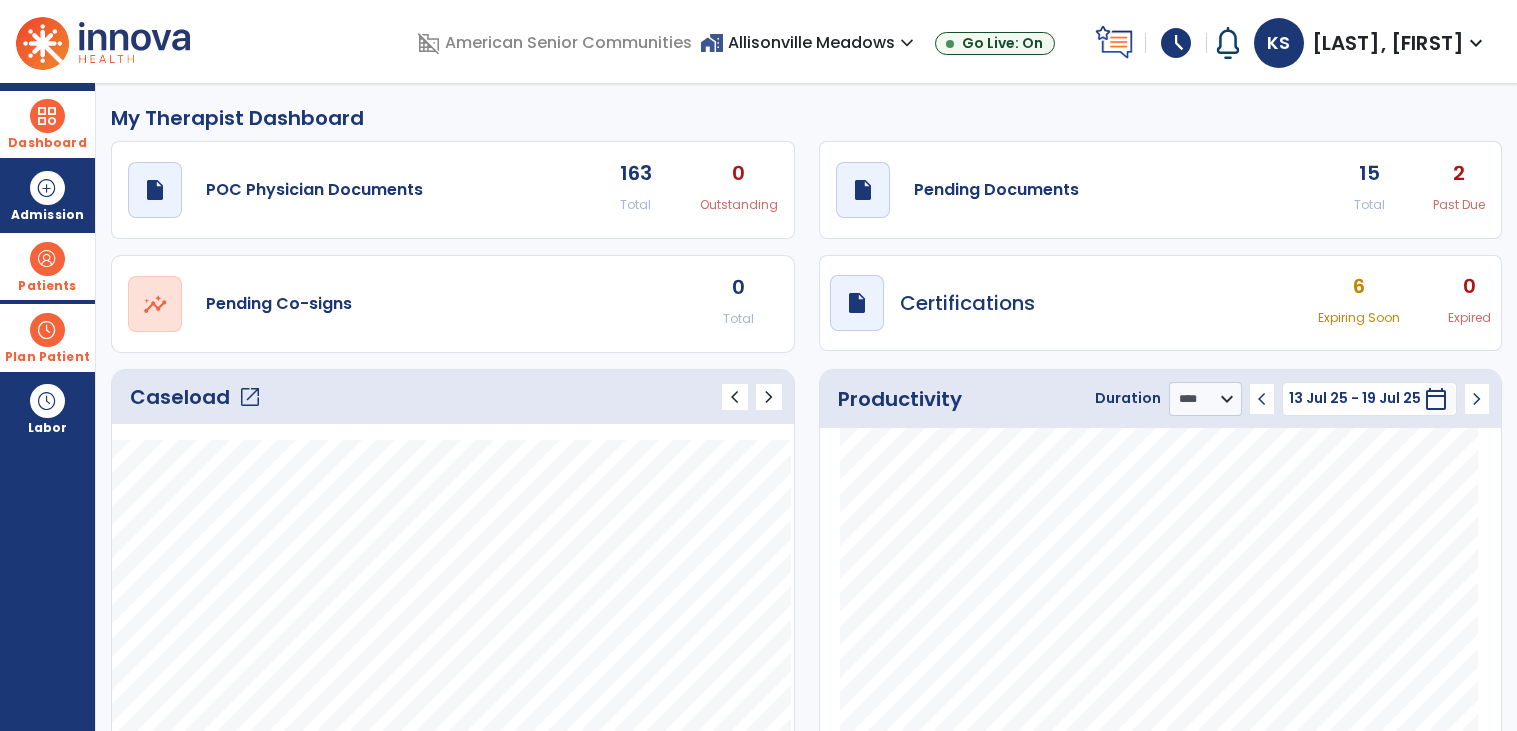 click at bounding box center (47, 259) 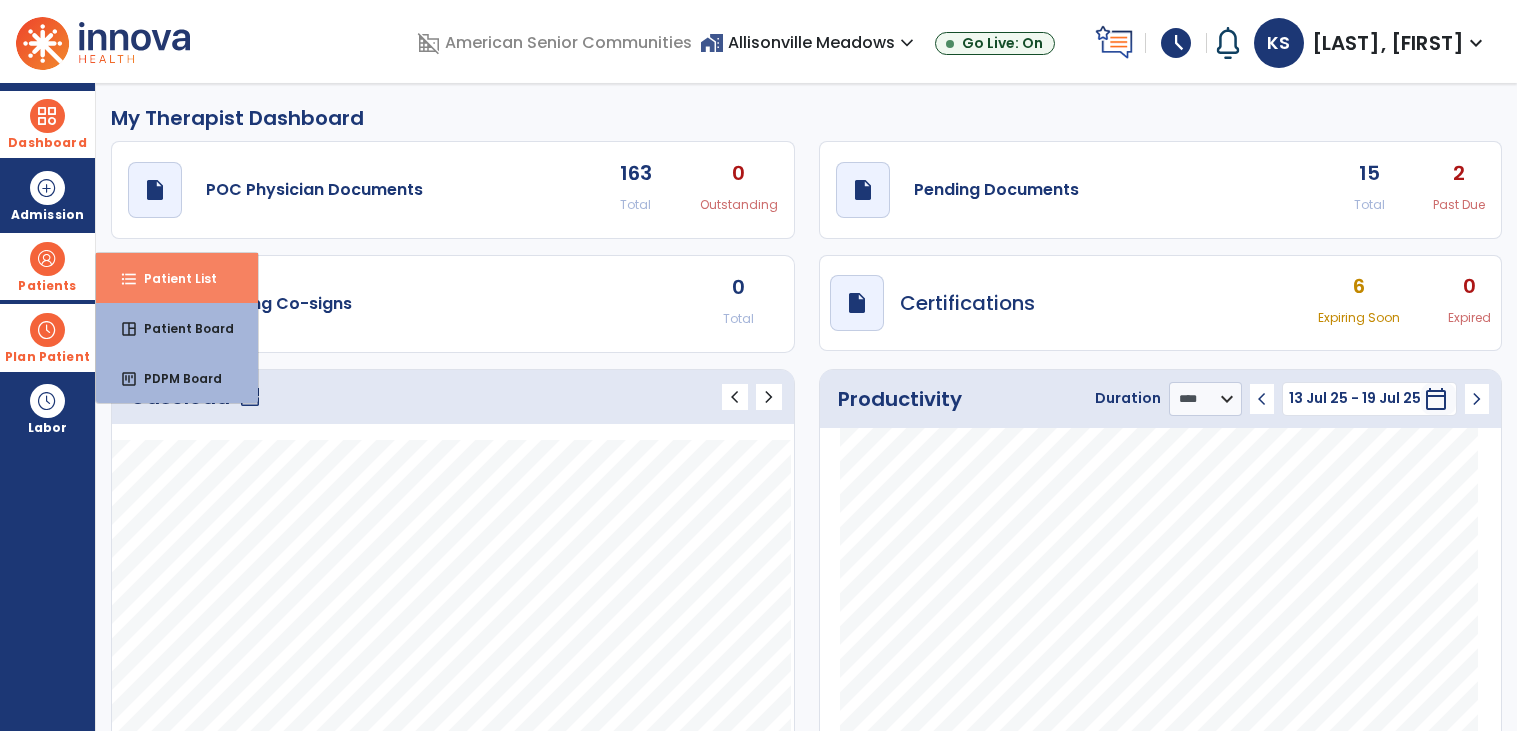 click on "format_list_bulleted  Patient List" at bounding box center (177, 278) 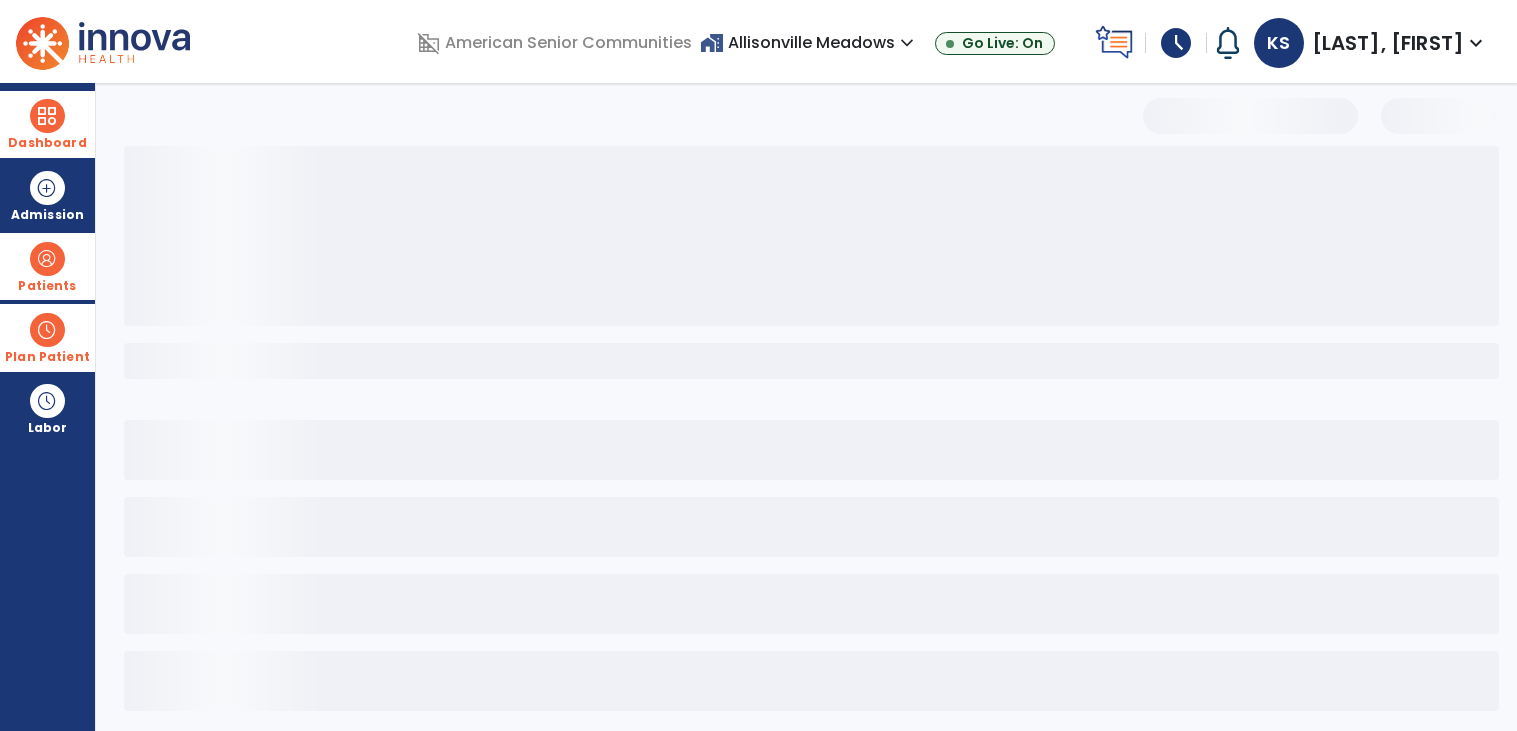 select on "***" 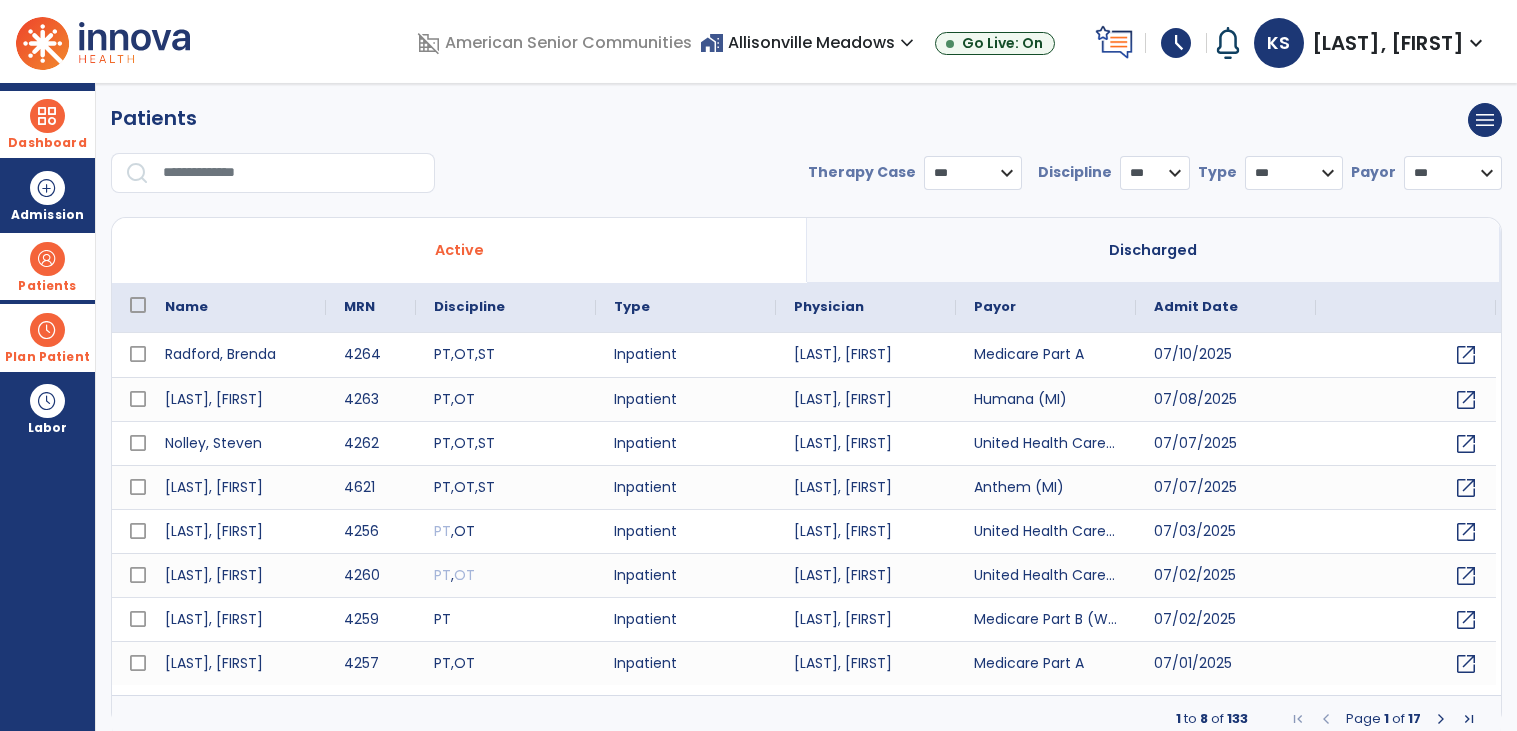 click at bounding box center [292, 173] 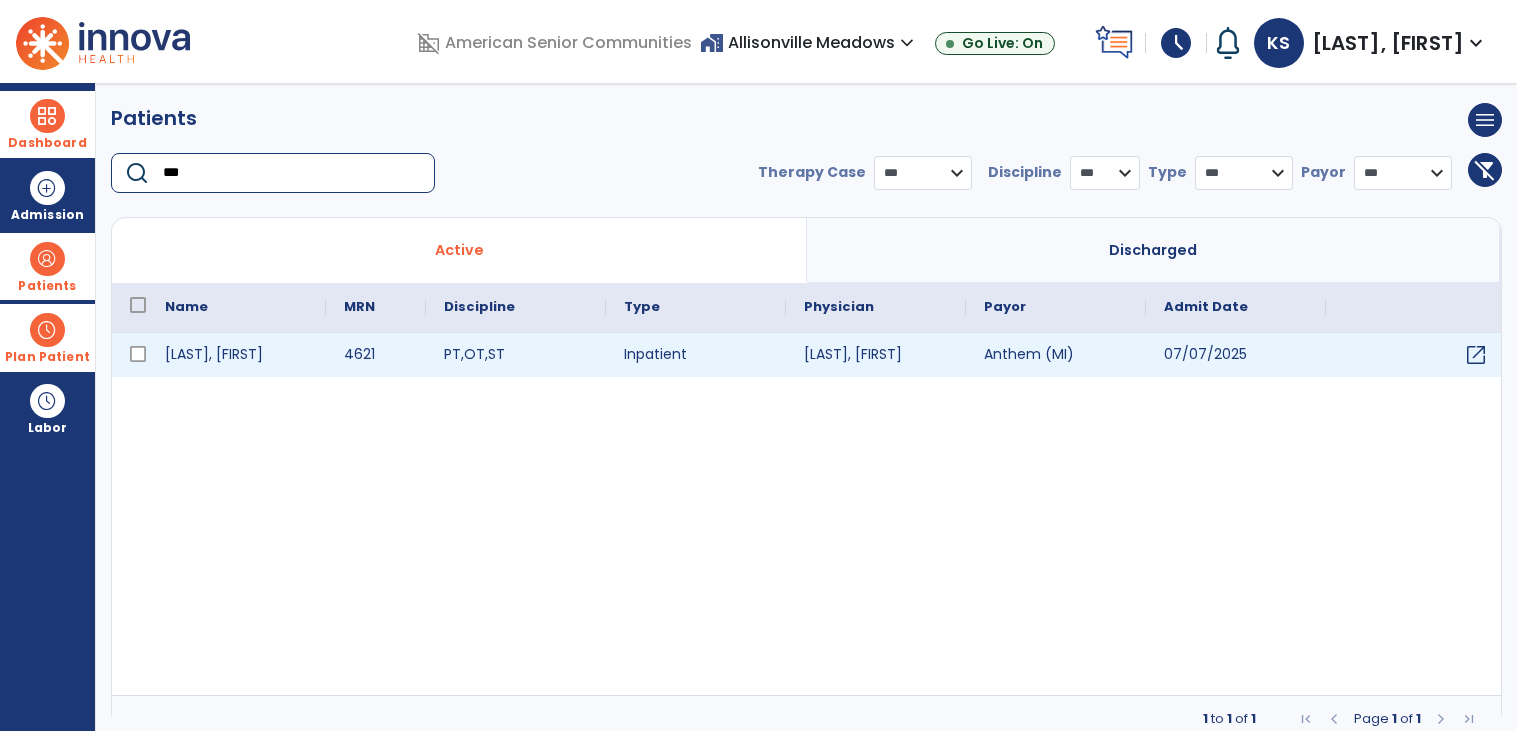 type on "***" 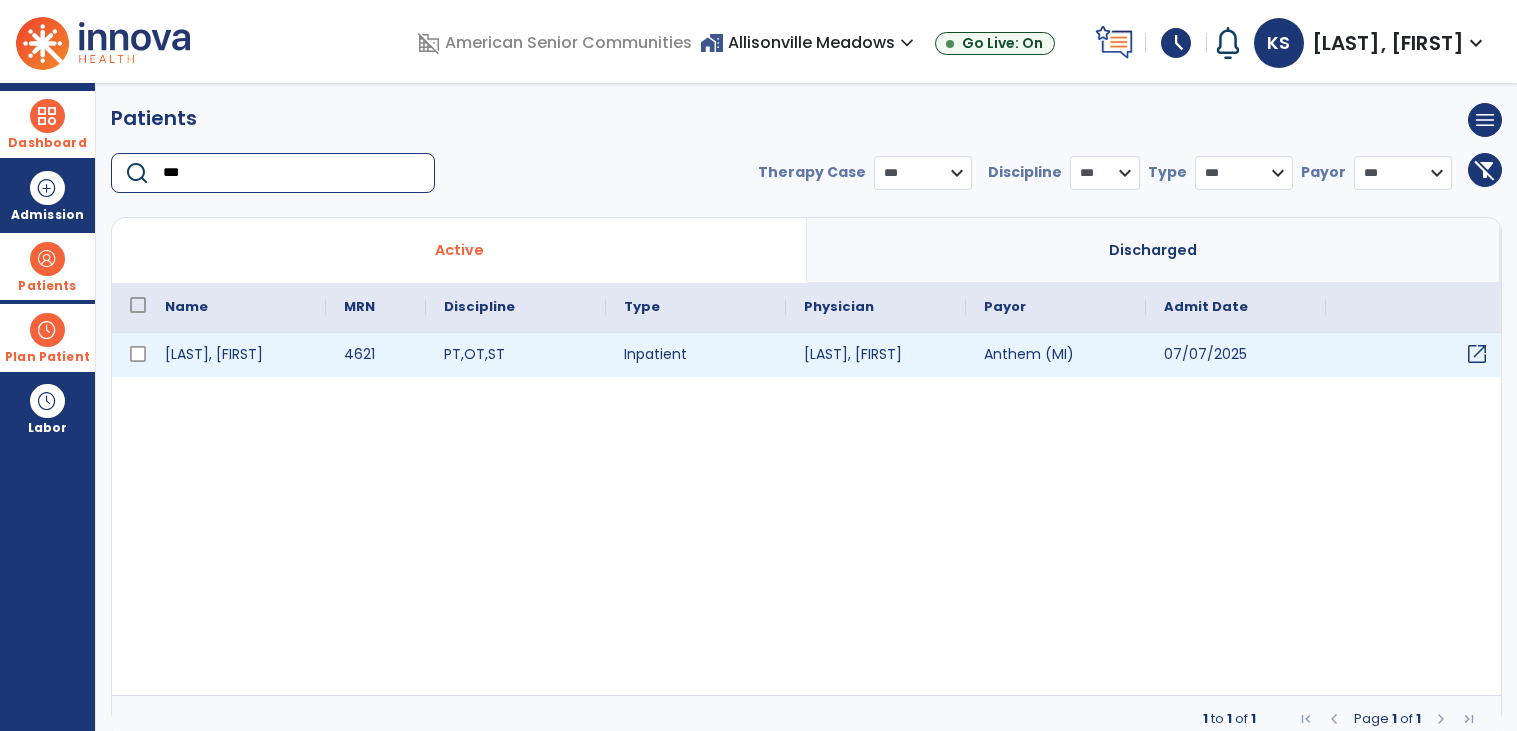click on "open_in_new" at bounding box center [1477, 354] 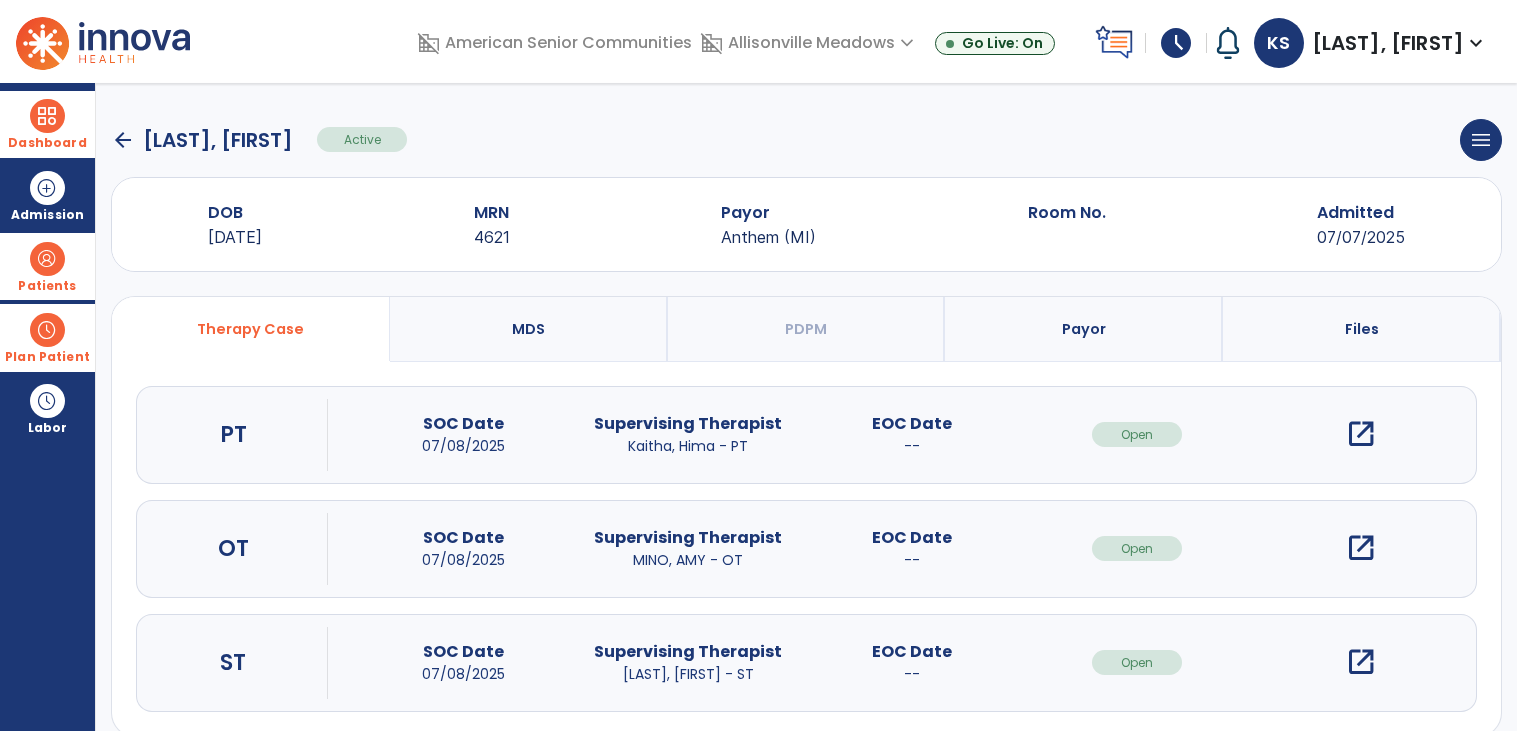 scroll, scrollTop: 29, scrollLeft: 0, axis: vertical 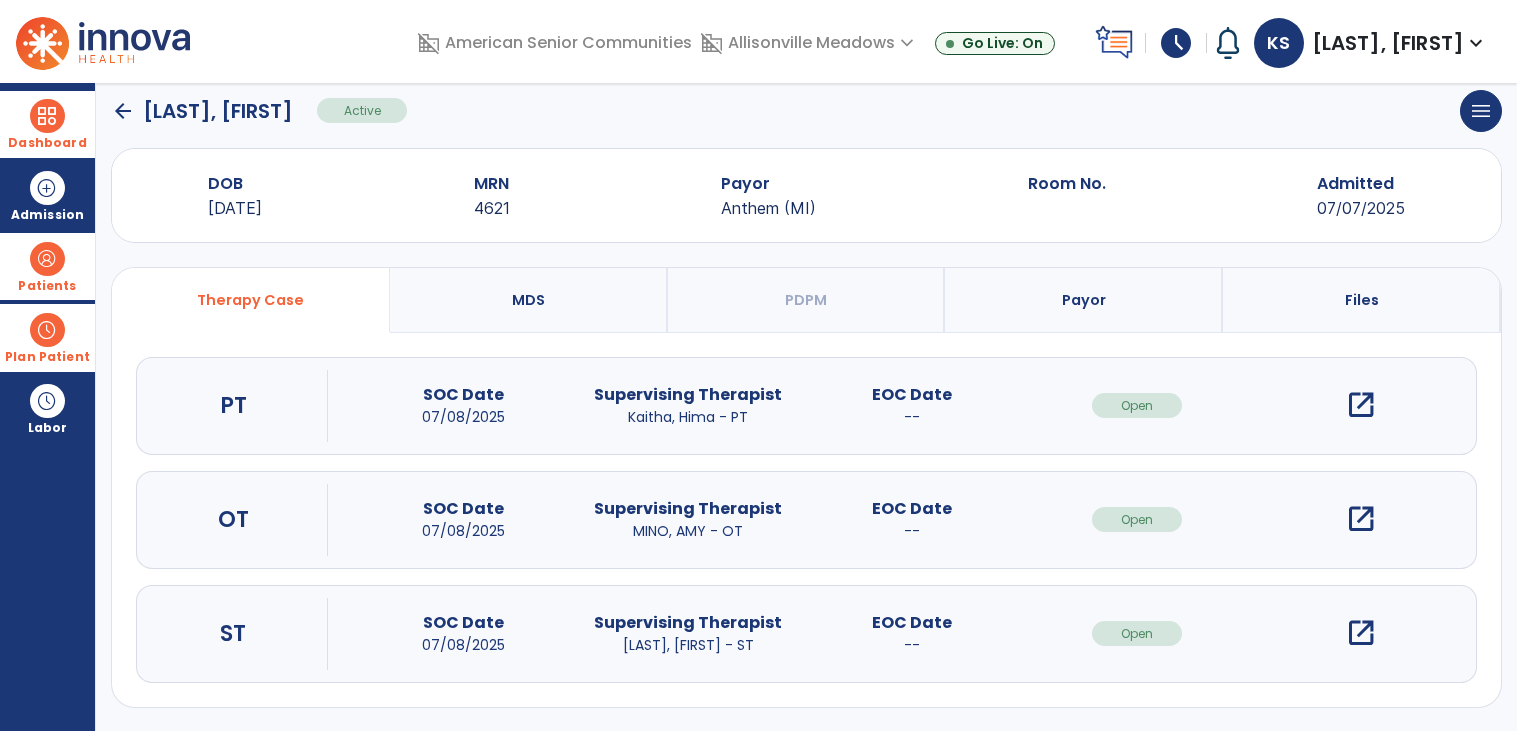 click on "open_in_new" at bounding box center [1361, 633] 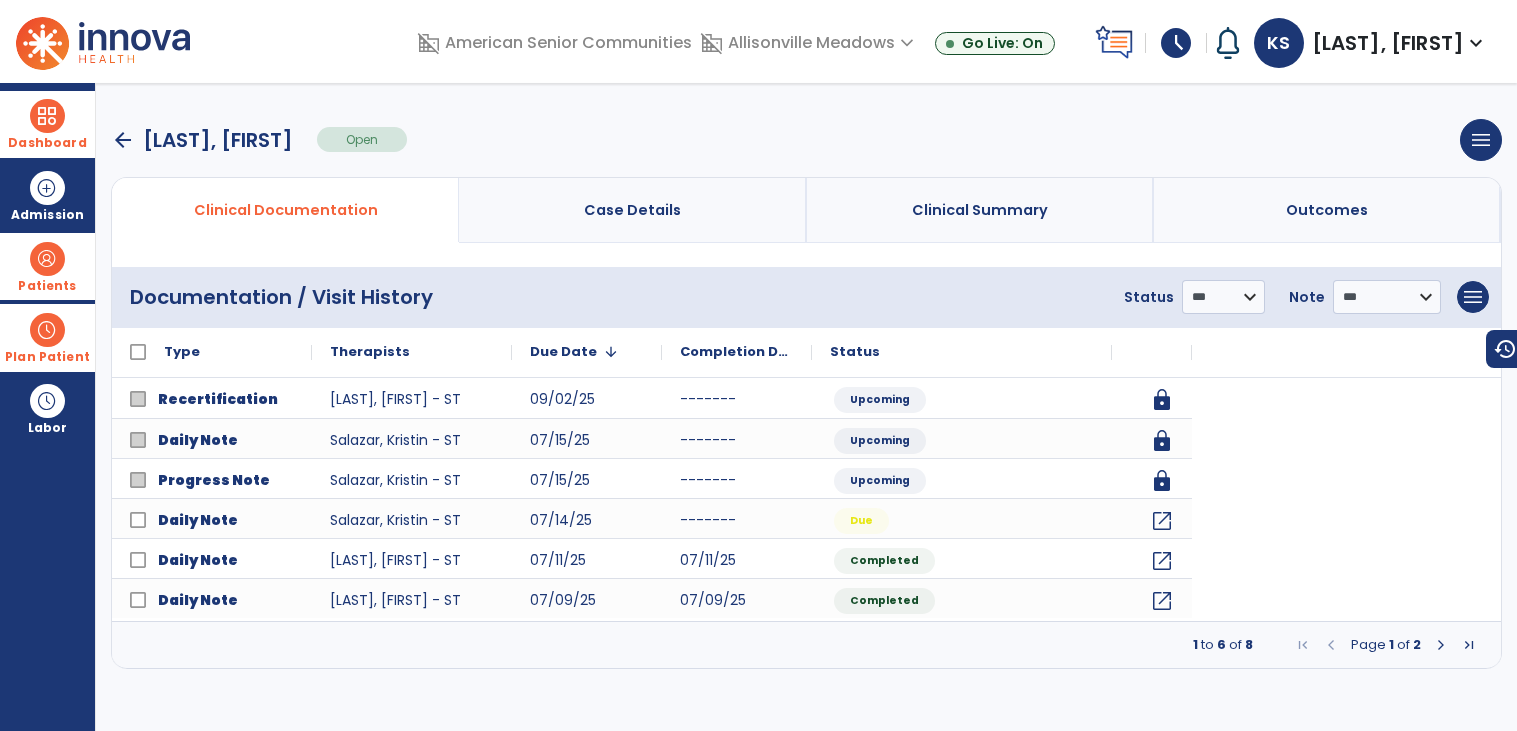 scroll, scrollTop: 0, scrollLeft: 0, axis: both 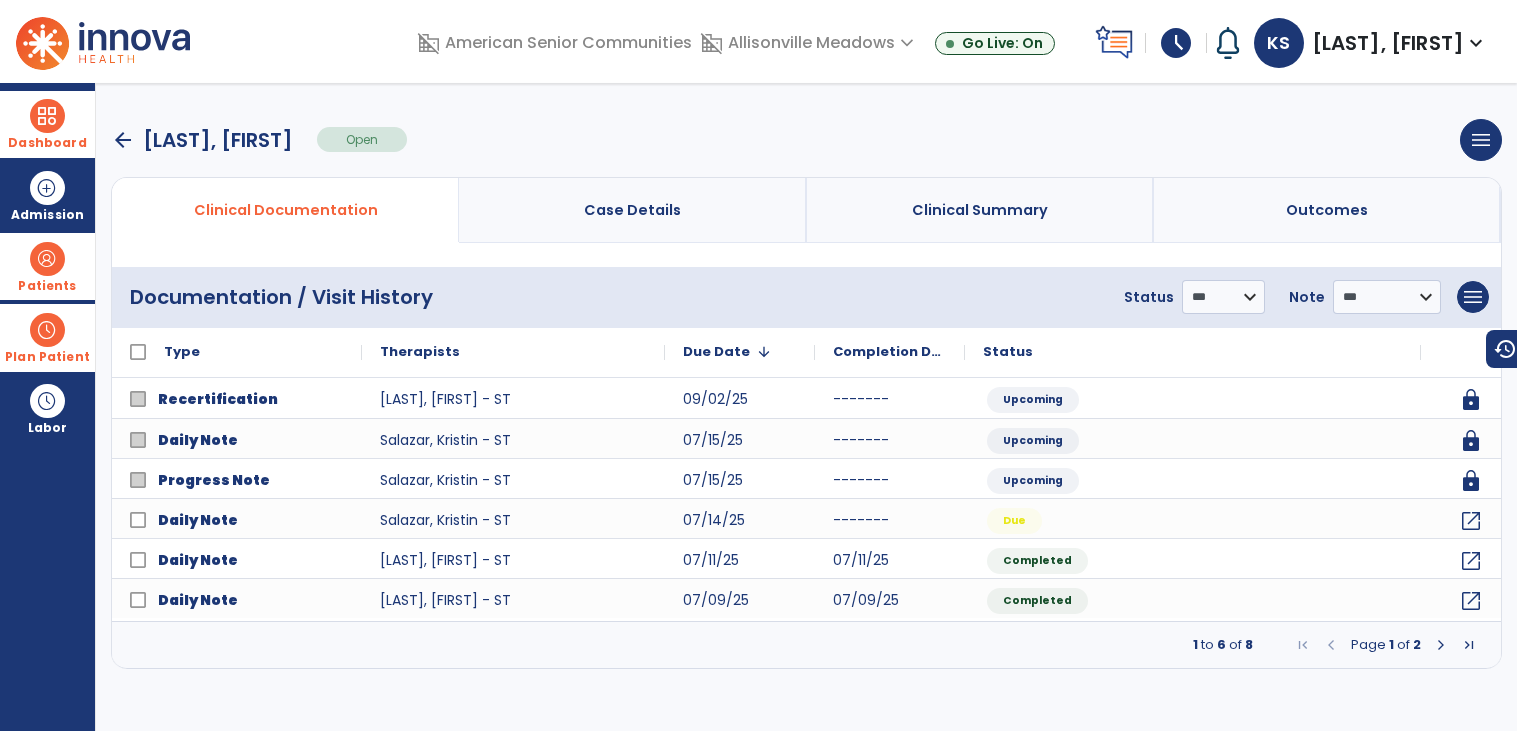 click at bounding box center [1441, 645] 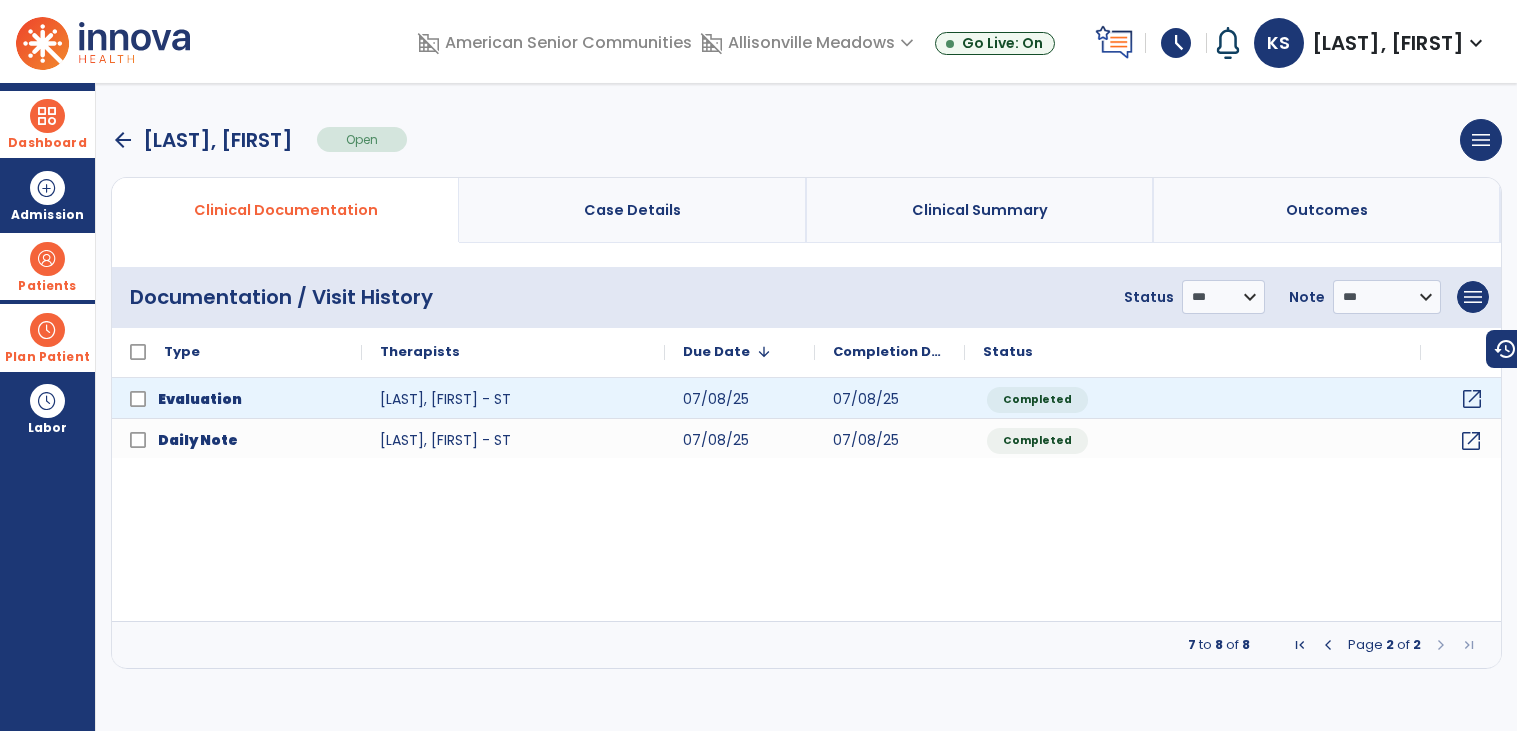 click on "open_in_new" 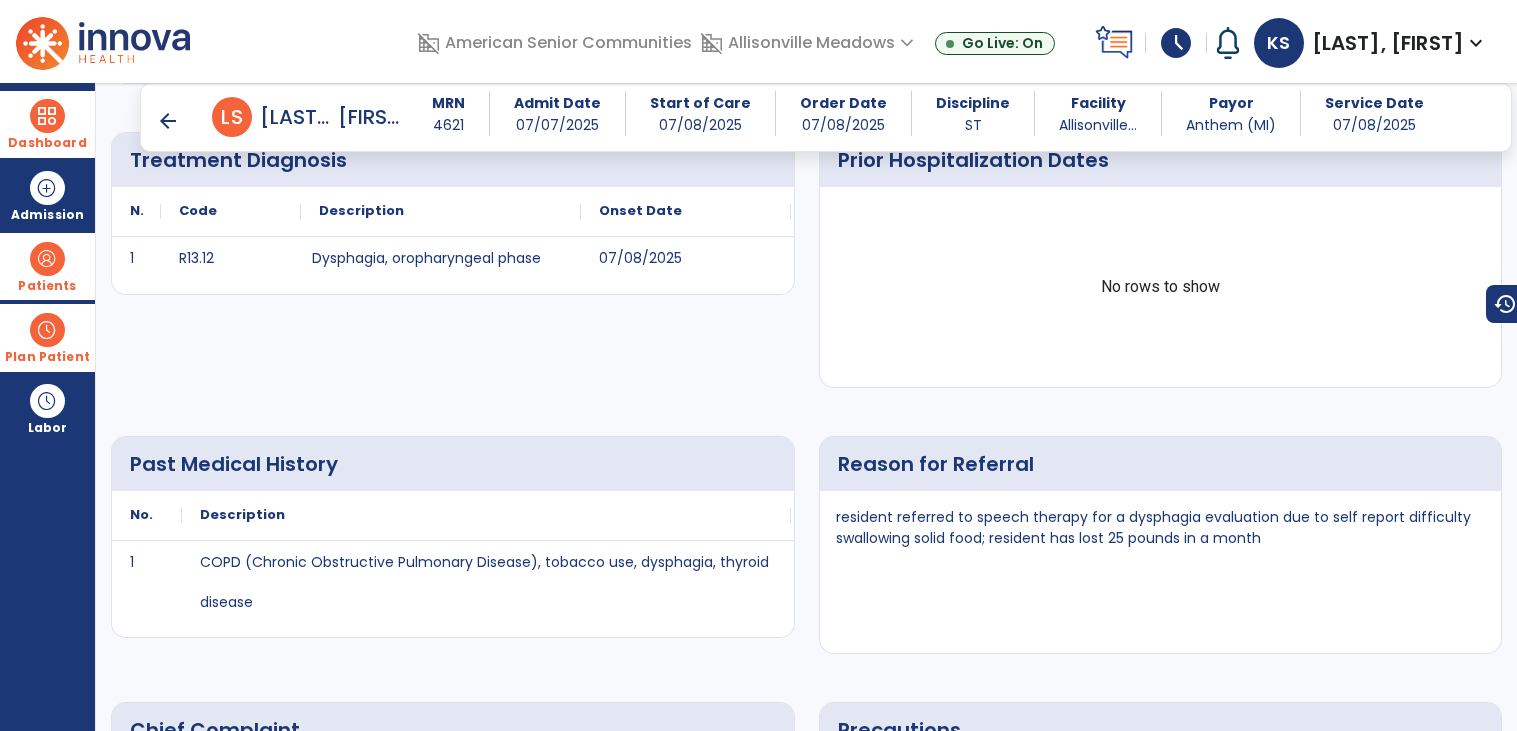 scroll, scrollTop: 0, scrollLeft: 0, axis: both 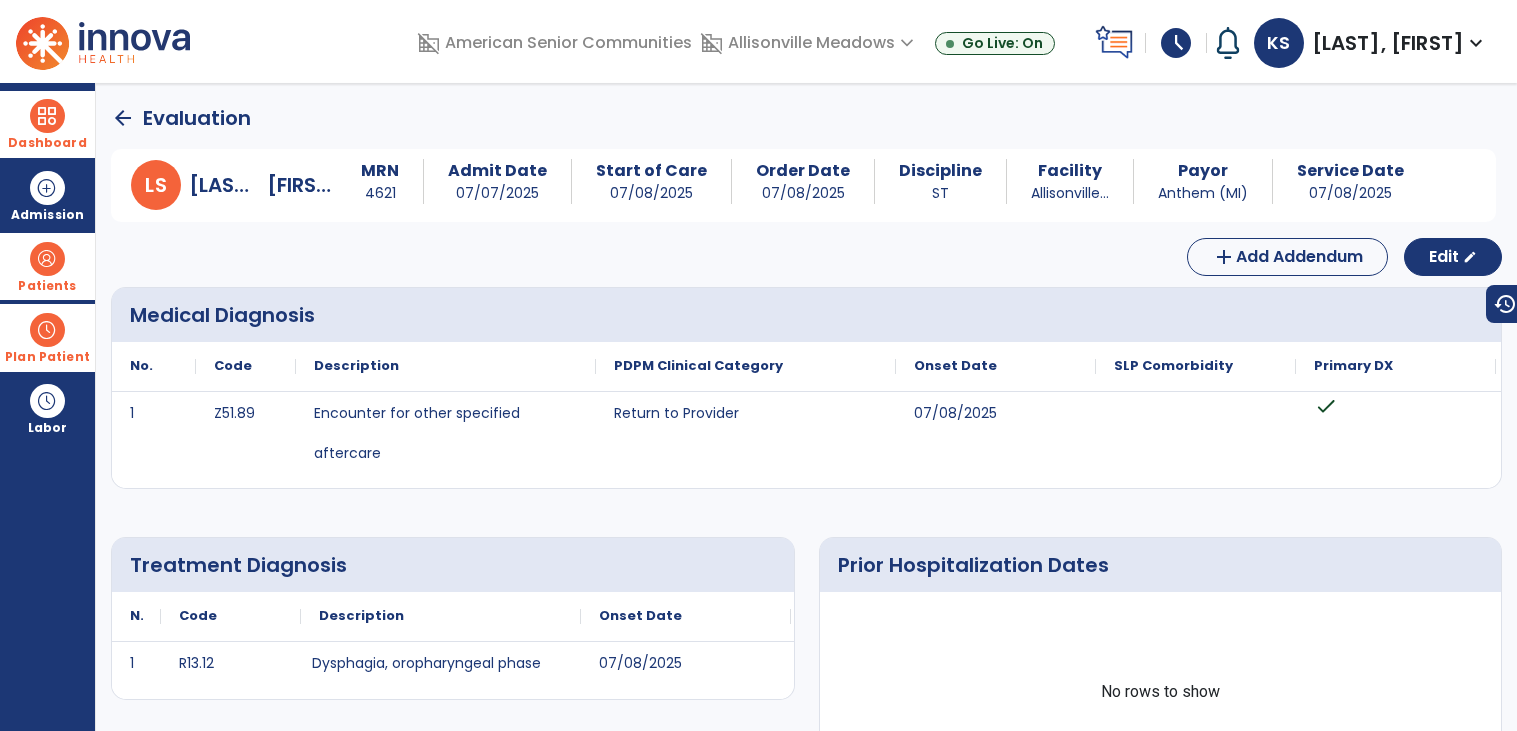 click on "Patients" at bounding box center [47, 266] 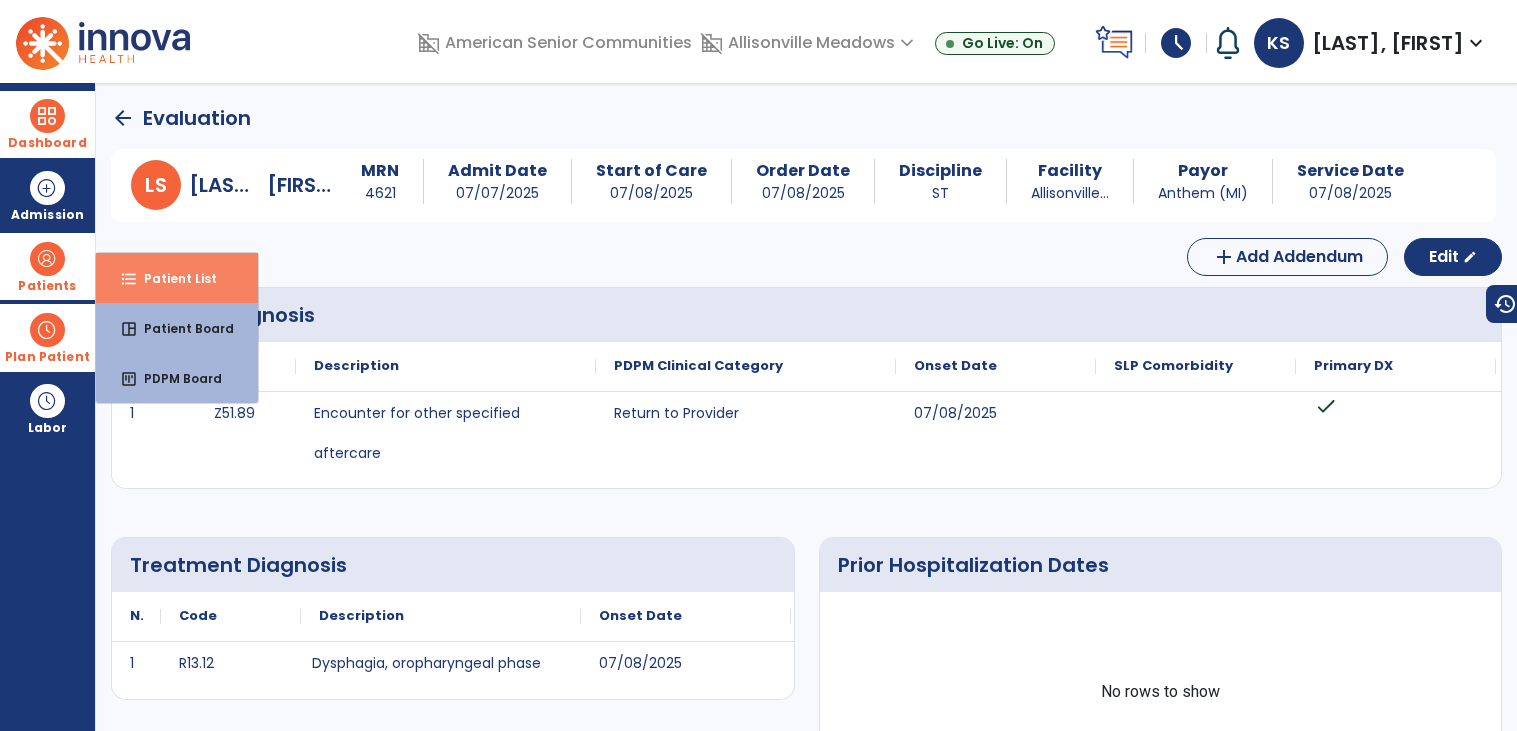 click on "format_list_bulleted" at bounding box center [129, 279] 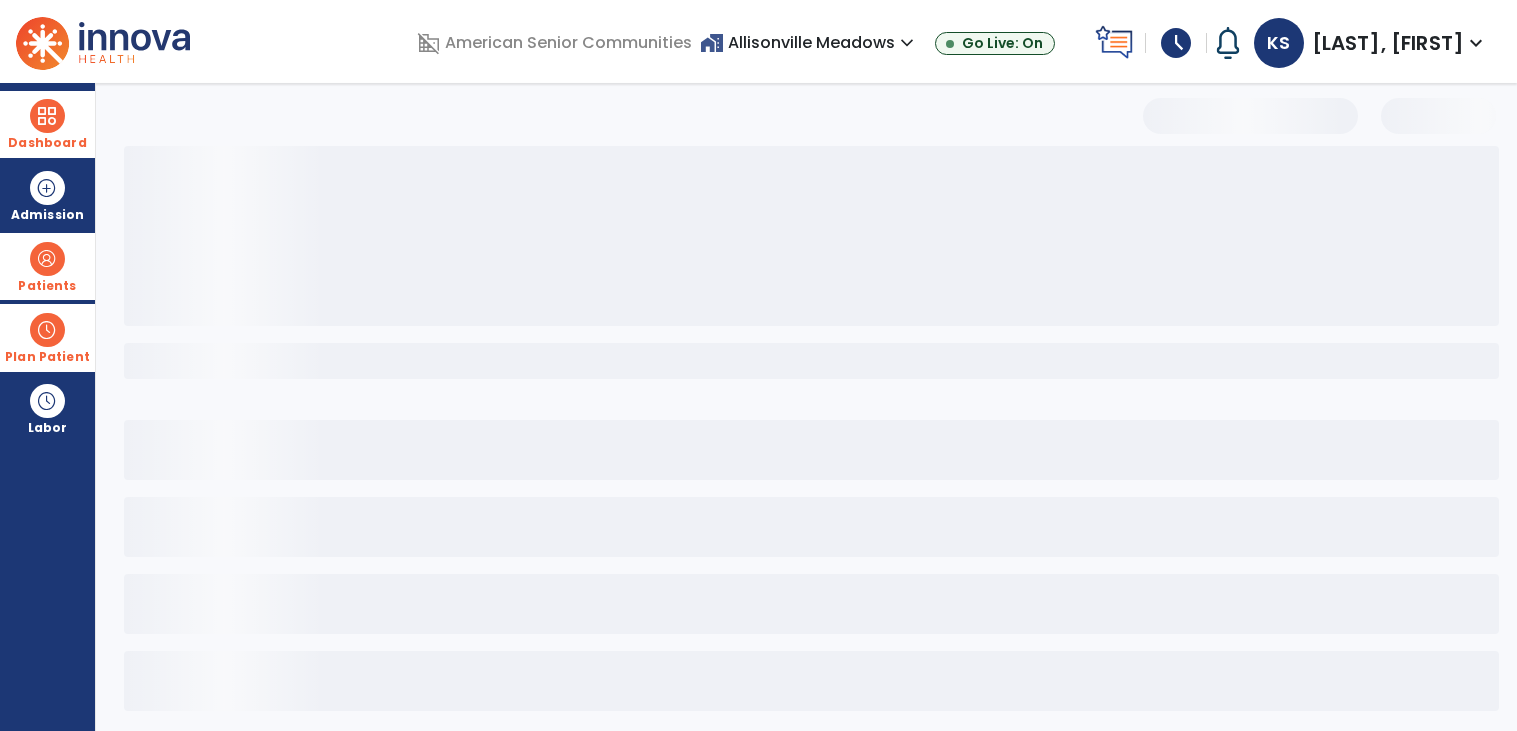 select on "***" 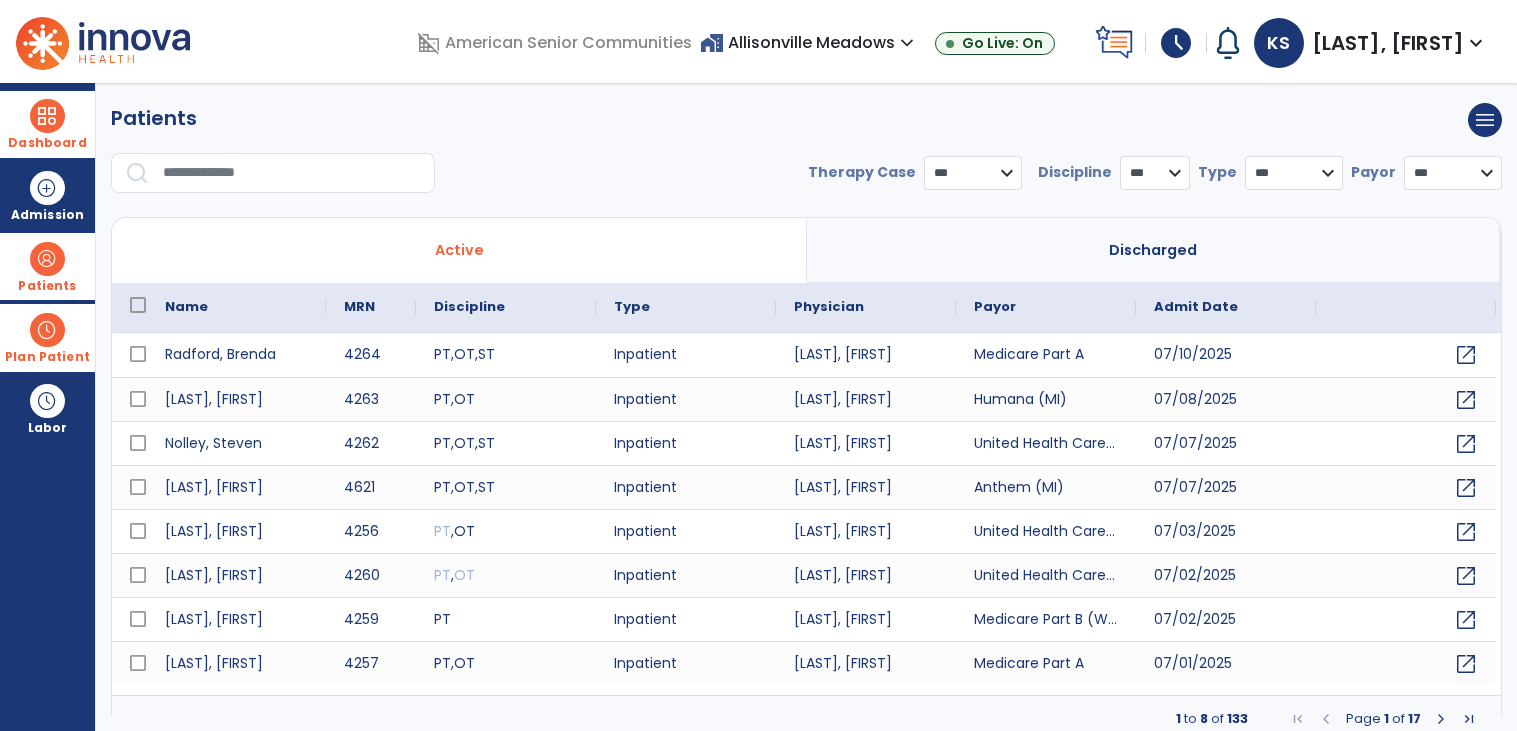 click at bounding box center [292, 173] 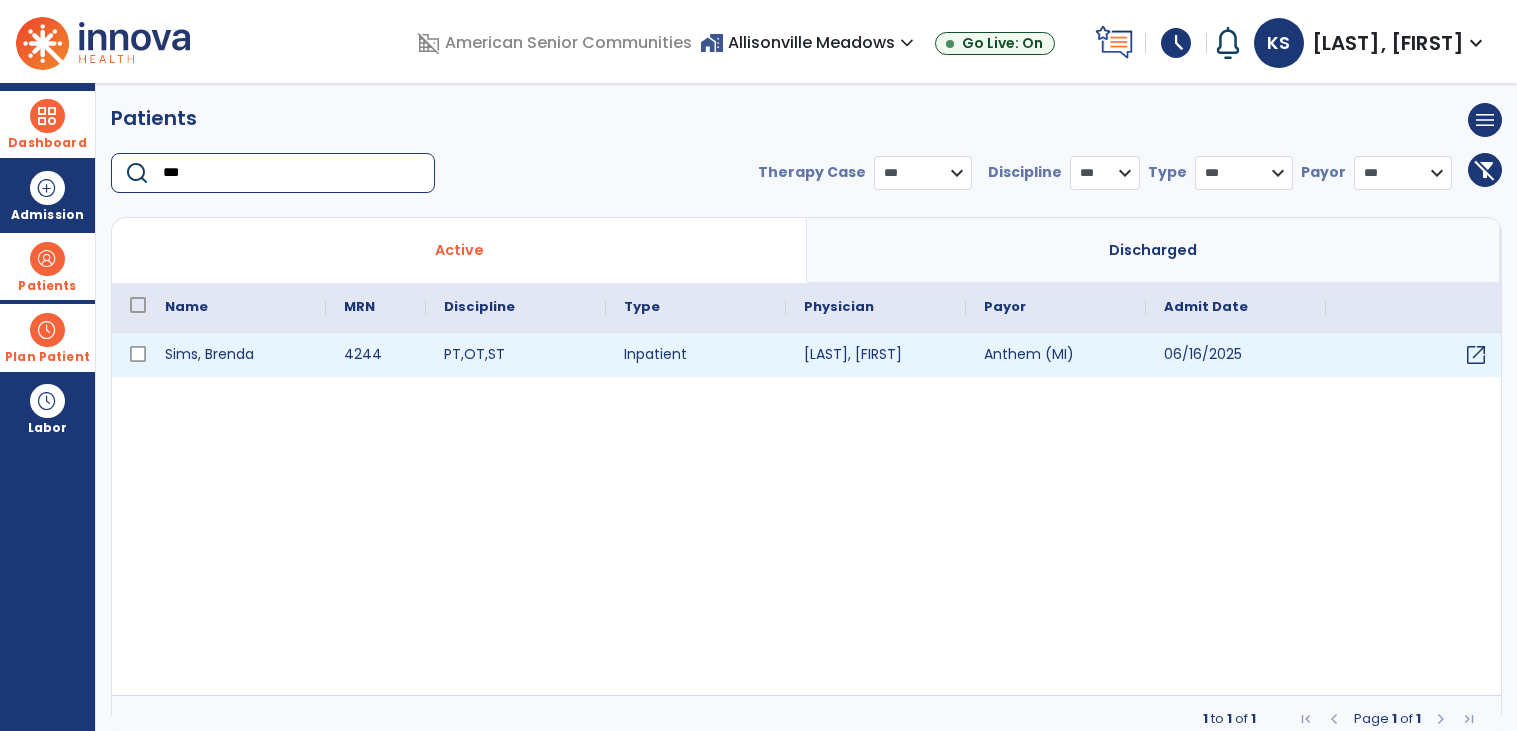 type on "***" 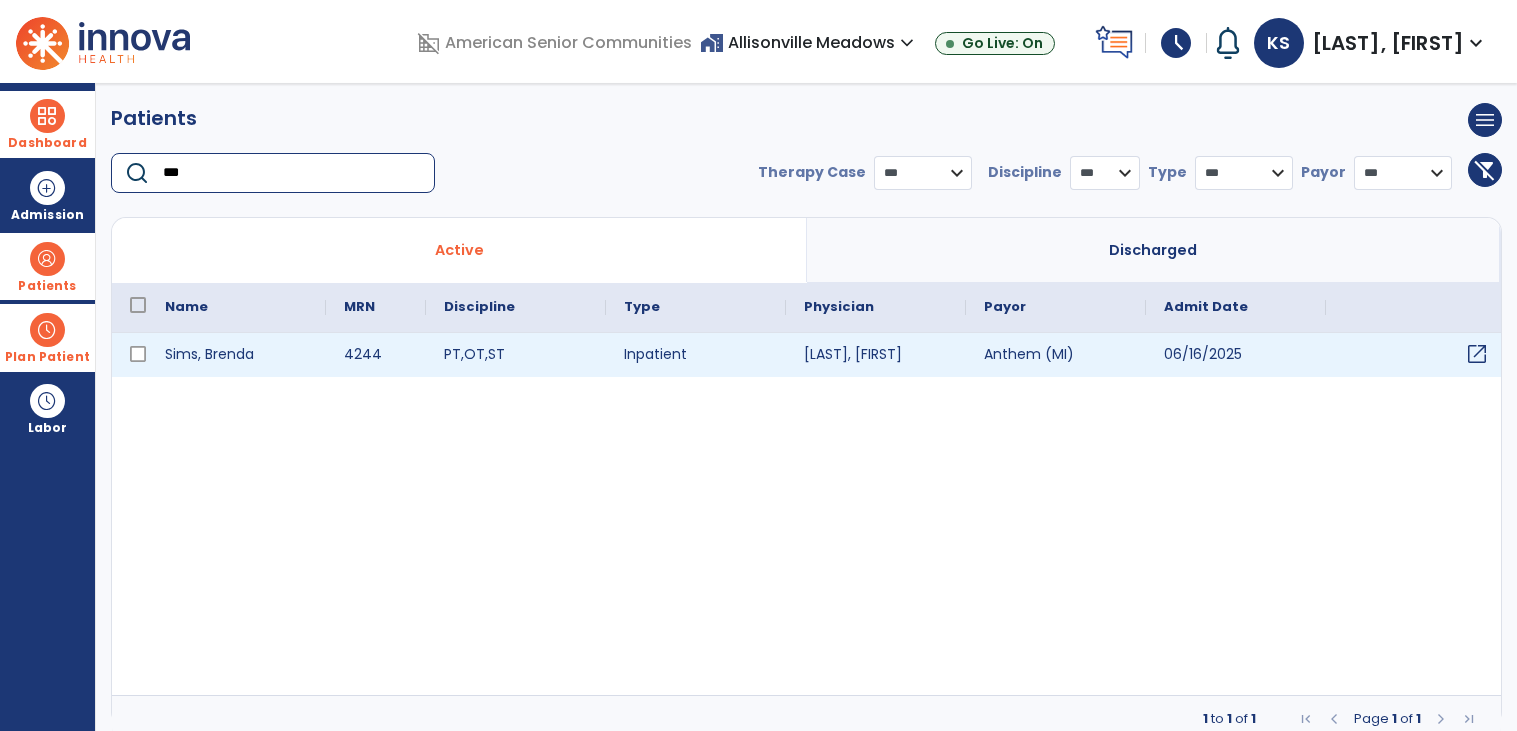 click on "open_in_new" at bounding box center [1477, 354] 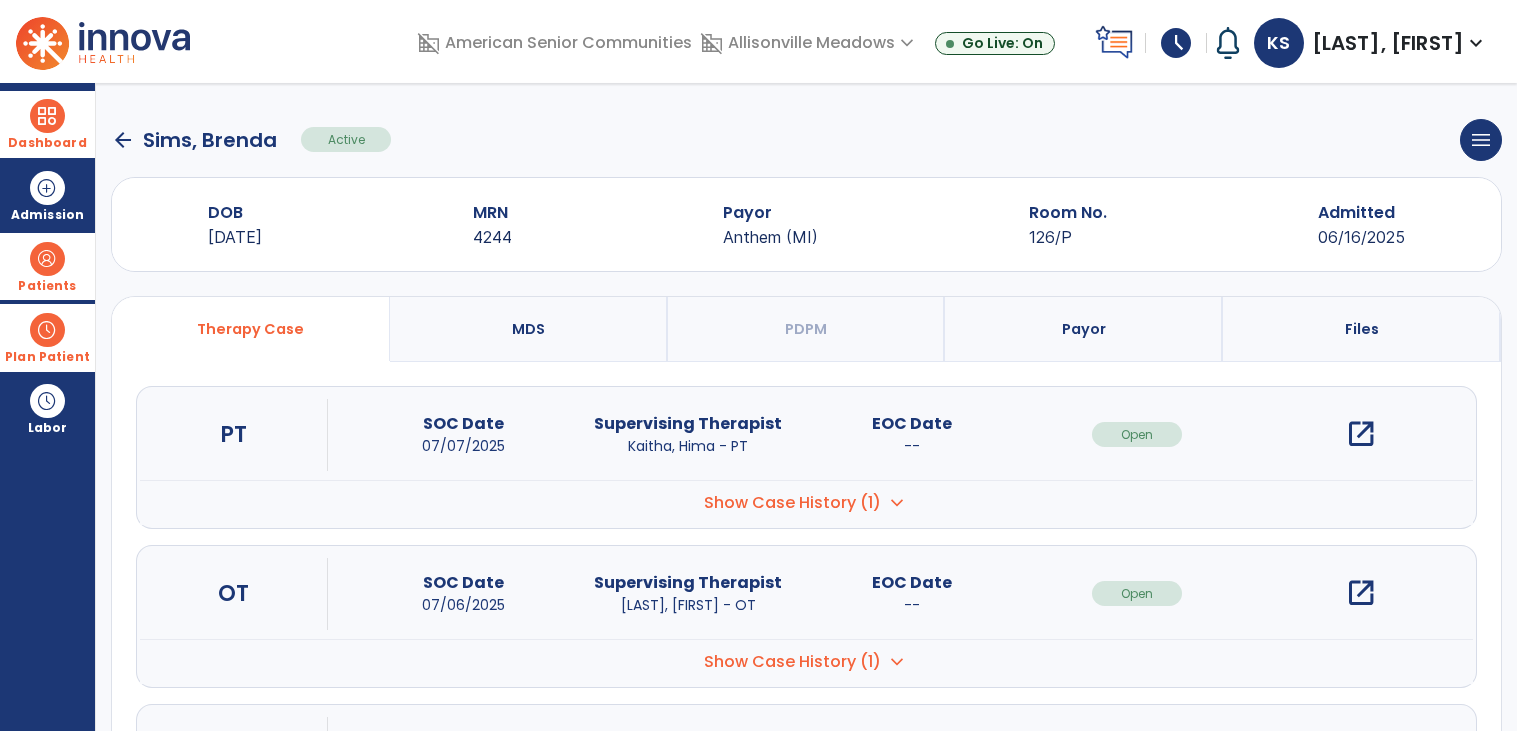 scroll, scrollTop: 165, scrollLeft: 0, axis: vertical 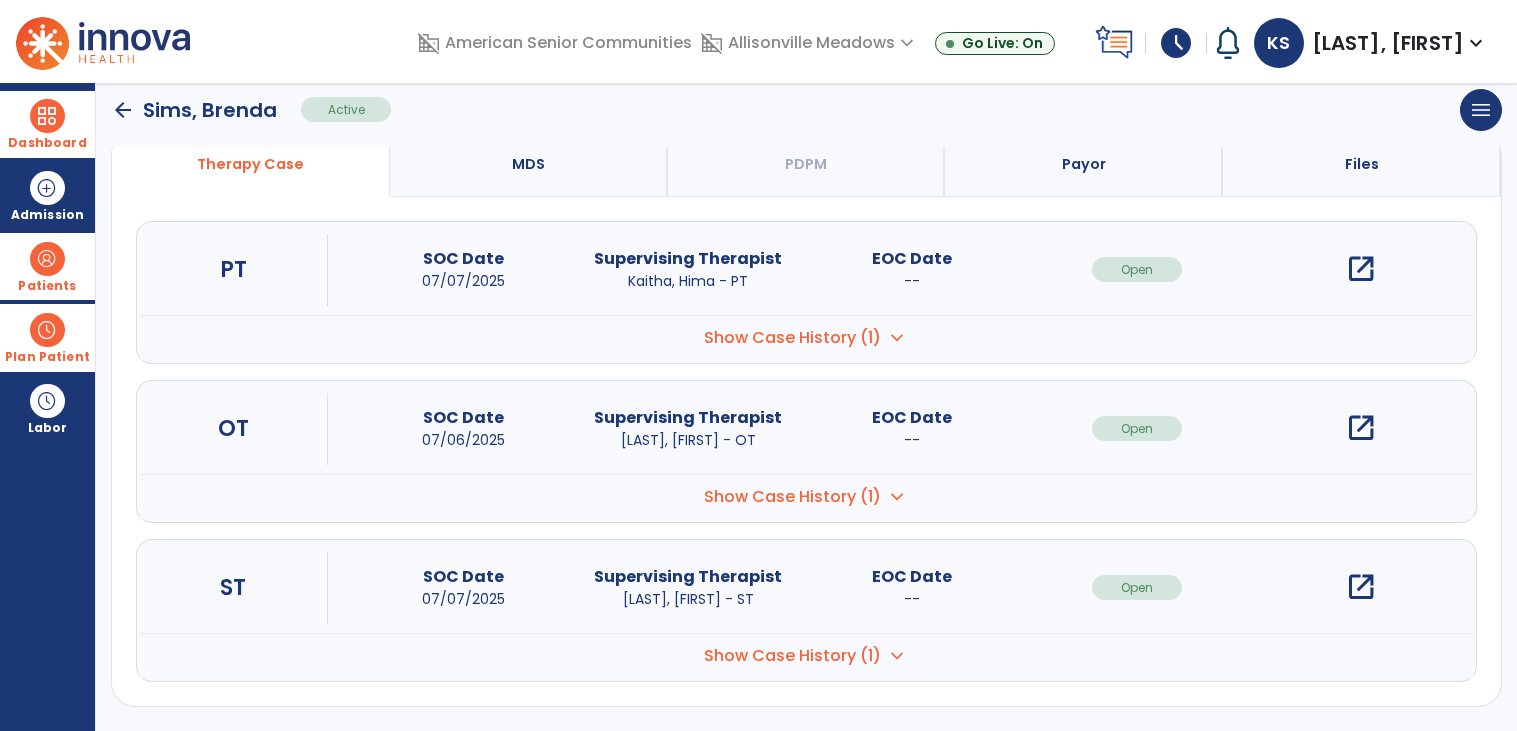 click on "open_in_new" at bounding box center (1361, 587) 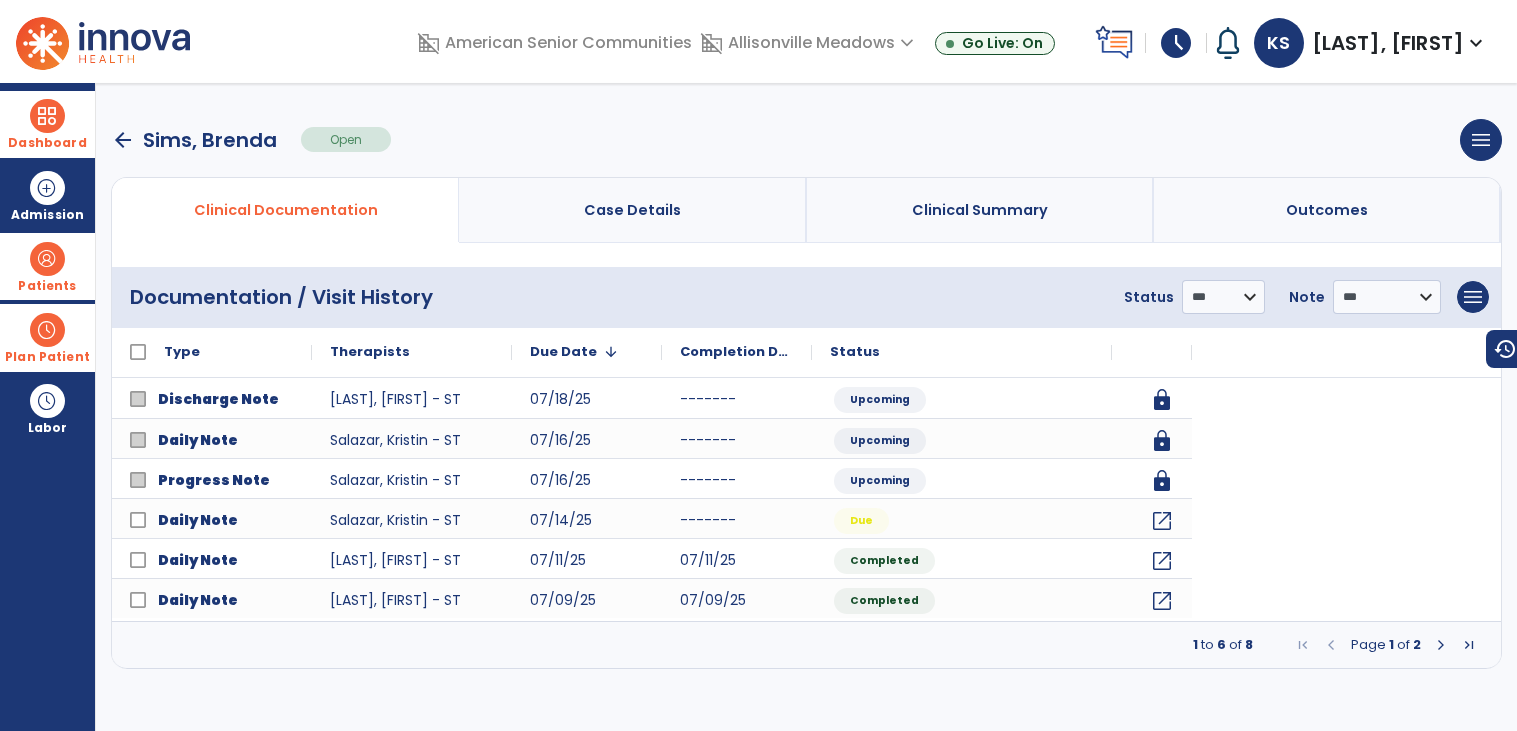 scroll, scrollTop: 0, scrollLeft: 0, axis: both 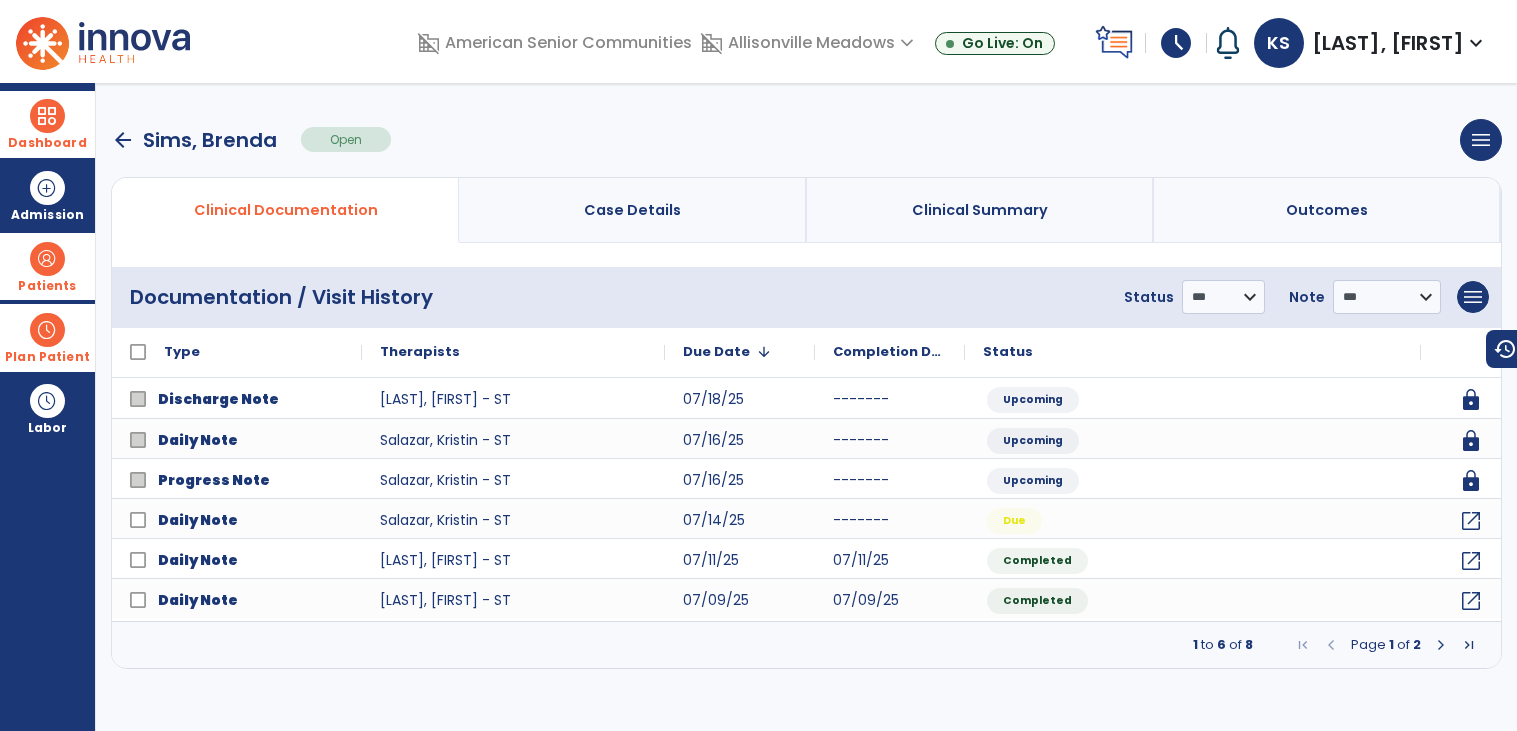 click at bounding box center (1441, 645) 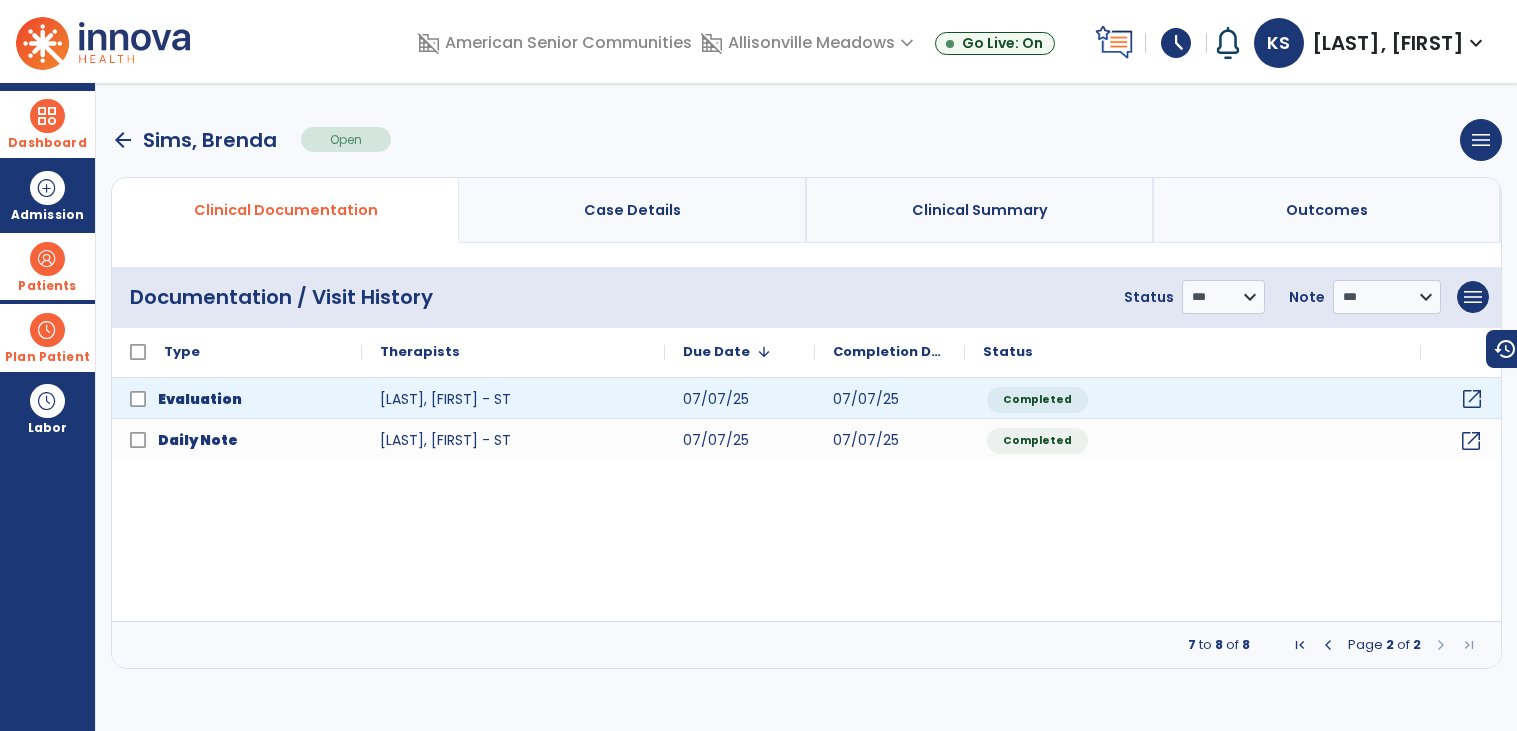 click on "open_in_new" 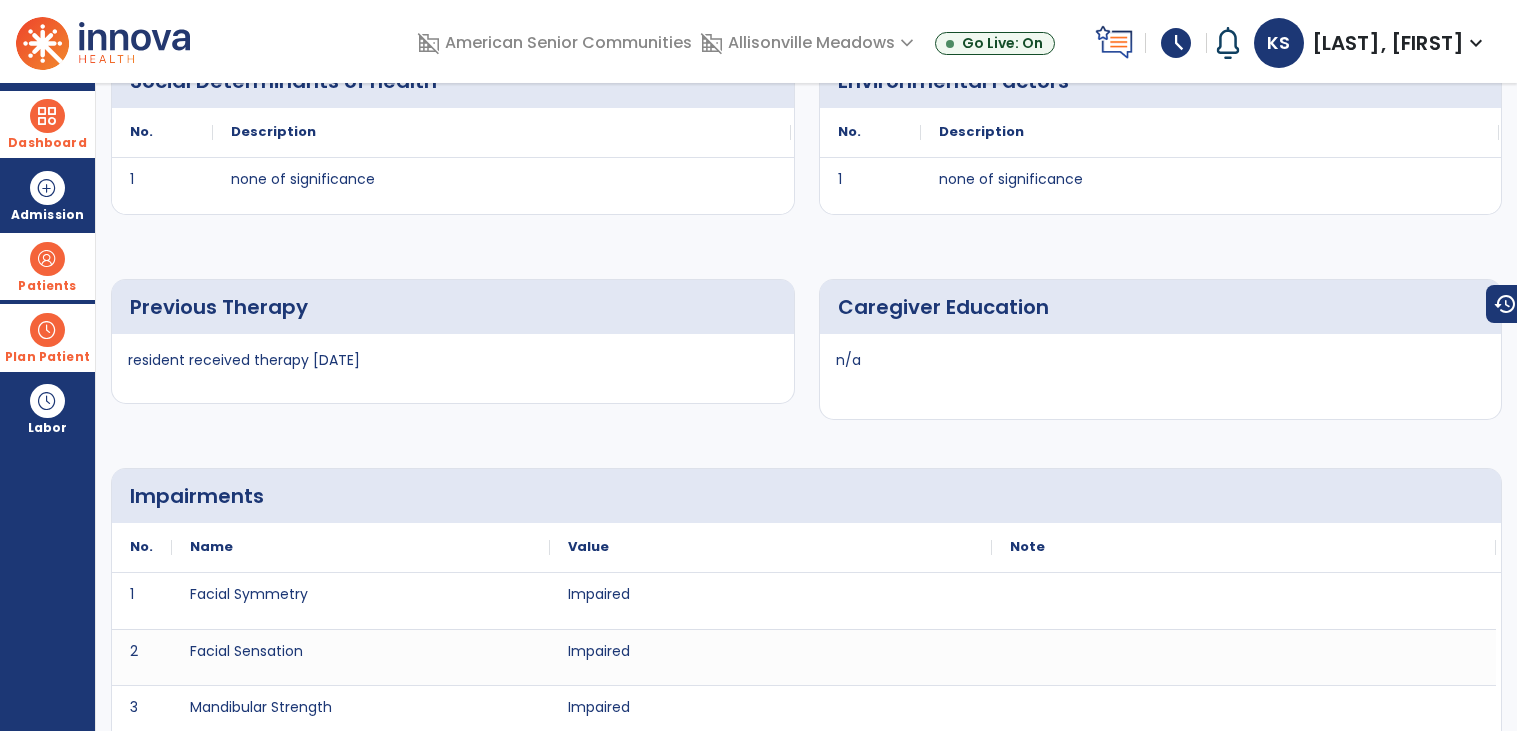 scroll, scrollTop: 0, scrollLeft: 0, axis: both 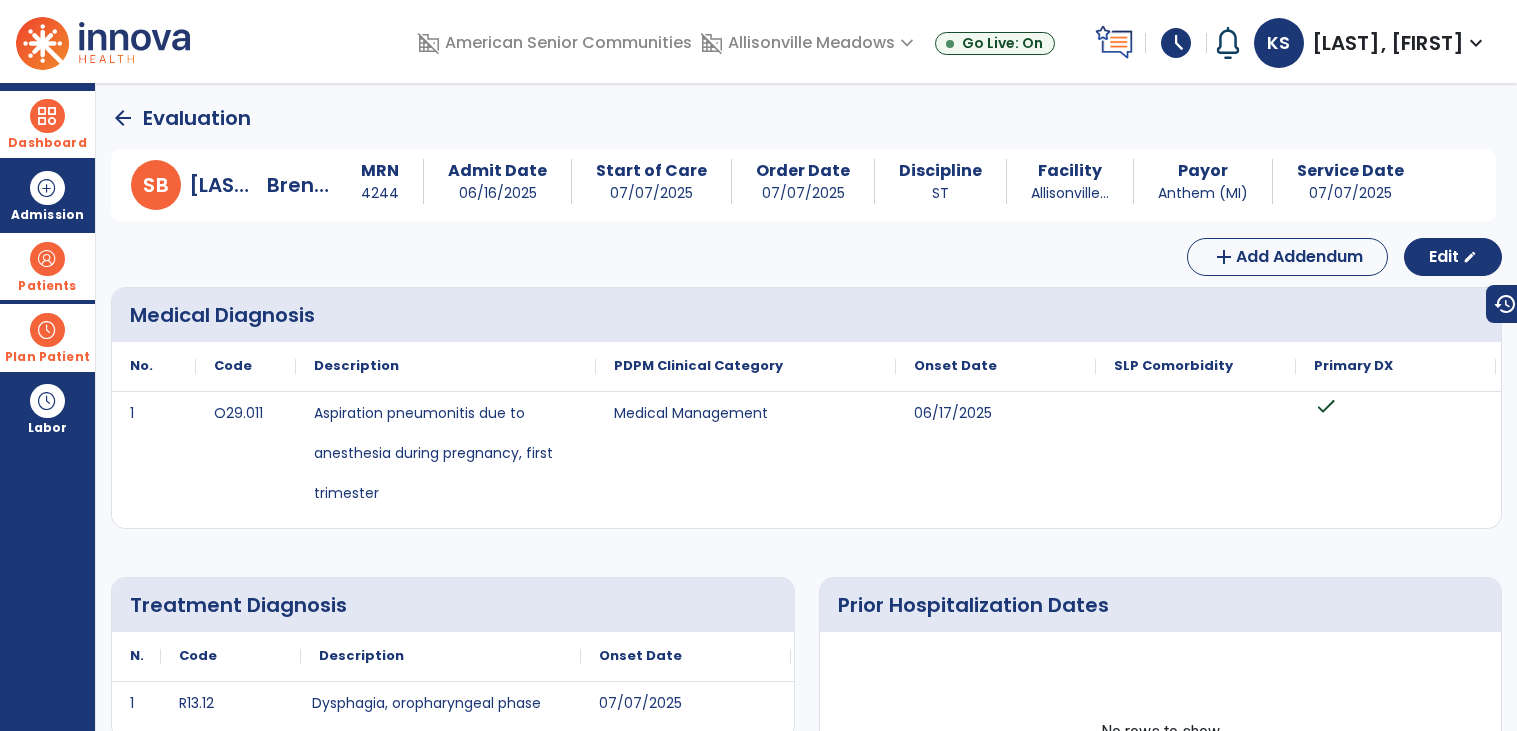 click at bounding box center [47, 116] 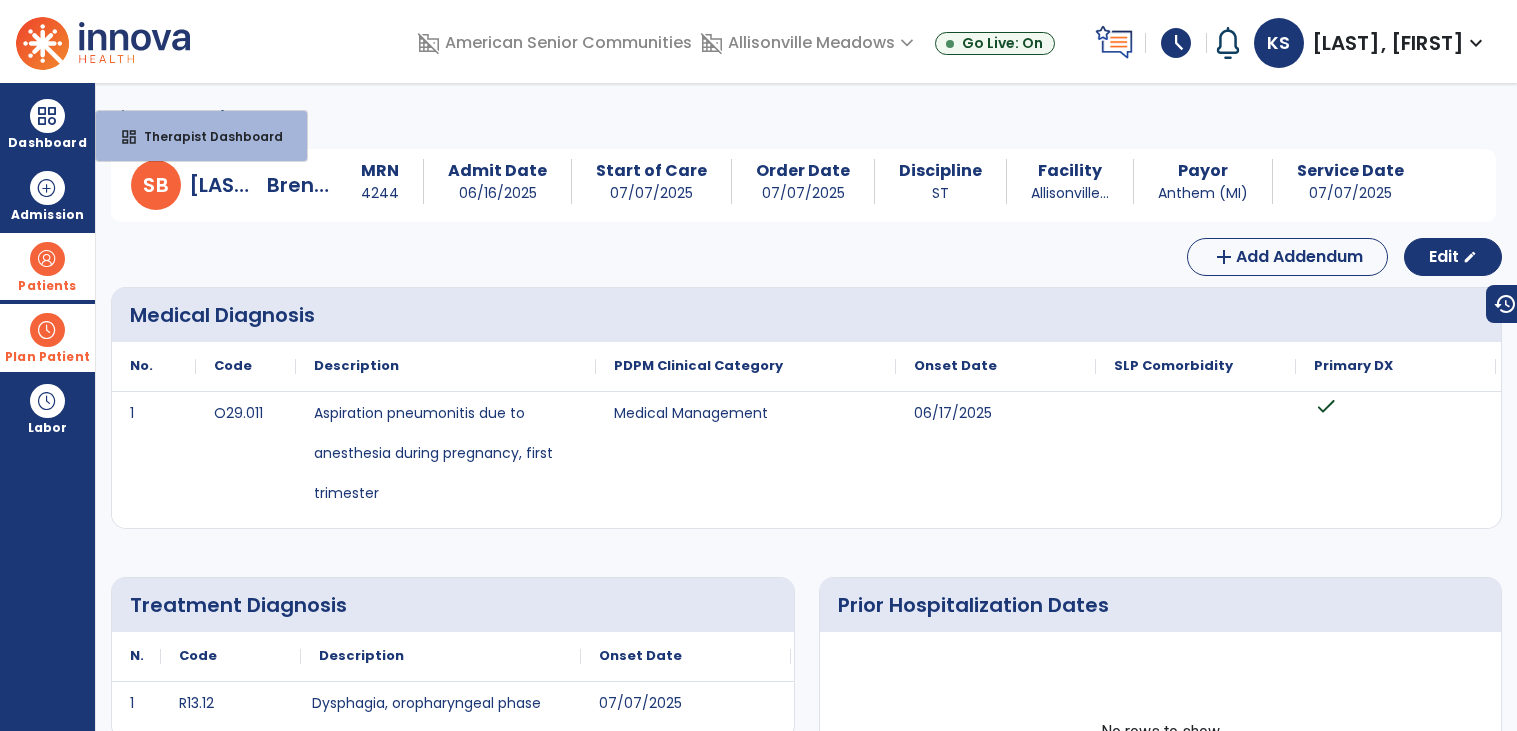 click on "Patients" at bounding box center (47, 286) 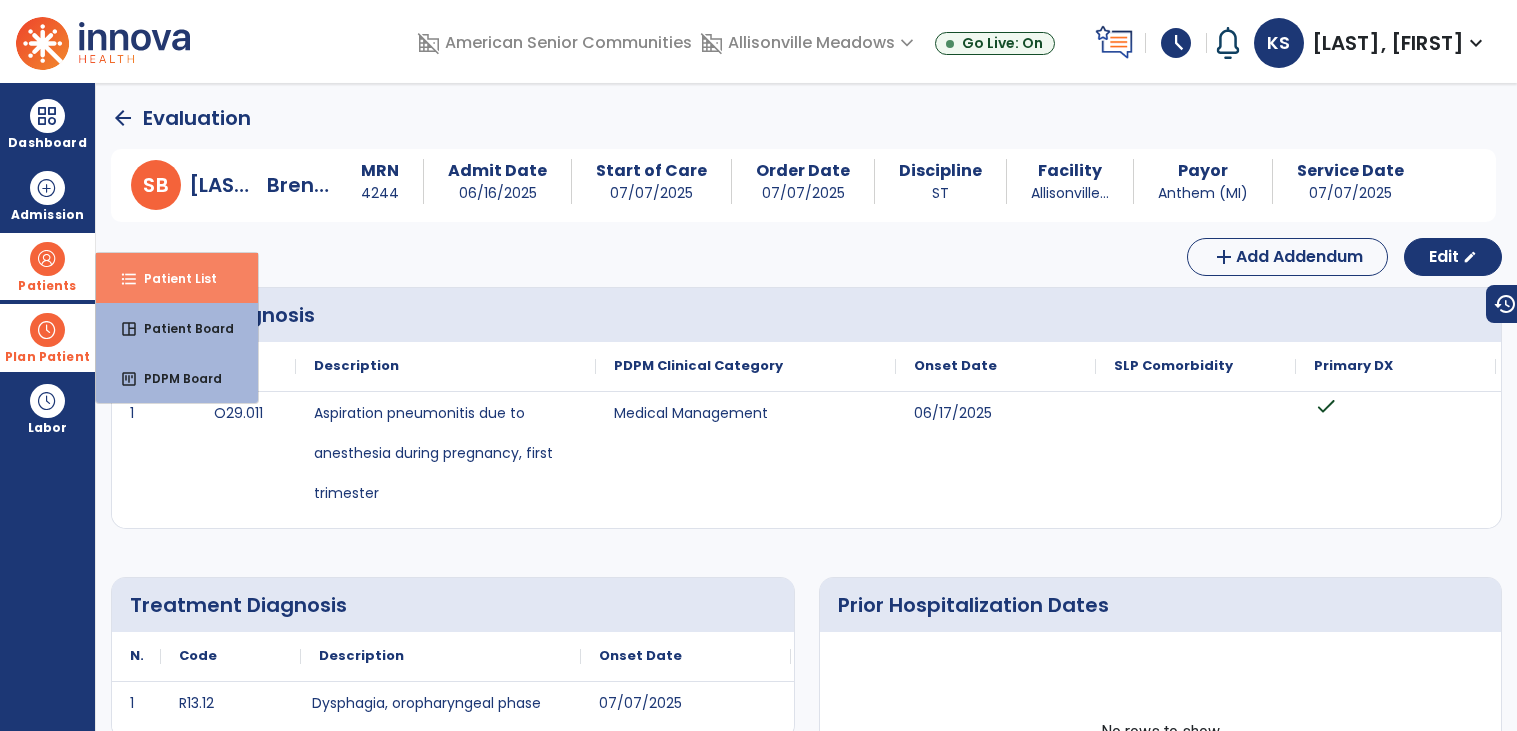 click on "format_list_bulleted  Patient List" at bounding box center (177, 278) 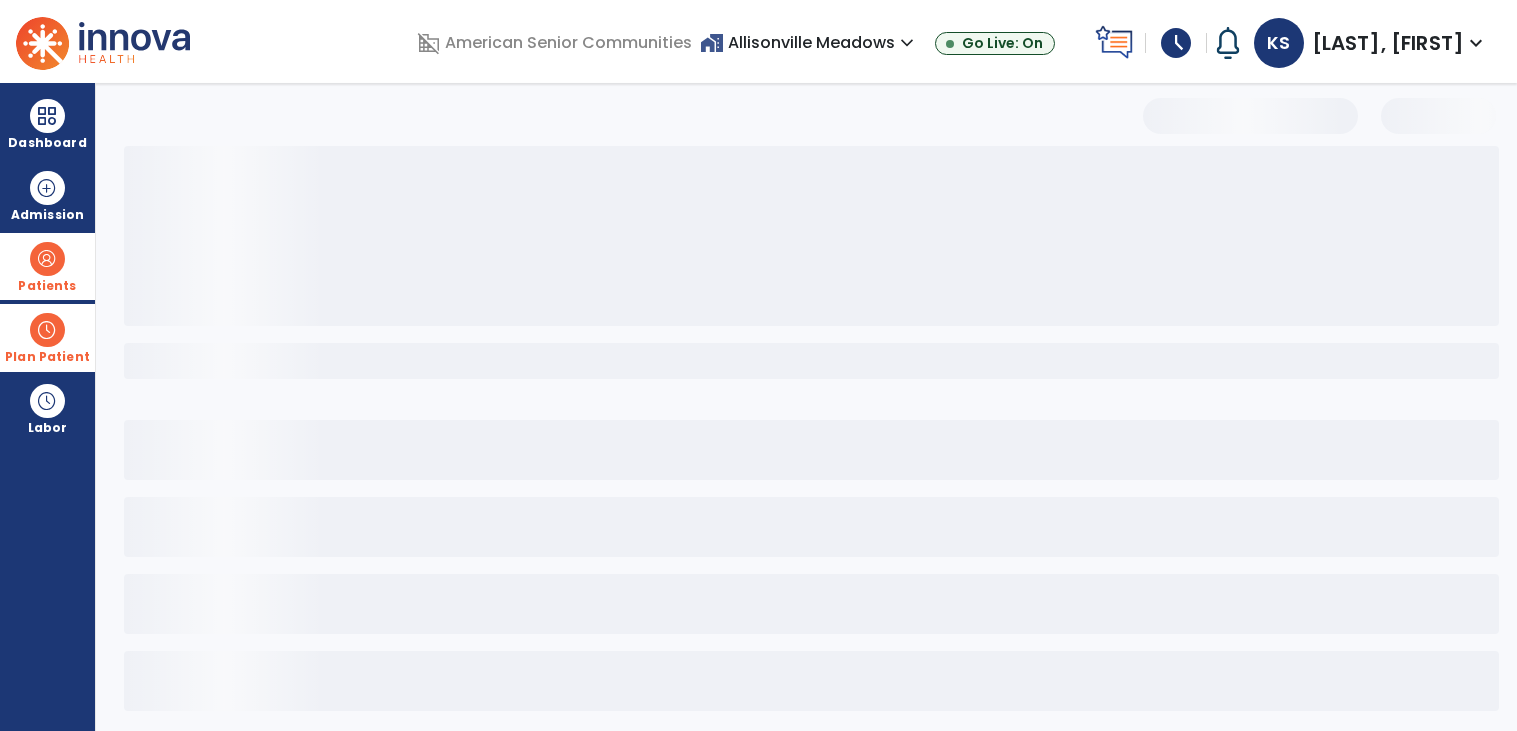 select on "***" 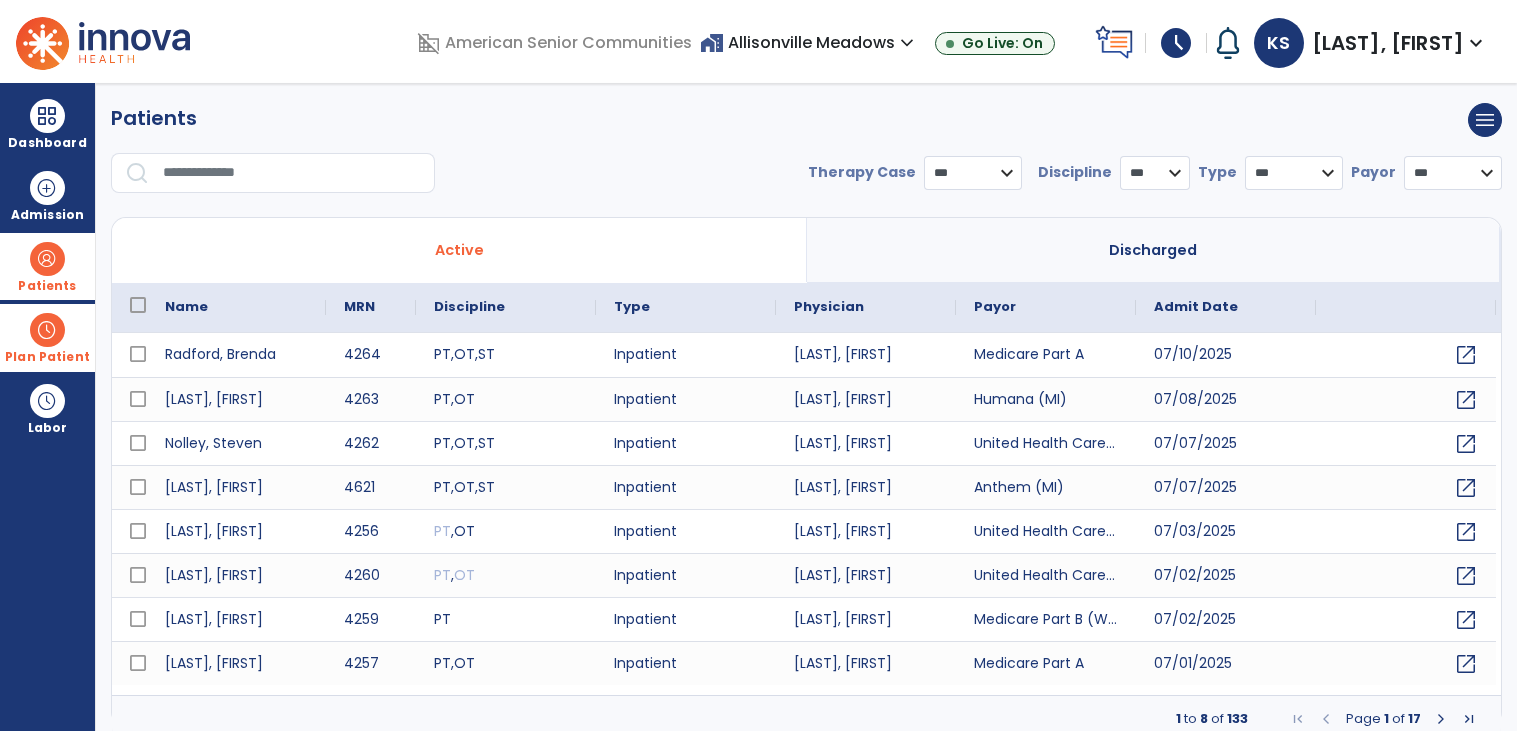 click at bounding box center [292, 173] 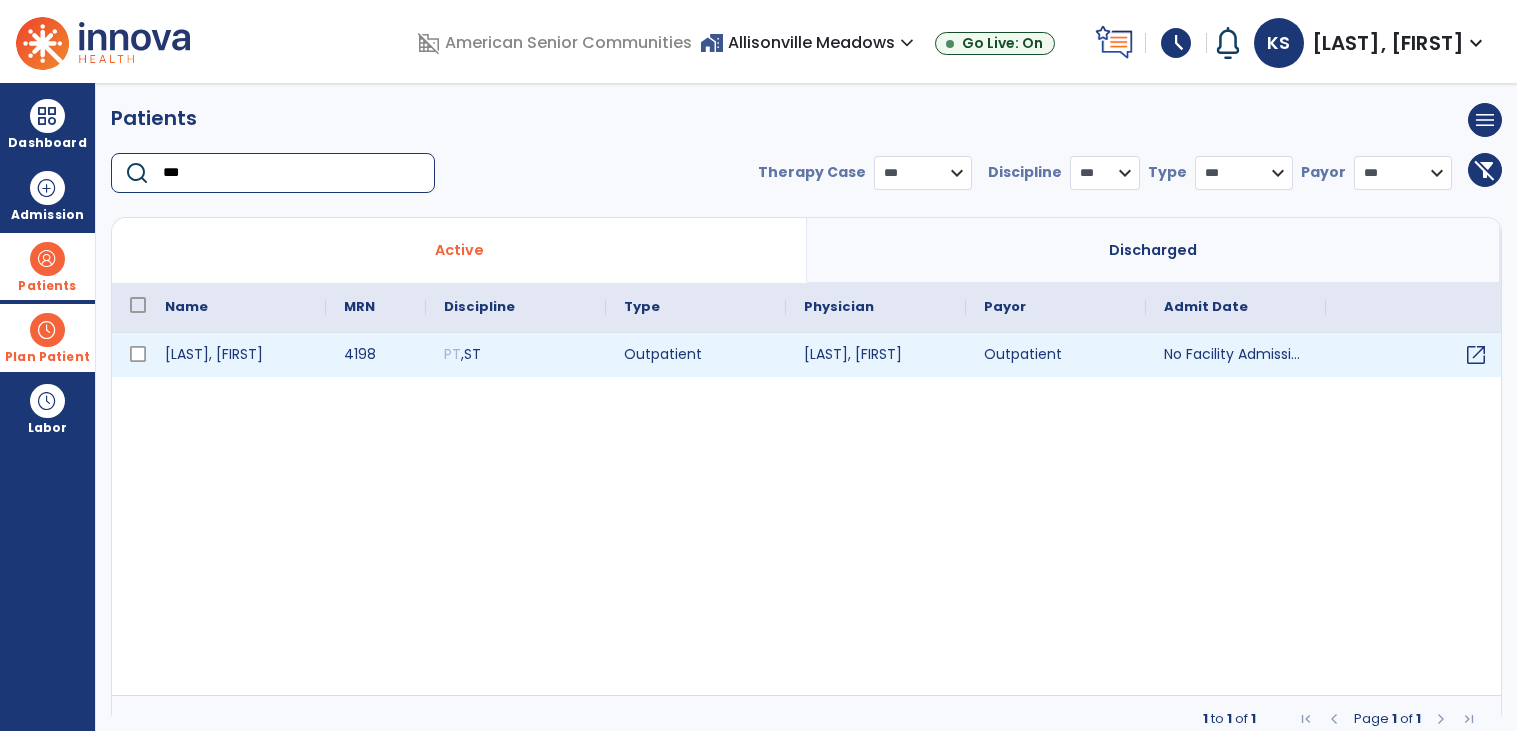 type on "***" 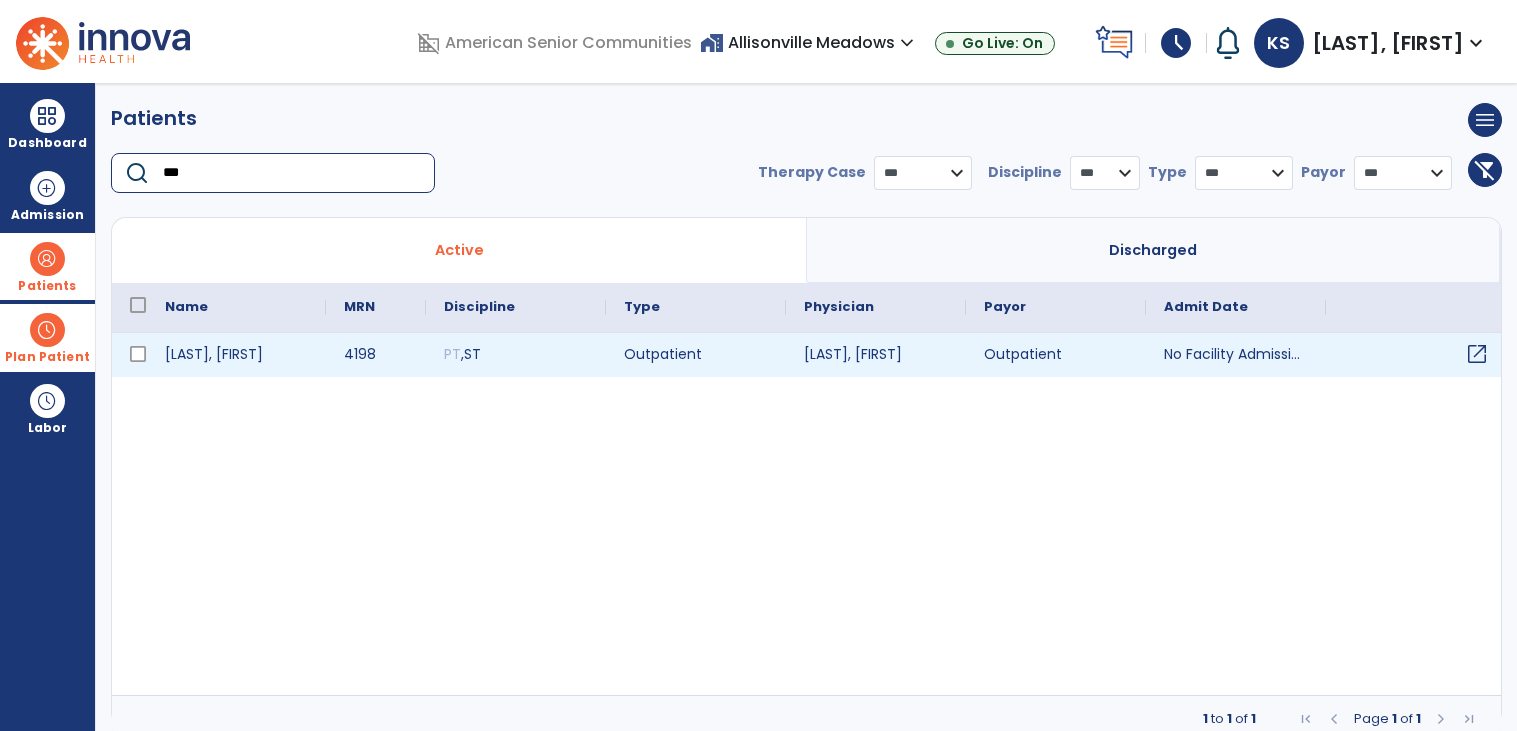 click on "open_in_new" at bounding box center [1477, 354] 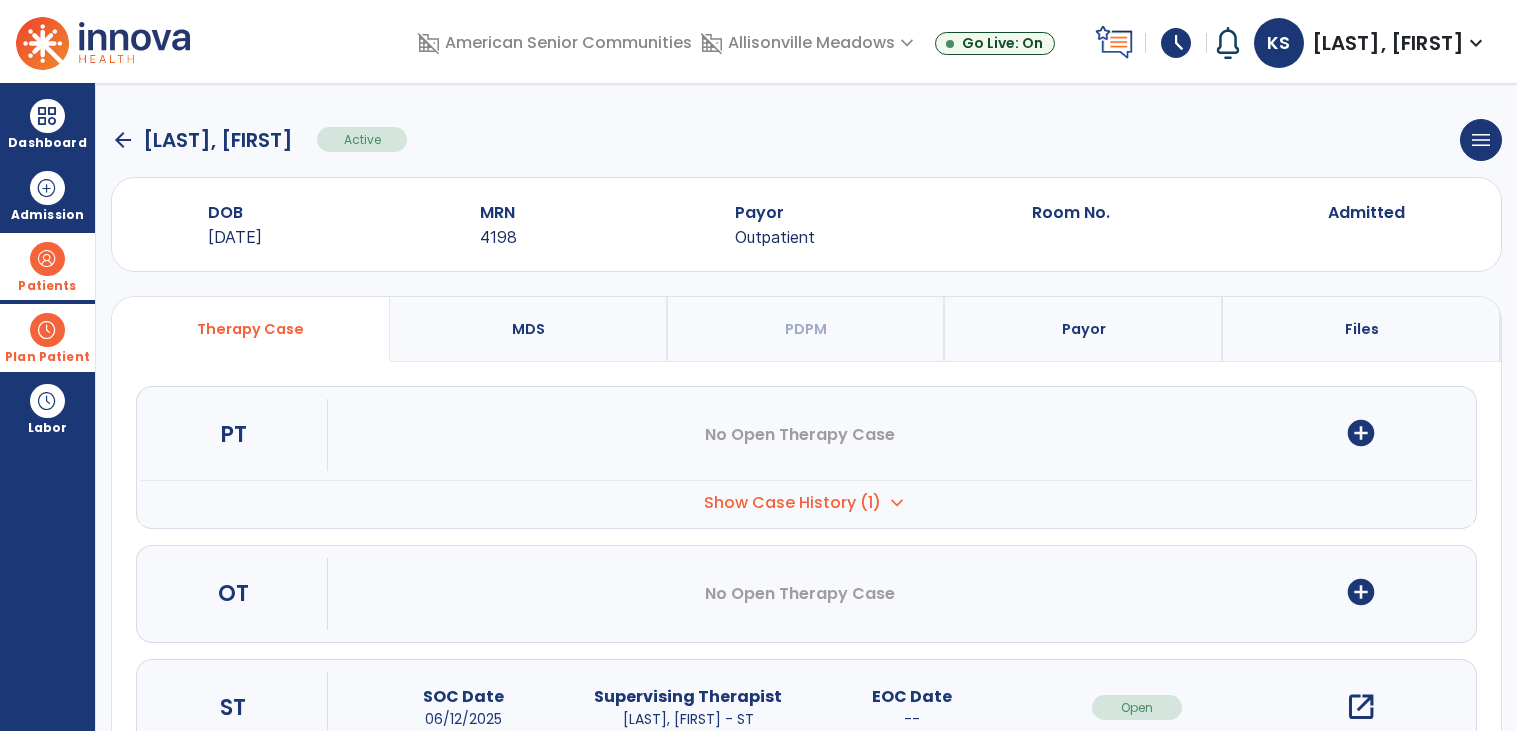 scroll, scrollTop: 75, scrollLeft: 0, axis: vertical 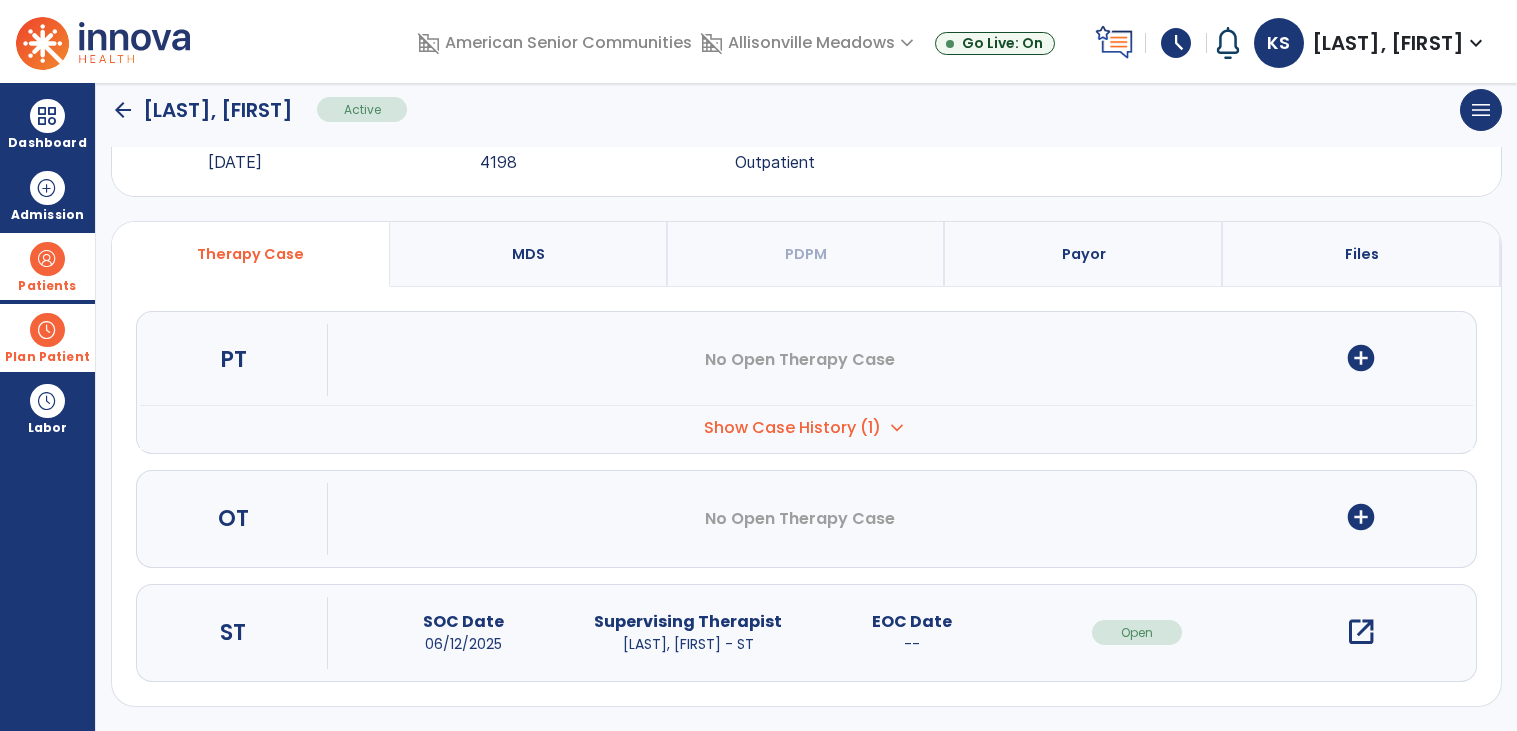 click on "open_in_new" at bounding box center [1361, 632] 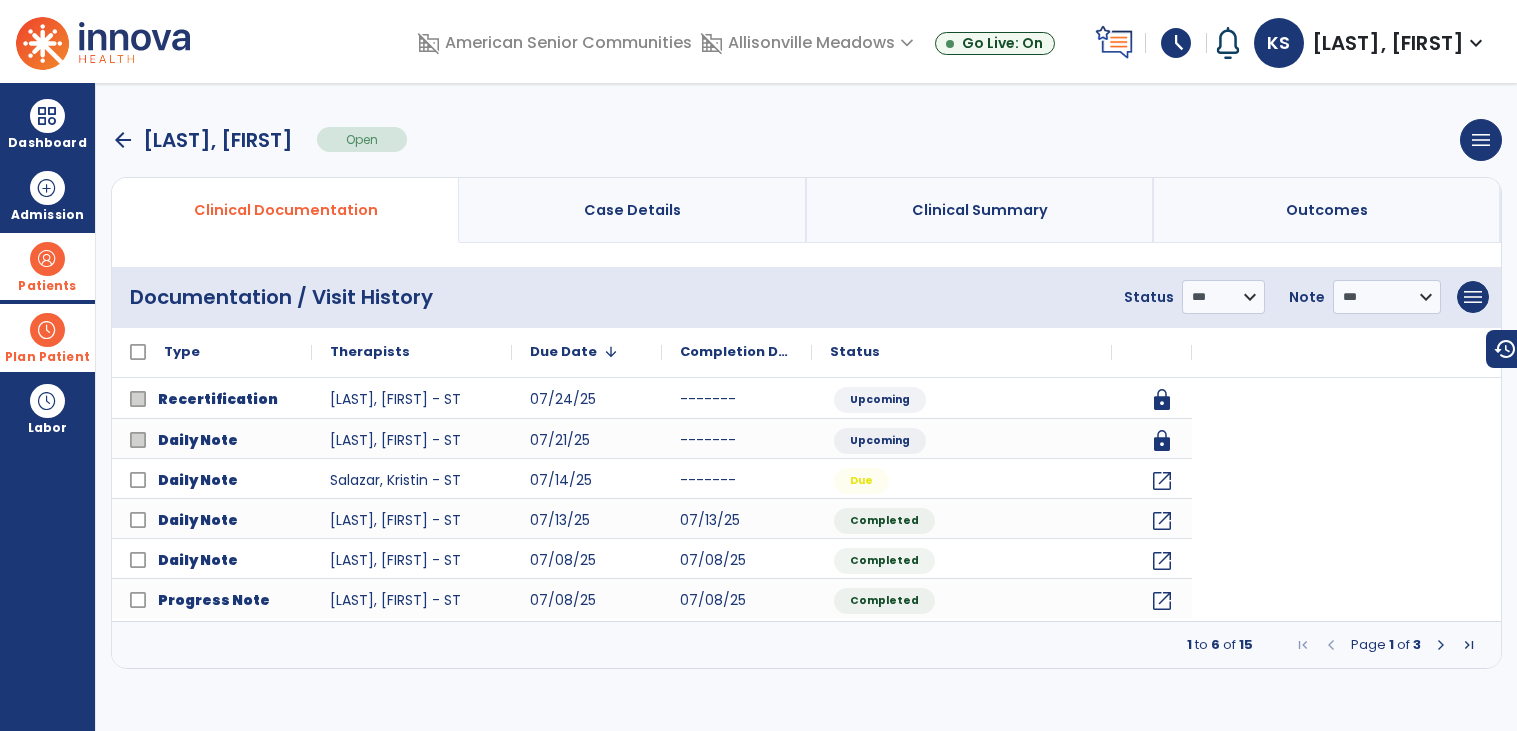 scroll, scrollTop: 0, scrollLeft: 0, axis: both 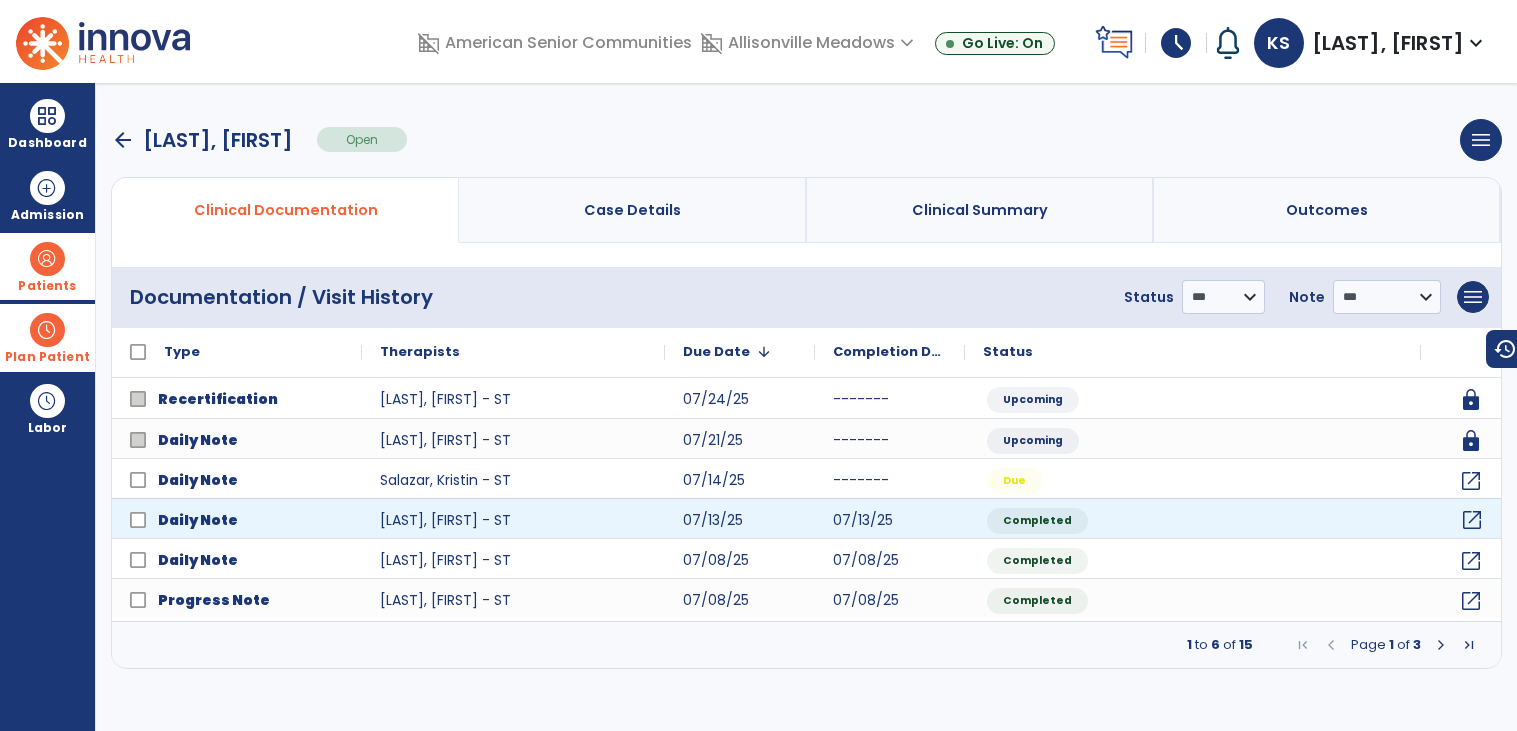 click on "open_in_new" 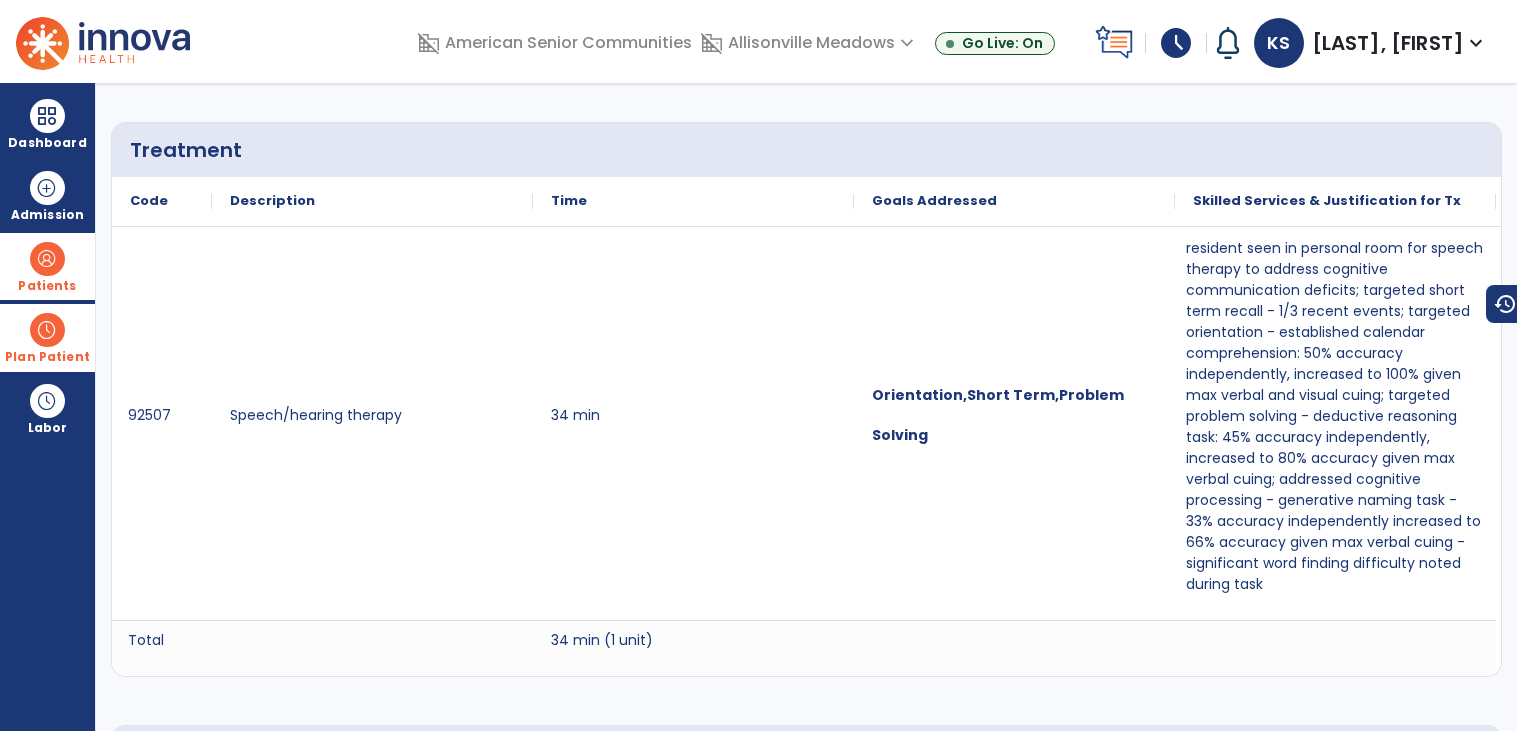 scroll, scrollTop: 0, scrollLeft: 0, axis: both 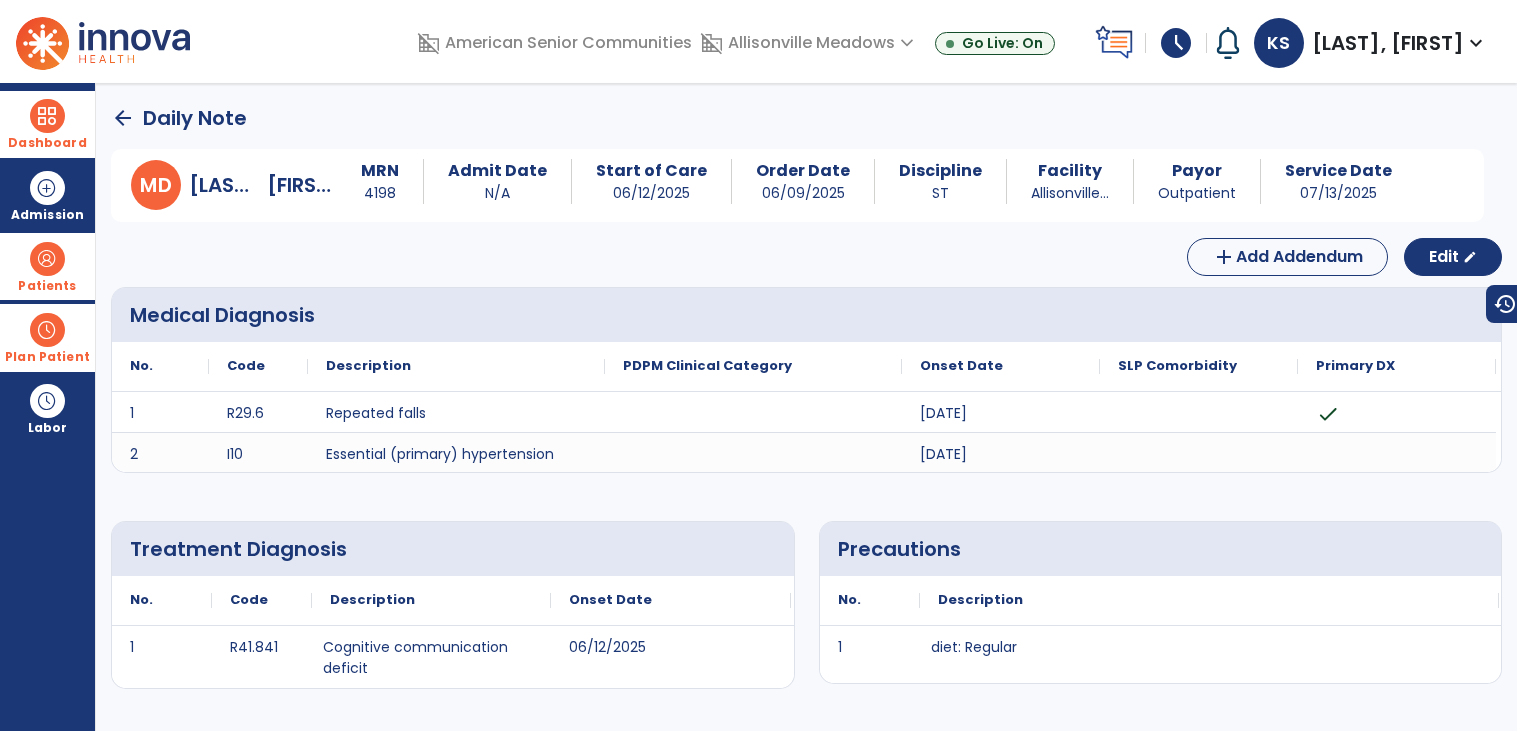 click on "Dashboard" at bounding box center [47, 143] 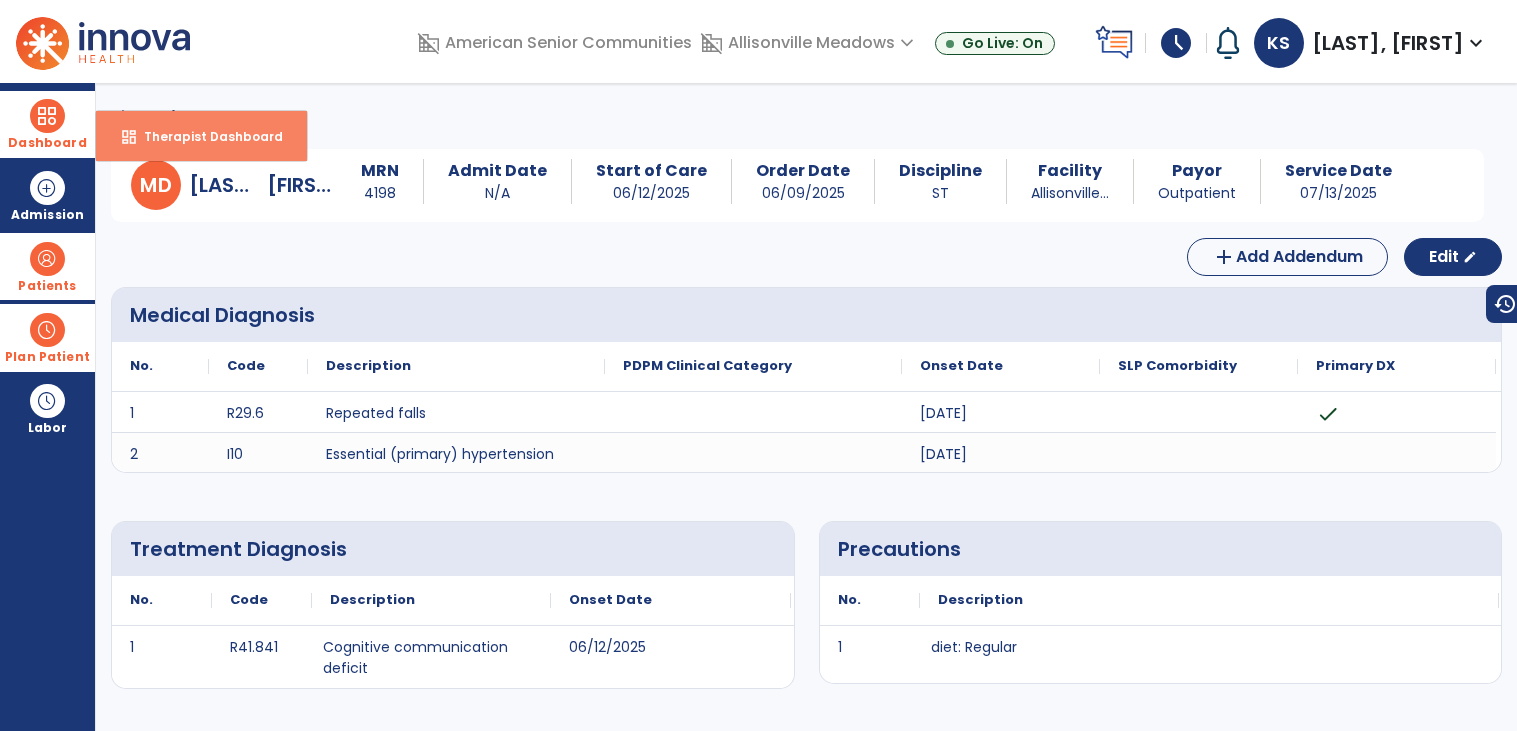 click on "dashboard  Therapist Dashboard" at bounding box center (201, 136) 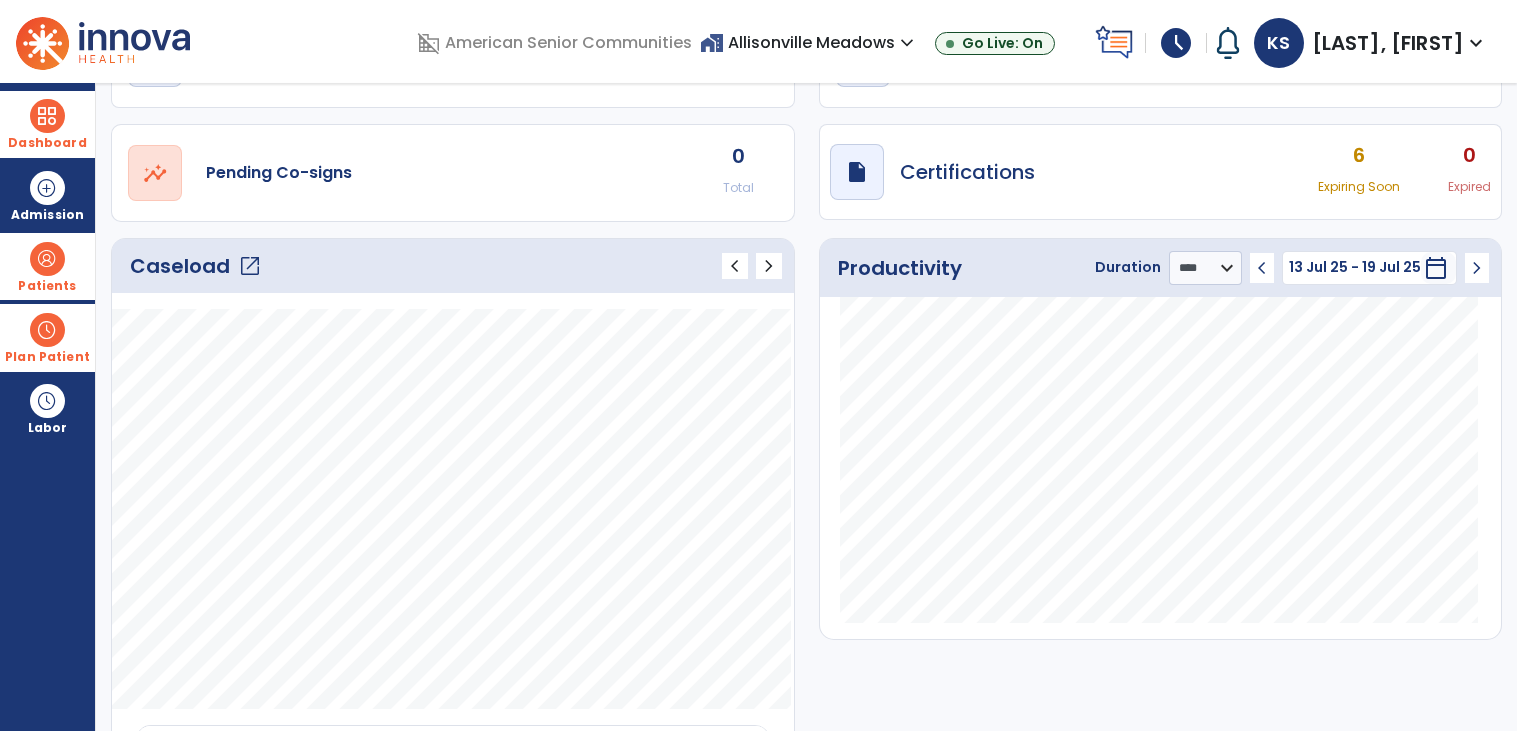 scroll, scrollTop: 0, scrollLeft: 0, axis: both 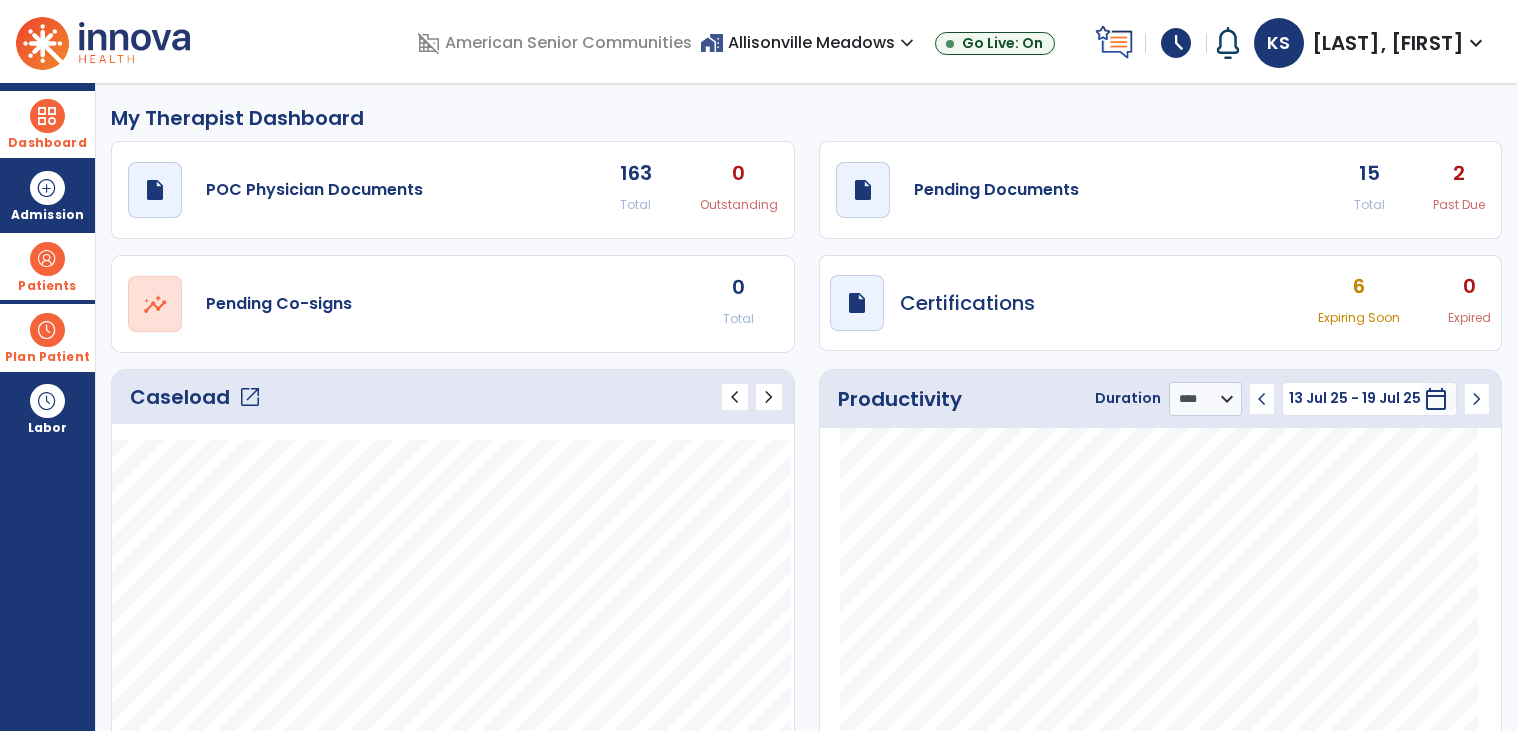 click on "Plan Patient" at bounding box center [47, 266] 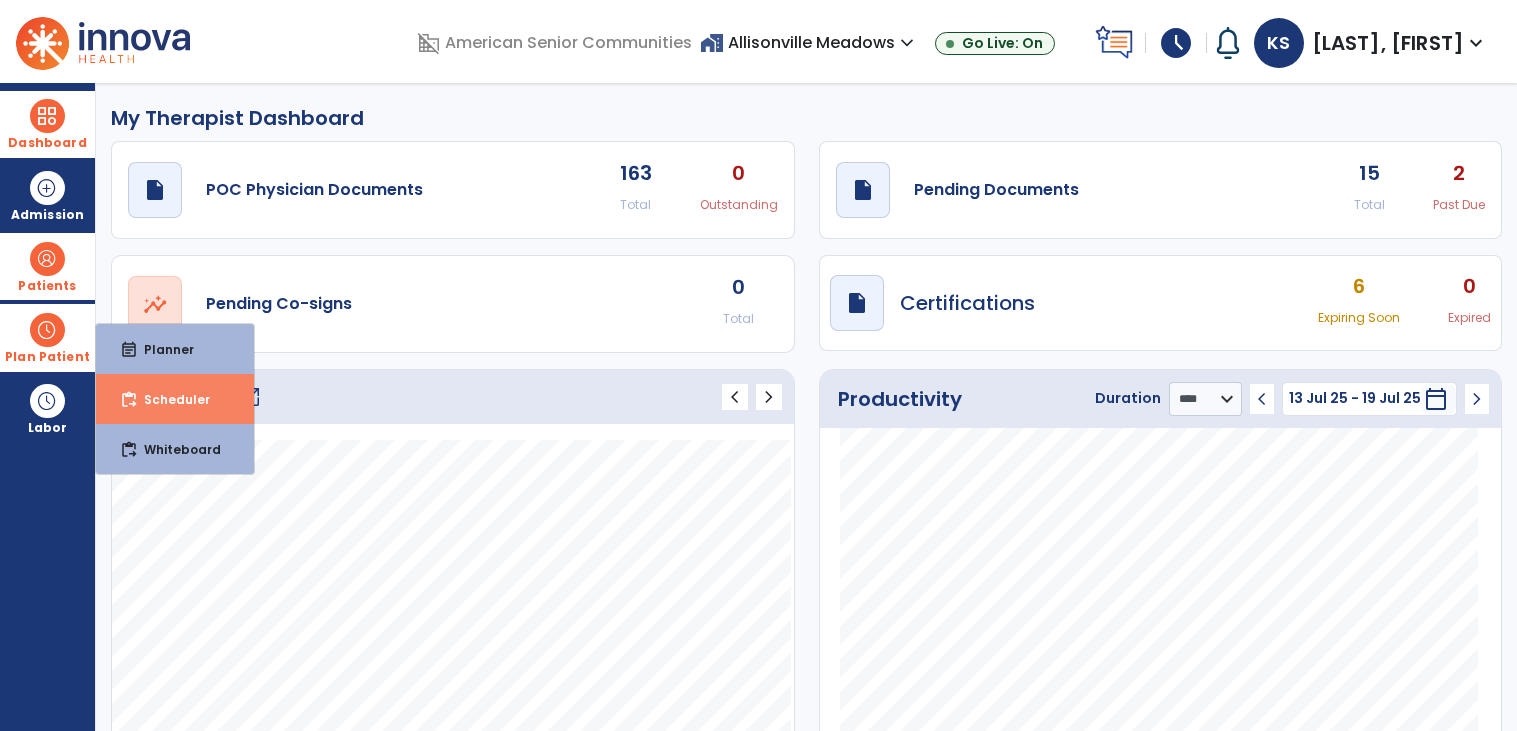 click on "content_paste_go  Scheduler" at bounding box center (175, 399) 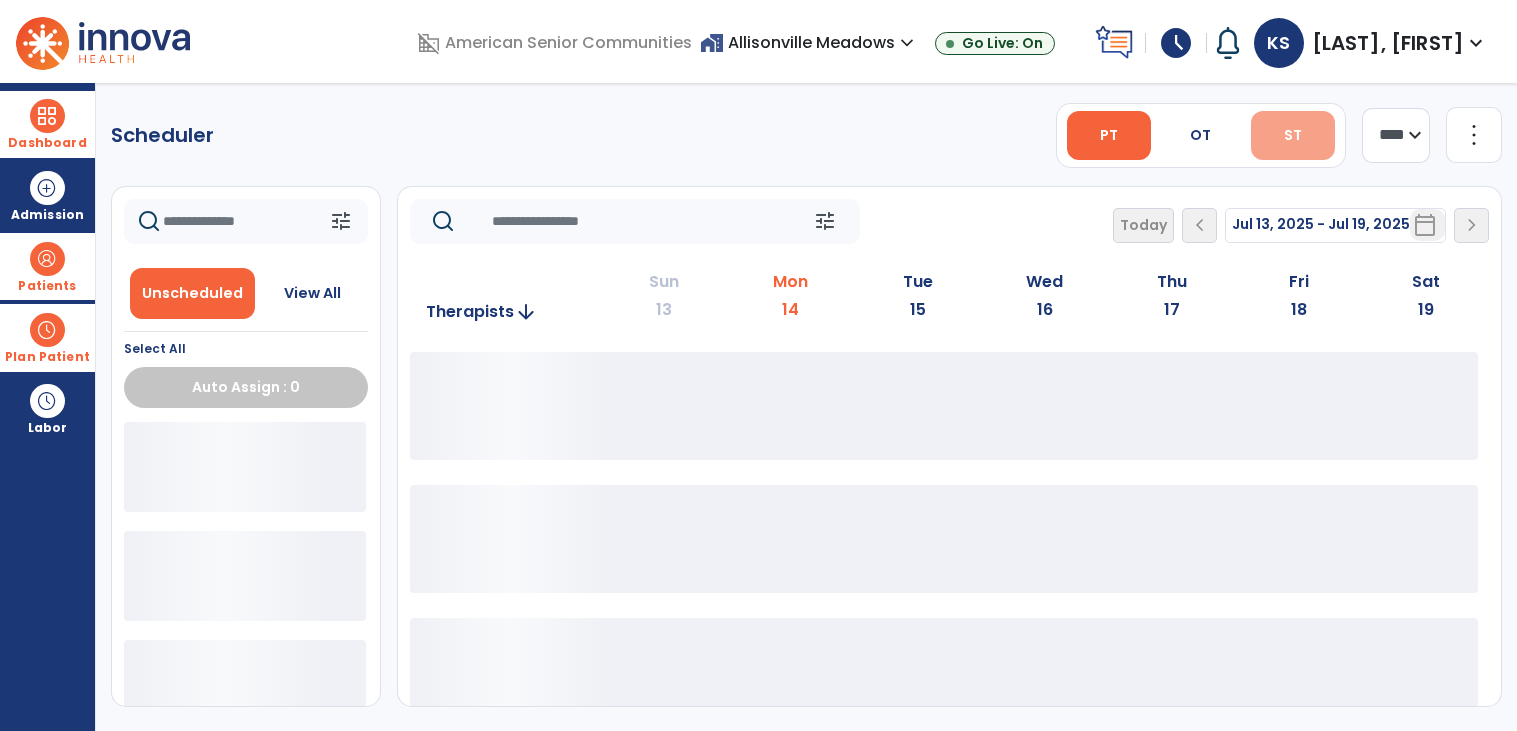 click on "ST" at bounding box center [1293, 135] 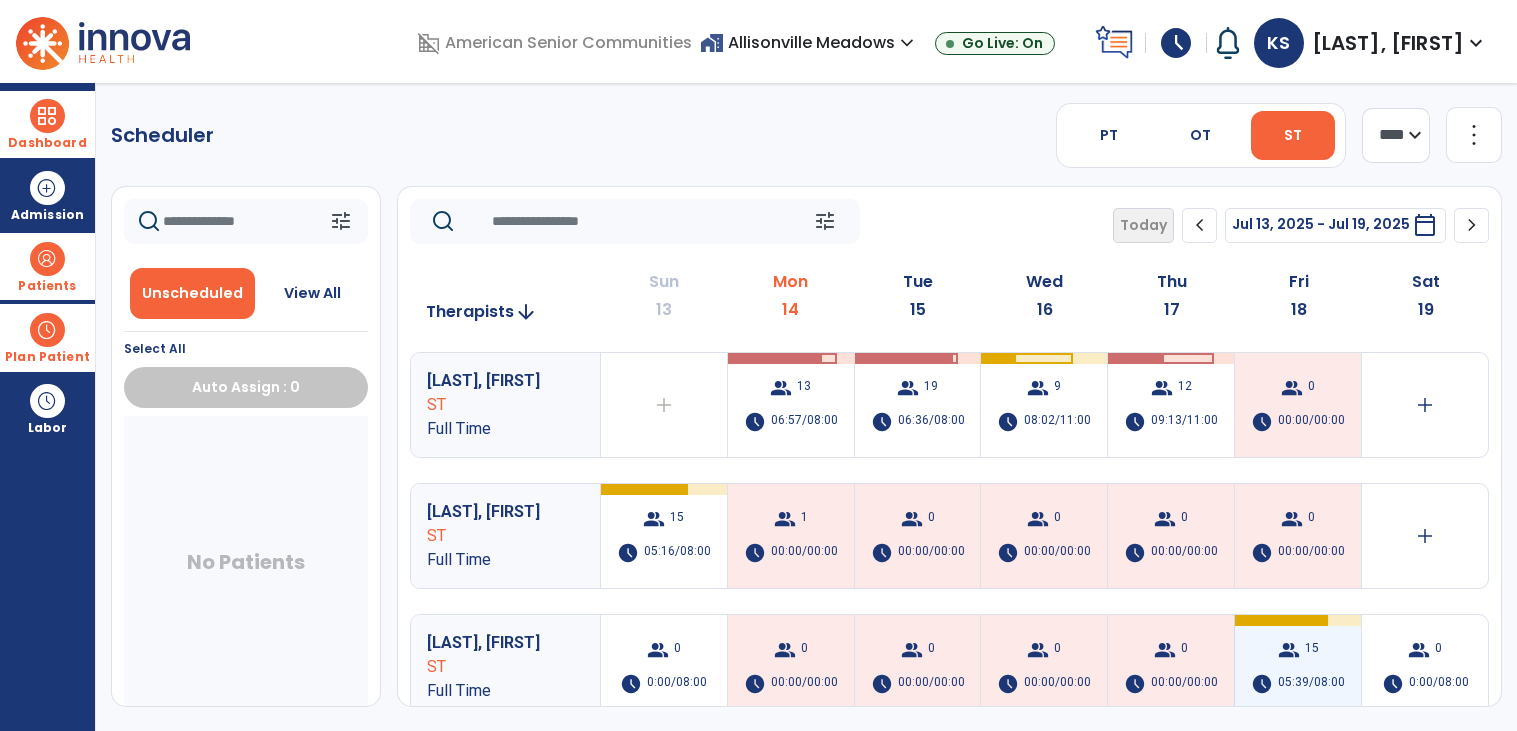 click on "15" at bounding box center (1312, 650) 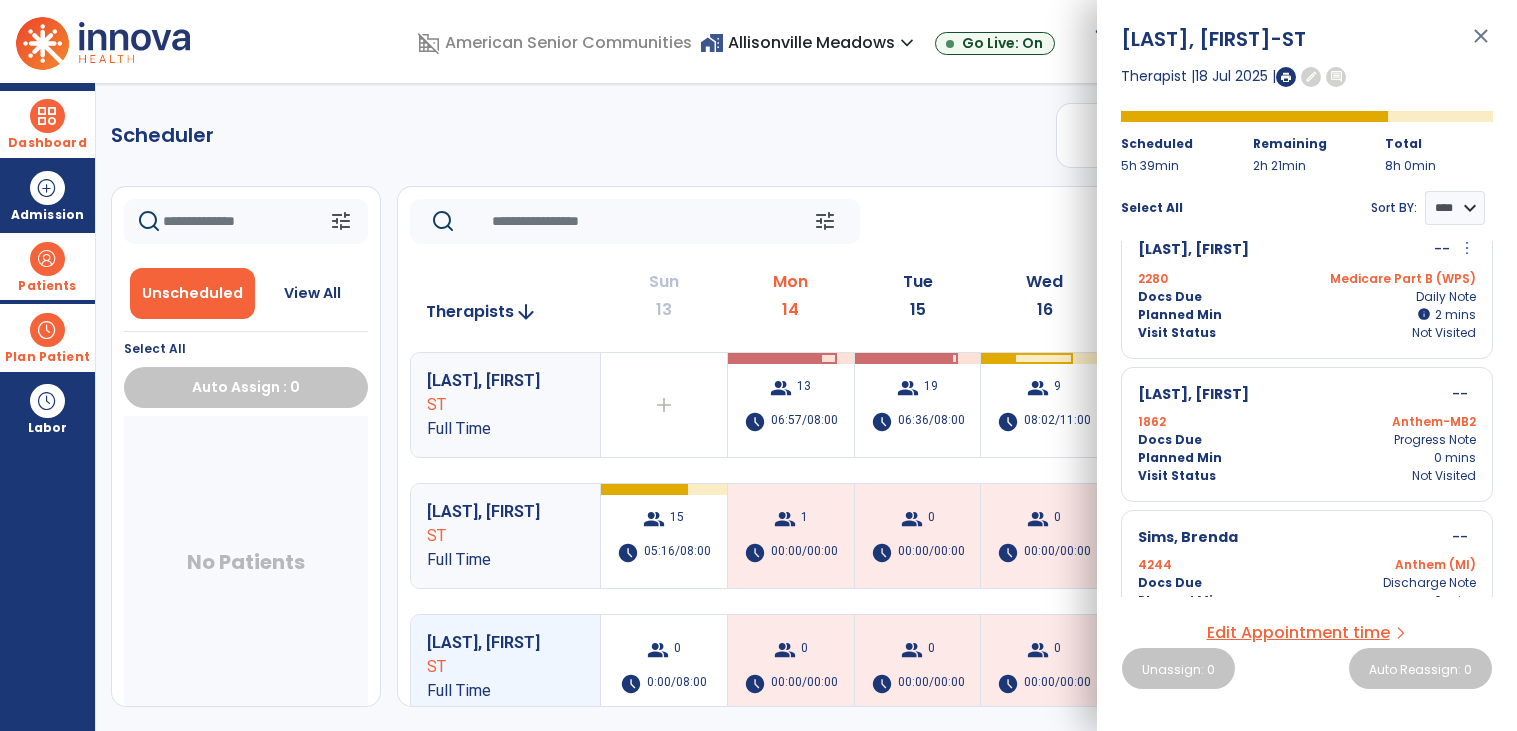 scroll, scrollTop: 1824, scrollLeft: 0, axis: vertical 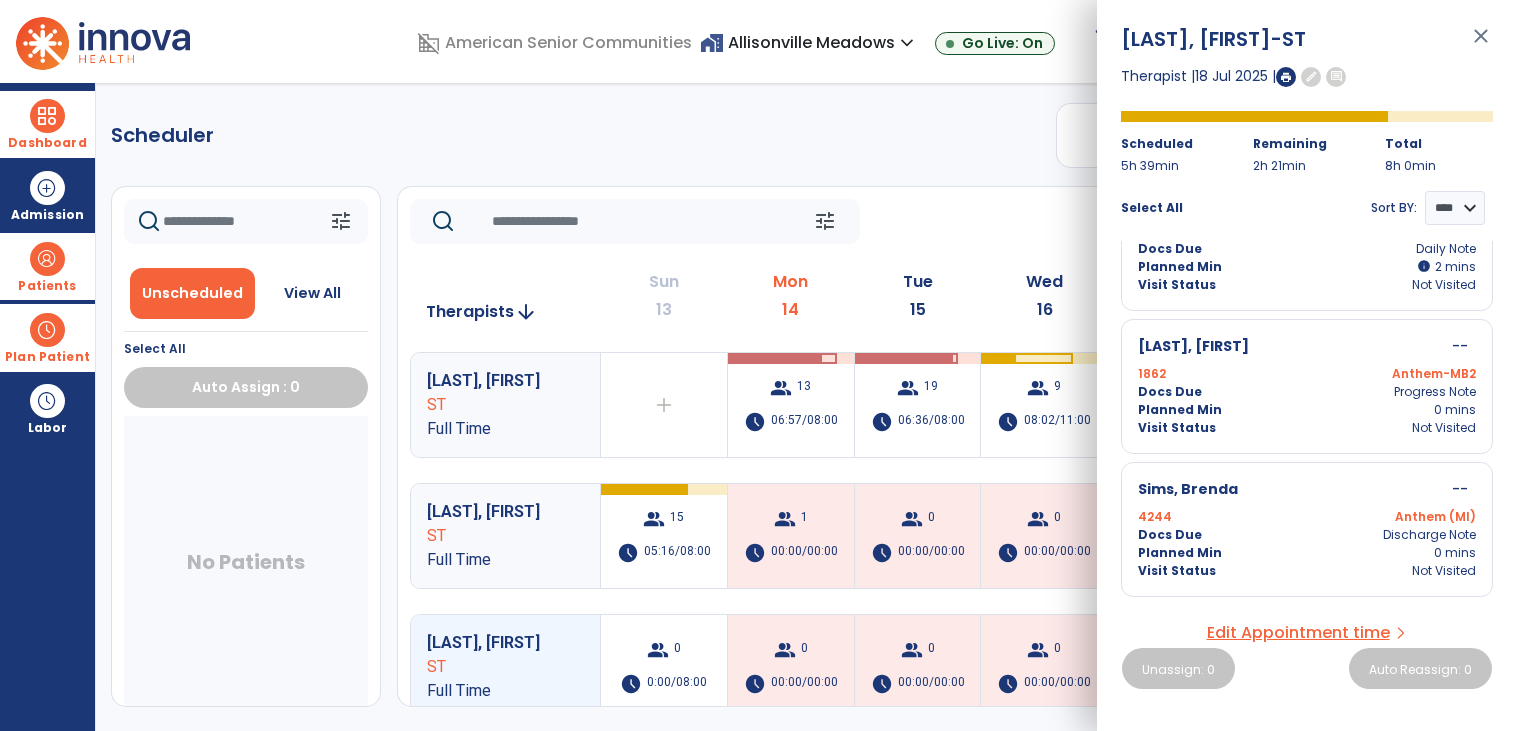 click on "Scheduler   PT   OT   ST  **** *** more_vert  Manage Labor   View All Therapists   Print   tune   Unscheduled   View All  Select All  Auto Assign : 0  No Patients  tune   Today  chevron_left Jul 13, 2025 - Jul 19, 2025  *********  calendar_today  chevron_right   Therapists  arrow_downward Sun  13  Mon  14  Tue  15  Wed  16  Thu  17  Fri  18  Sat  19  [LAST], [FIRST] ST Full Time  add  Therapist not available for the day  group  13  schedule  06:57/08:00   group  19  schedule  06:36/08:00   group  9  schedule  08:02/11:00   group  12  schedule  09:13/11:00   group  0  schedule  00:00/00:00   add  [LAST], [FIRST] ST Full Time  group  15  schedule  05:16/08:00   group  1  schedule  00:00/00:00   group  0  schedule  00:00/00:00   group  0  schedule  00:00/00:00   group  0  schedule  00:00/00:00   group  0  schedule  00:00/00:00   add  [LAST], [FIRST] ST Full Time  group  0  schedule  0:00/08:00  group  0  schedule  00:00/00:00   group  0  schedule  00:00/00:00   group  0  schedule  00:00/00:00   group  0  group" at bounding box center [806, 407] 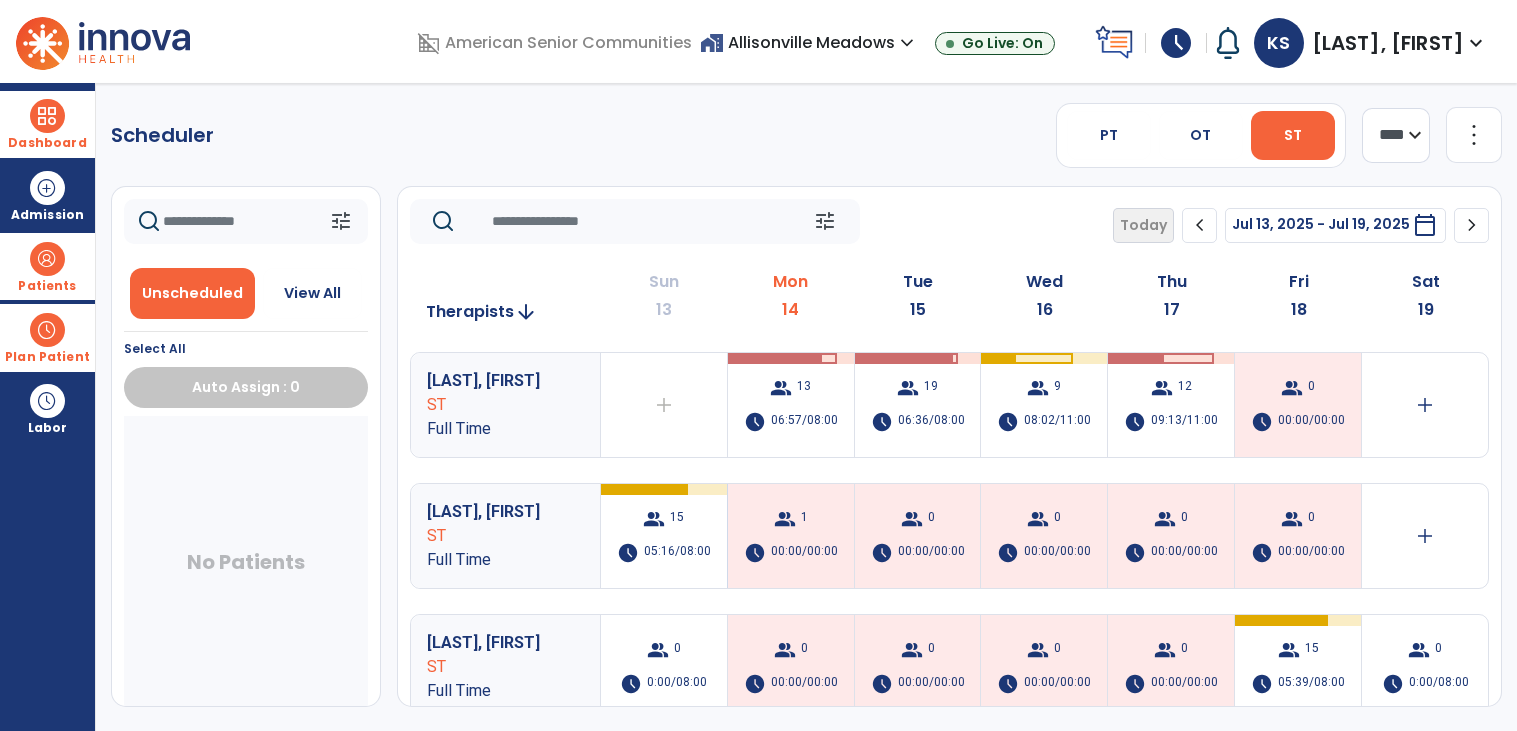 click on "schedule" at bounding box center (755, 553) 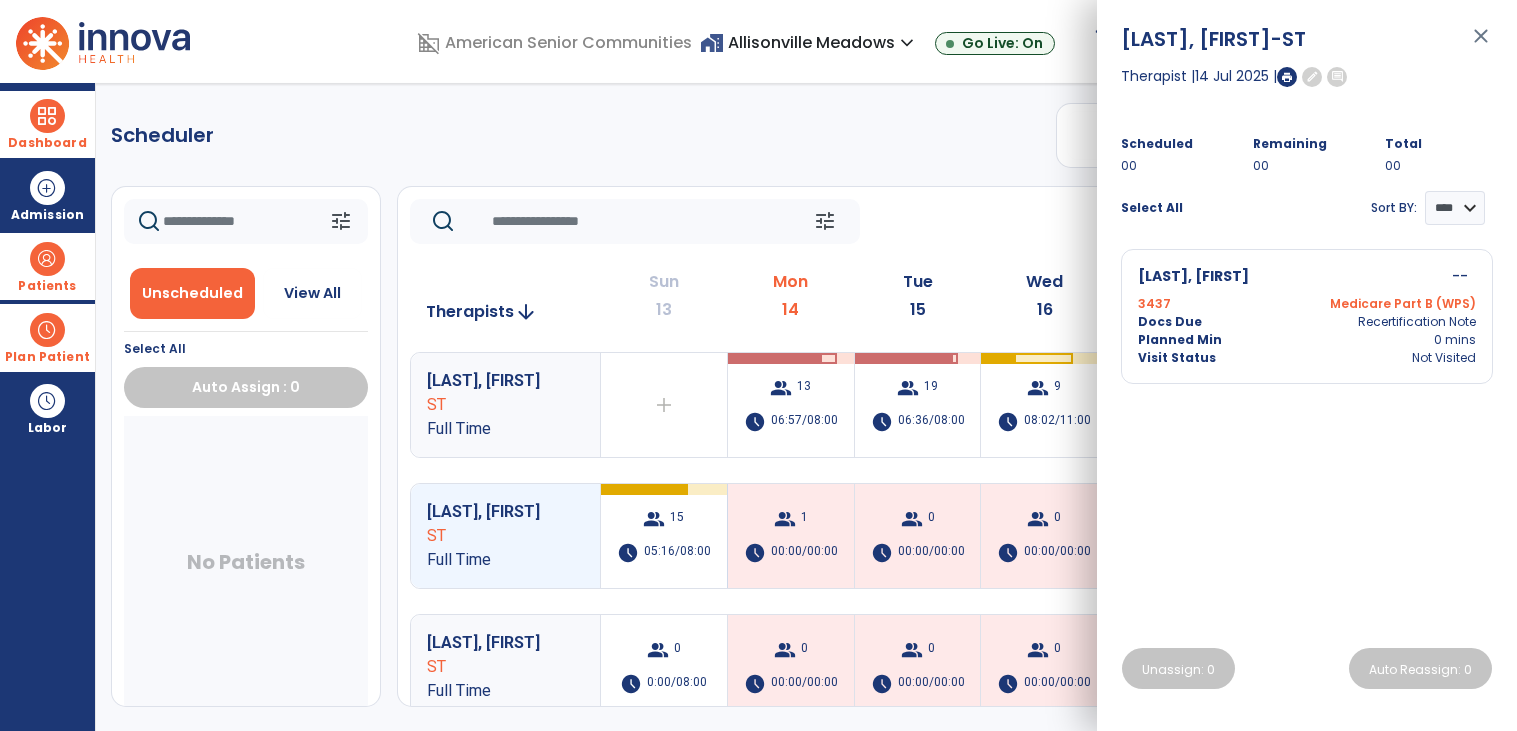 click on "schedule" at bounding box center (755, 553) 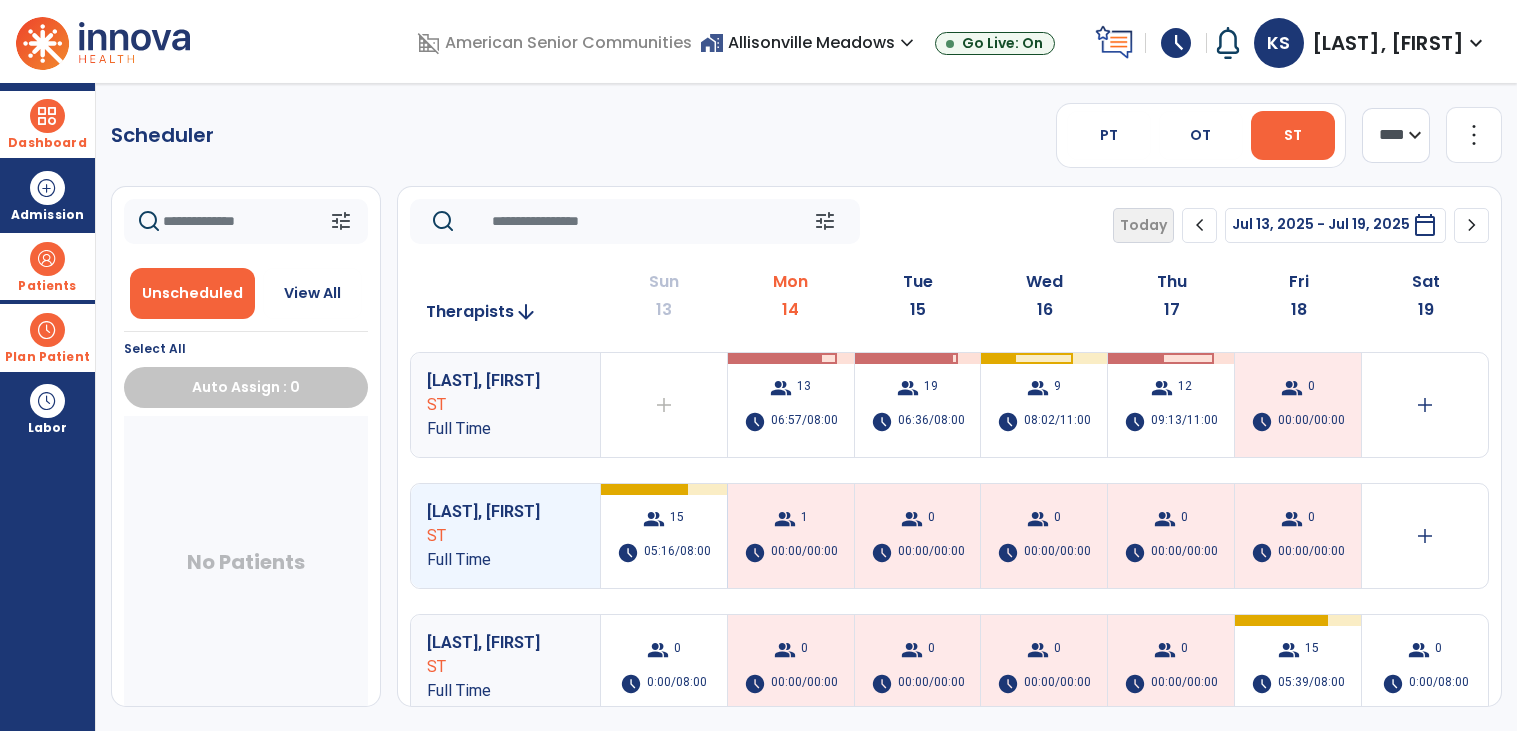 click on "schedule" at bounding box center [755, 553] 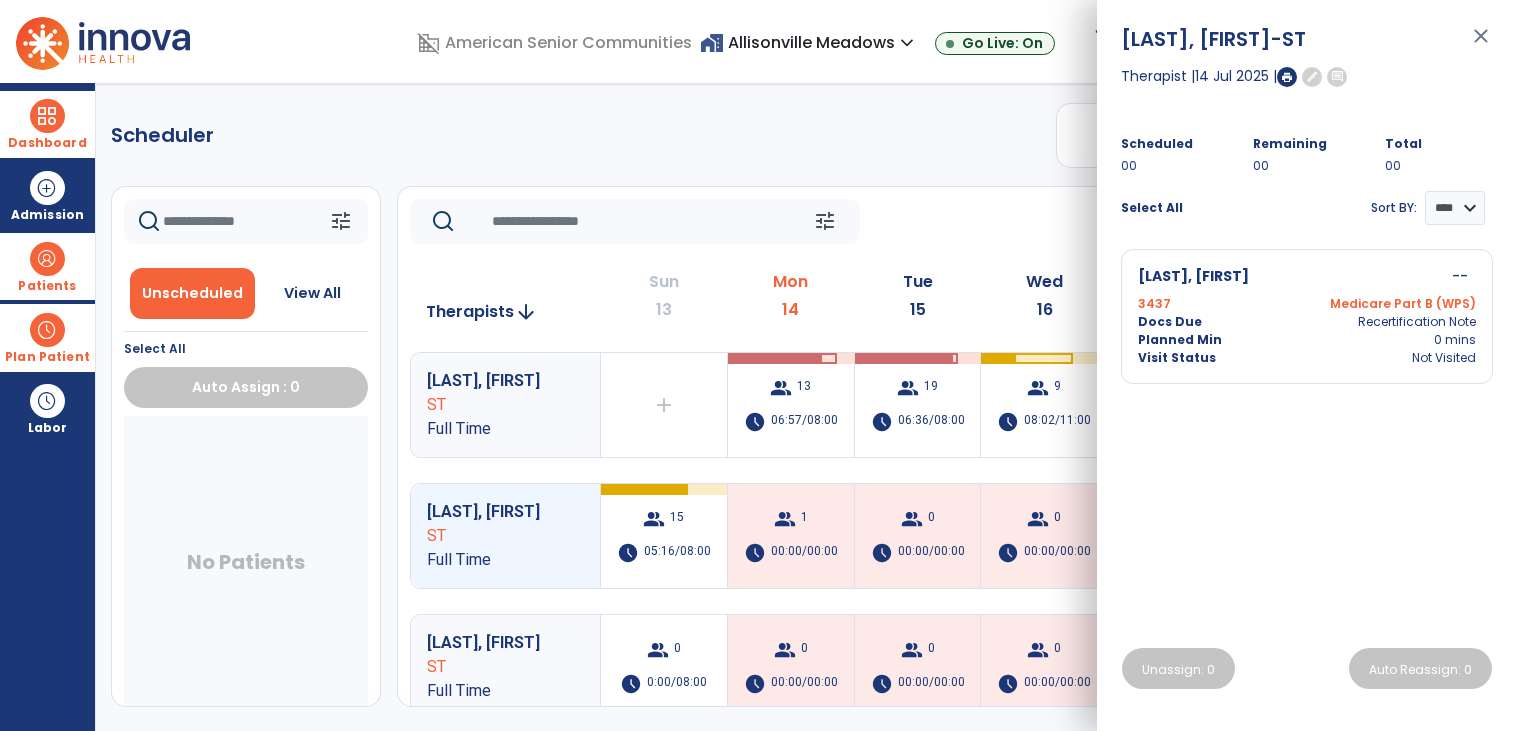 click on "tune" 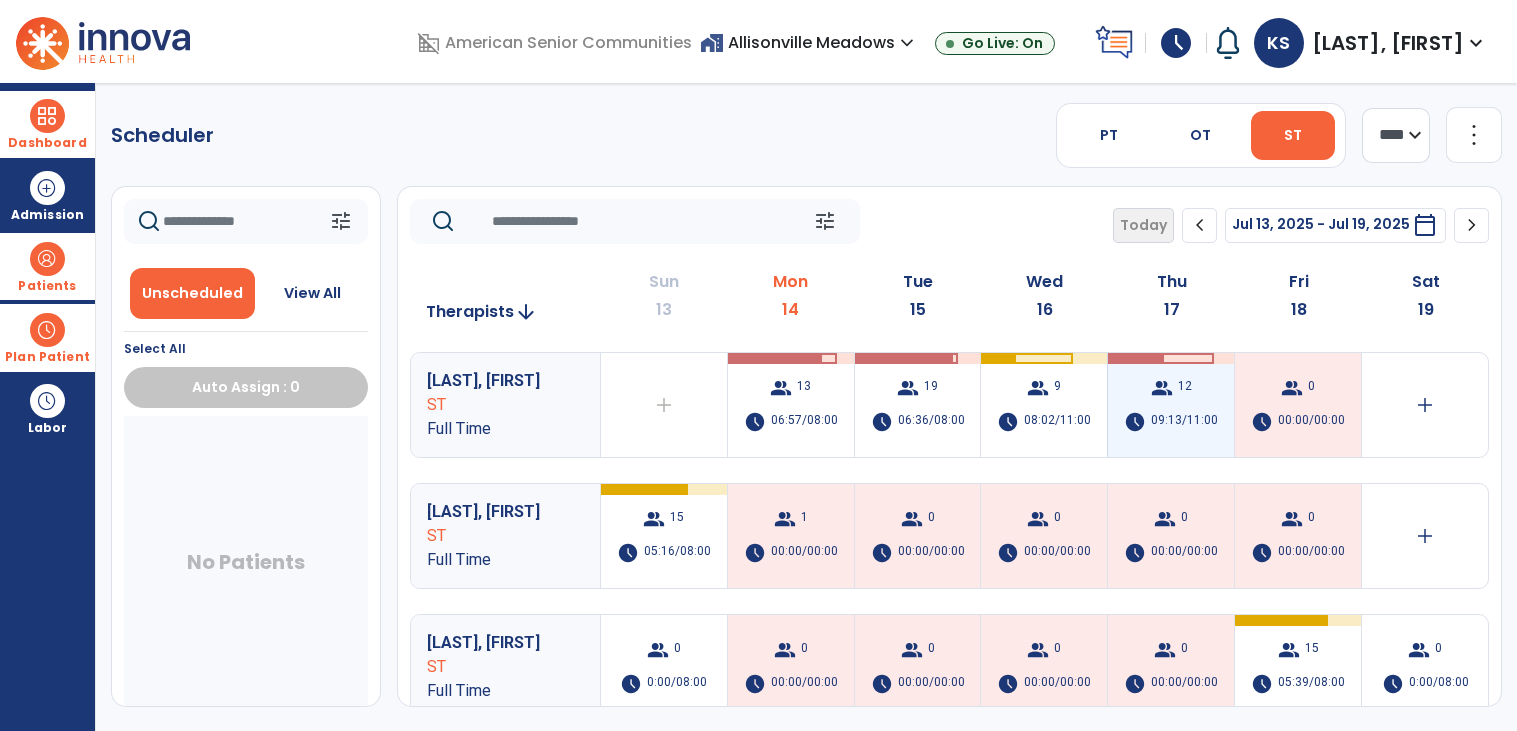 click on "09:13/11:00" at bounding box center [1184, 422] 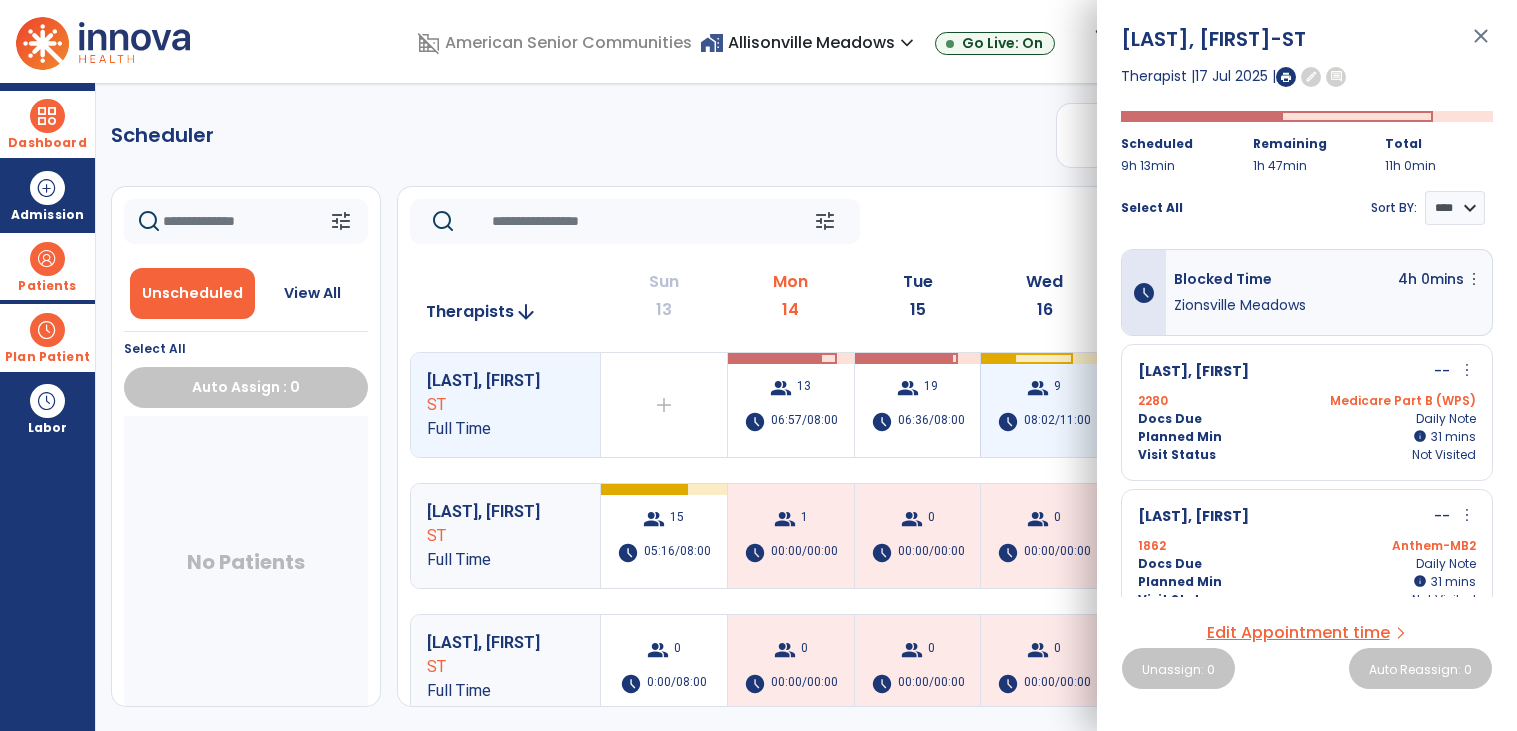 click on "group  9  schedule  08:02/11:00" at bounding box center (1044, 405) 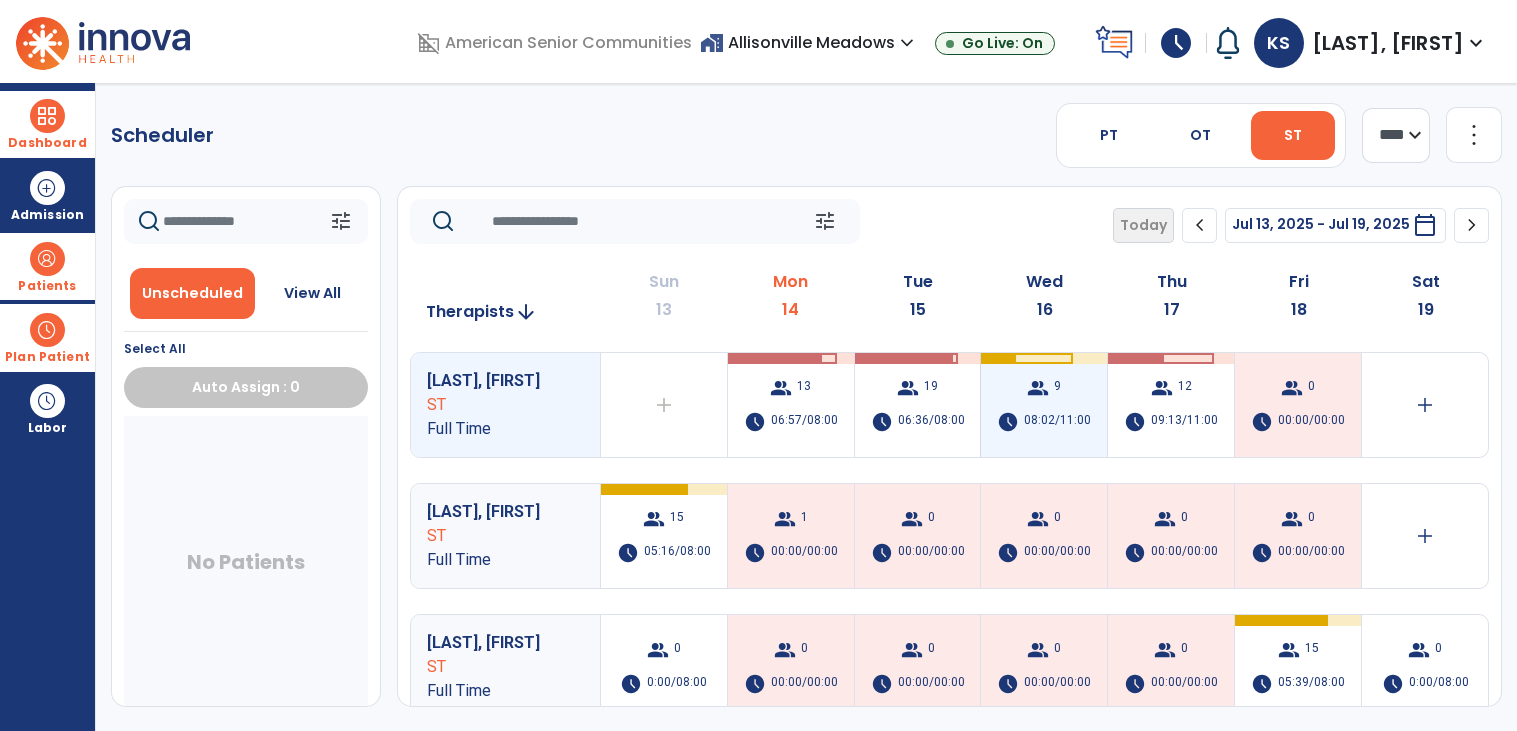 click on "group  9  schedule  08:02/11:00" at bounding box center (1044, 405) 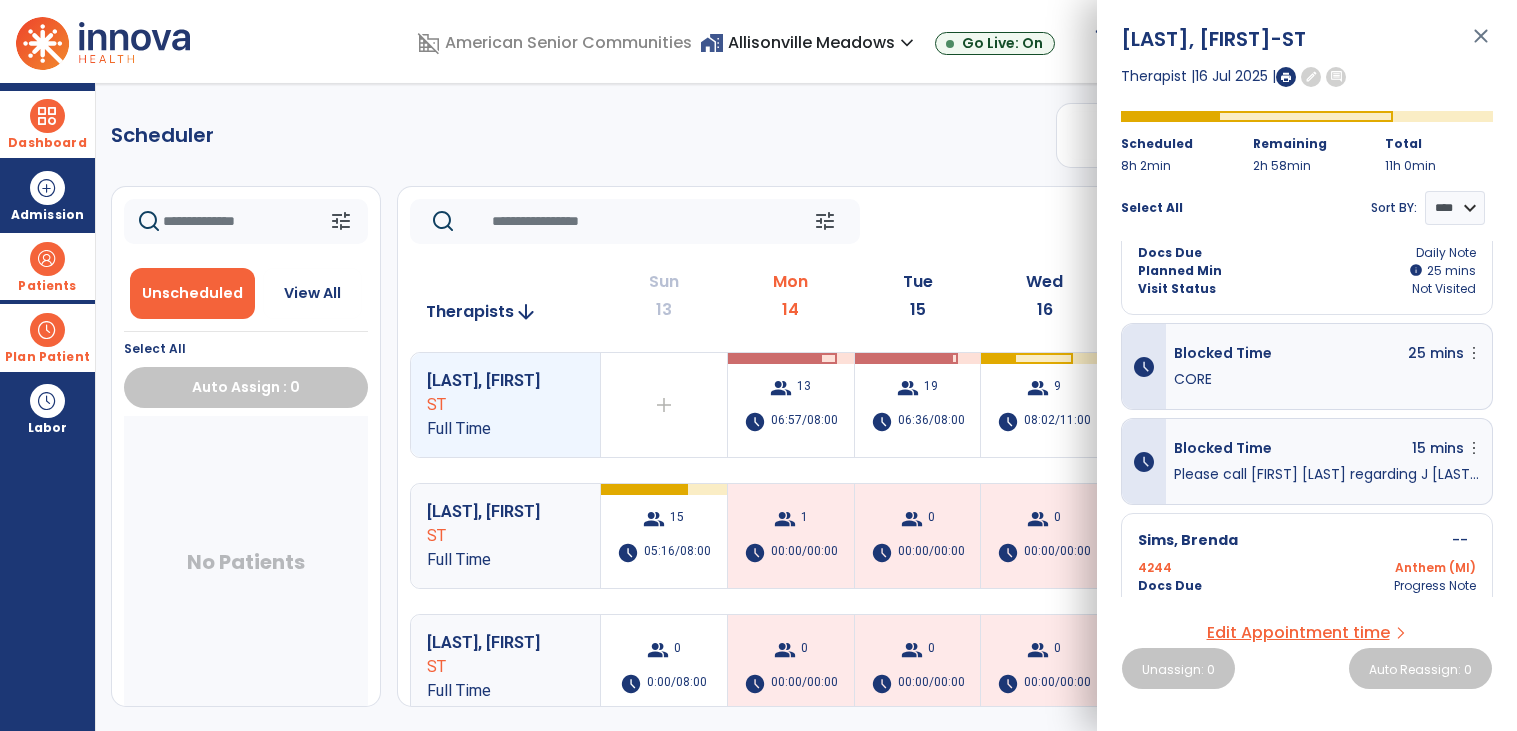 scroll, scrollTop: 991, scrollLeft: 0, axis: vertical 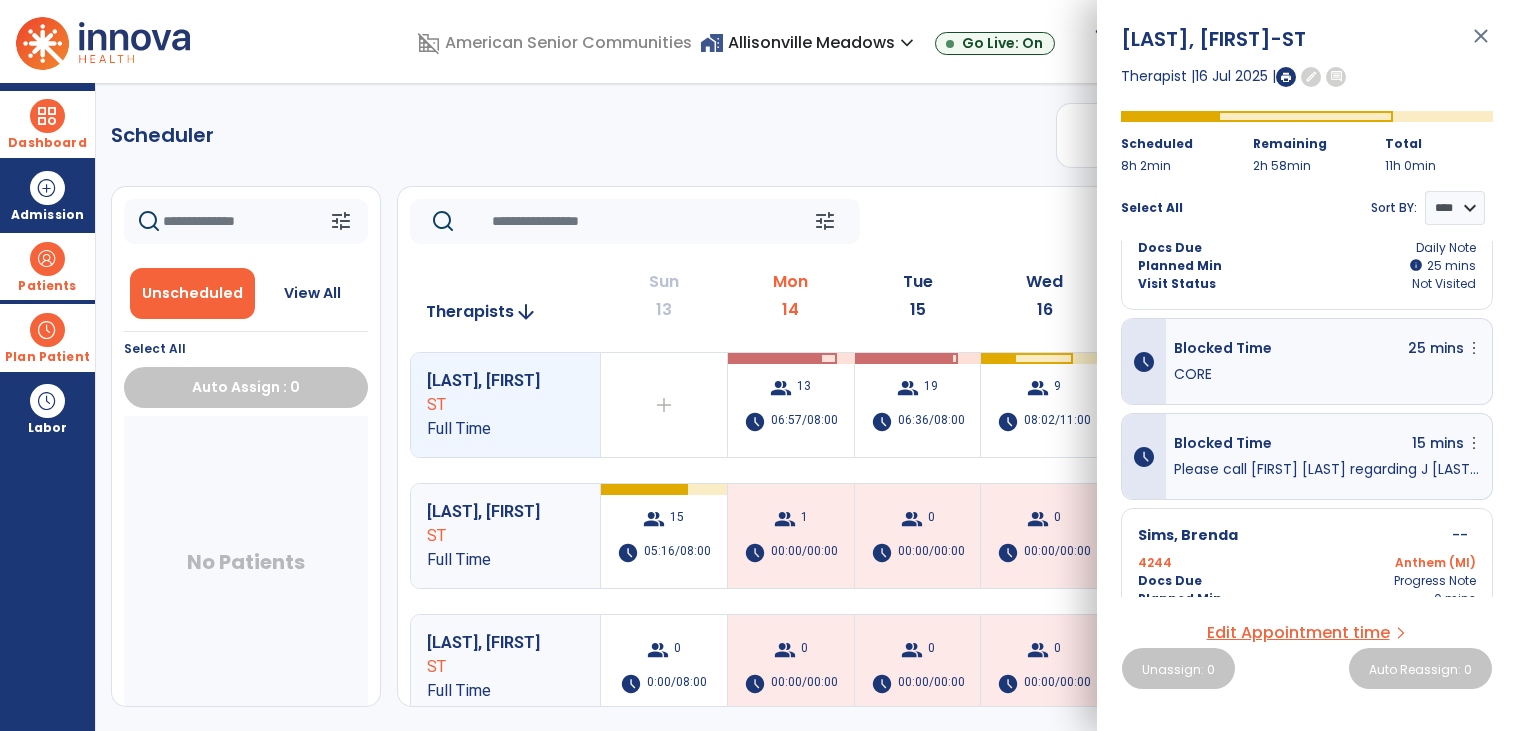 click on "Blocked Time  15 mins   more_vert   Edit   Delete" at bounding box center [1329, 446] 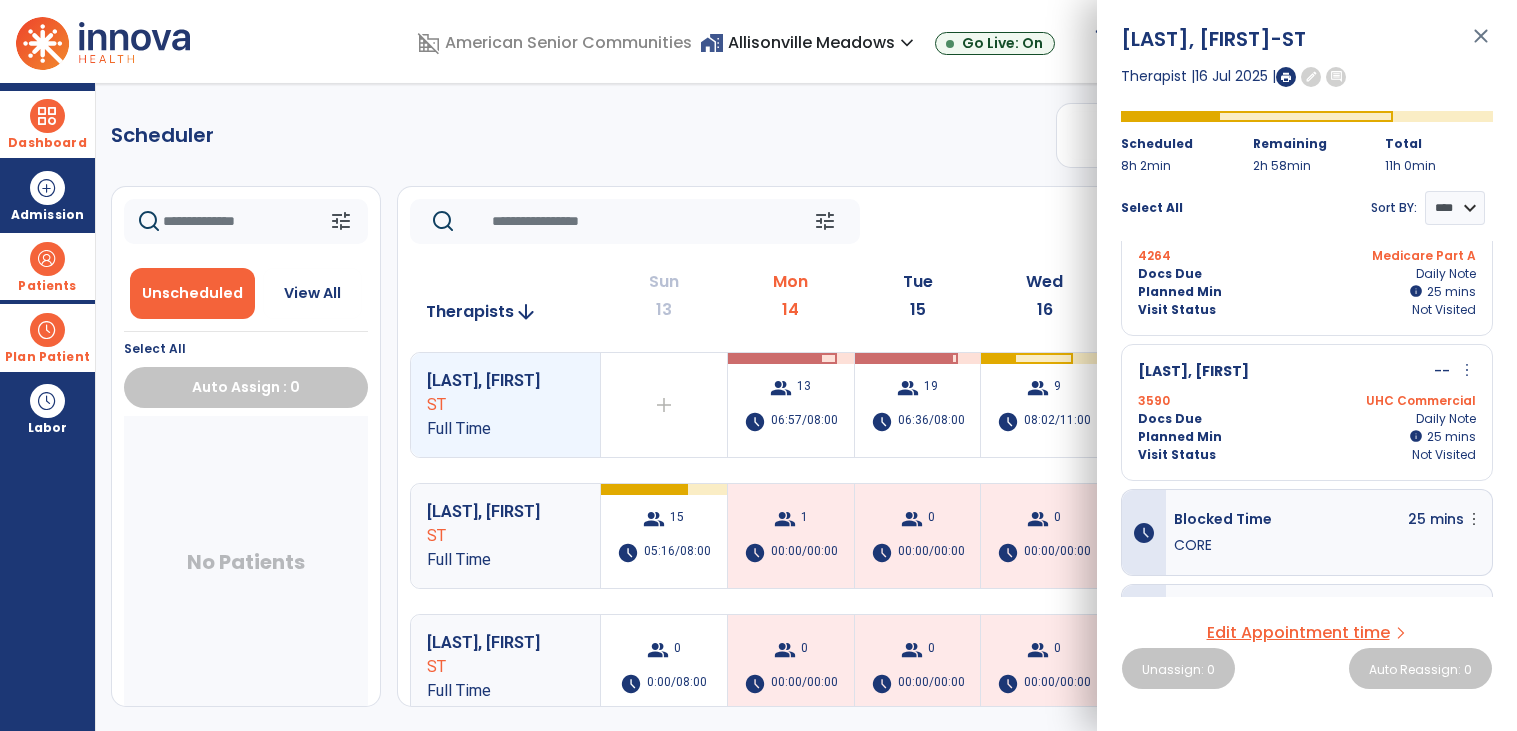 scroll, scrollTop: 721, scrollLeft: 0, axis: vertical 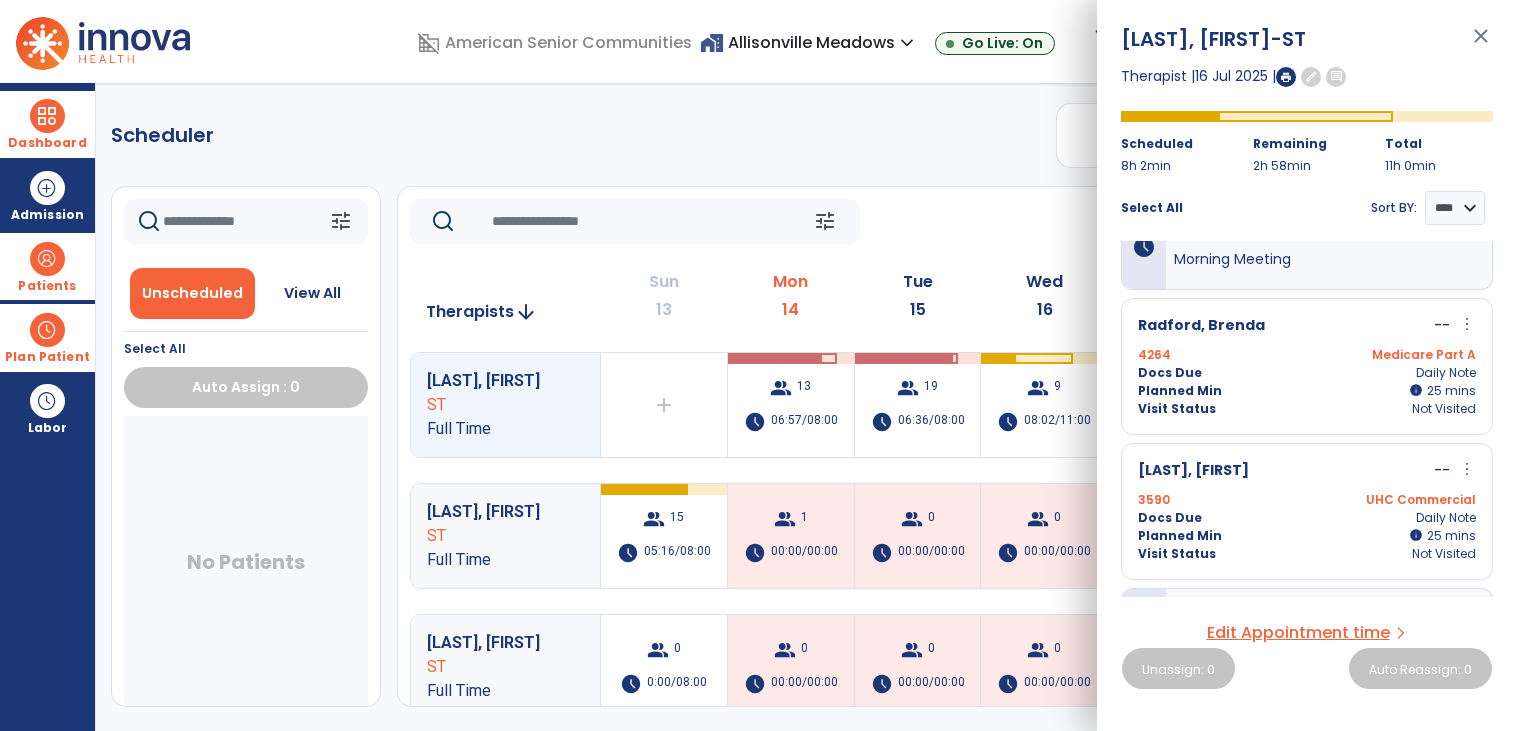 click on "tune   Today  chevron_left Jul 13, 2025 - Jul 19, 2025  *********  calendar_today  chevron_right" 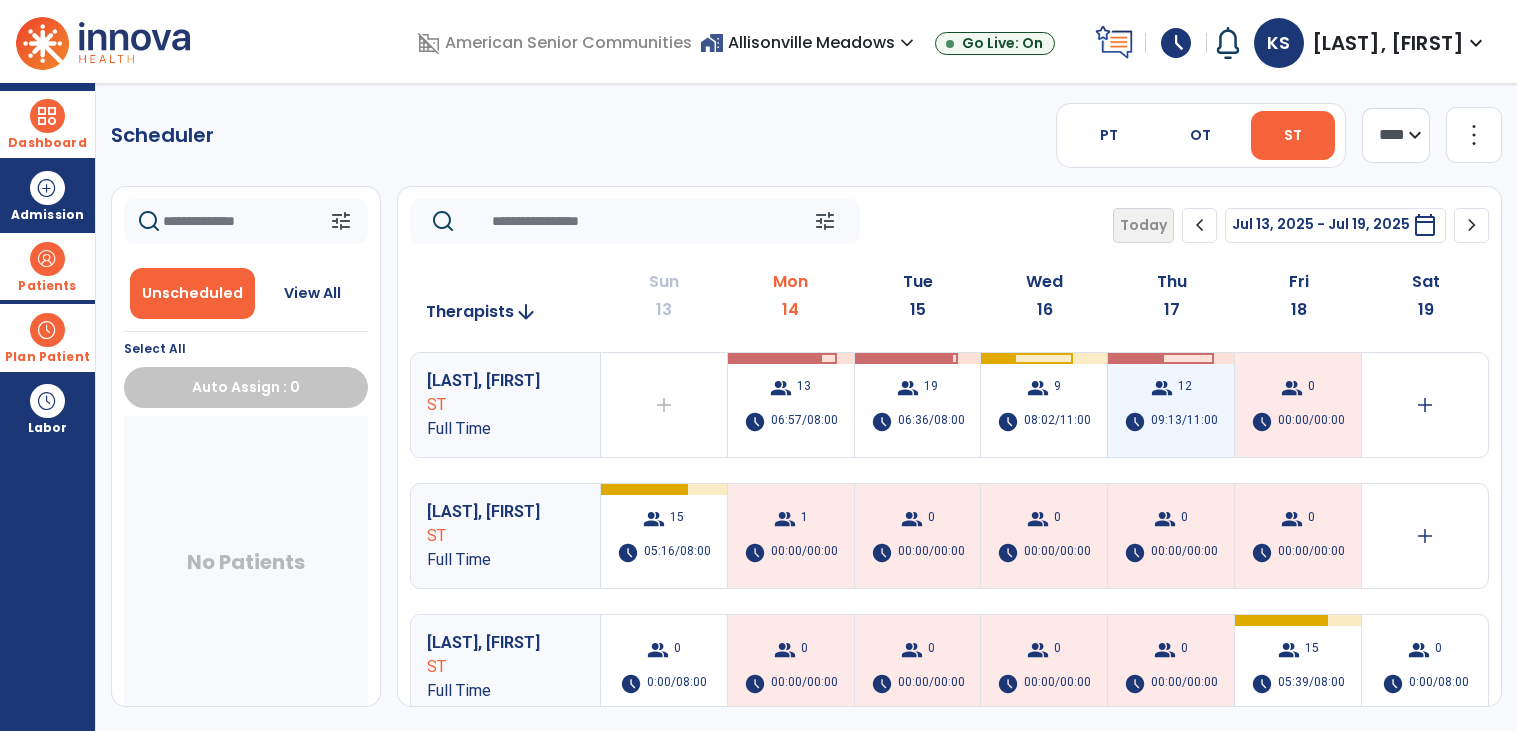 click on "schedule" at bounding box center (1135, 422) 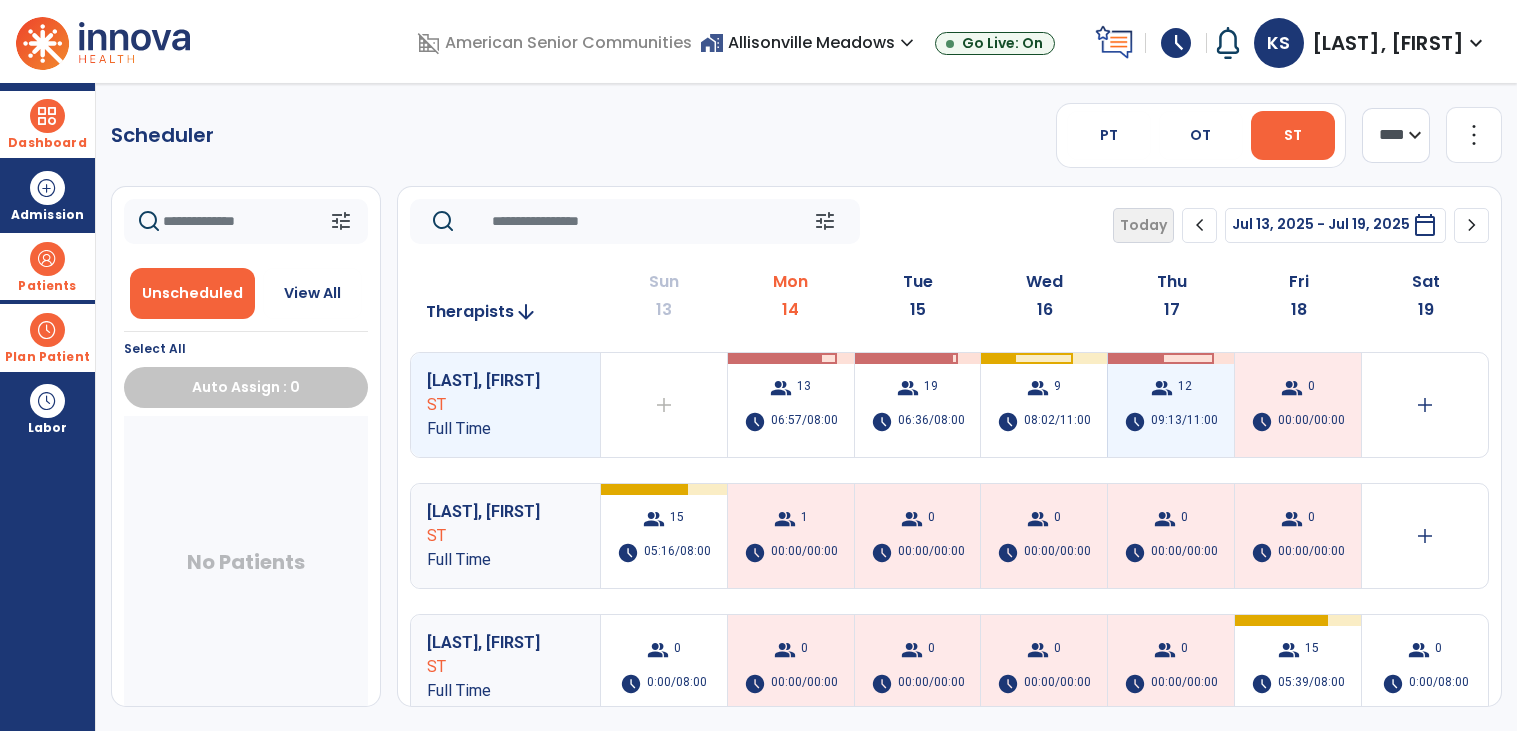 click on "schedule" at bounding box center (1135, 422) 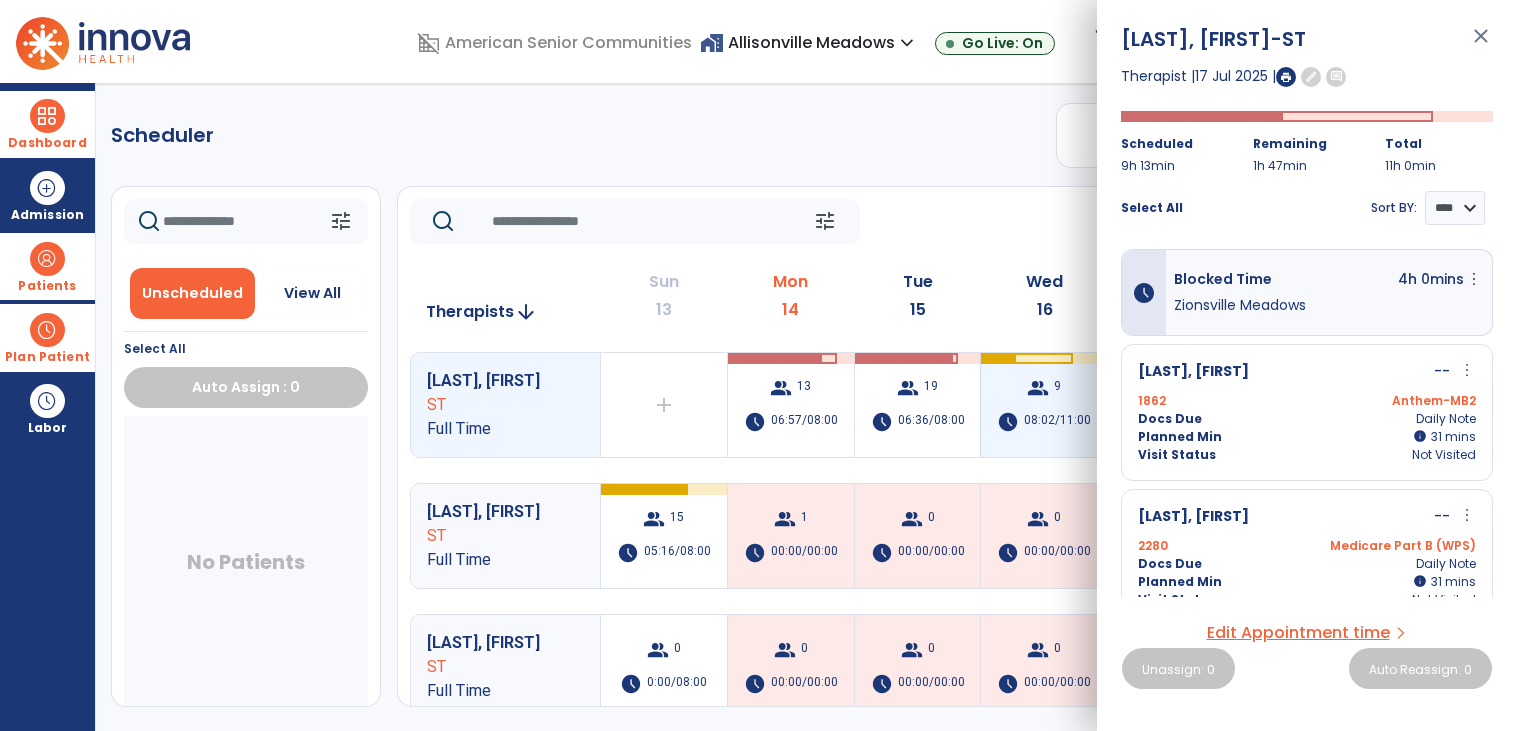 click on "group  9" at bounding box center [1044, 388] 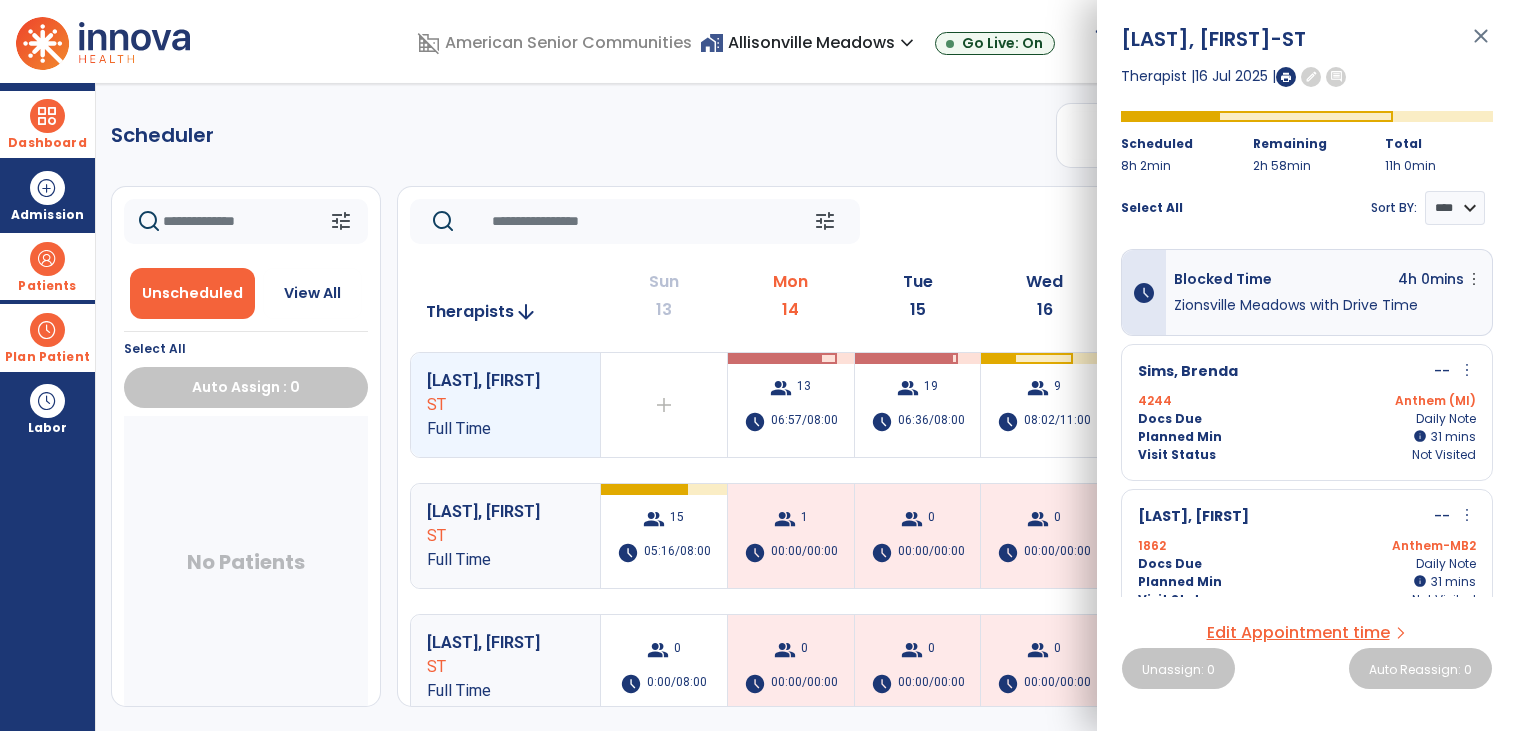 click on "tune   Today  chevron_left Jul 13, 2025 - Jul 19, 2025  *********  calendar_today  chevron_right" 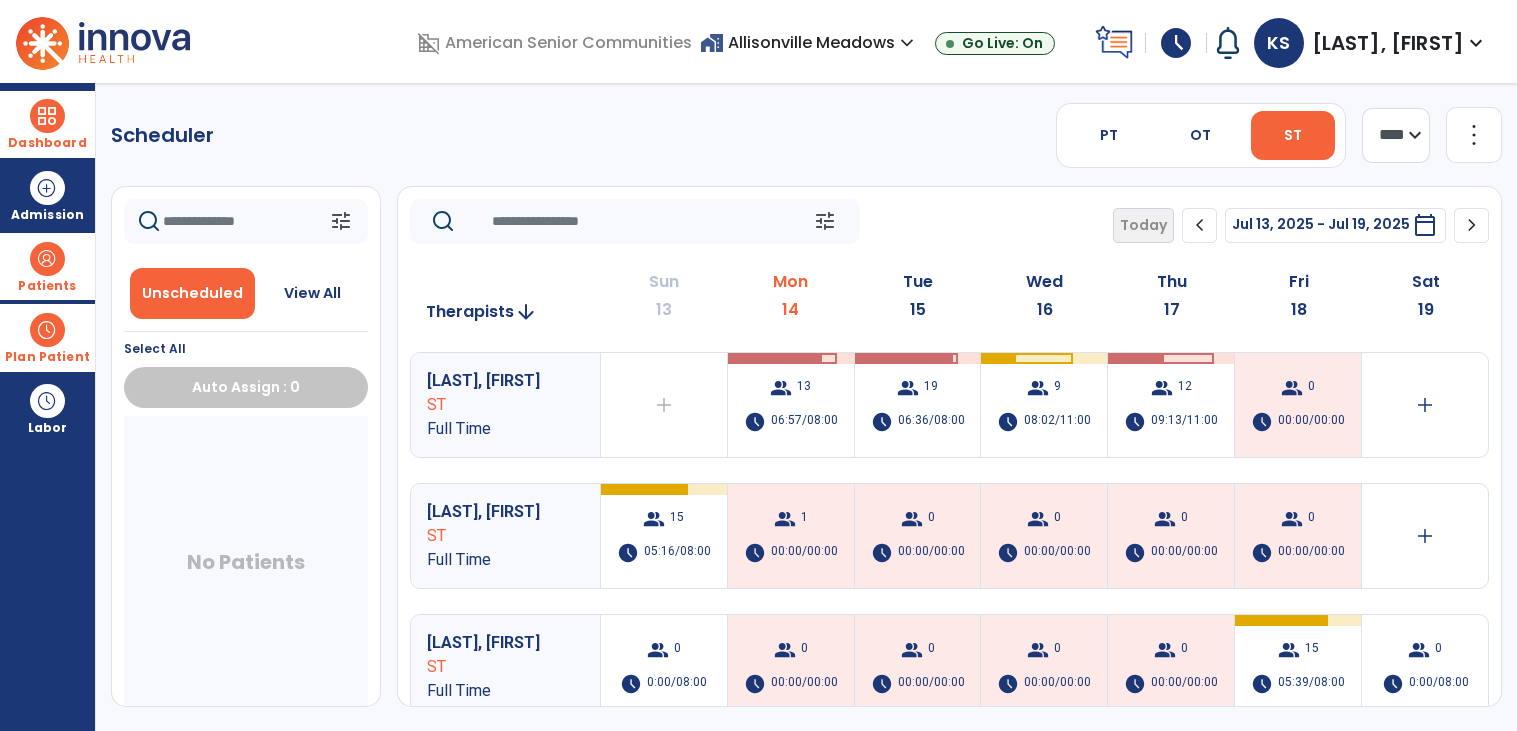 click on "tune   Today  chevron_left Jul 13, 2025 - Jul 19, 2025  *********  calendar_today  chevron_right" 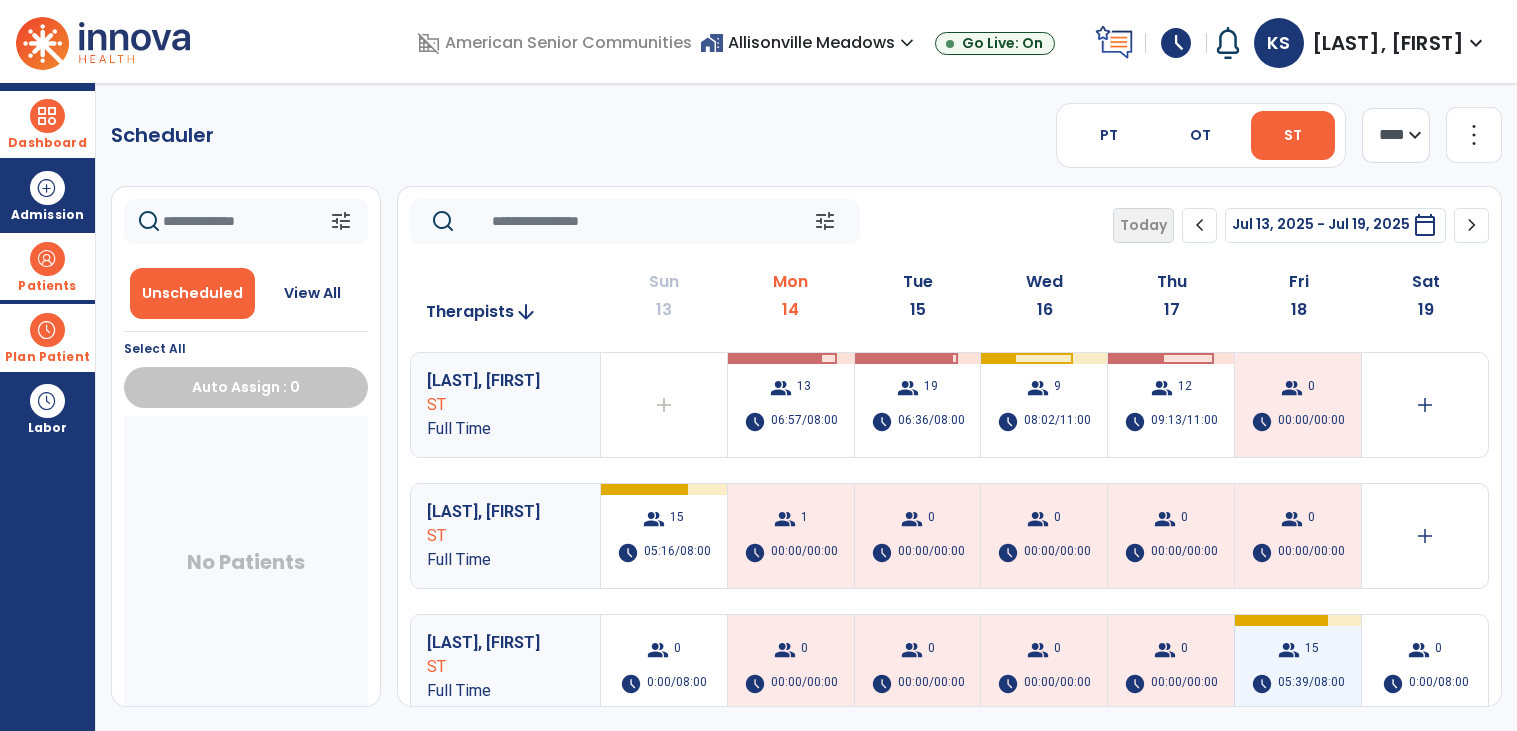 click on "group  15  schedule  05:39/08:00" at bounding box center [1298, 667] 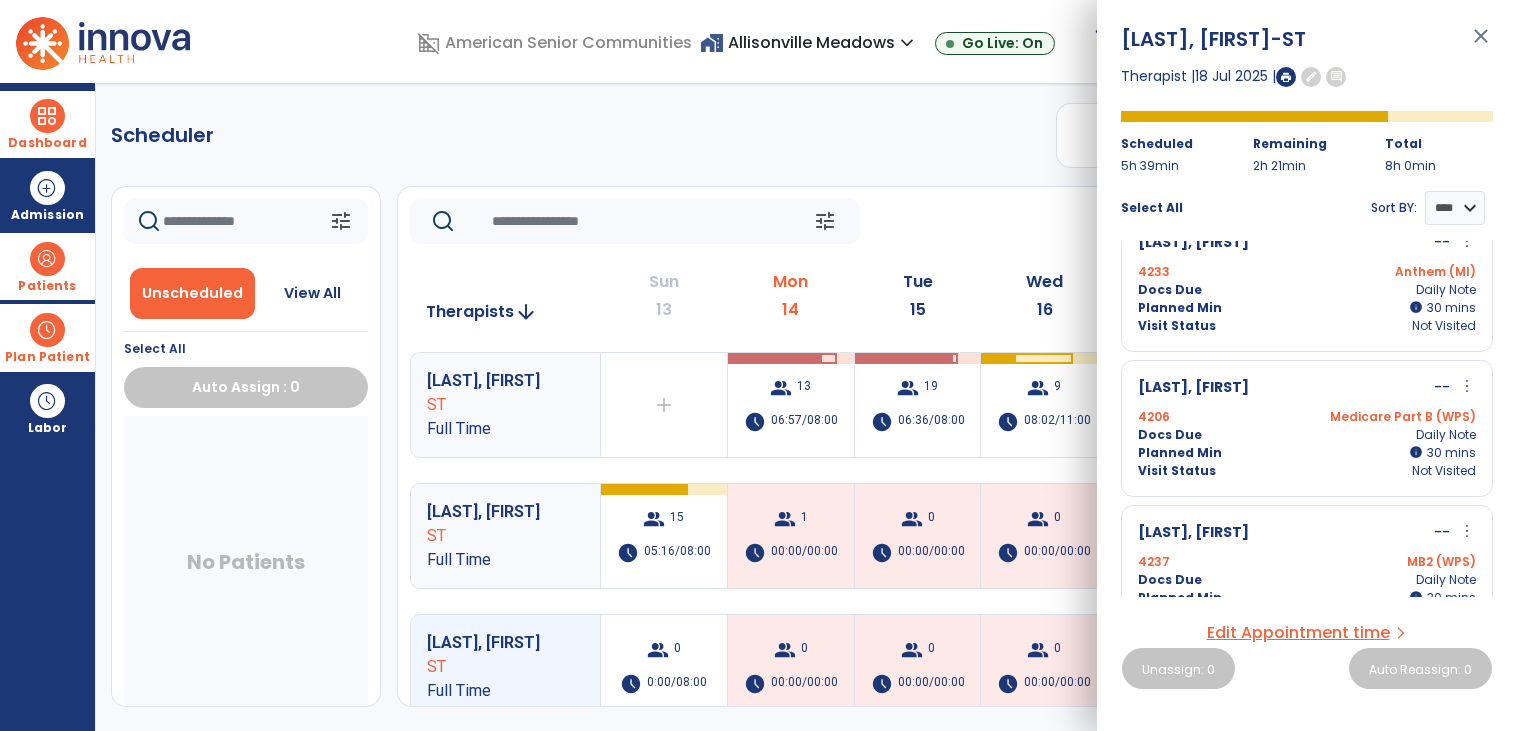 scroll, scrollTop: 615, scrollLeft: 0, axis: vertical 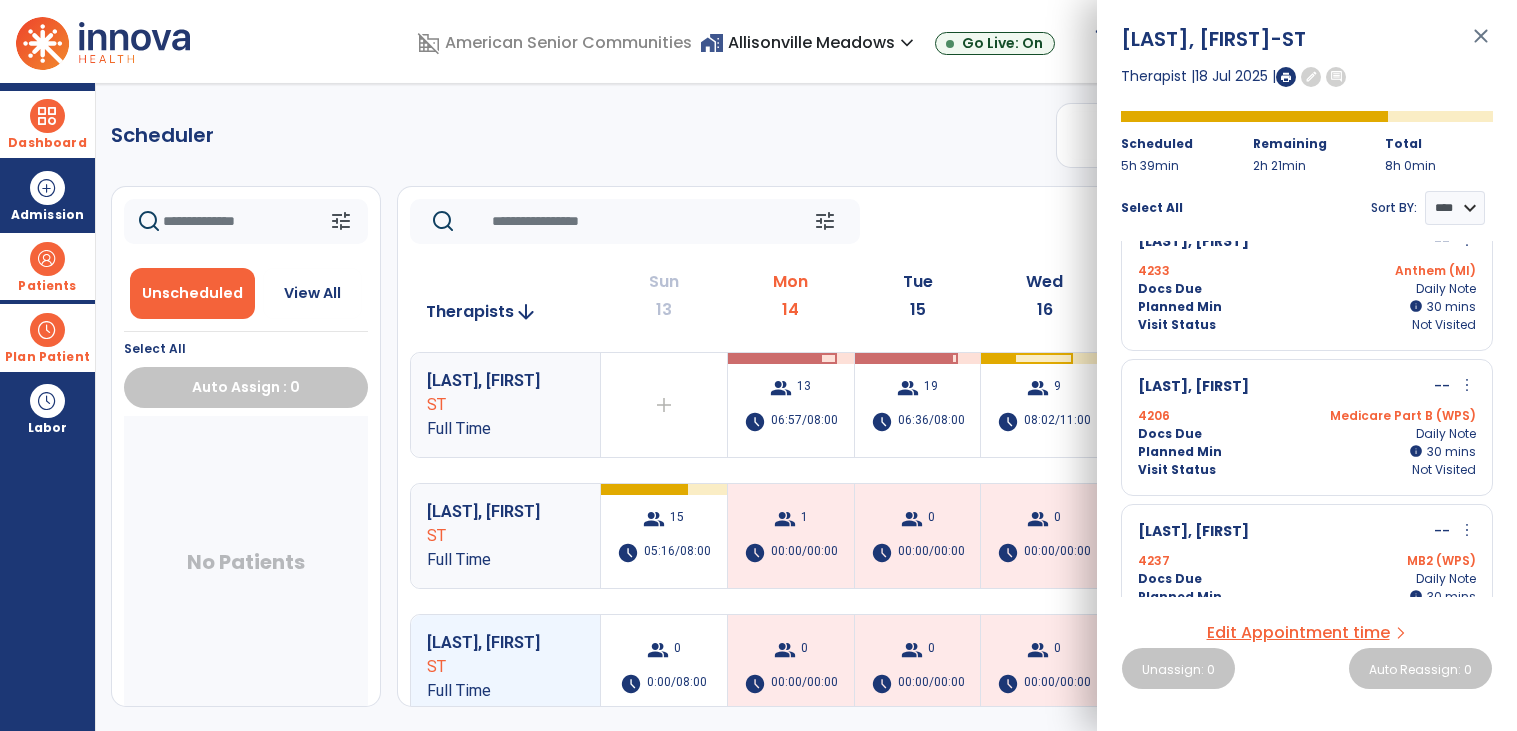 click on "Scheduler   PT   OT   ST  **** *** more_vert  Manage Labor   View All Therapists   Print" 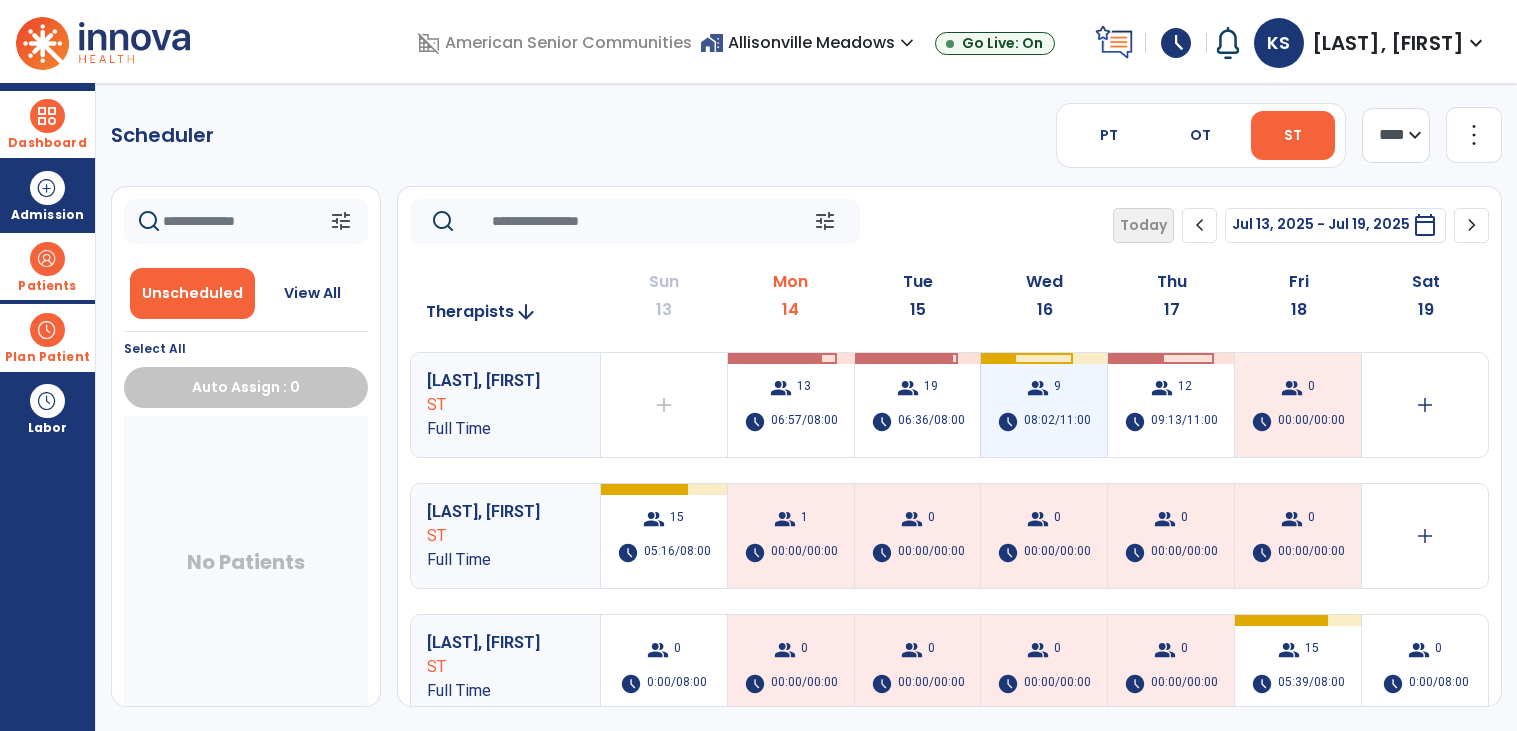 click on "group  9  schedule  08:02/11:00" at bounding box center (1044, 405) 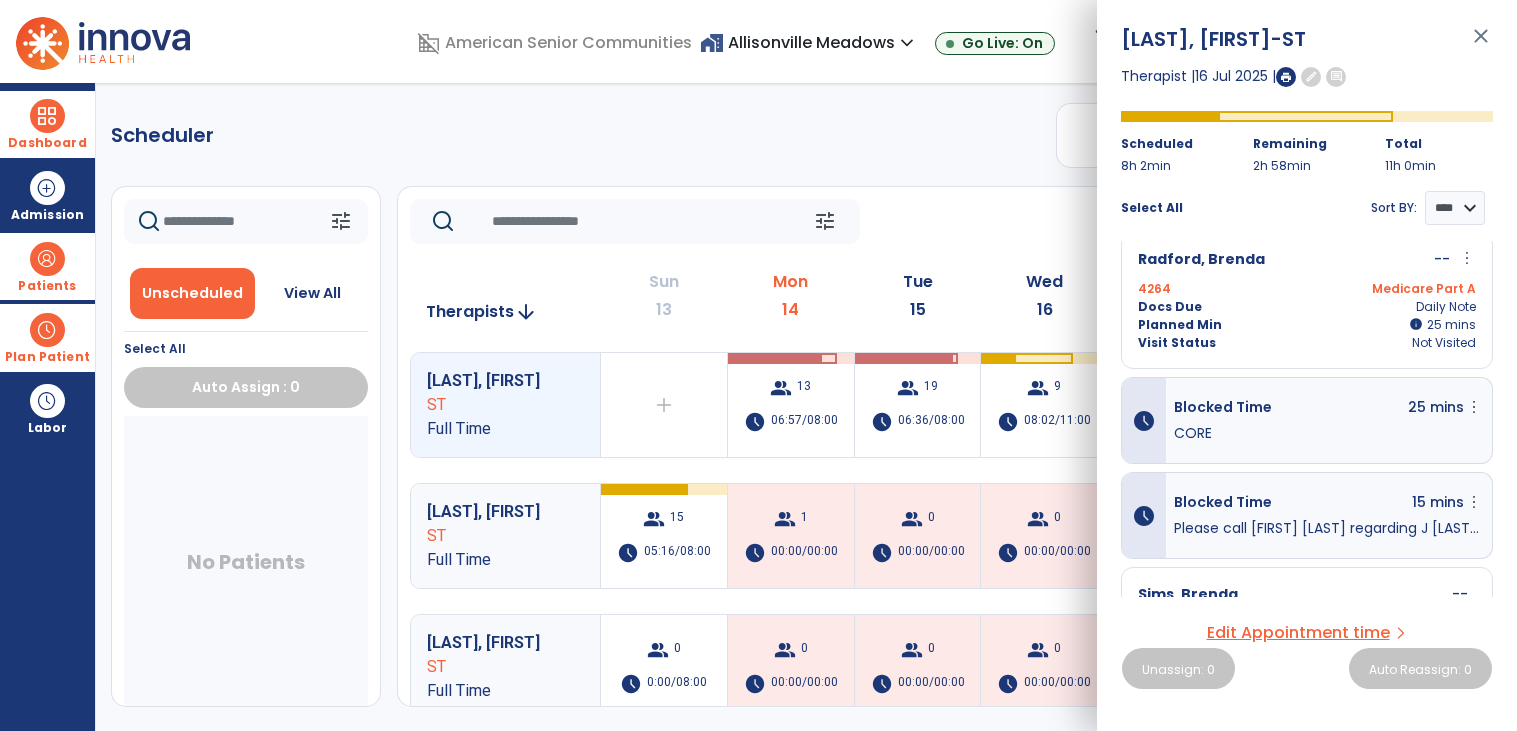 scroll, scrollTop: 929, scrollLeft: 0, axis: vertical 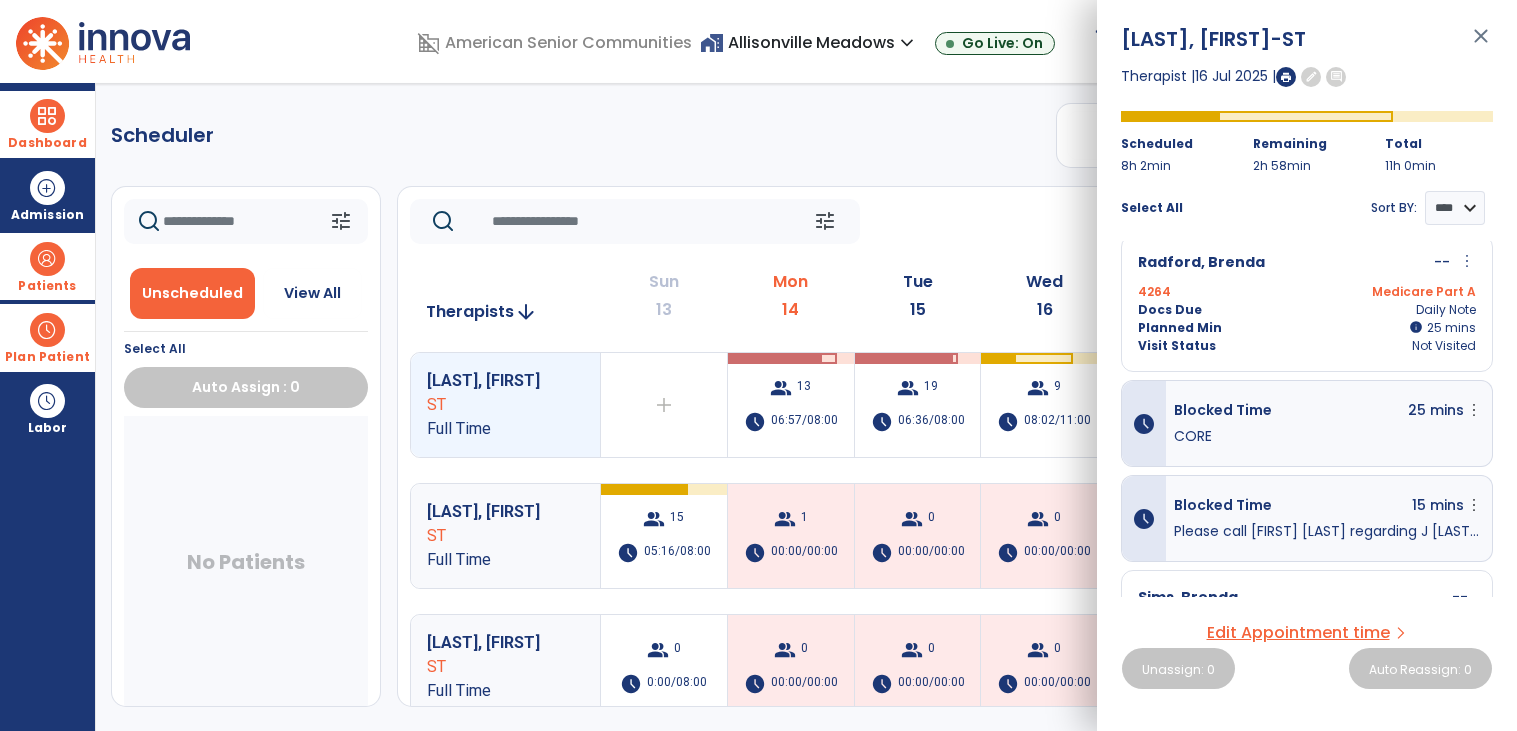 click on "Scheduler   PT   OT   ST  **** *** more_vert  Manage Labor   View All Therapists   Print" 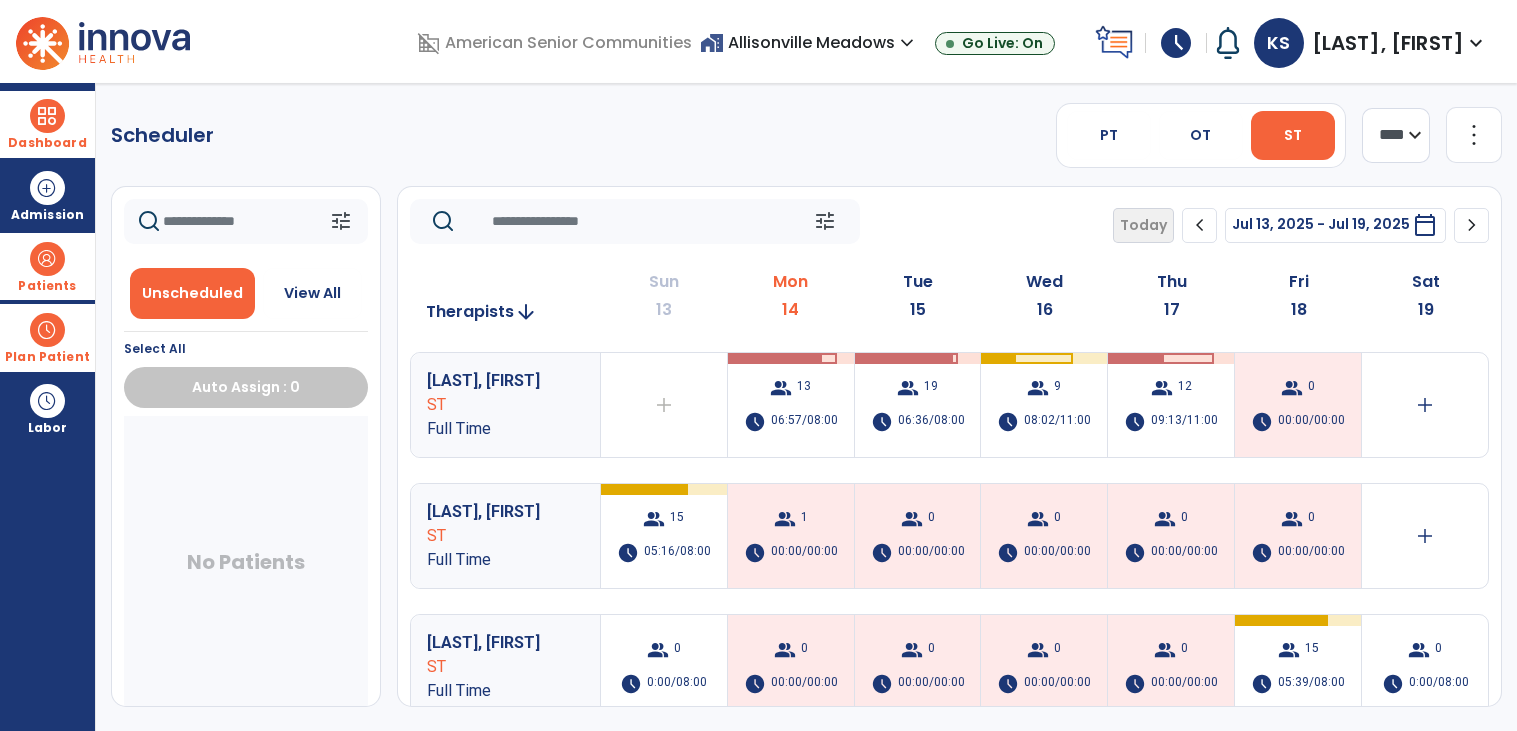 click on "Patients" at bounding box center (47, 266) 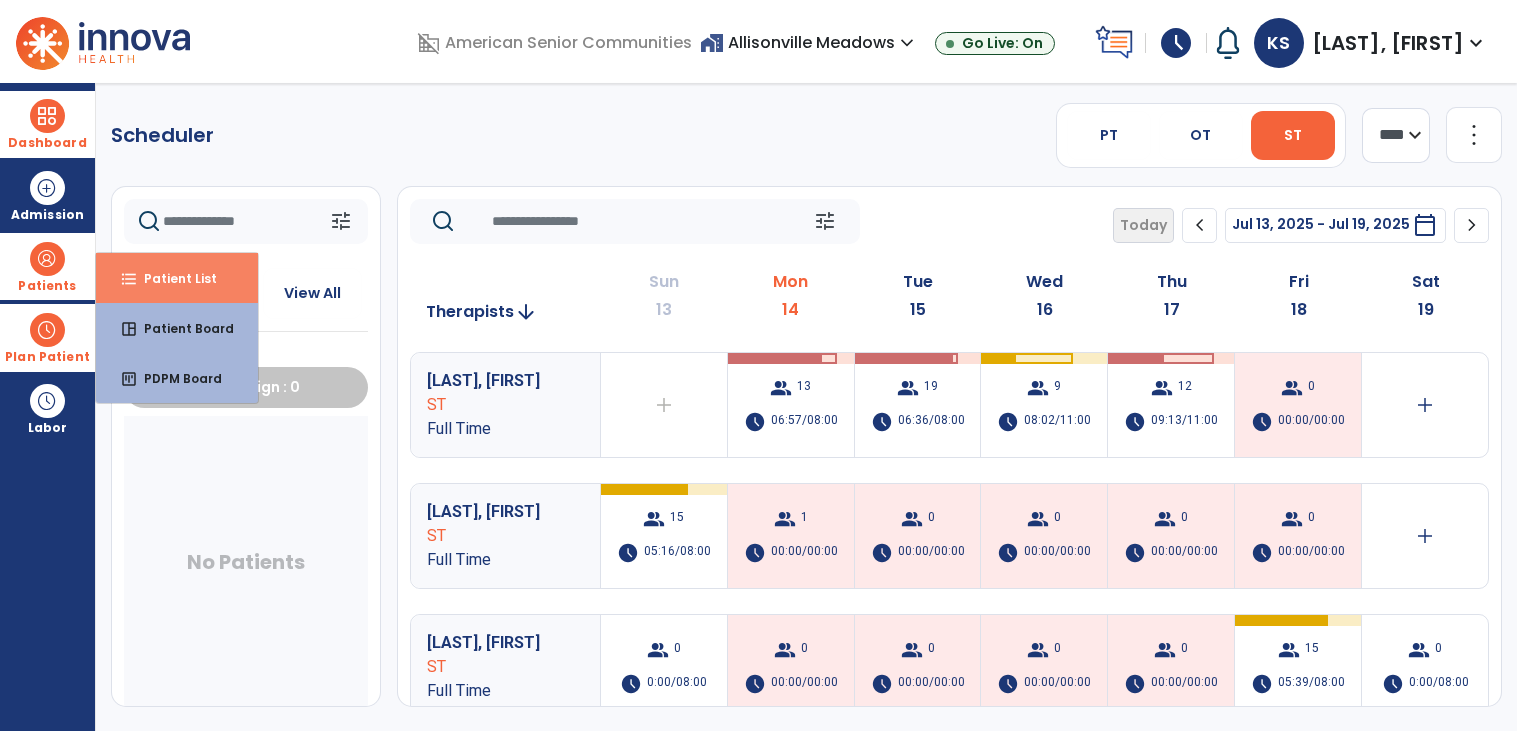click on "format_list_bulleted" at bounding box center (129, 279) 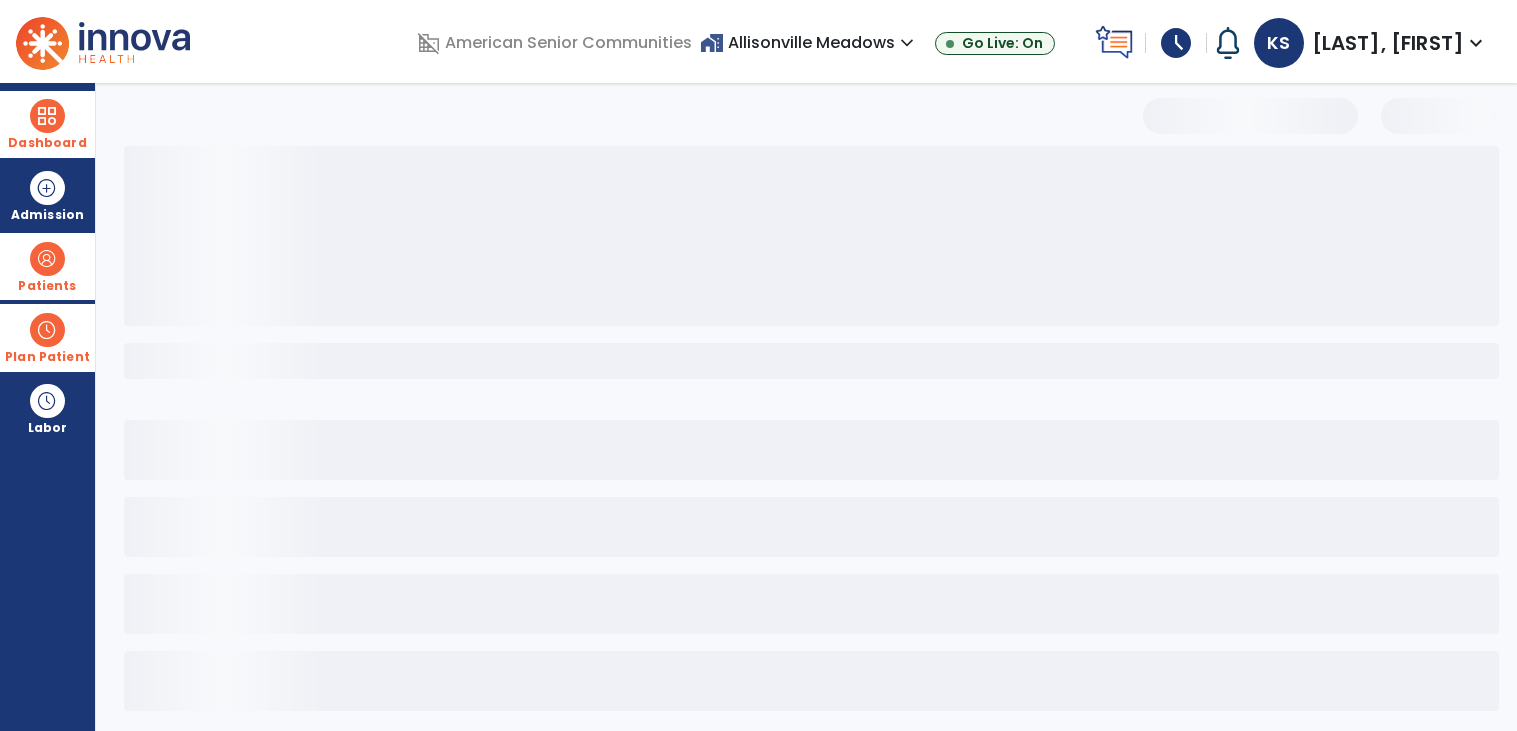 select on "***" 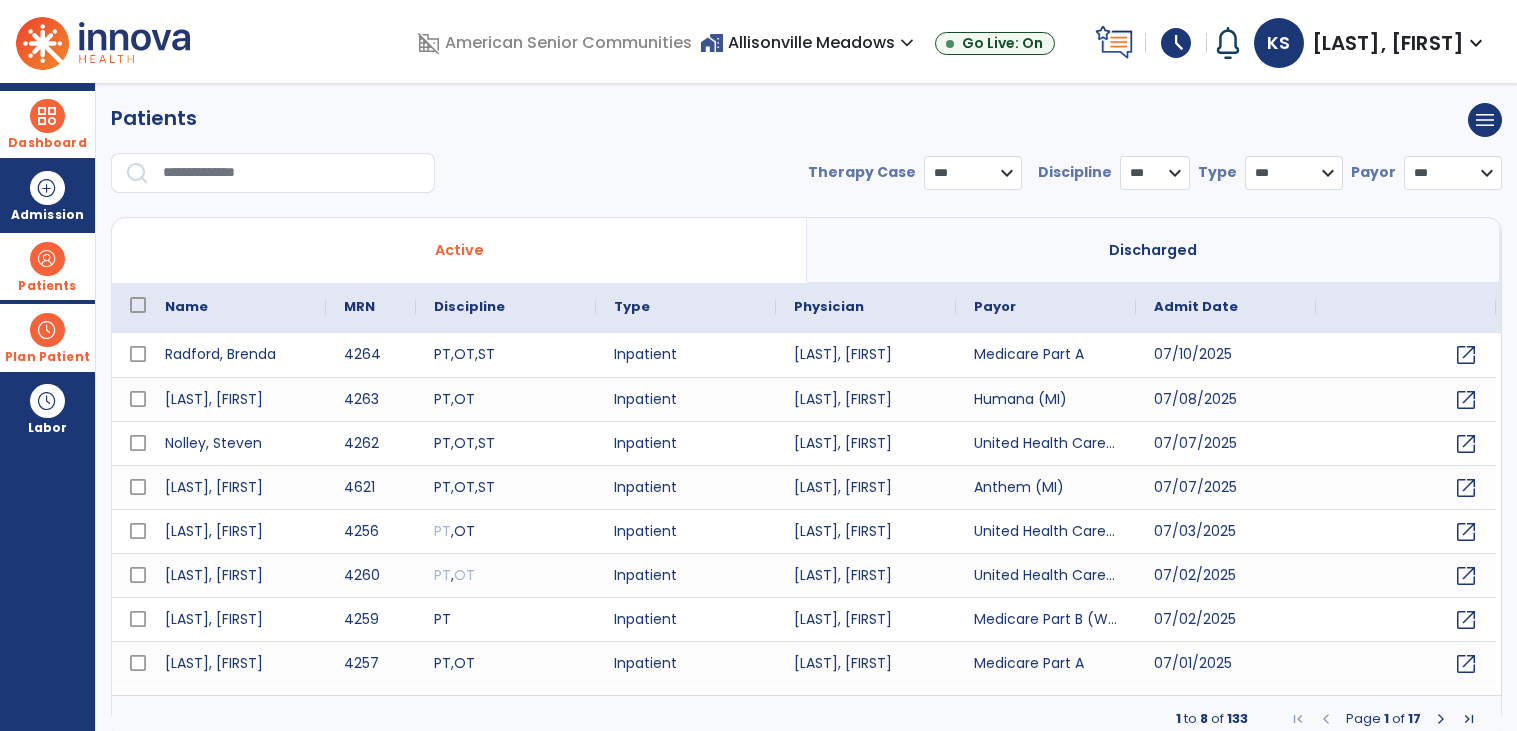 click at bounding box center [292, 173] 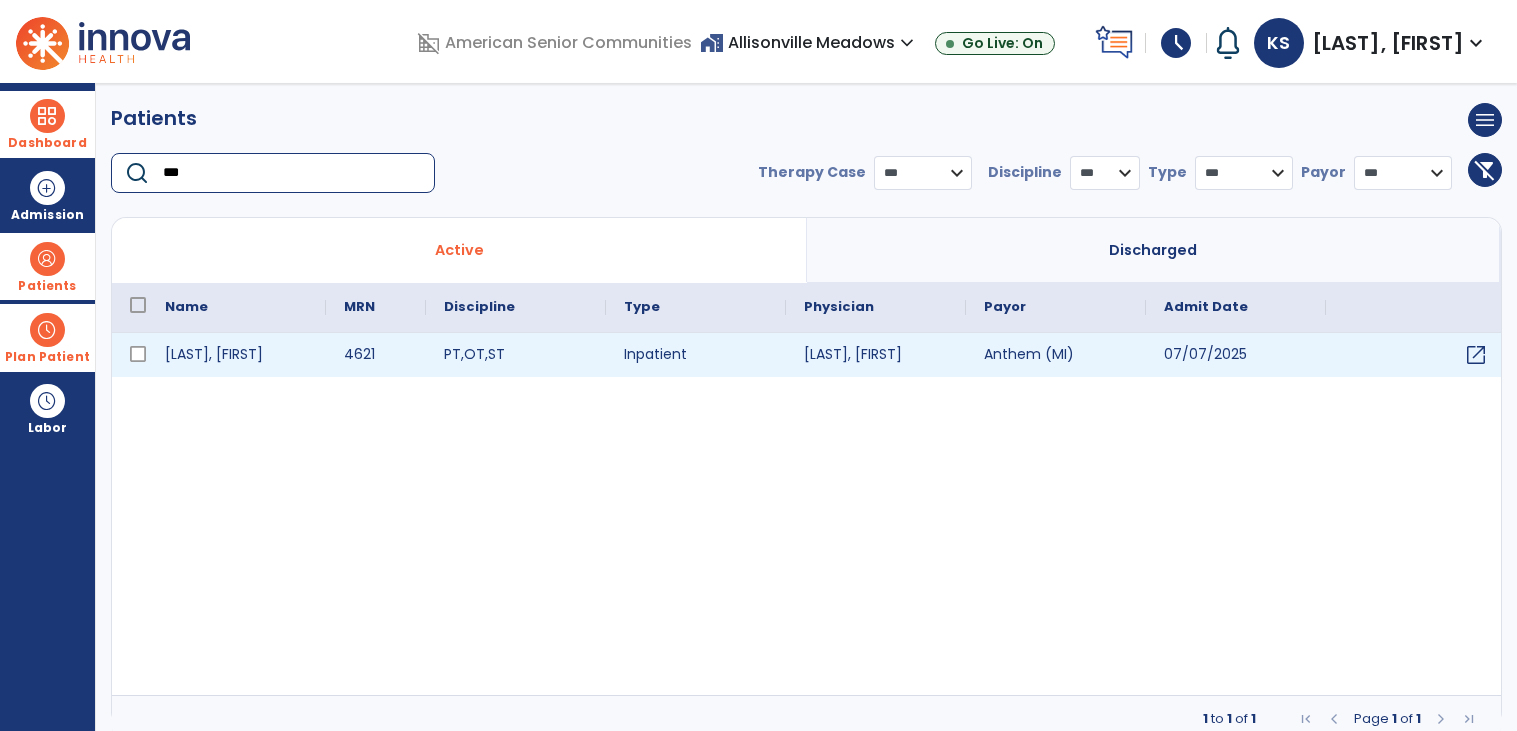 type on "***" 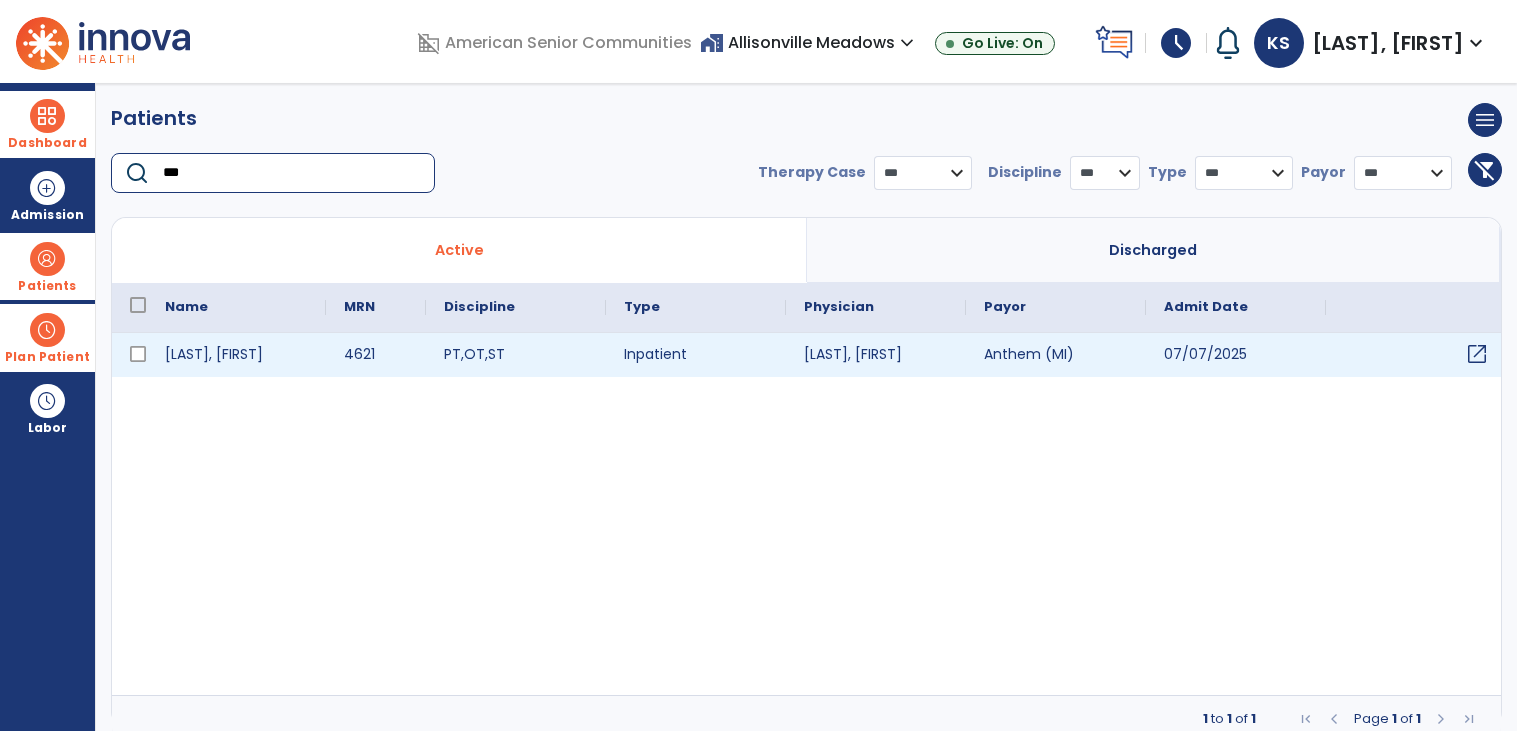 click on "open_in_new" at bounding box center [1477, 354] 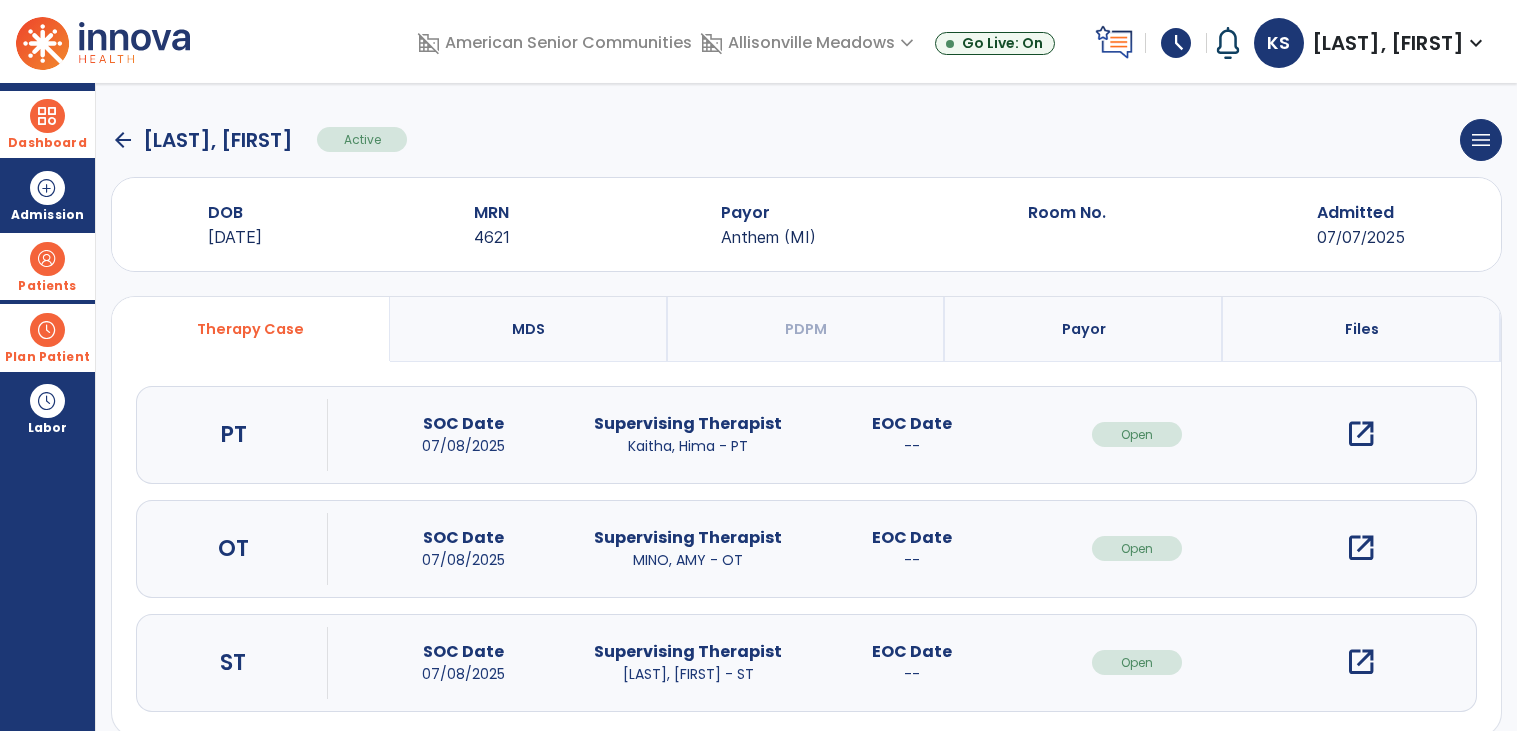 scroll, scrollTop: 29, scrollLeft: 0, axis: vertical 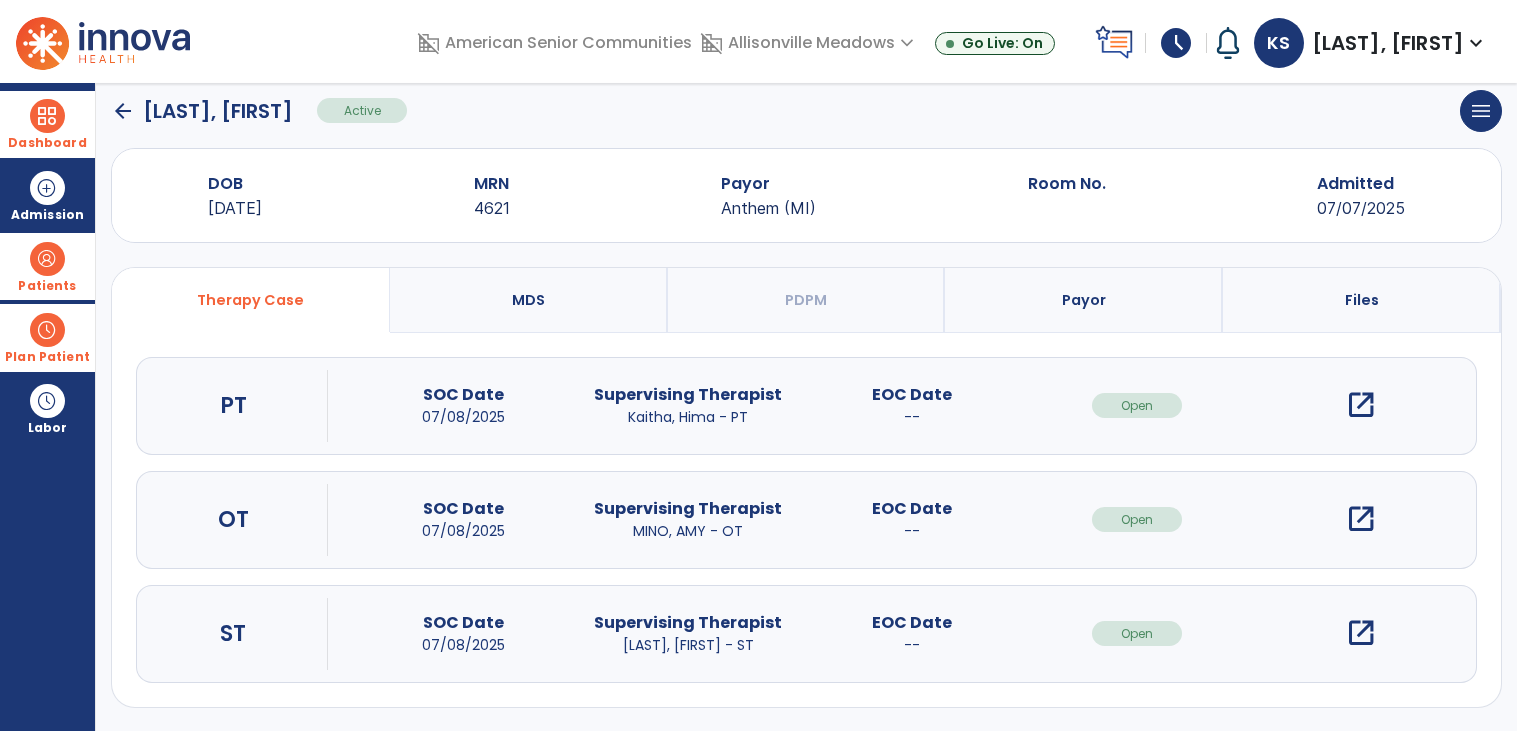 click on "open_in_new" at bounding box center [1361, 633] 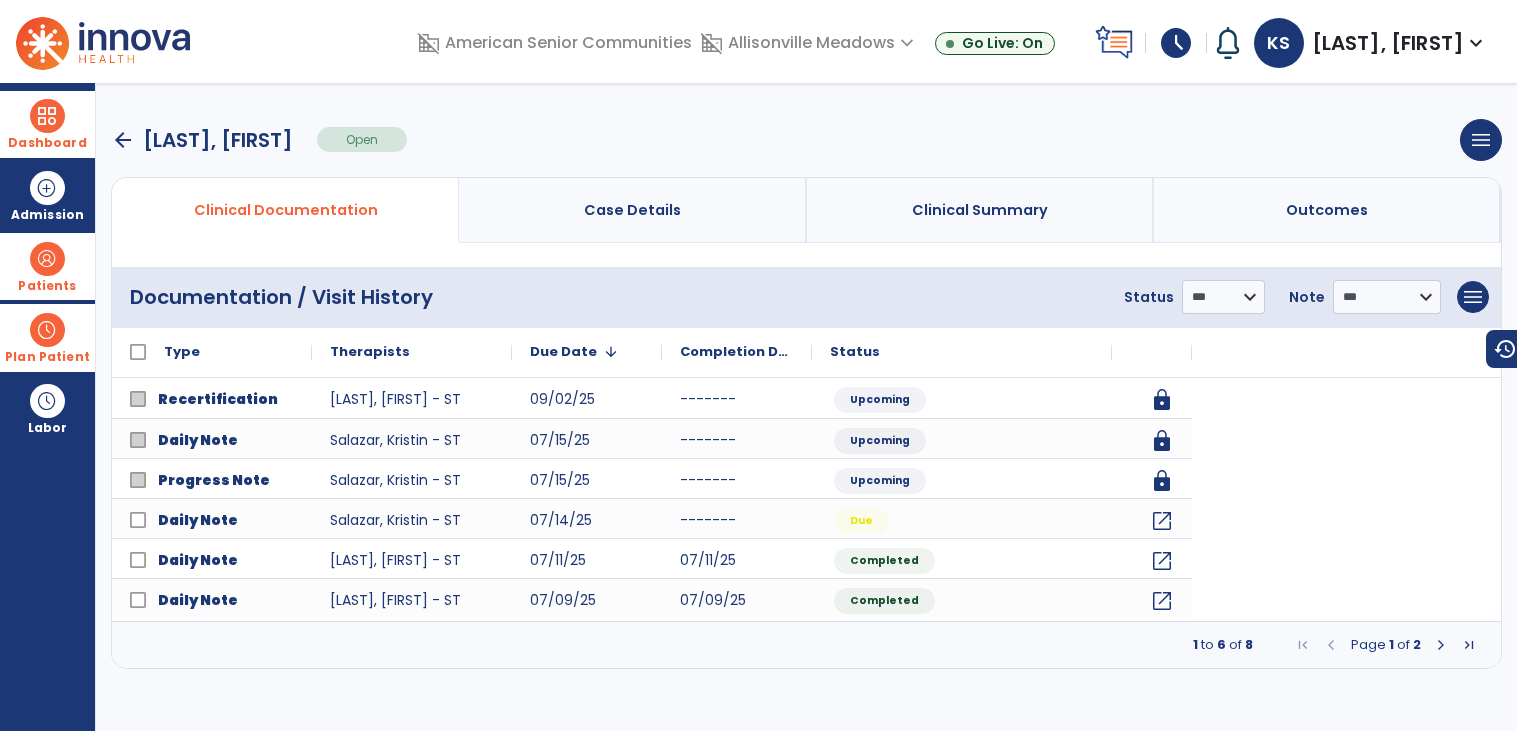 scroll, scrollTop: 0, scrollLeft: 0, axis: both 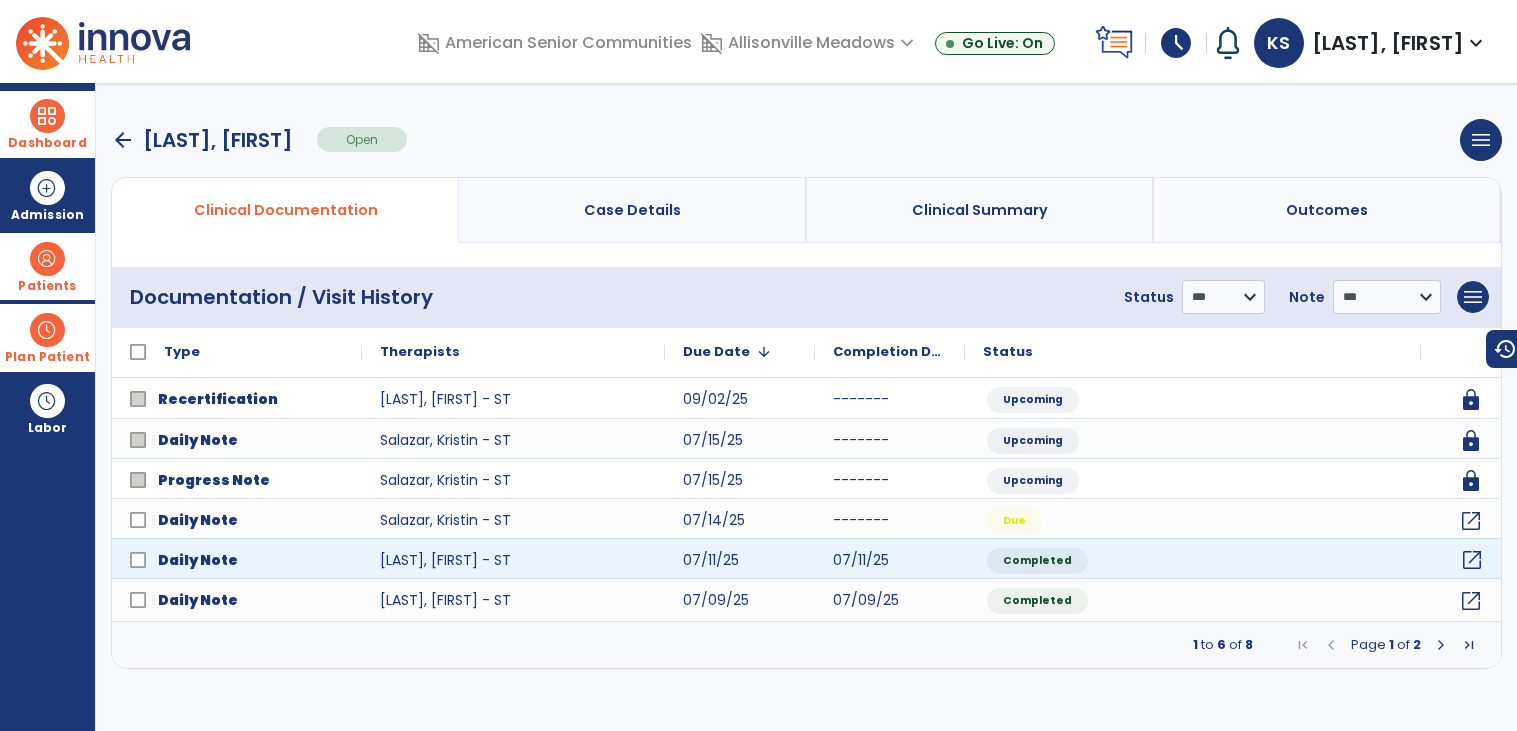 click on "open_in_new" 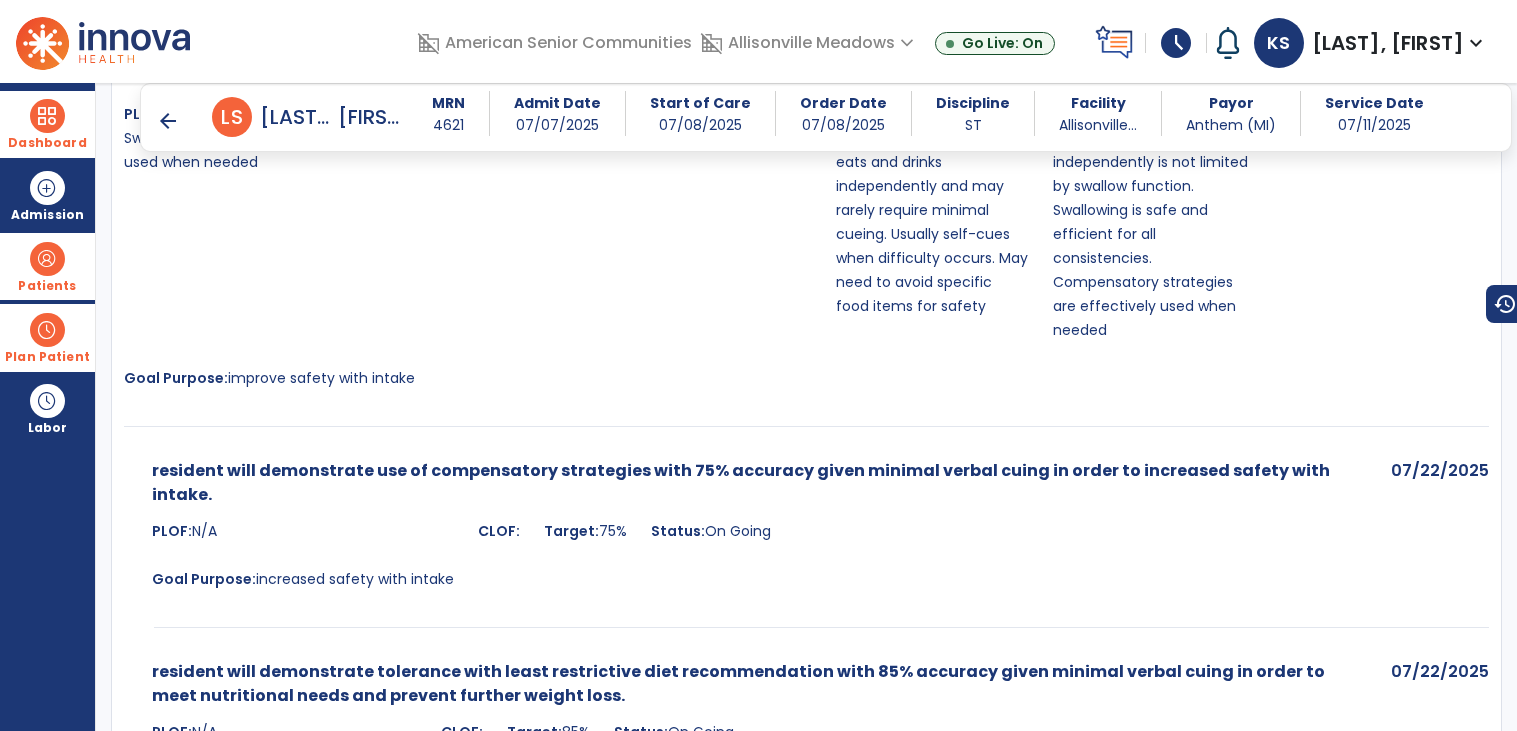 scroll, scrollTop: 2201, scrollLeft: 0, axis: vertical 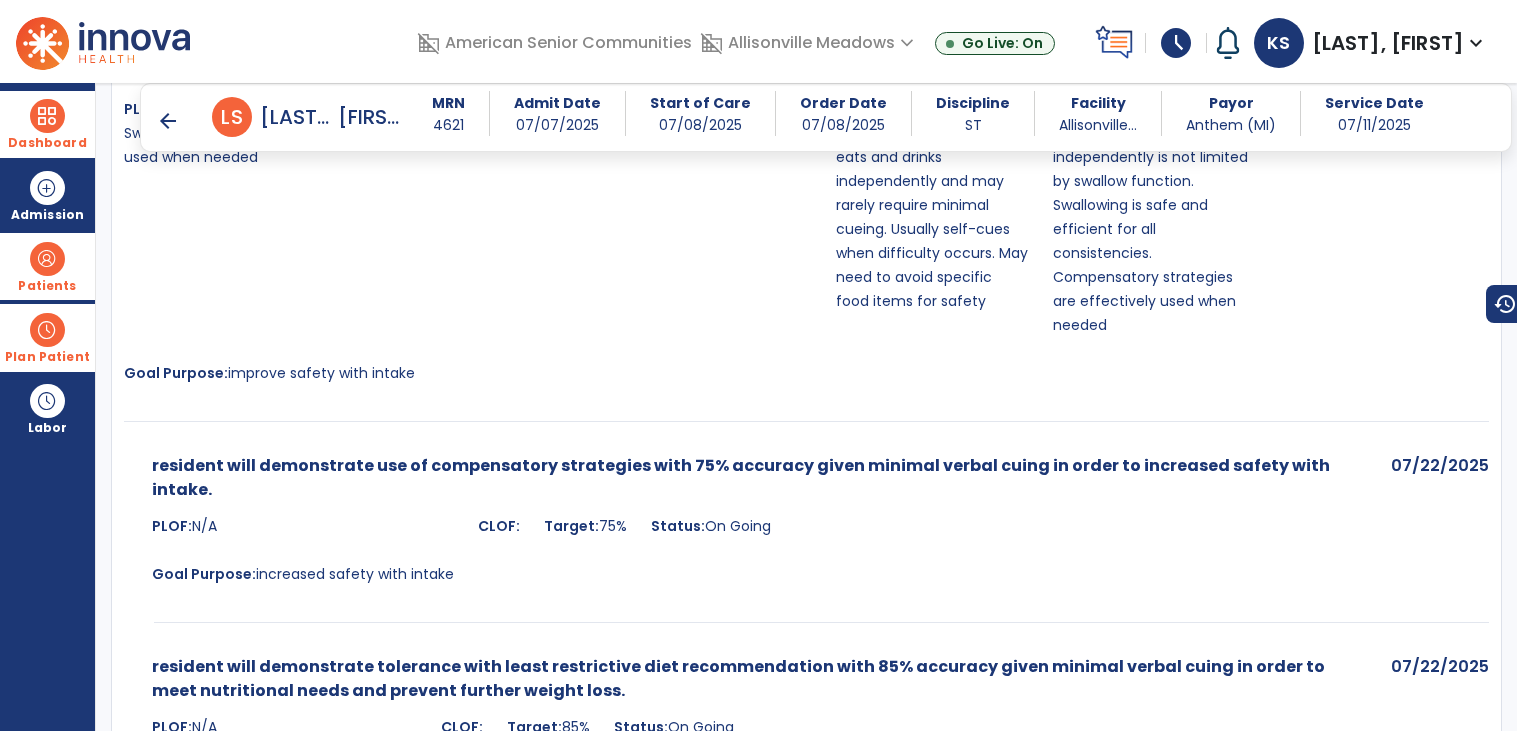 click on "Patients" at bounding box center [47, 286] 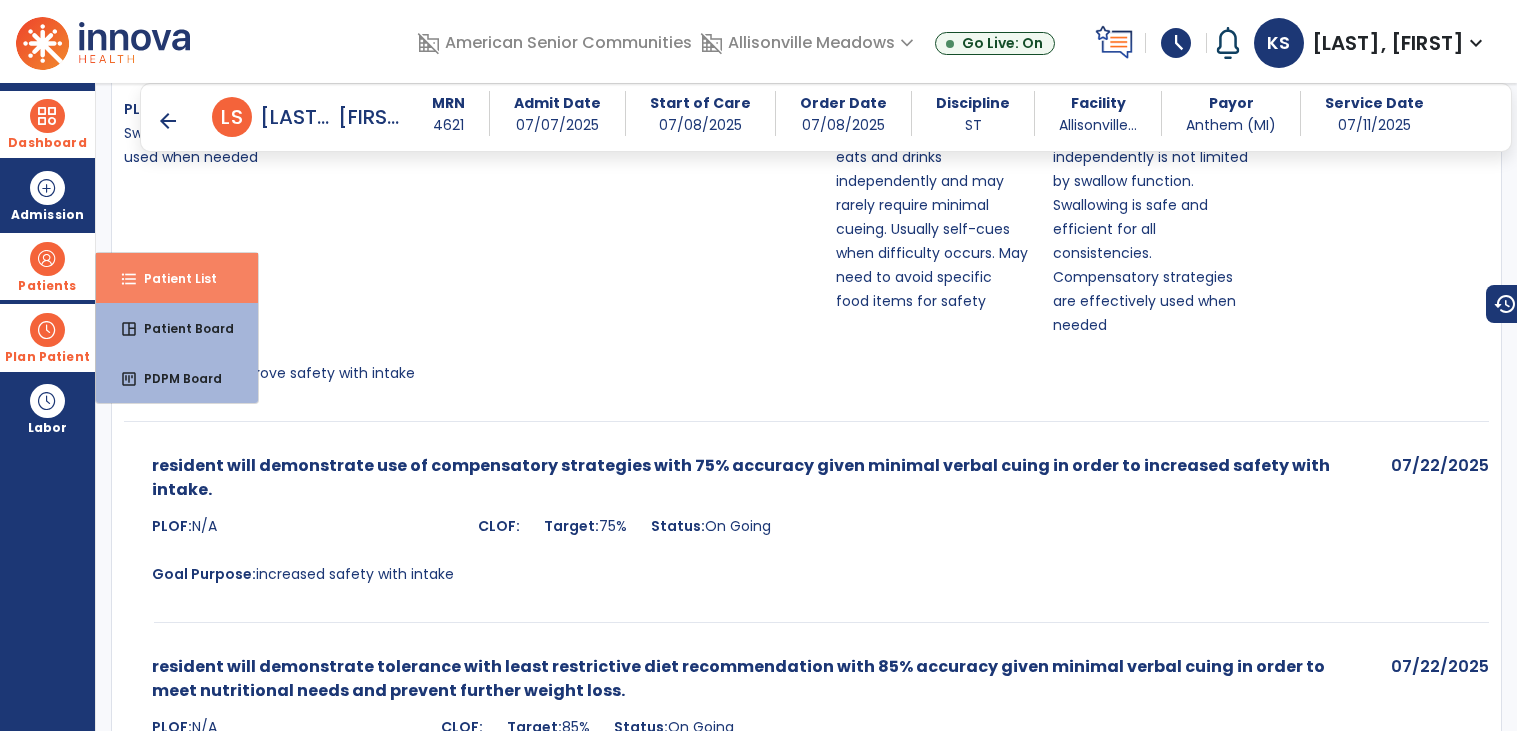 click on "Patient List" at bounding box center (172, 278) 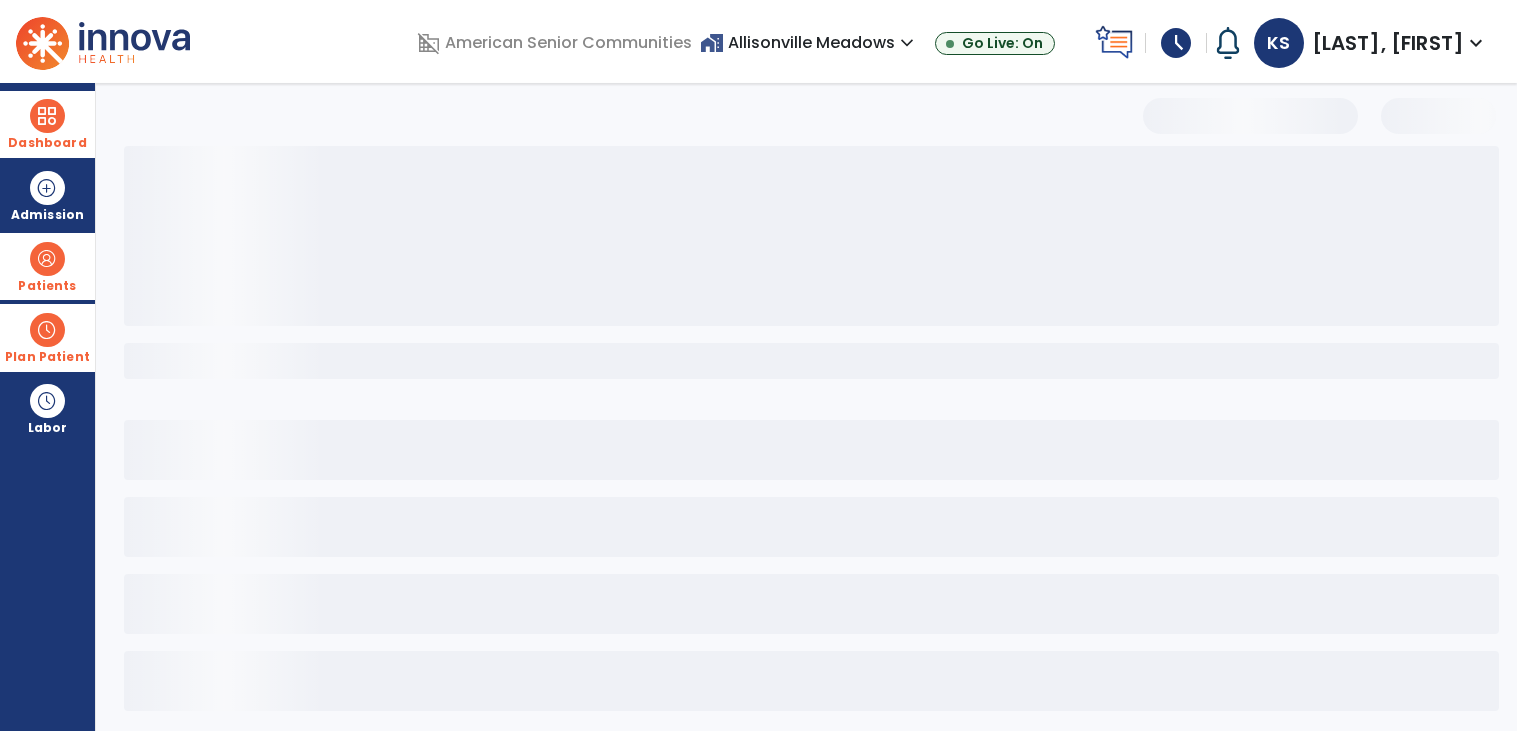 scroll, scrollTop: 12, scrollLeft: 0, axis: vertical 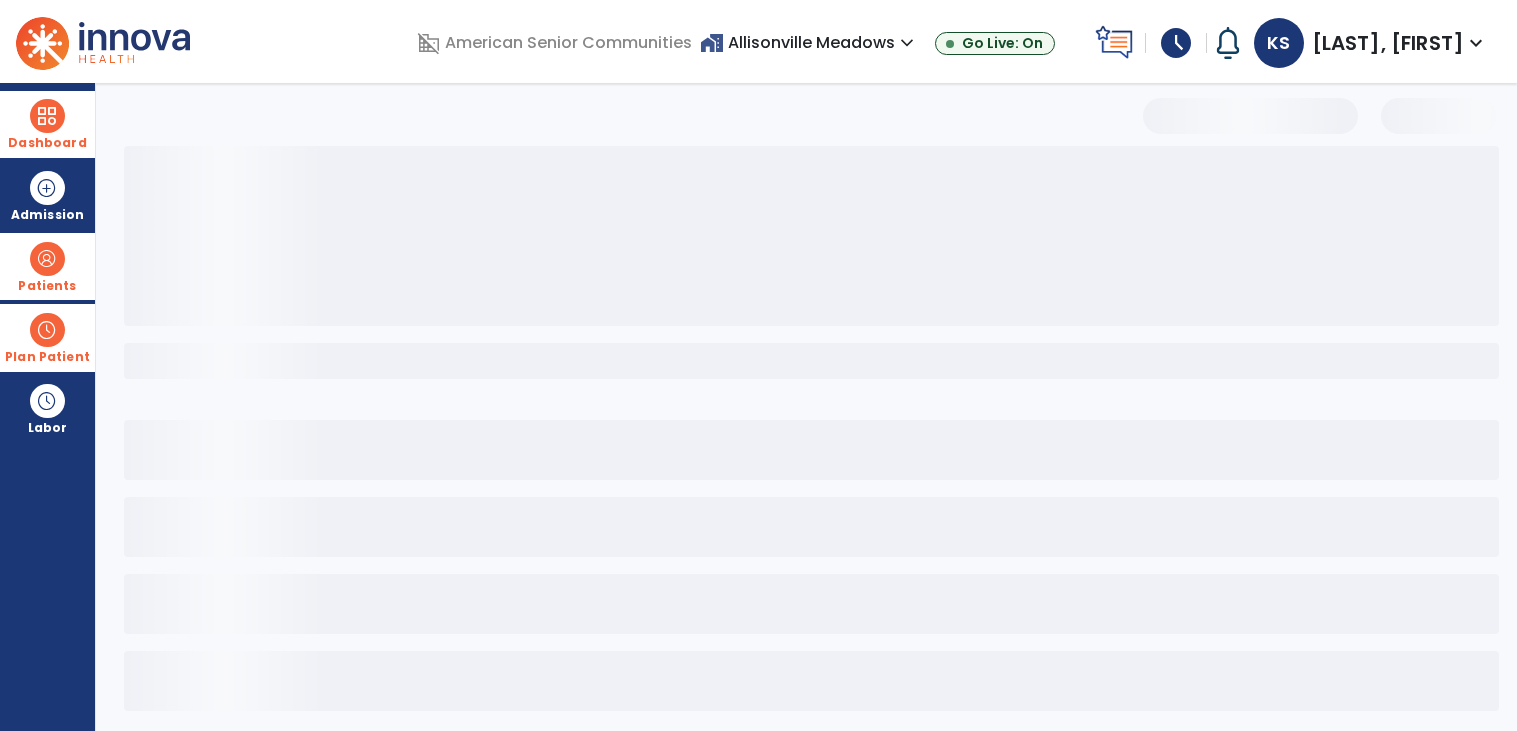 select on "***" 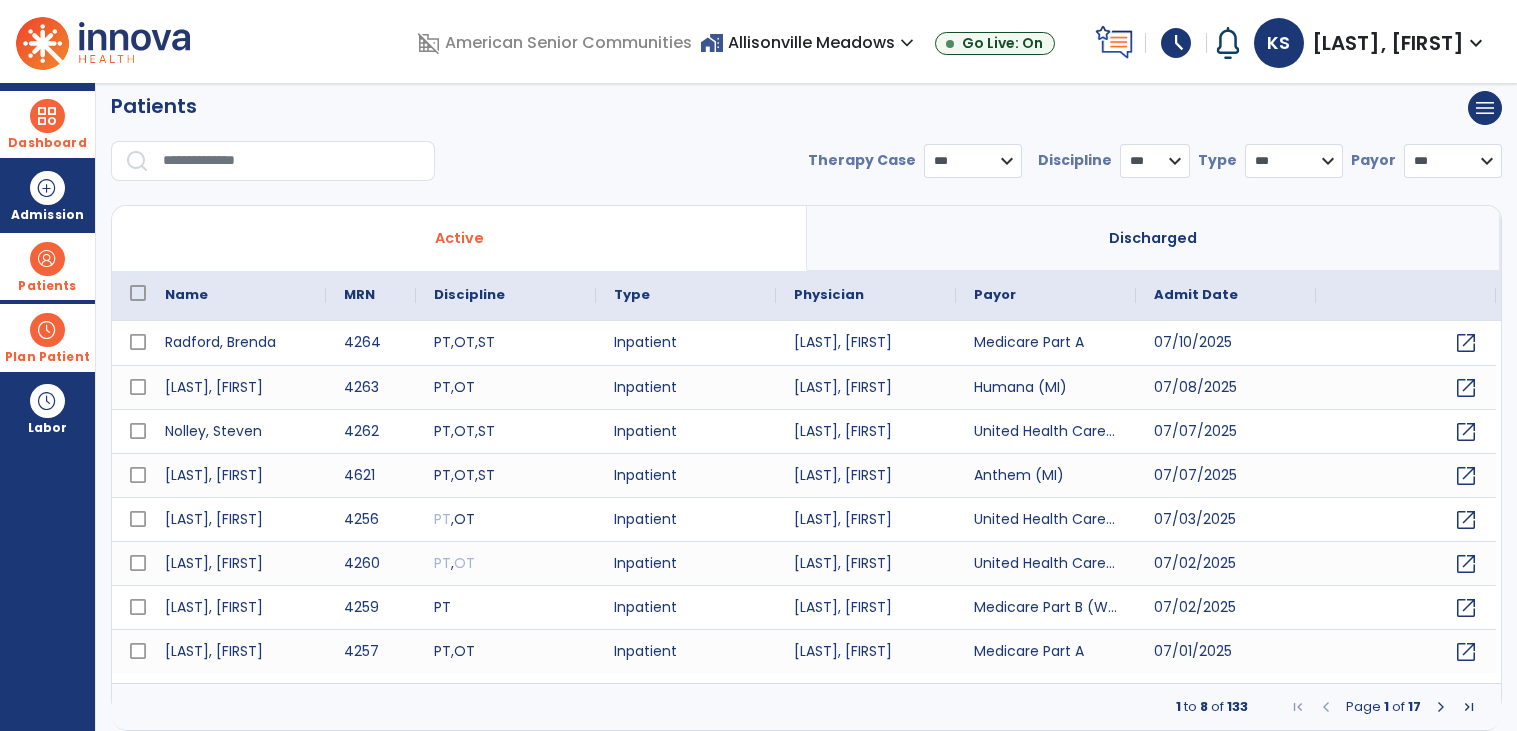 click at bounding box center (292, 161) 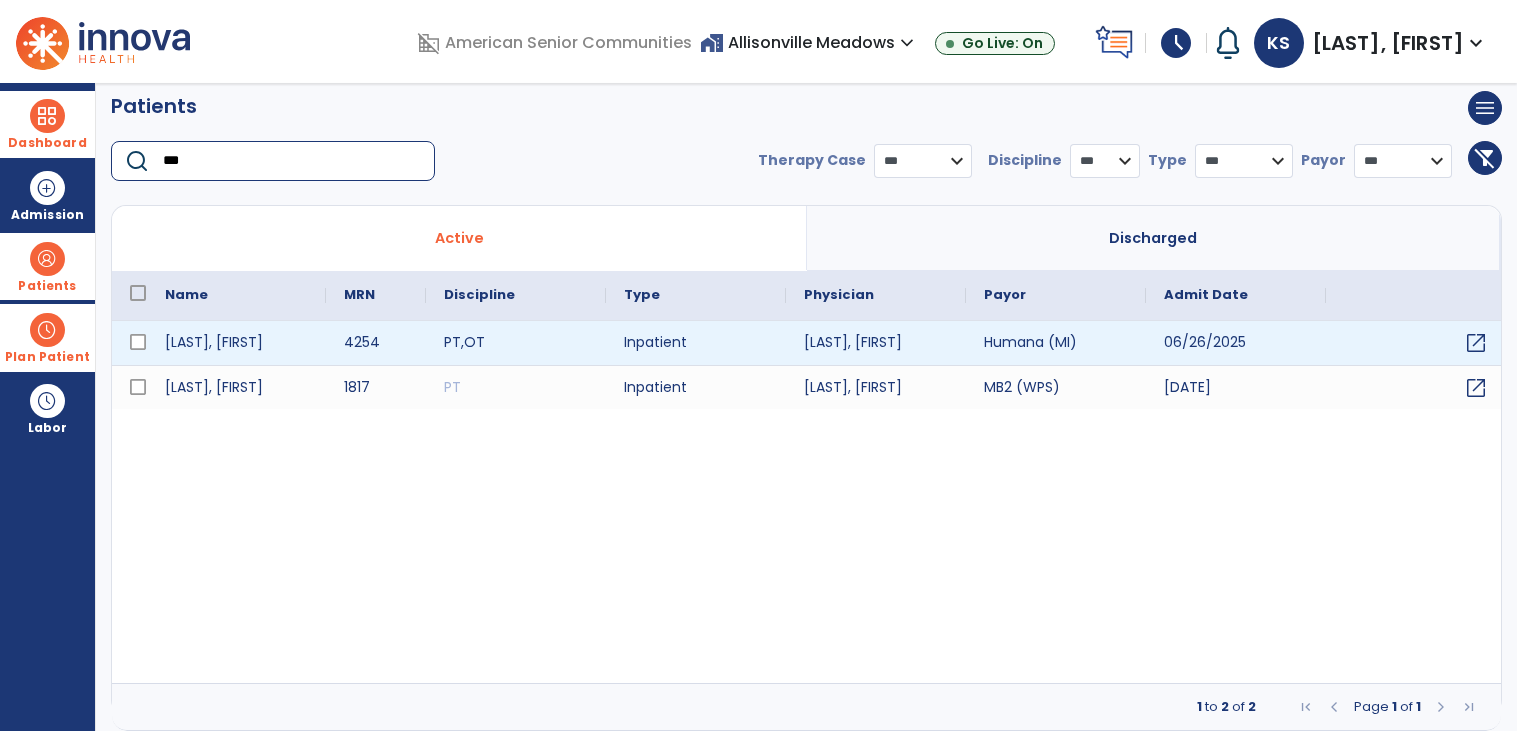 type on "***" 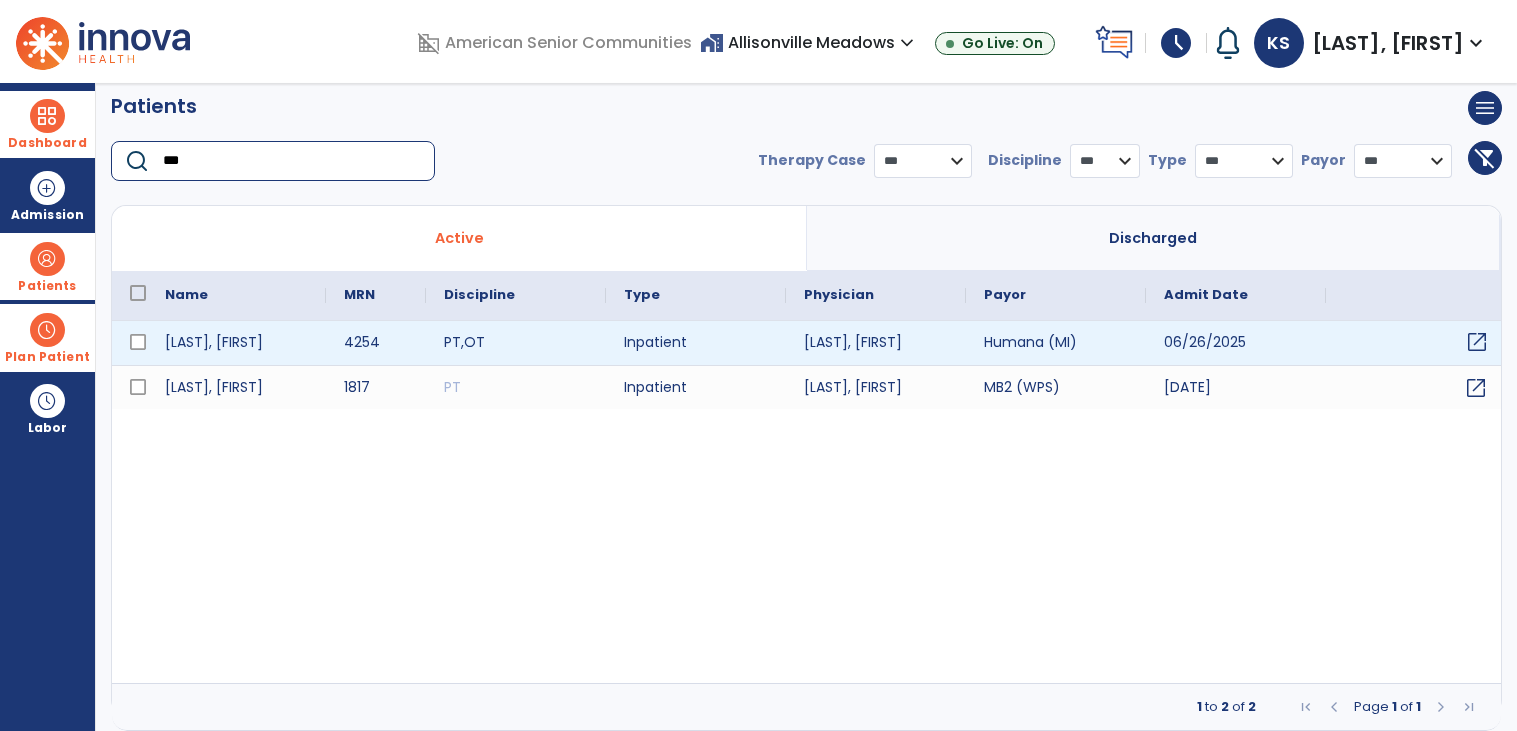 click on "open_in_new" at bounding box center [1477, 342] 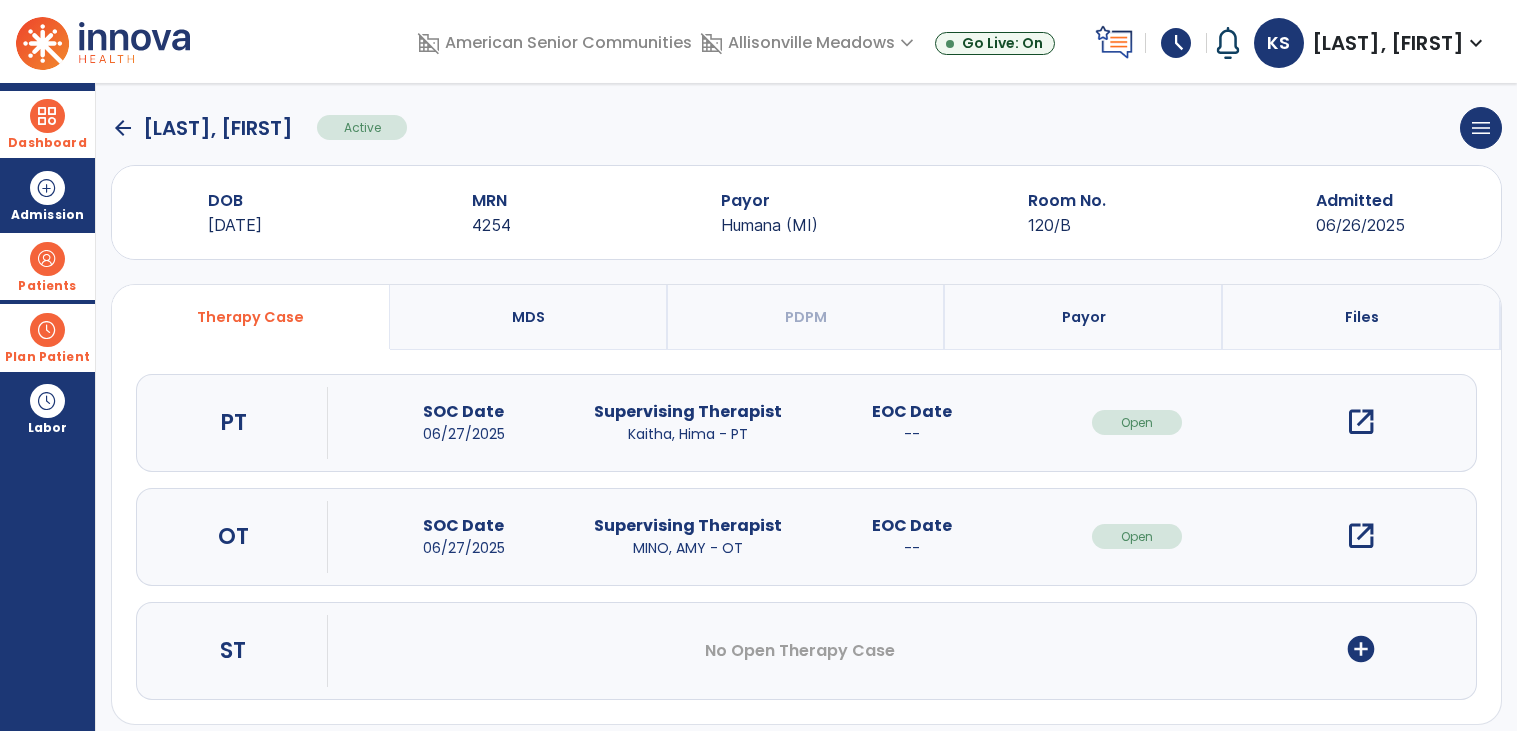 scroll, scrollTop: 29, scrollLeft: 0, axis: vertical 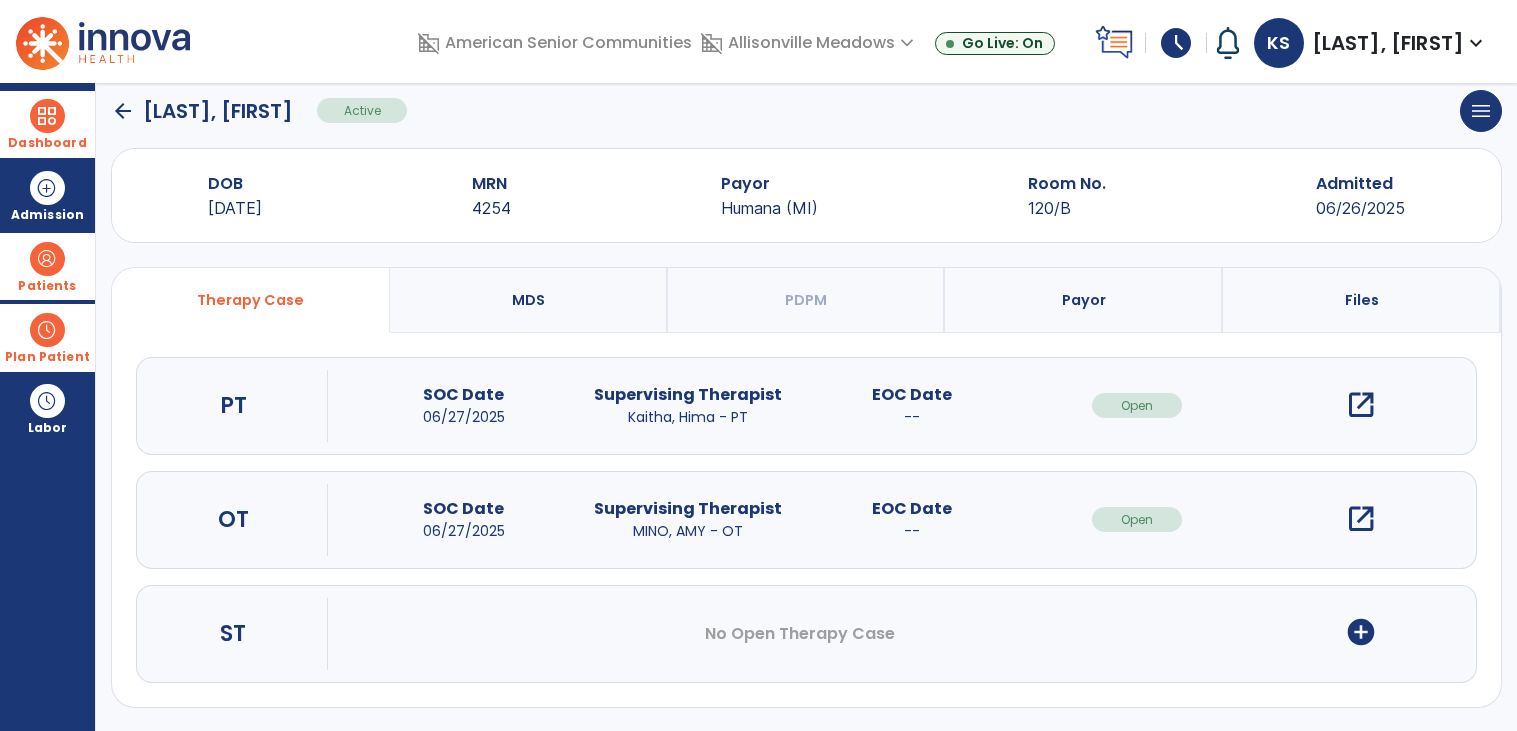 click at bounding box center [47, 259] 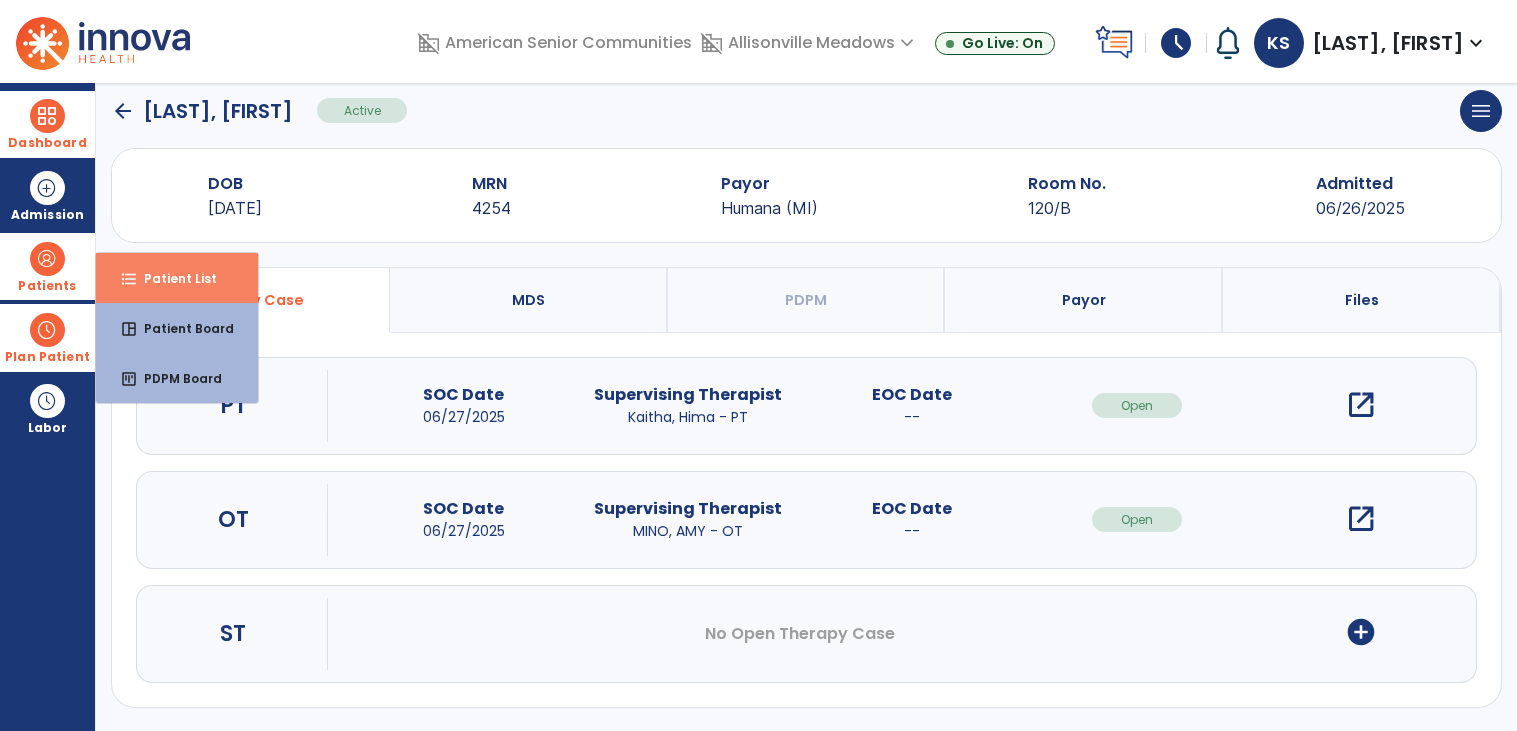 click on "format_list_bulleted" at bounding box center (129, 279) 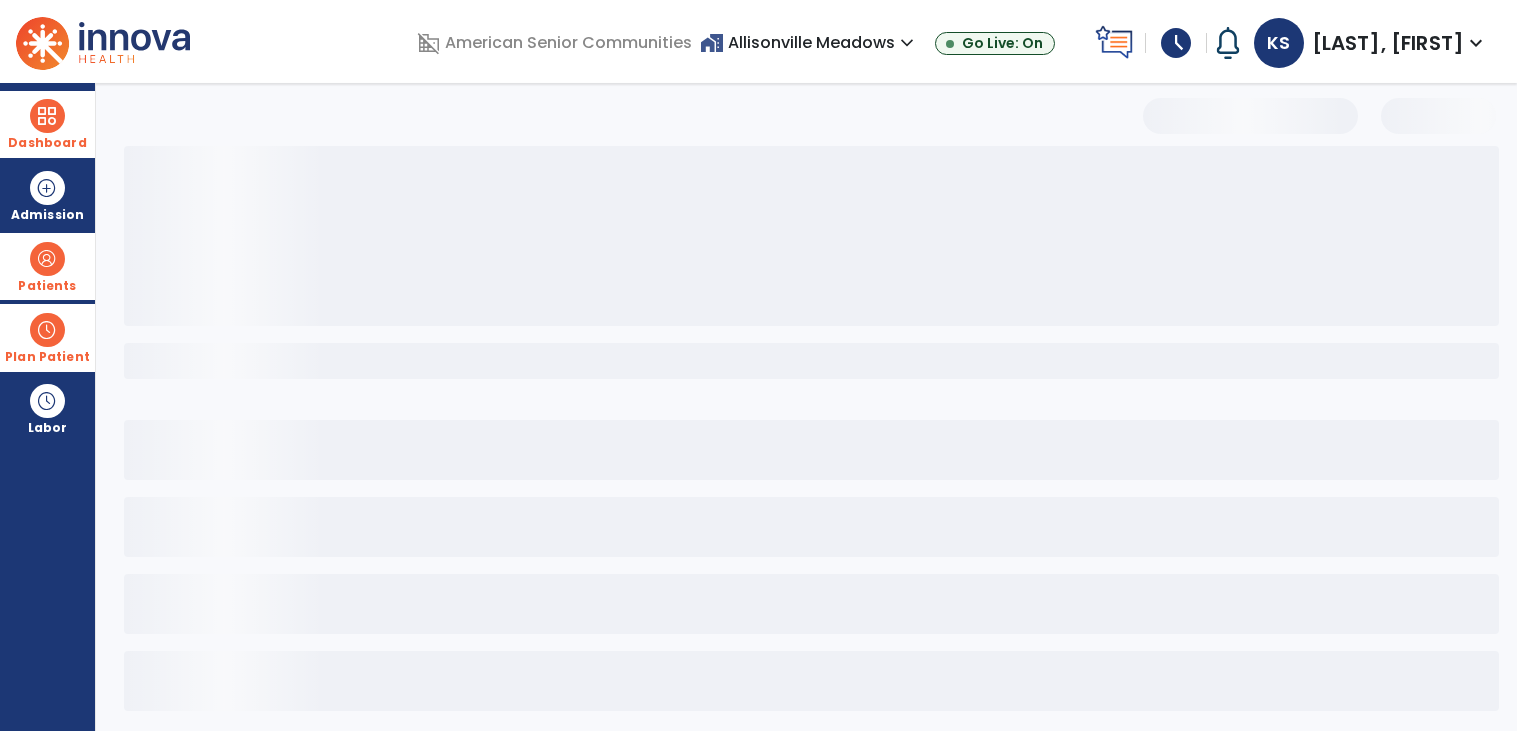 scroll, scrollTop: 0, scrollLeft: 0, axis: both 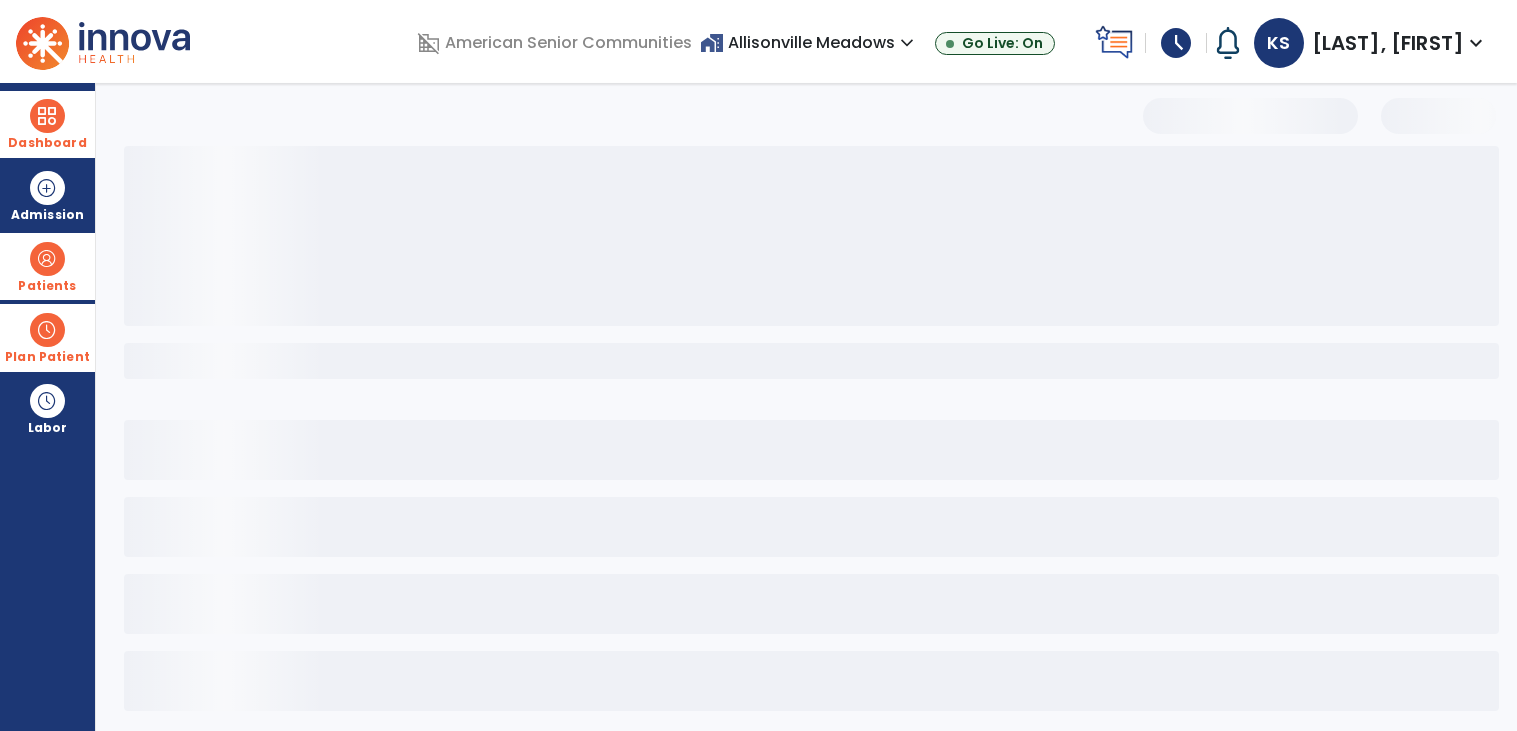 select on "***" 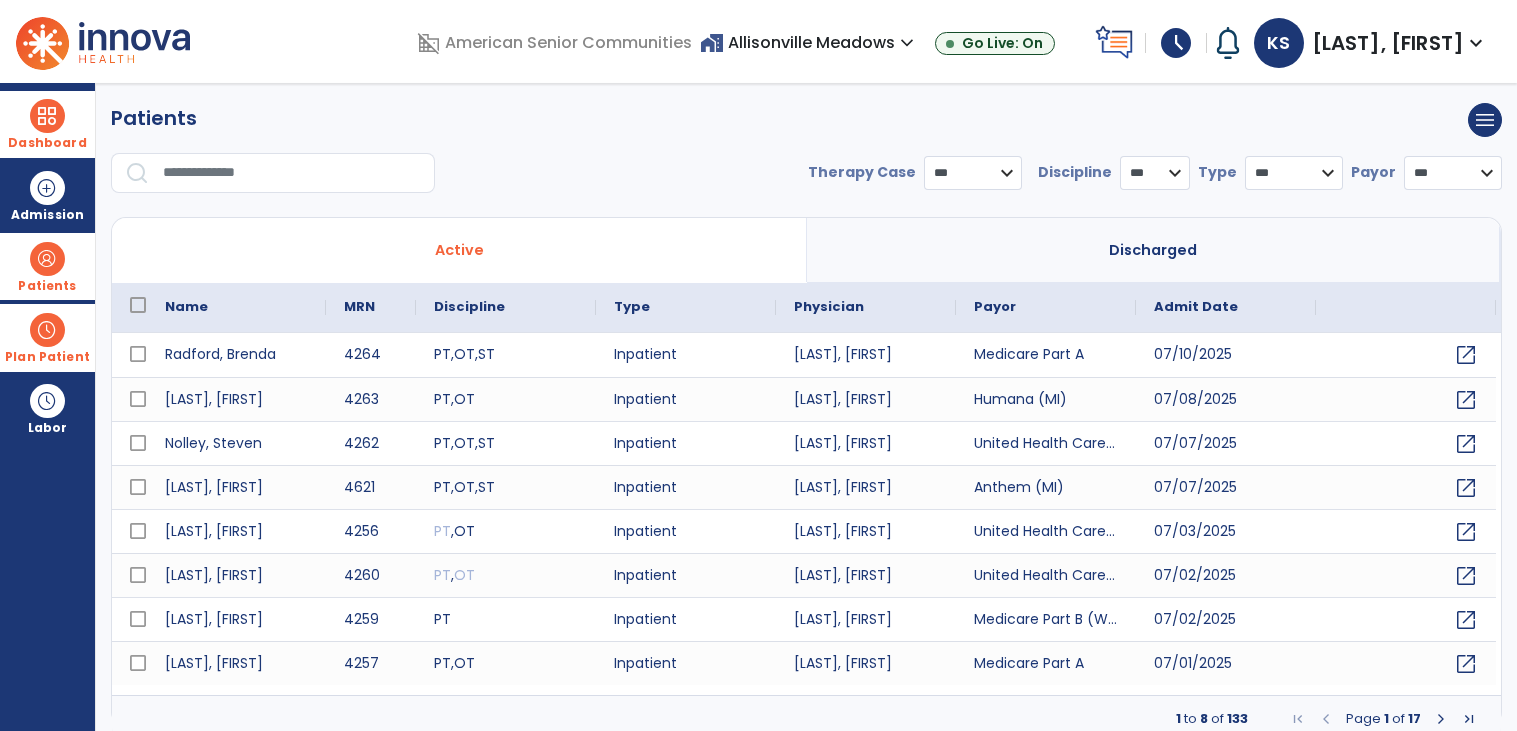 click at bounding box center [292, 173] 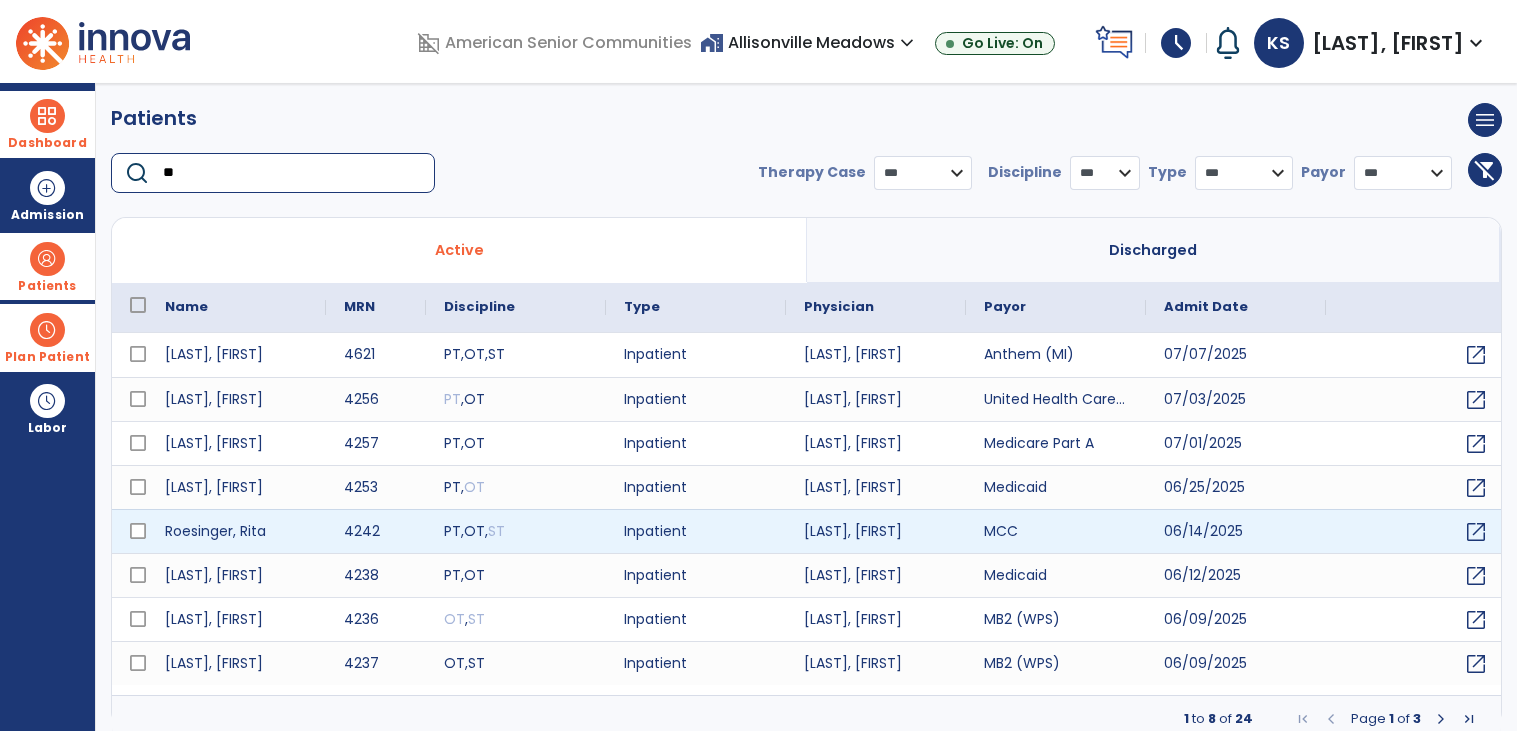 type on "**" 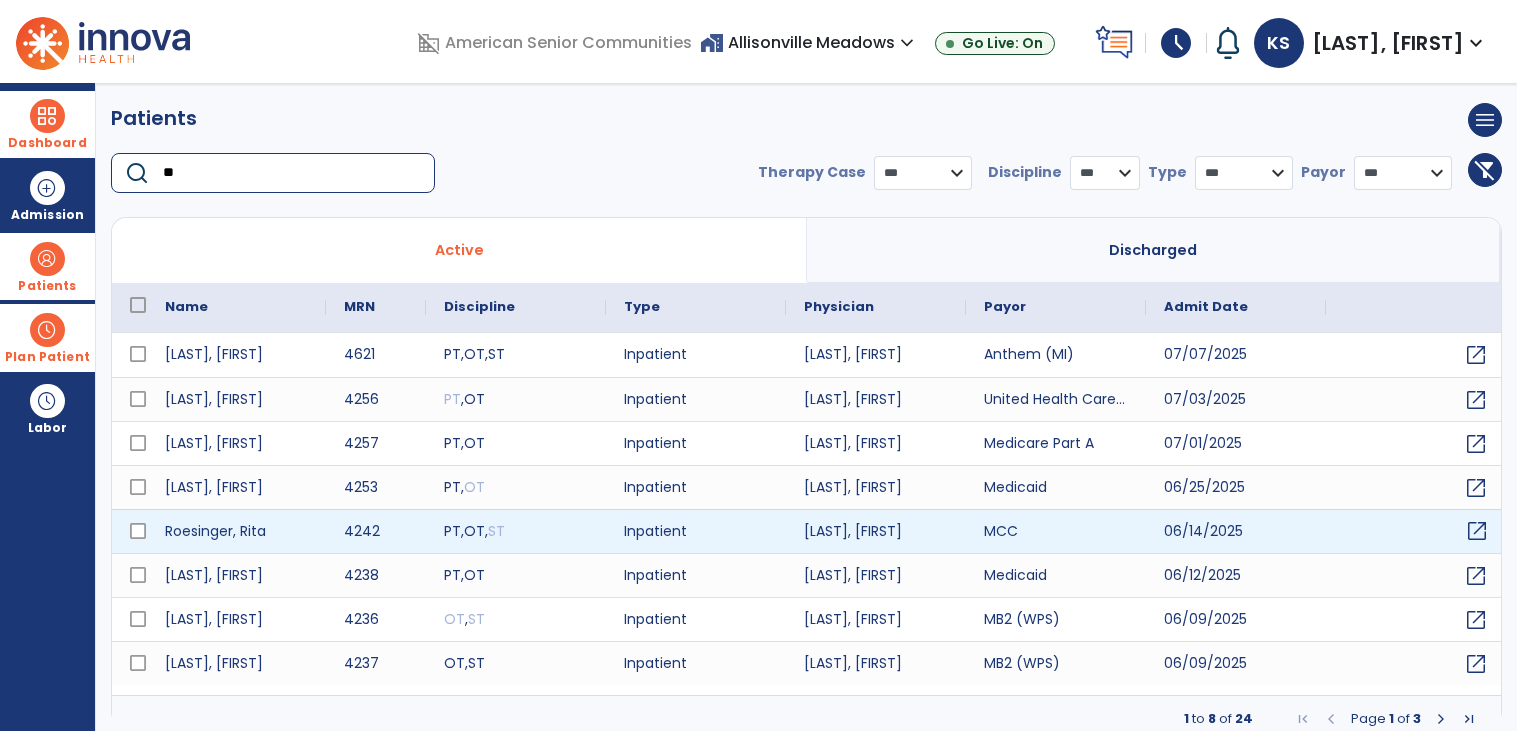 click on "open_in_new" at bounding box center (1477, 531) 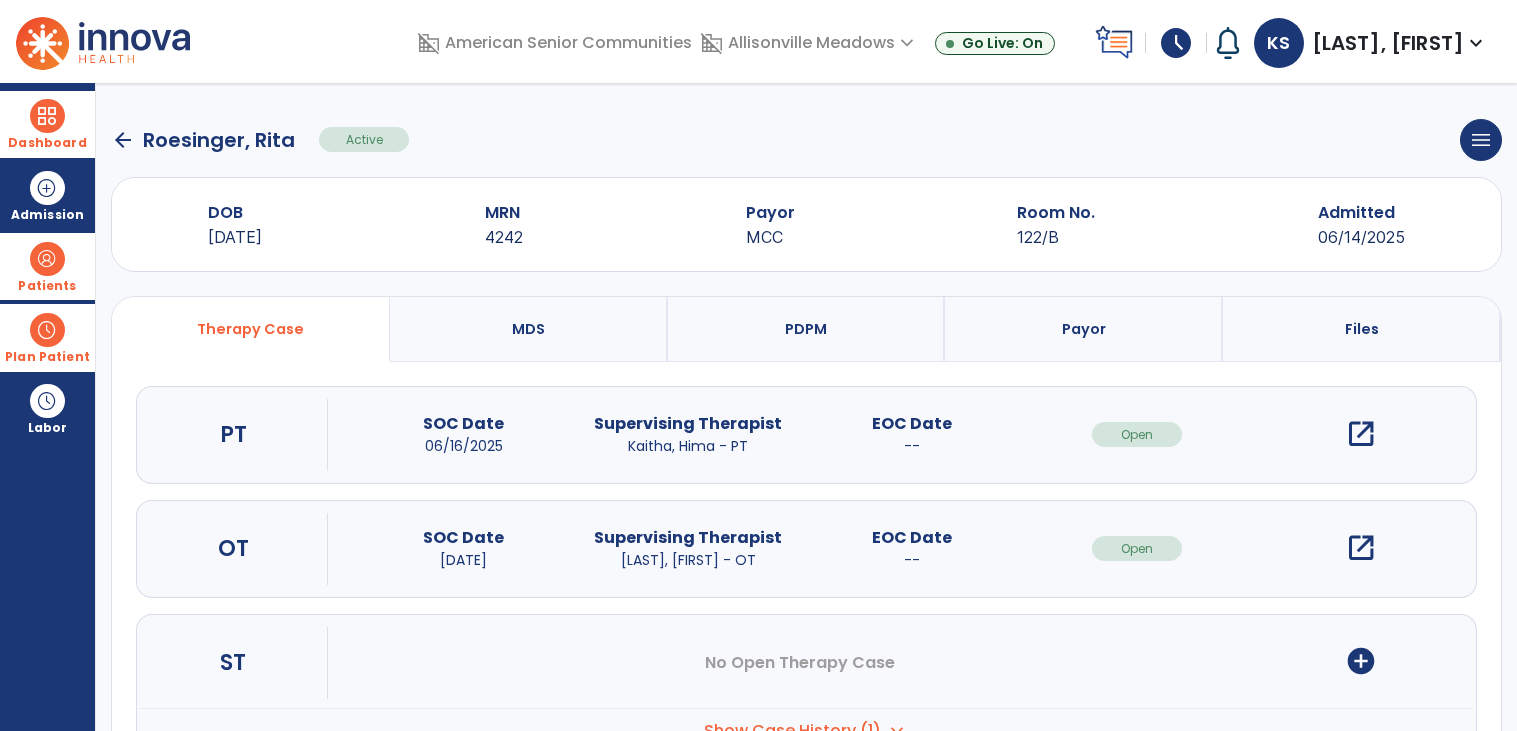 scroll, scrollTop: 75, scrollLeft: 0, axis: vertical 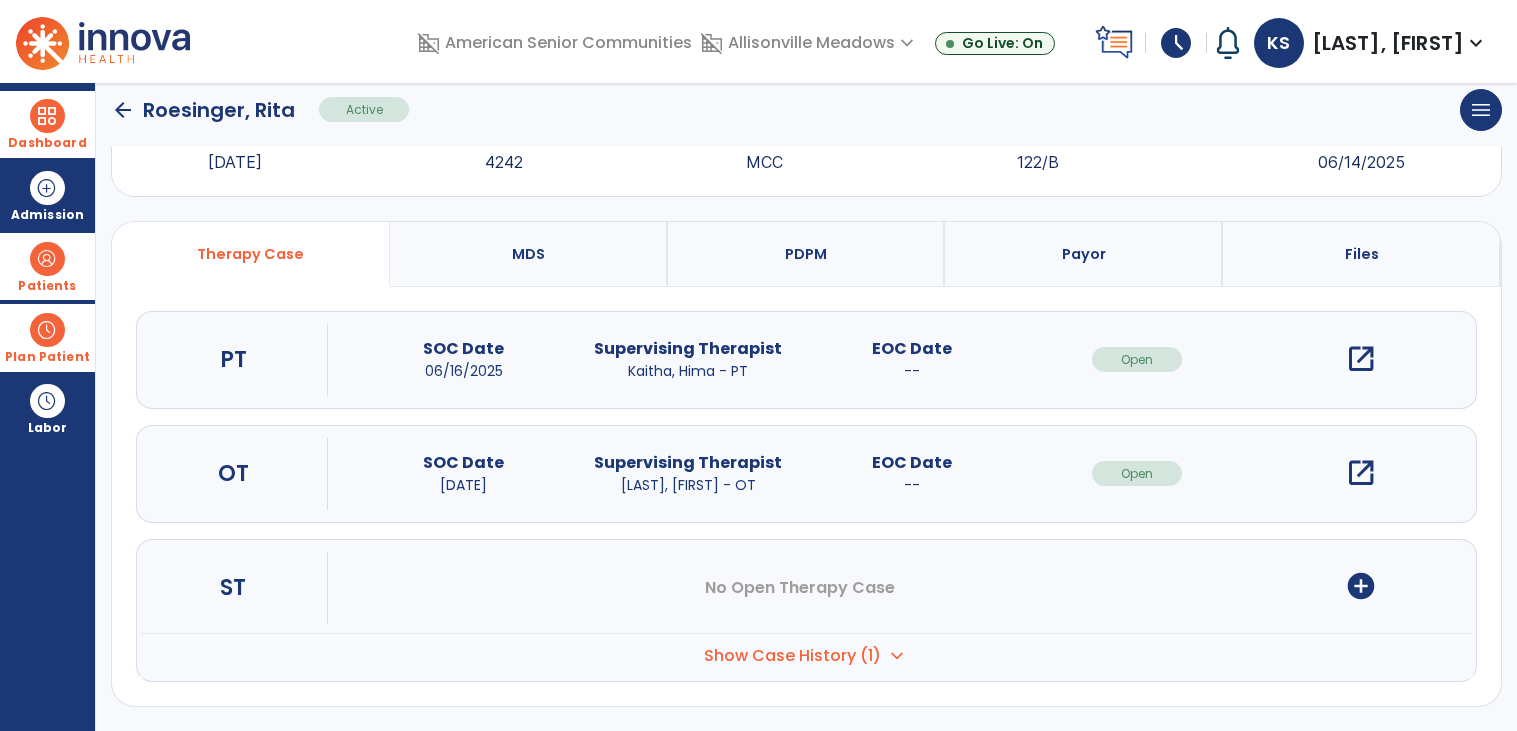 click on "Show Case History (1)     expand_more" at bounding box center [806, 655] 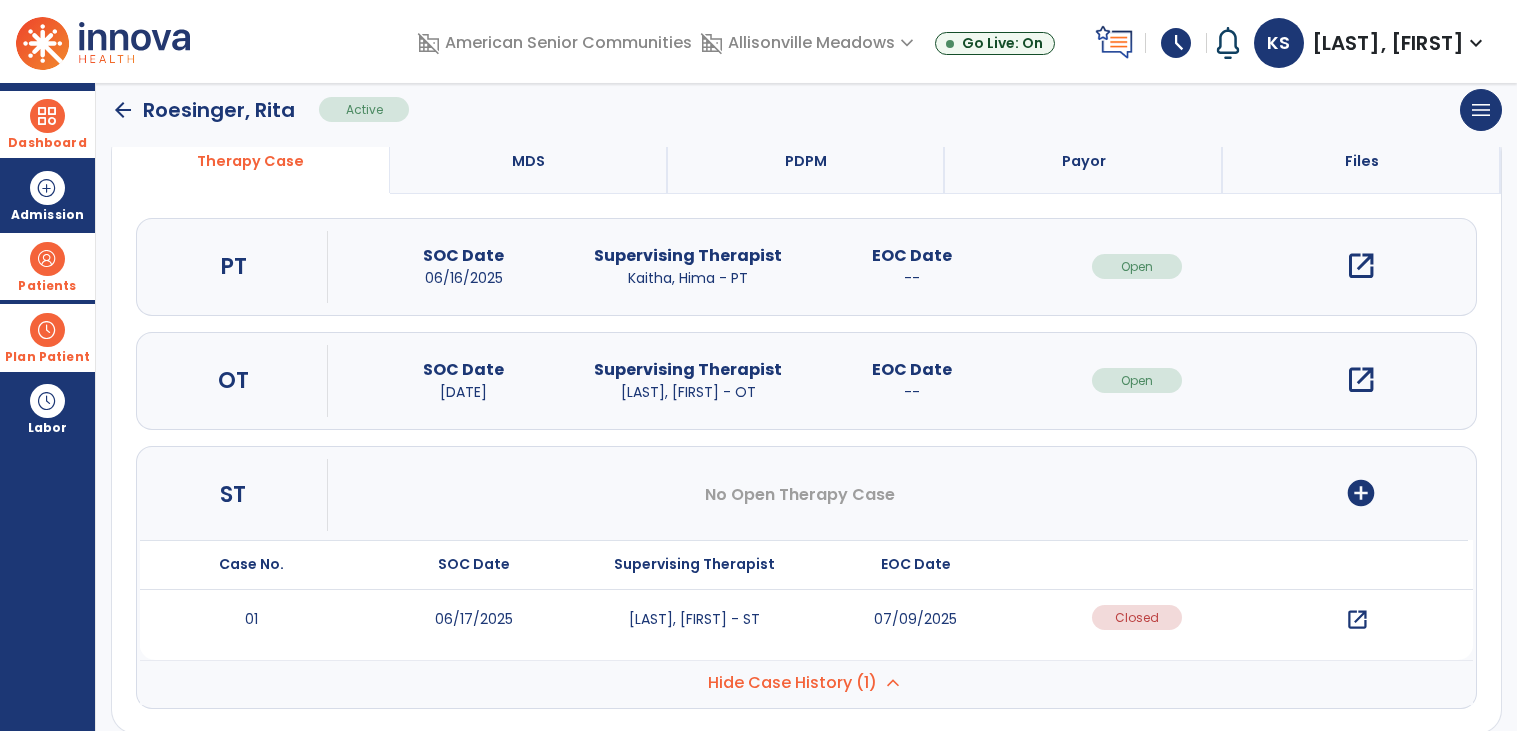scroll, scrollTop: 195, scrollLeft: 0, axis: vertical 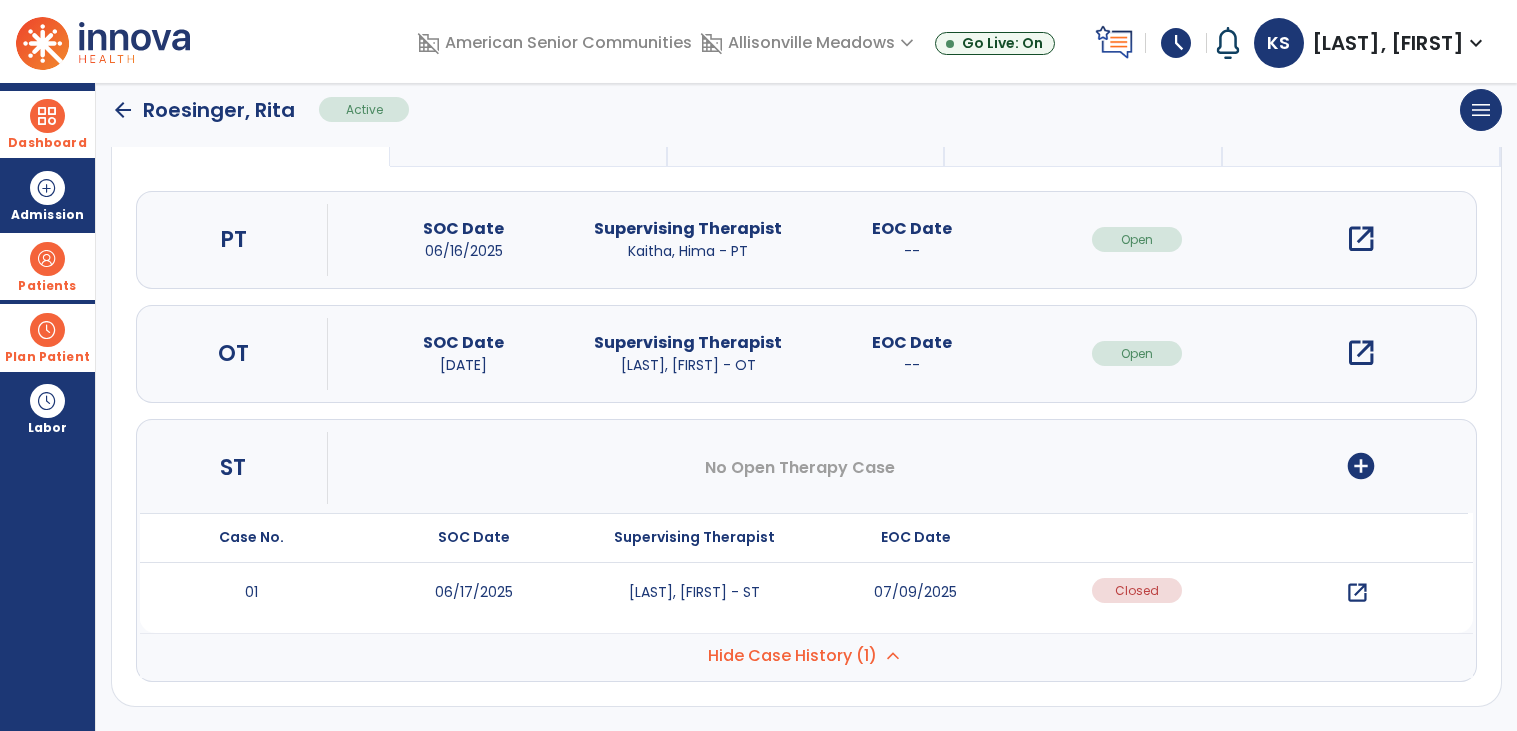 click on "open_in_new" at bounding box center (1357, 593) 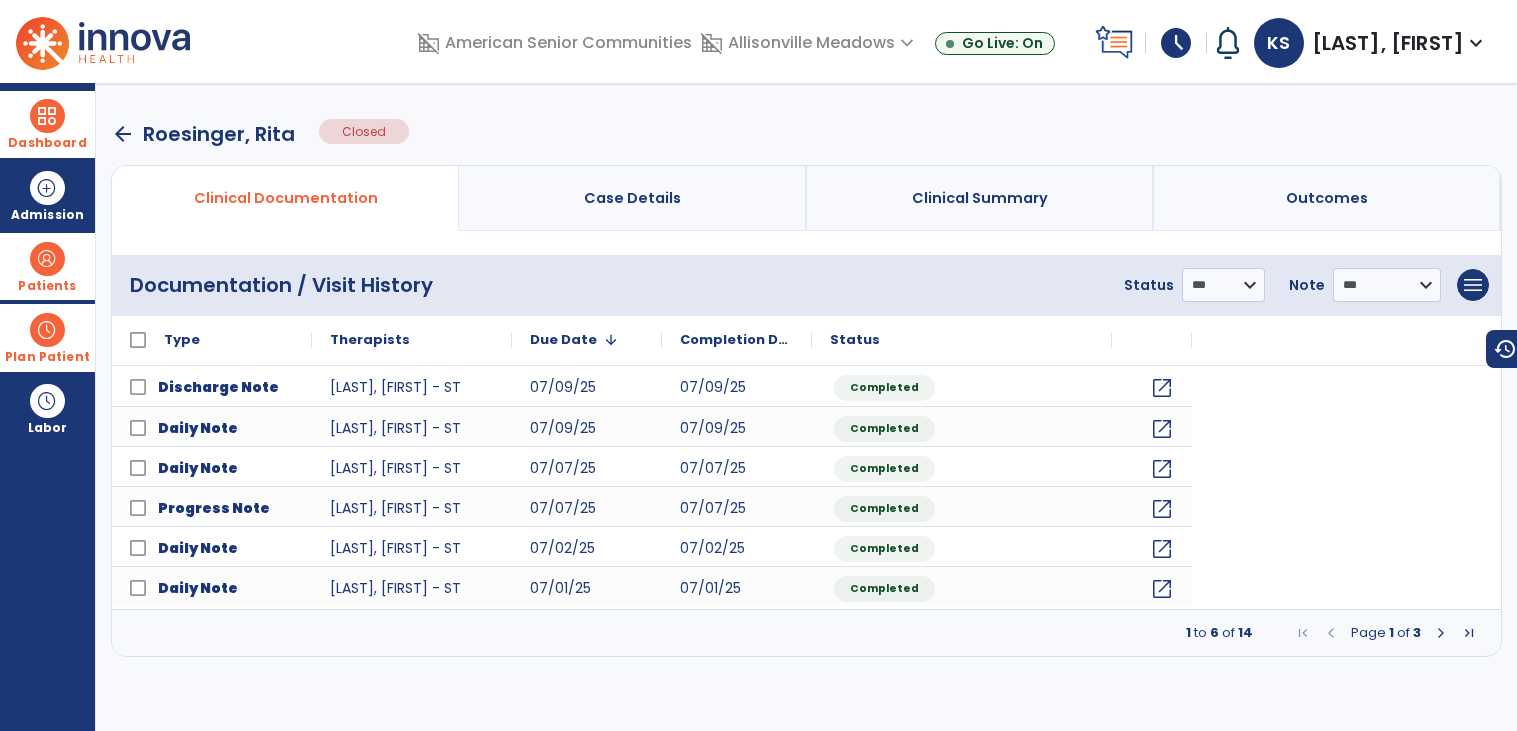 scroll, scrollTop: 0, scrollLeft: 0, axis: both 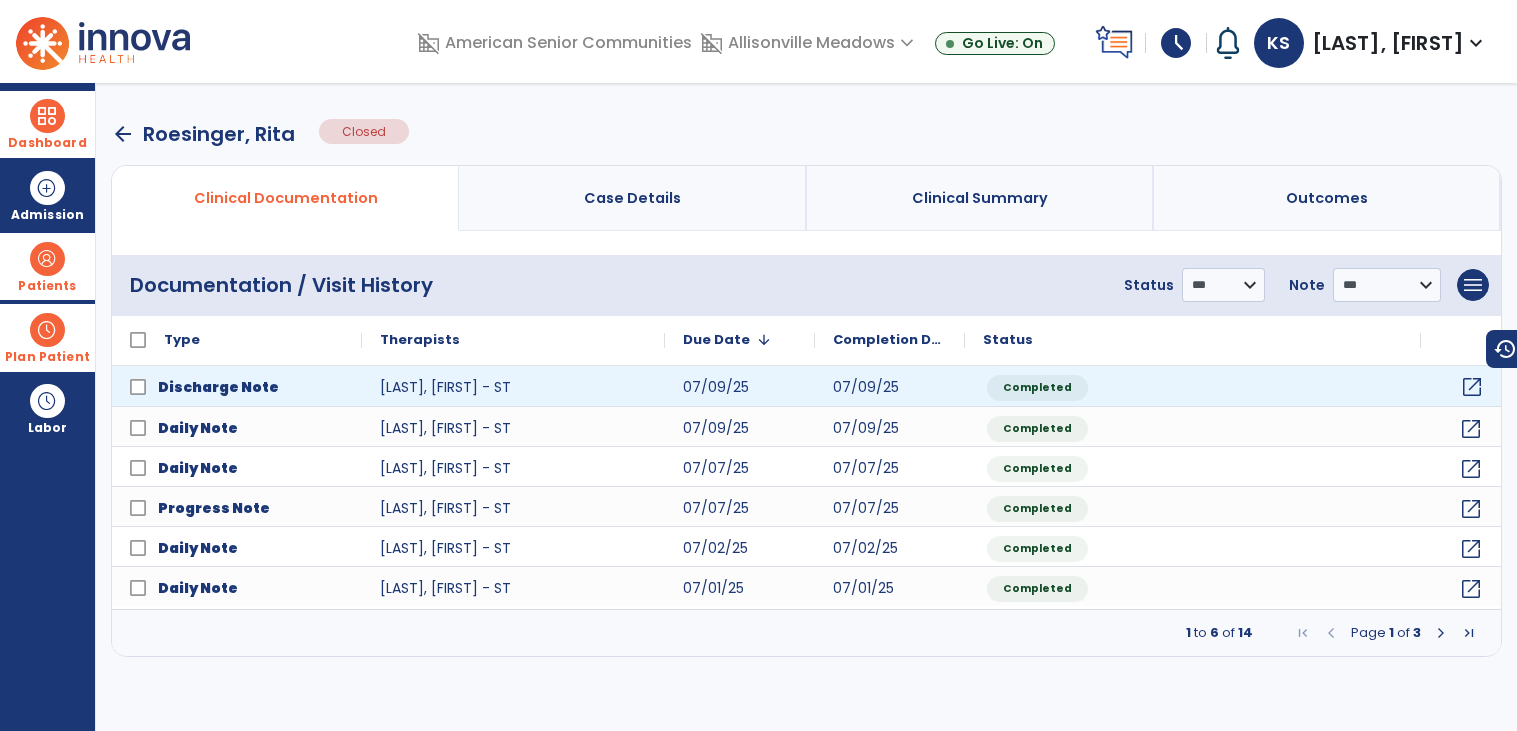 click on "open_in_new" 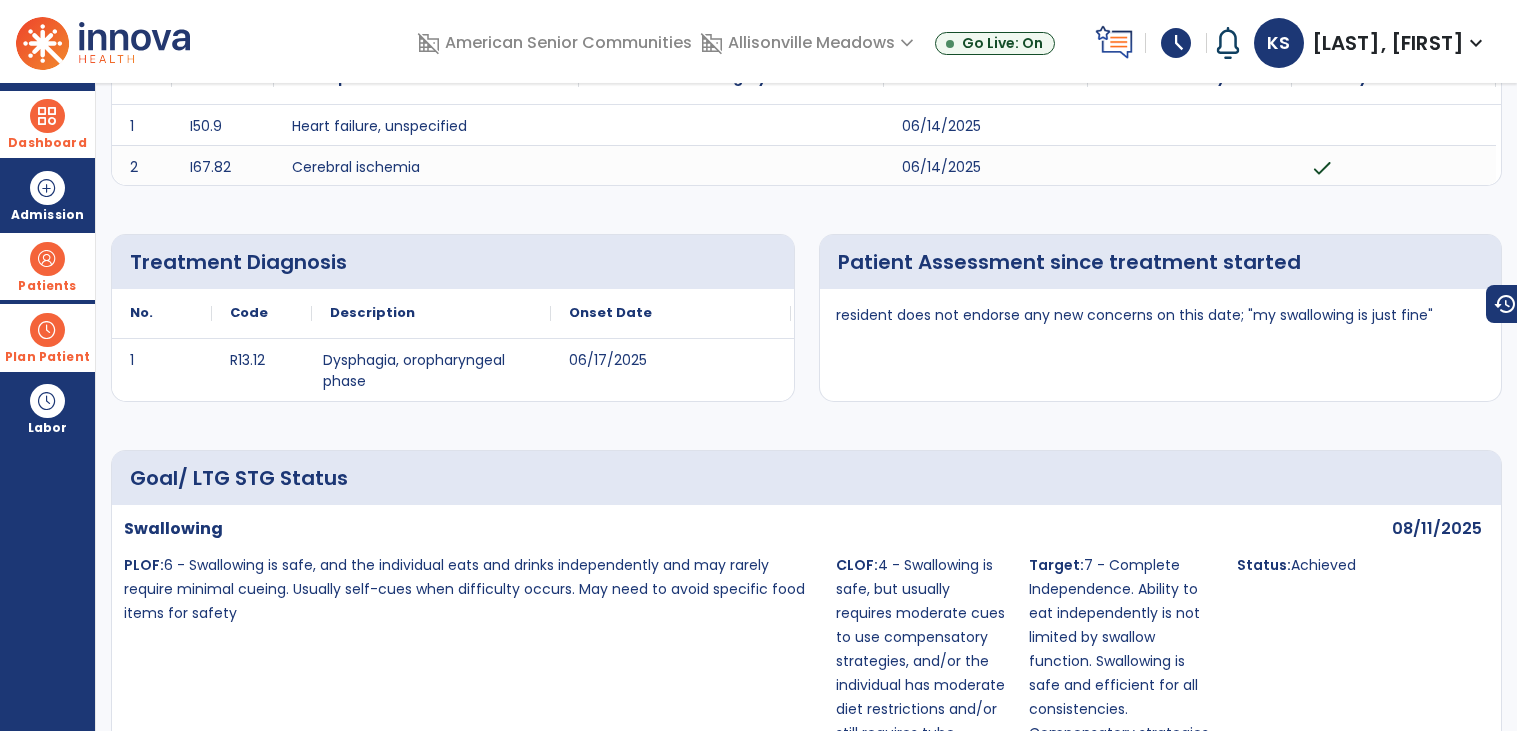 scroll, scrollTop: 0, scrollLeft: 0, axis: both 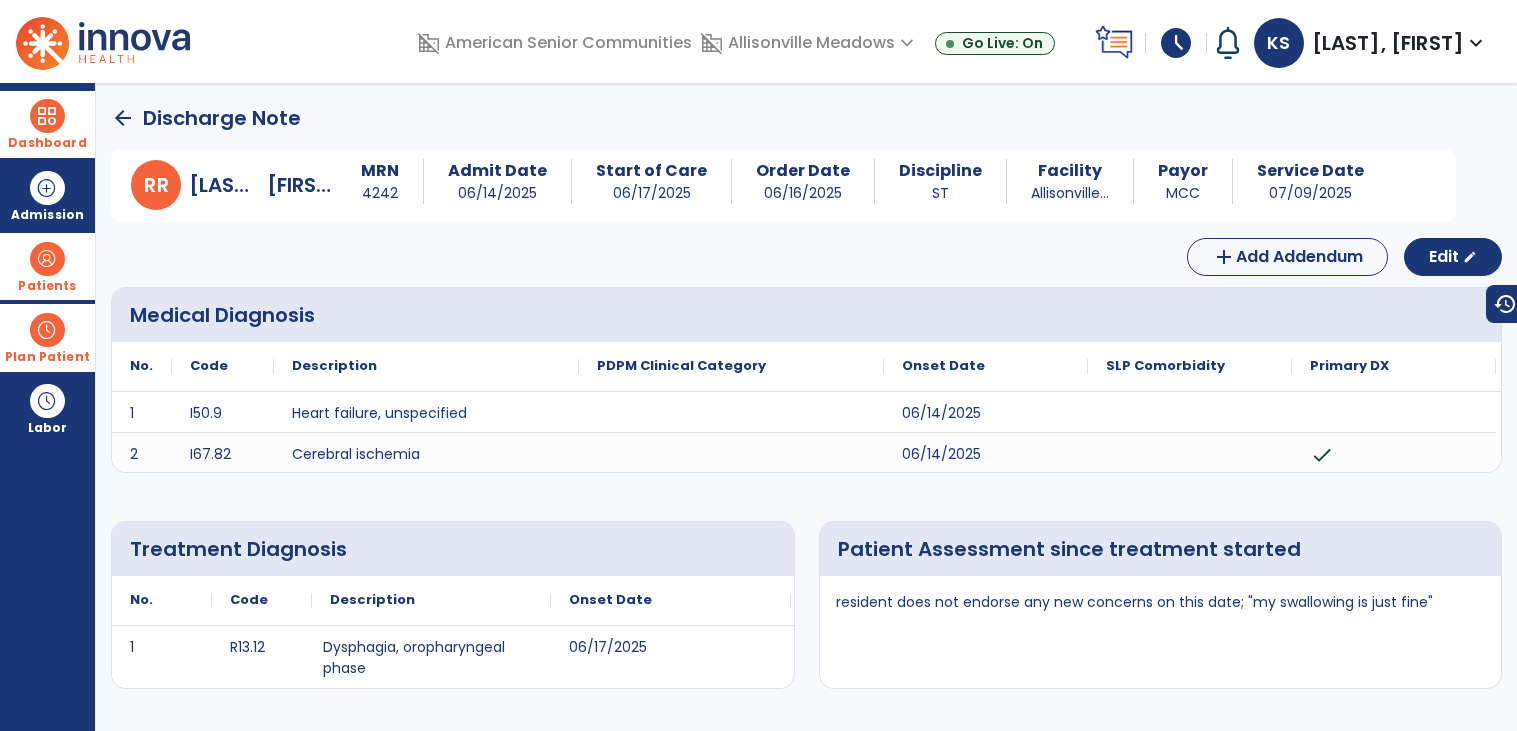 click on "arrow_back" 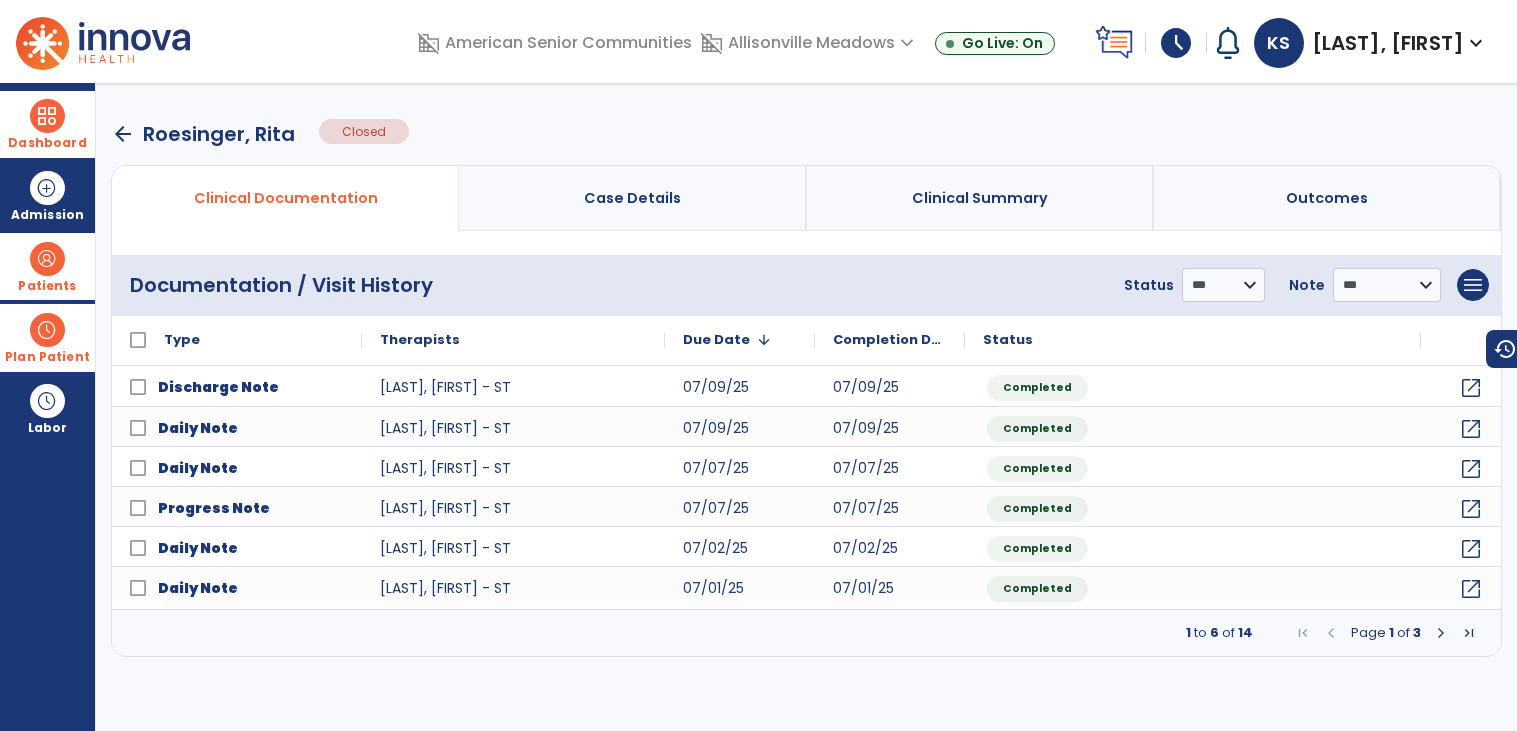 click at bounding box center [1469, 633] 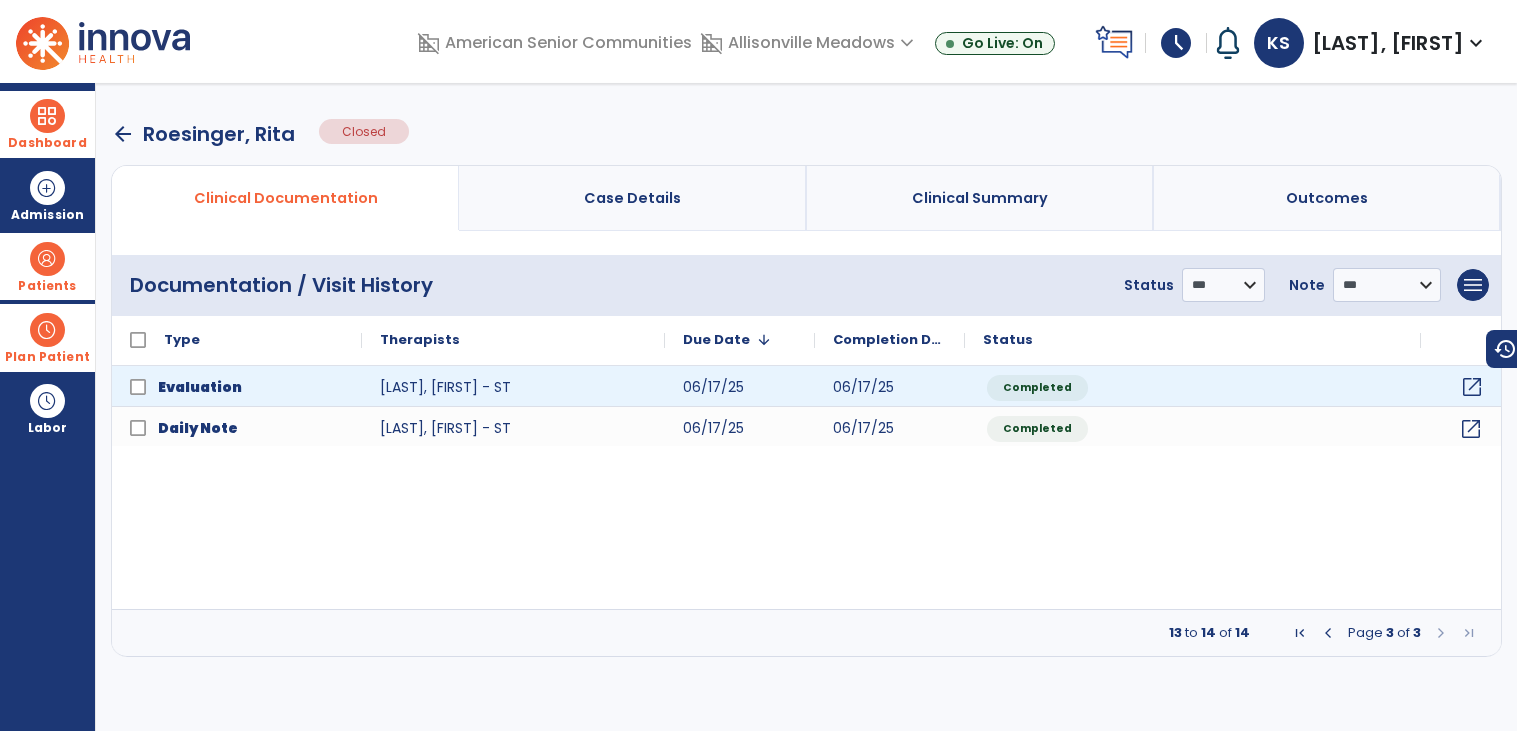 click on "open_in_new" 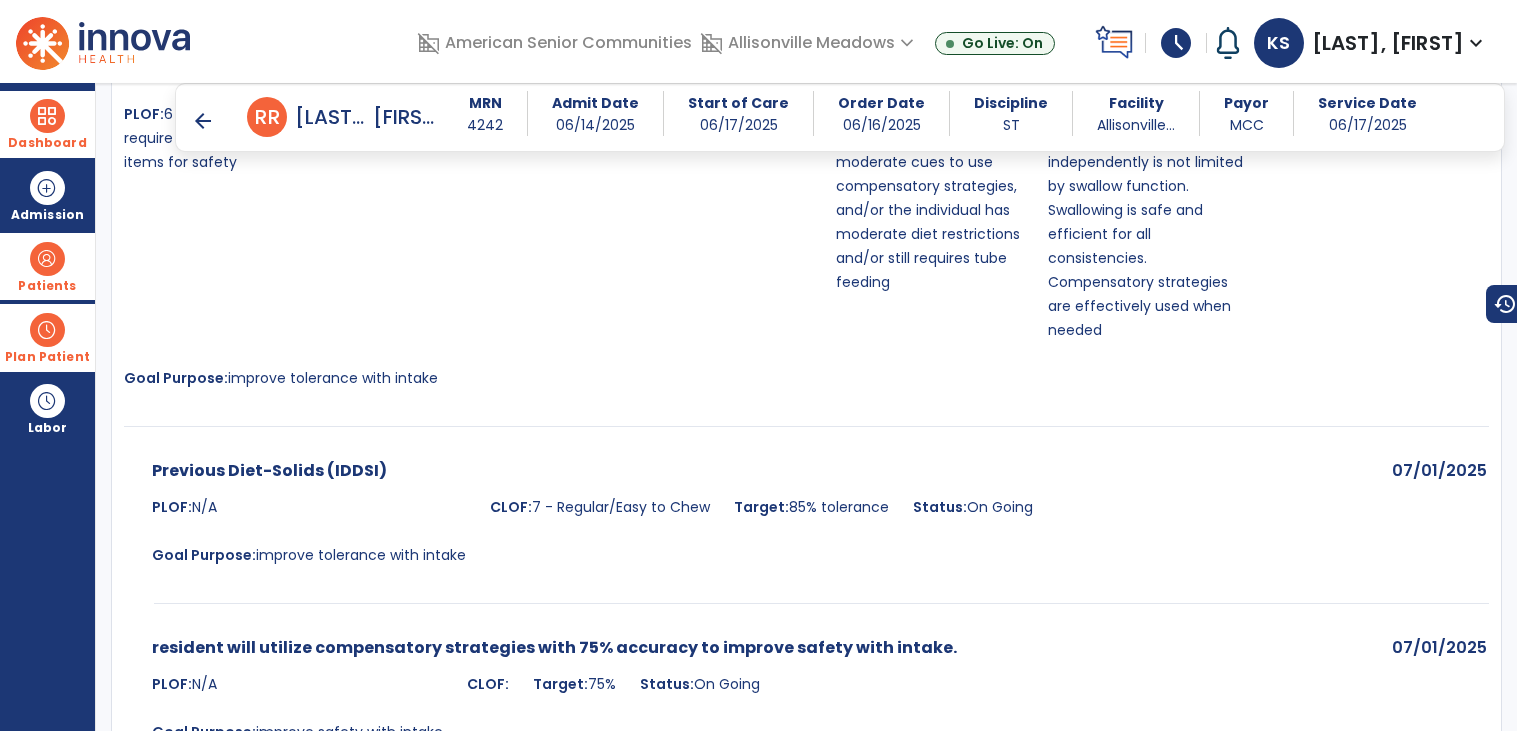 scroll, scrollTop: 4613, scrollLeft: 0, axis: vertical 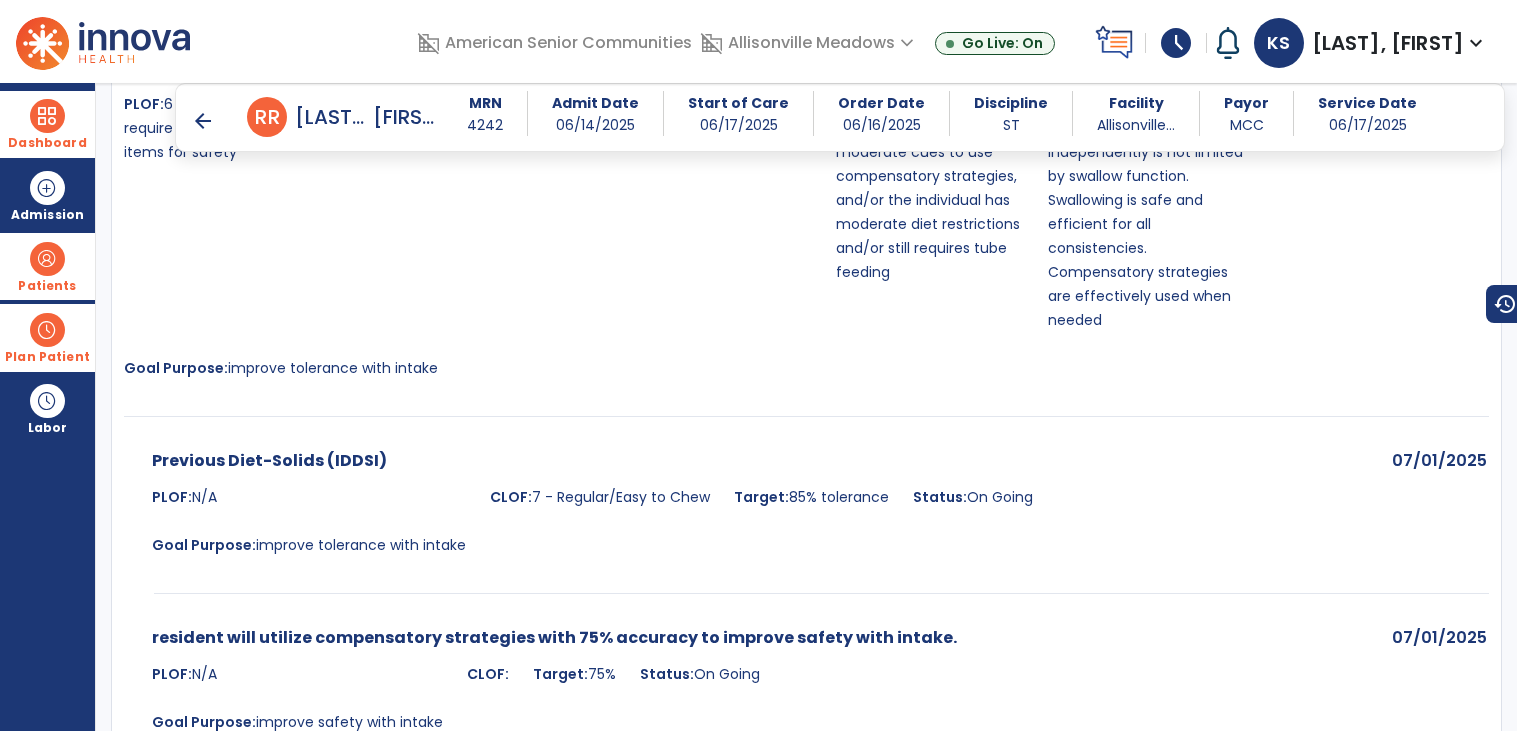 click on "Patients" at bounding box center (47, 266) 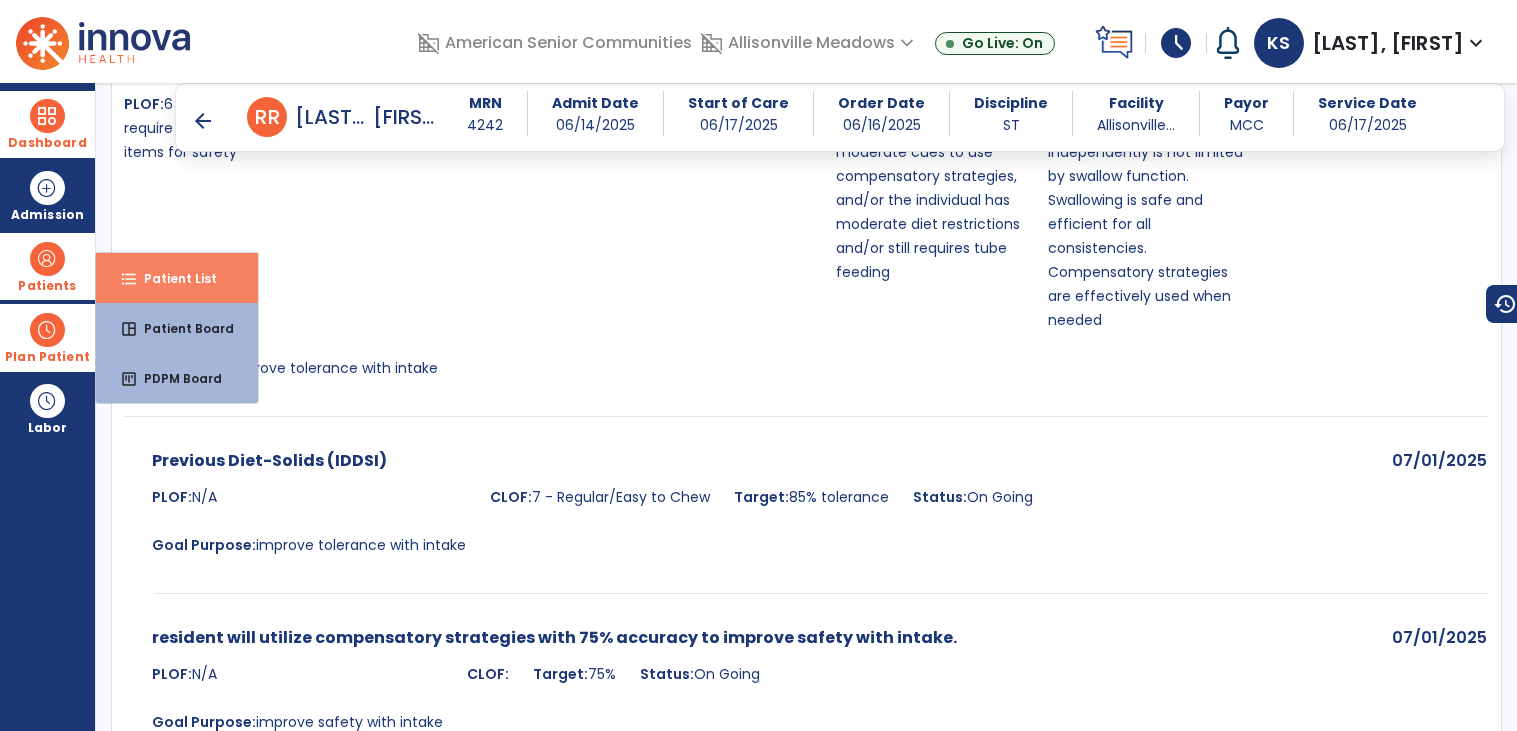 click on "Patient List" at bounding box center (172, 278) 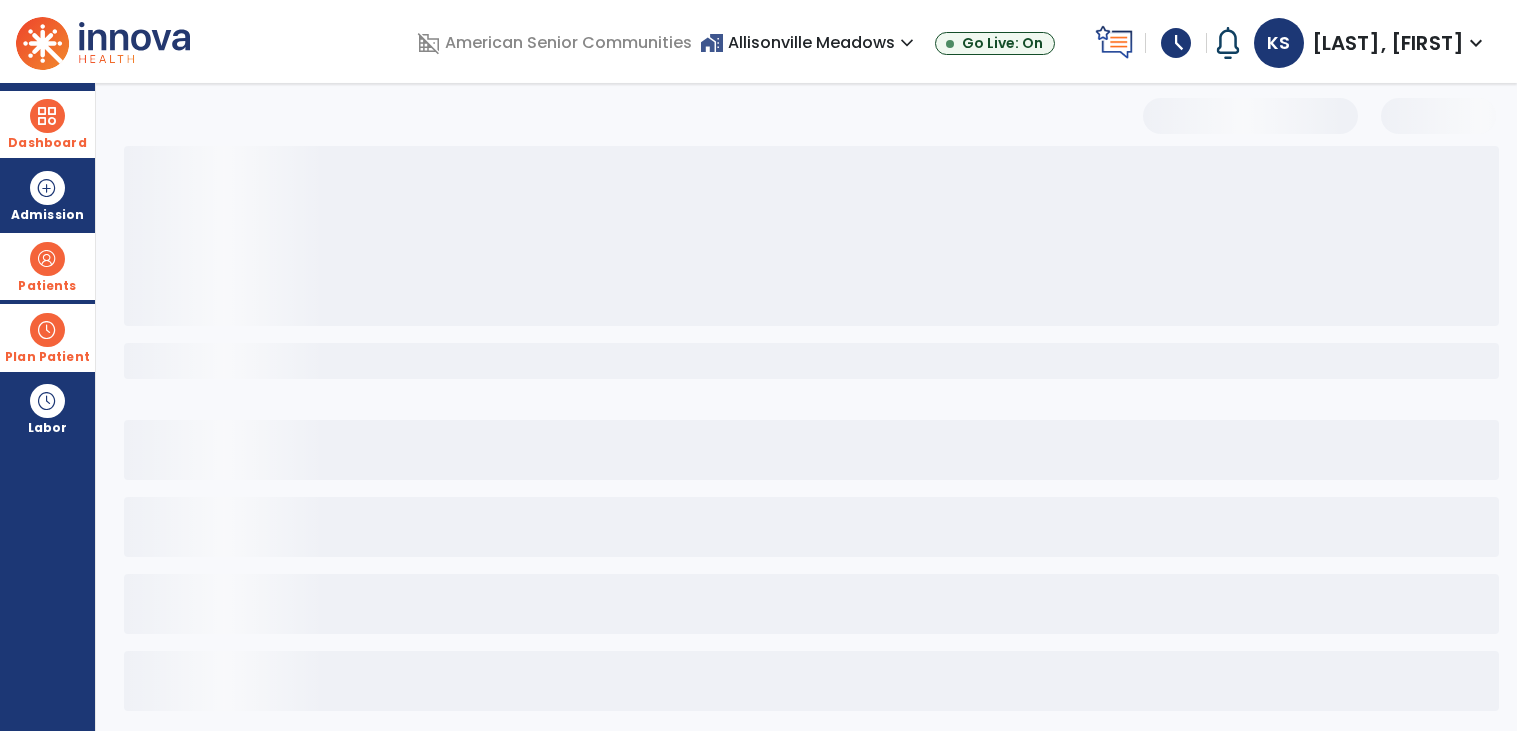 scroll, scrollTop: 12, scrollLeft: 0, axis: vertical 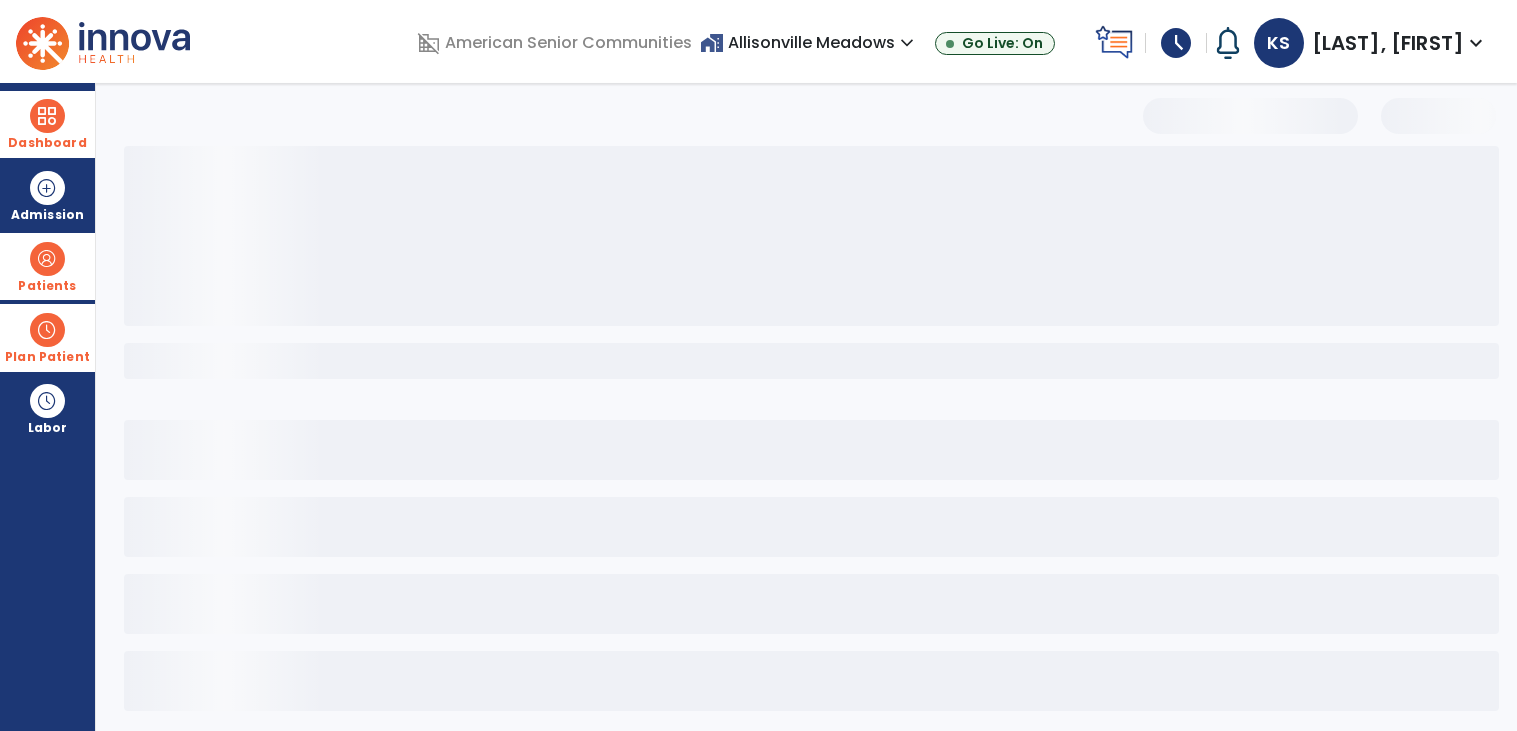 select on "***" 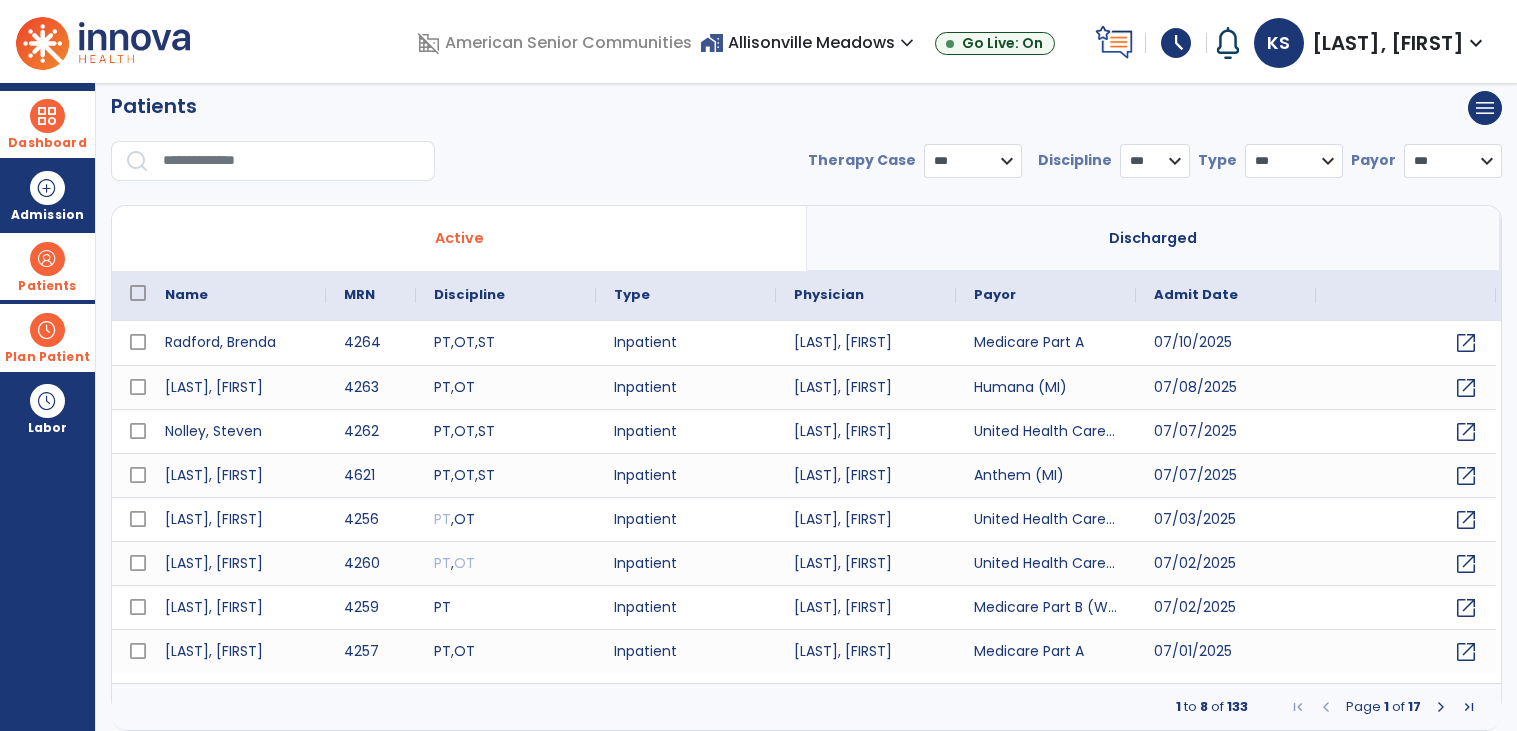 click at bounding box center (292, 161) 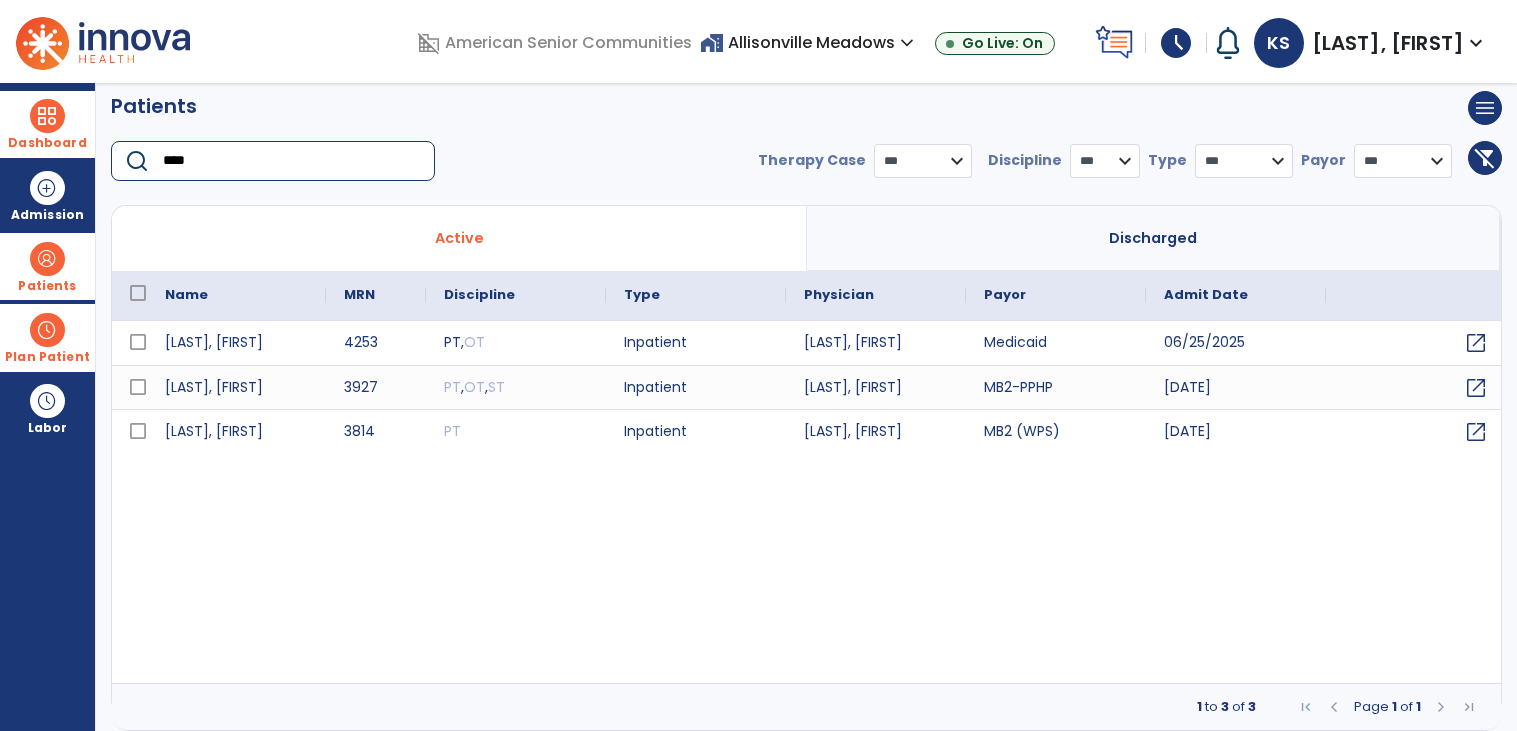 click on "Dashboard" at bounding box center [47, 143] 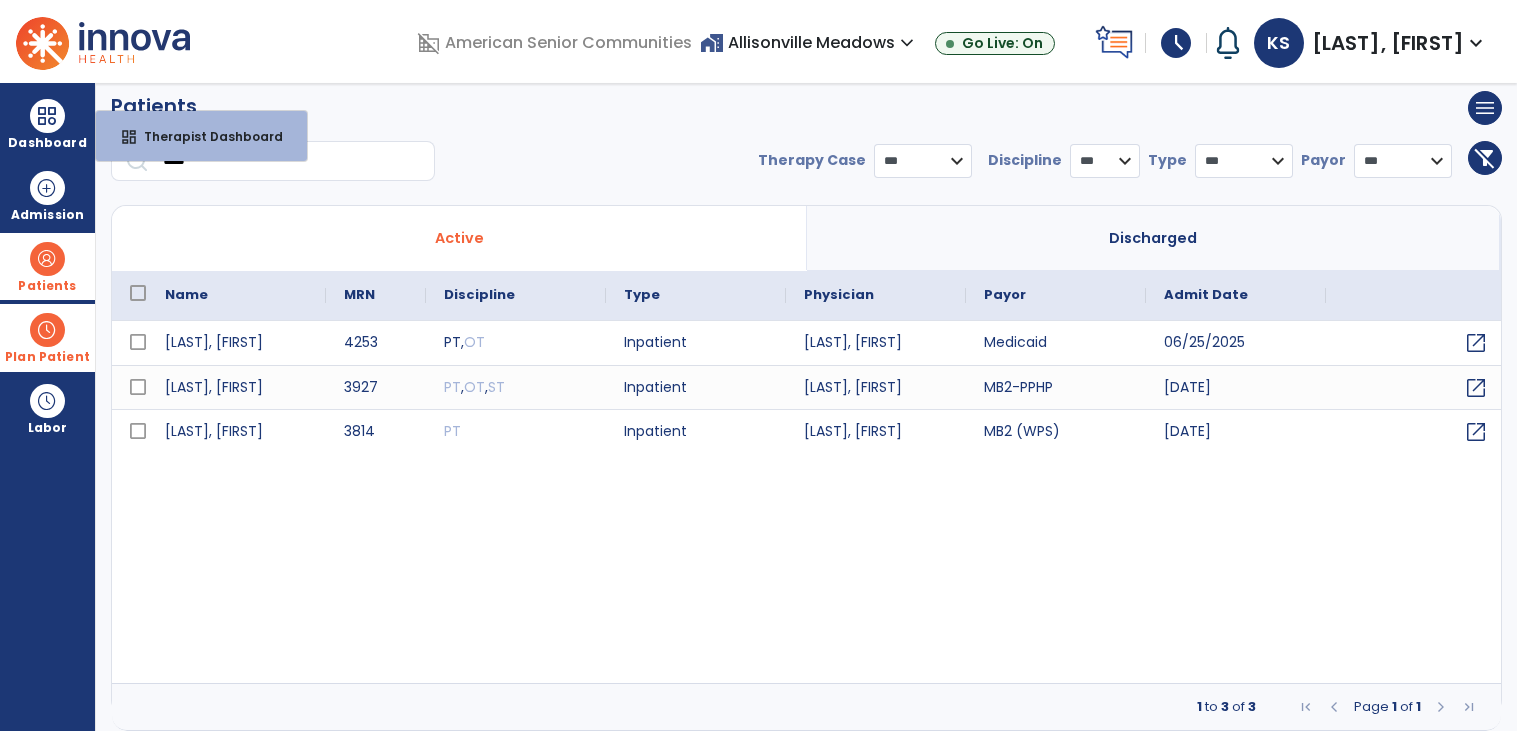 click on "**********" at bounding box center (806, 407) 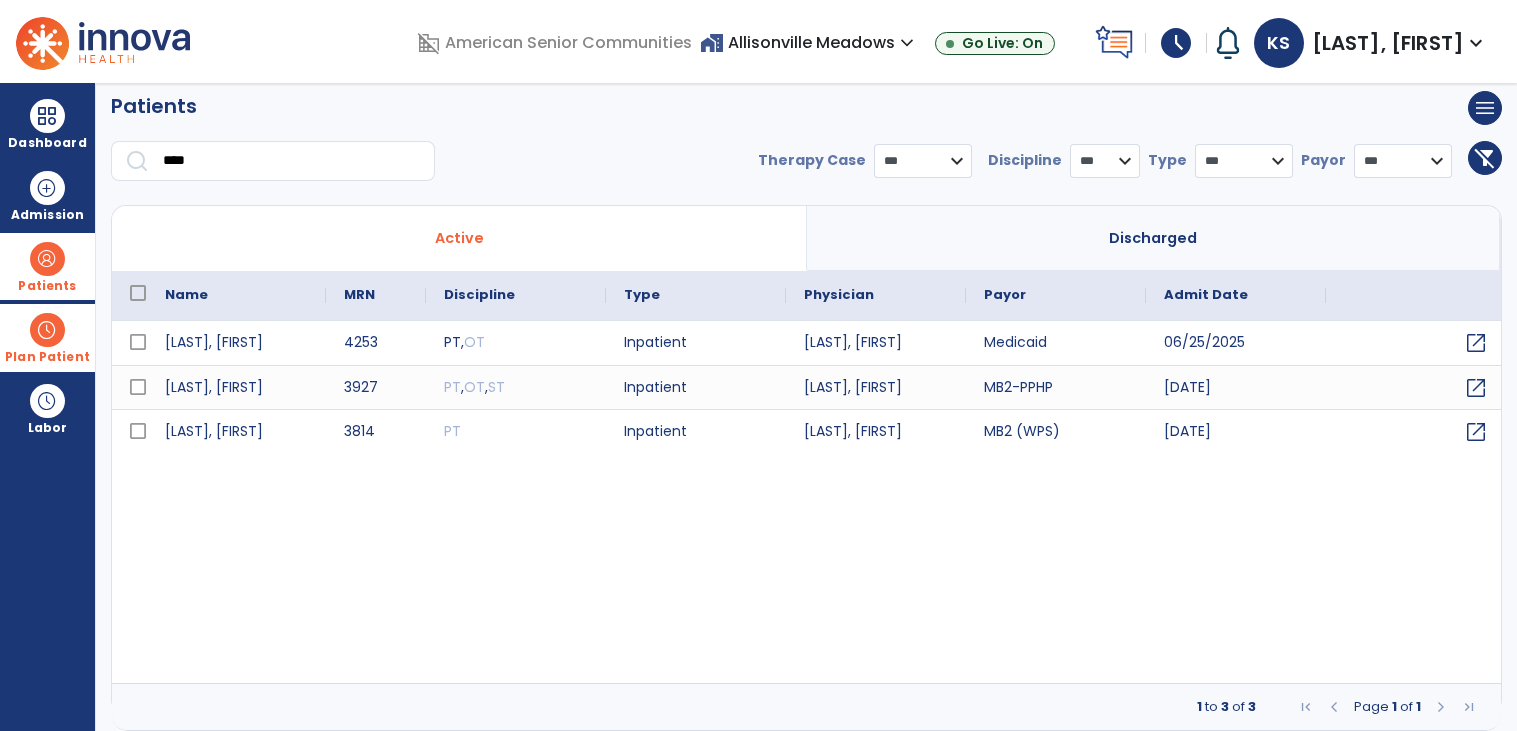 click on "**********" at bounding box center [806, 407] 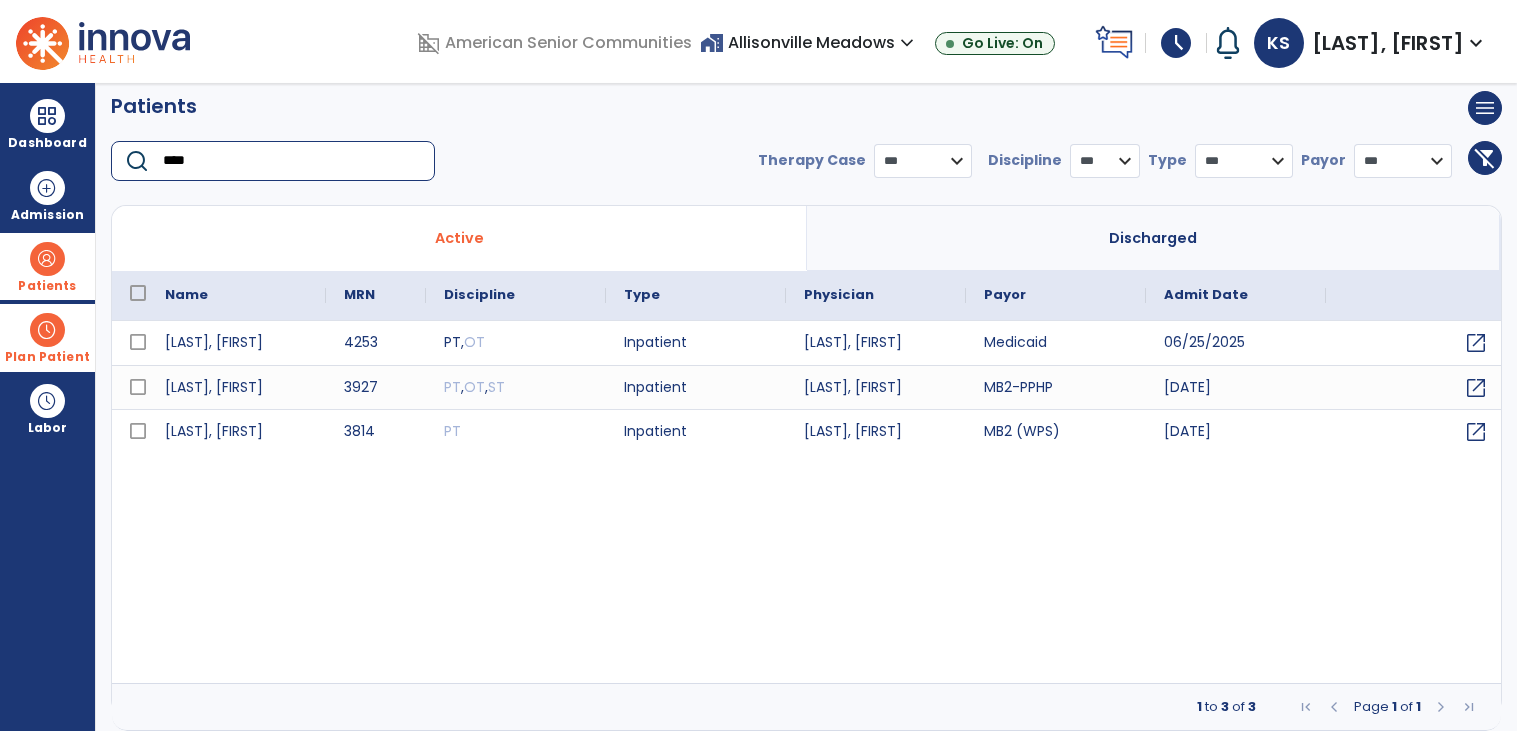 click on "****" at bounding box center [292, 161] 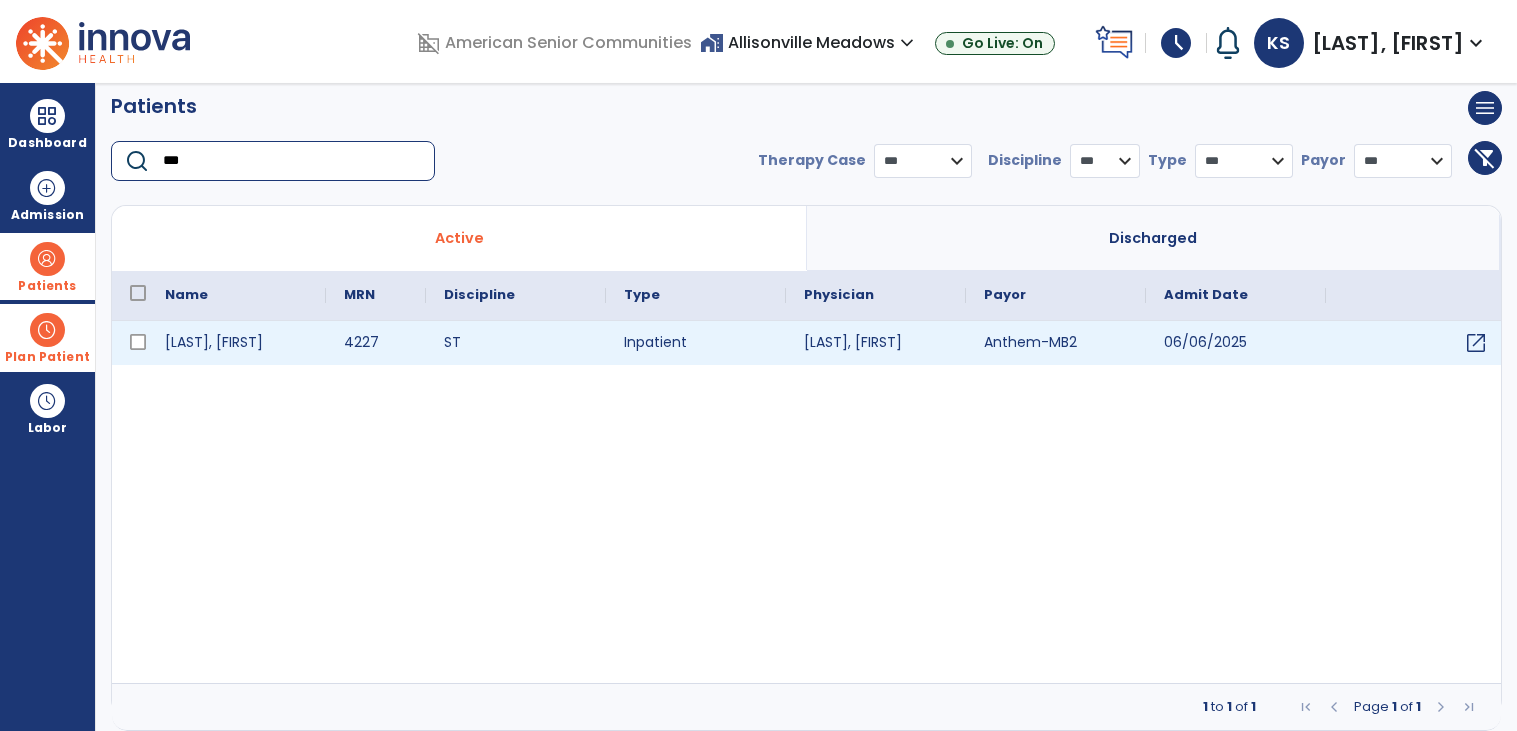 type on "***" 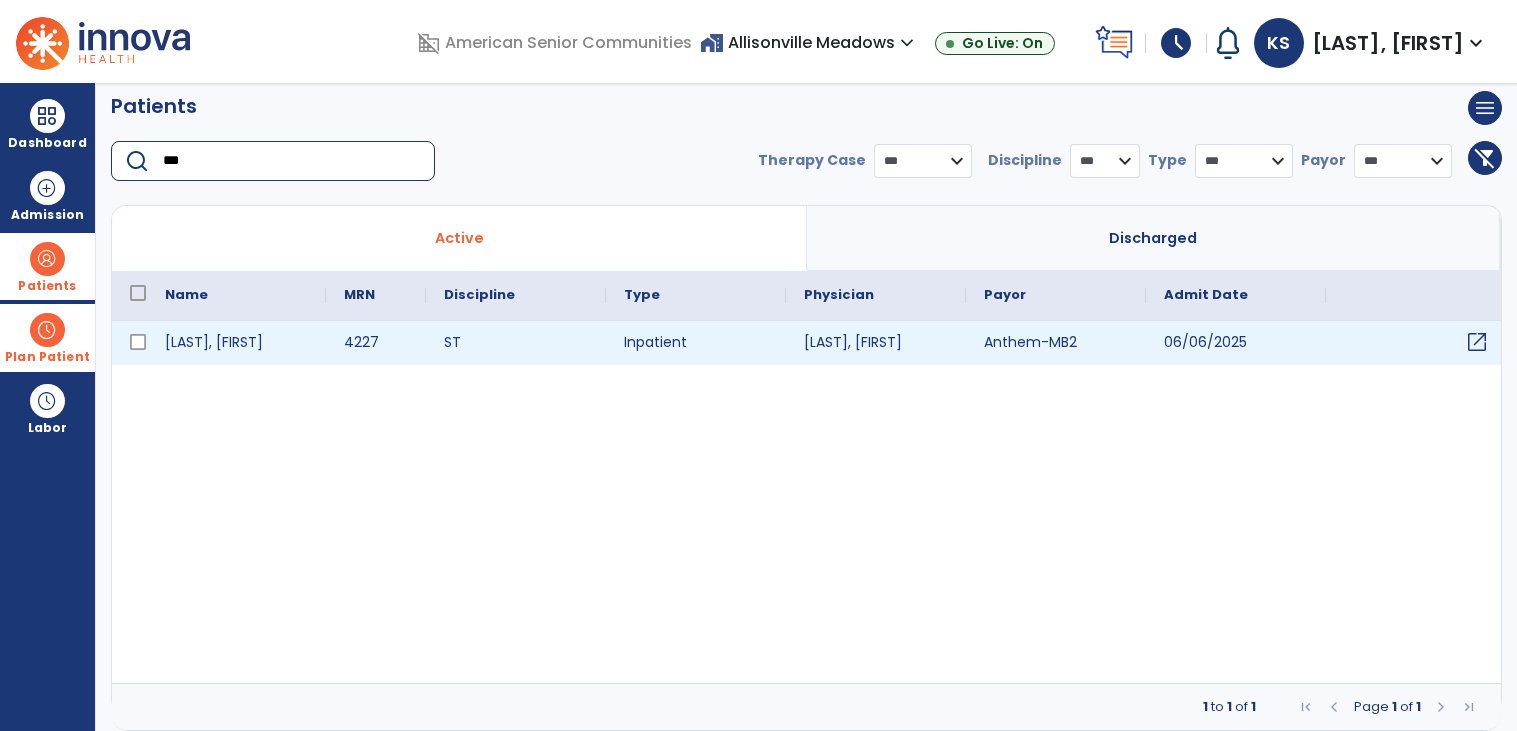 click on "open_in_new" at bounding box center (1477, 342) 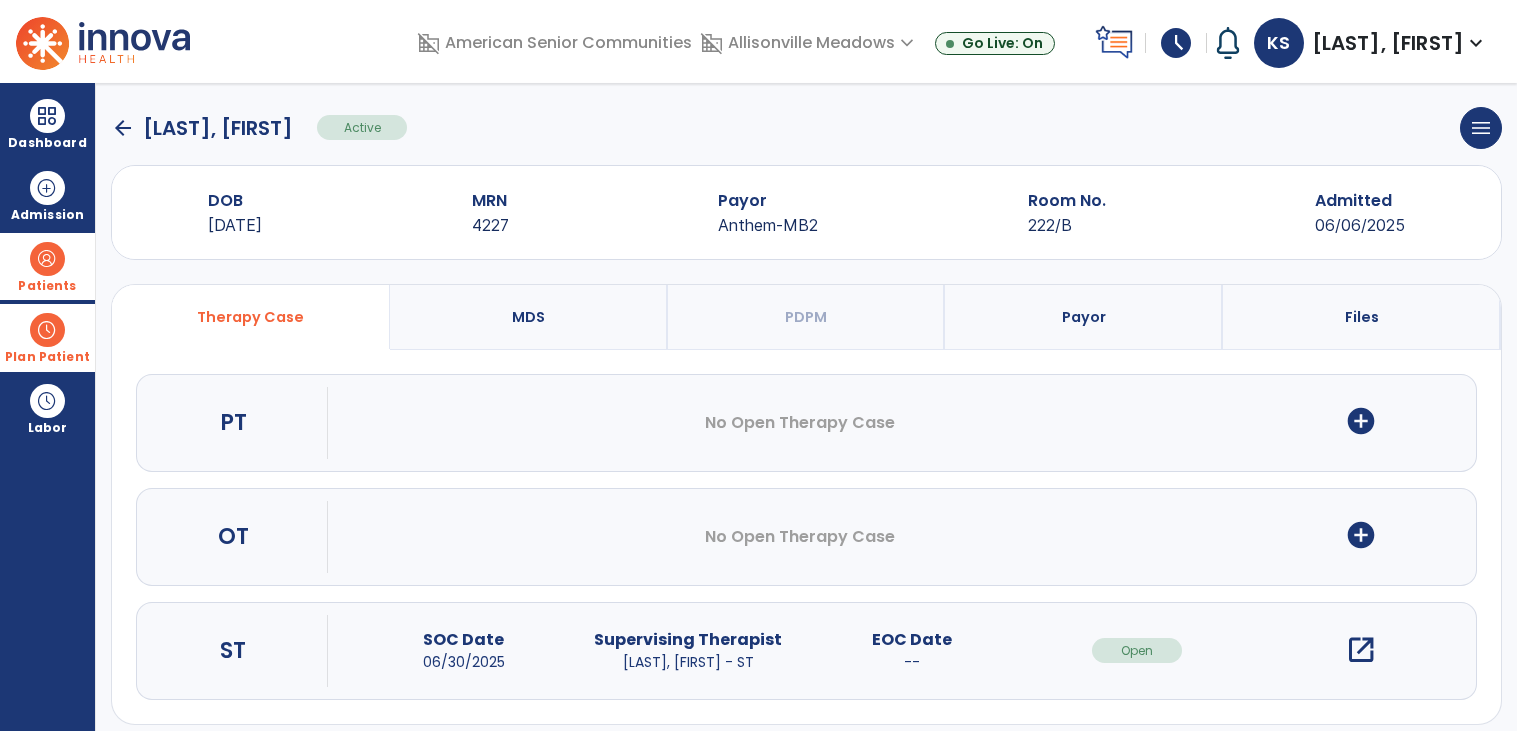 scroll, scrollTop: 29, scrollLeft: 0, axis: vertical 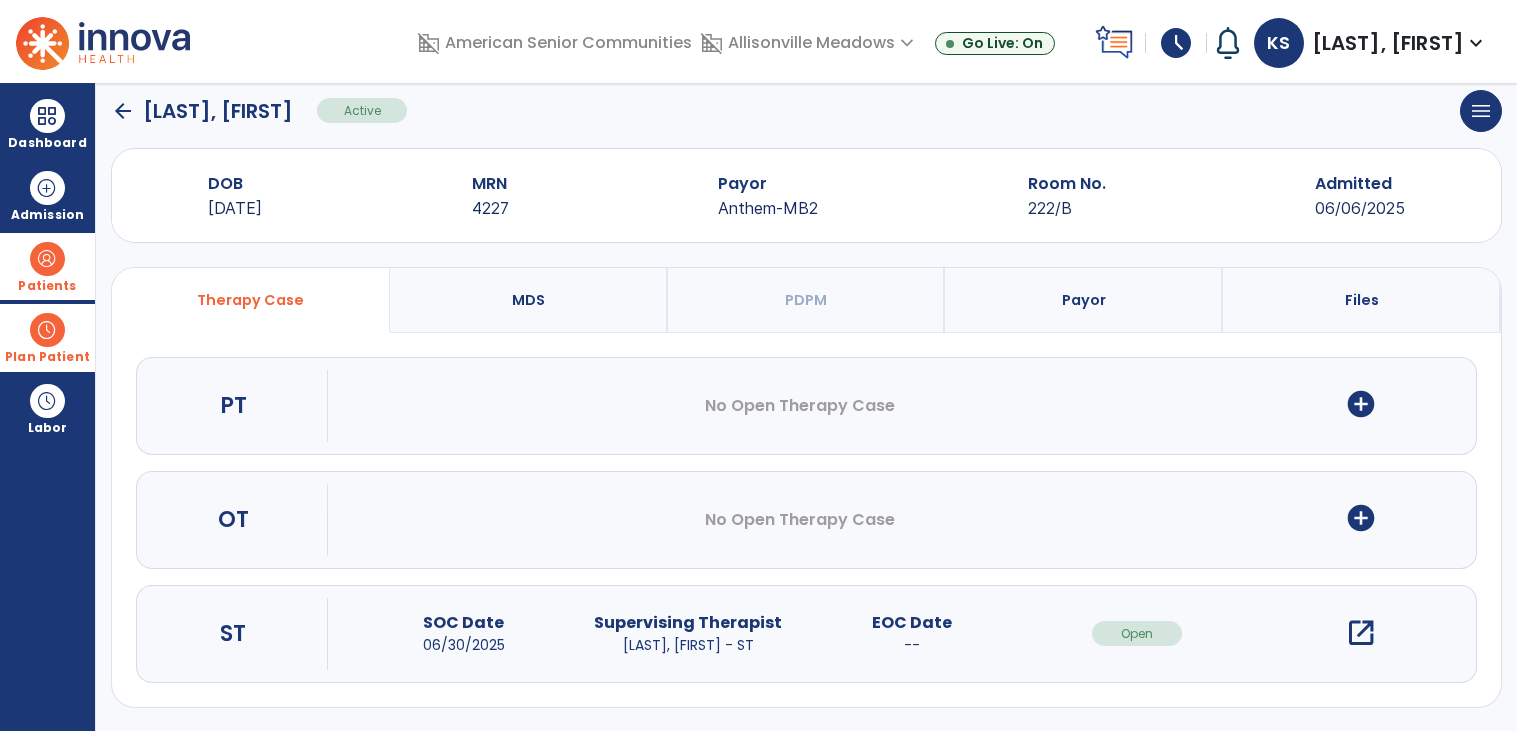 click on "open_in_new" at bounding box center (1361, 633) 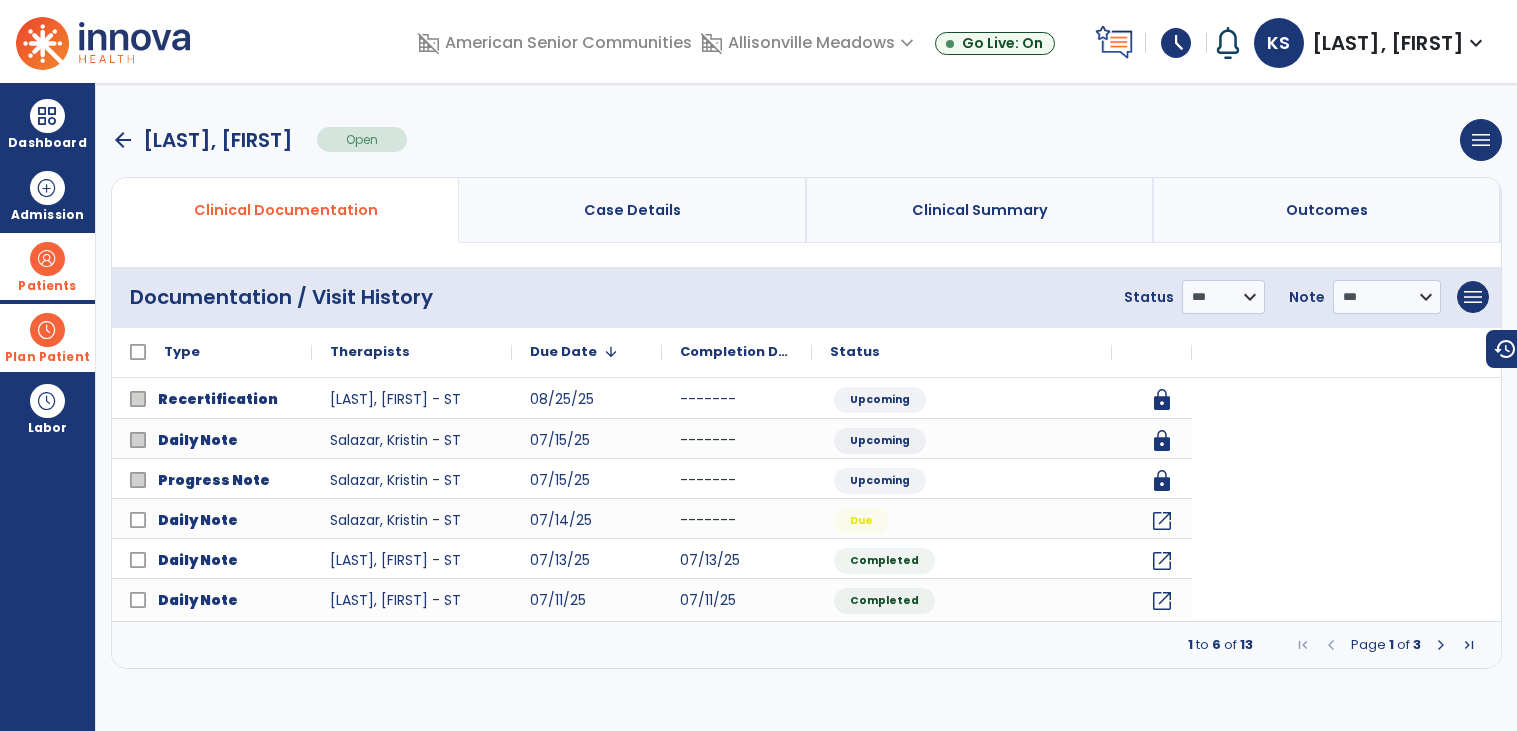 scroll, scrollTop: 0, scrollLeft: 0, axis: both 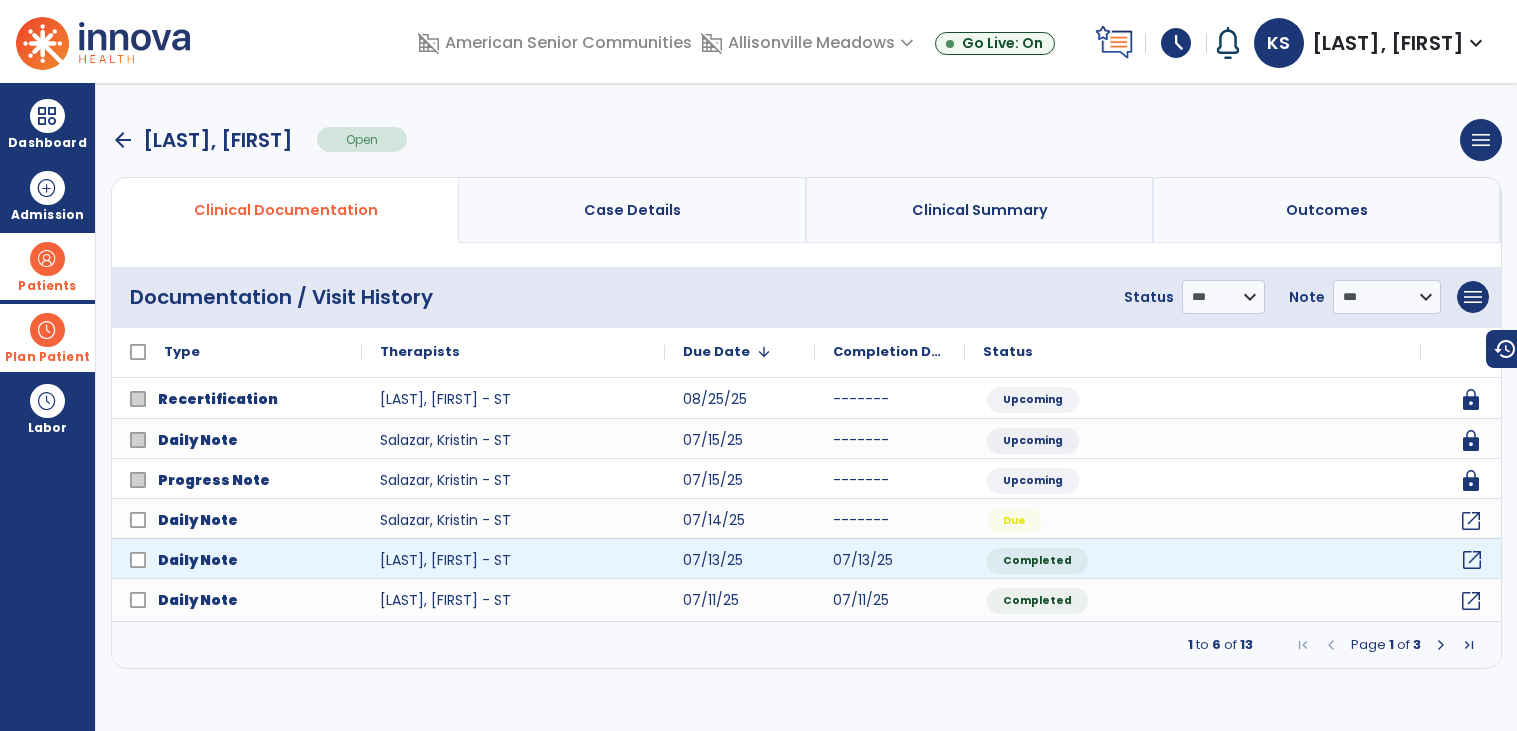 click on "open_in_new" 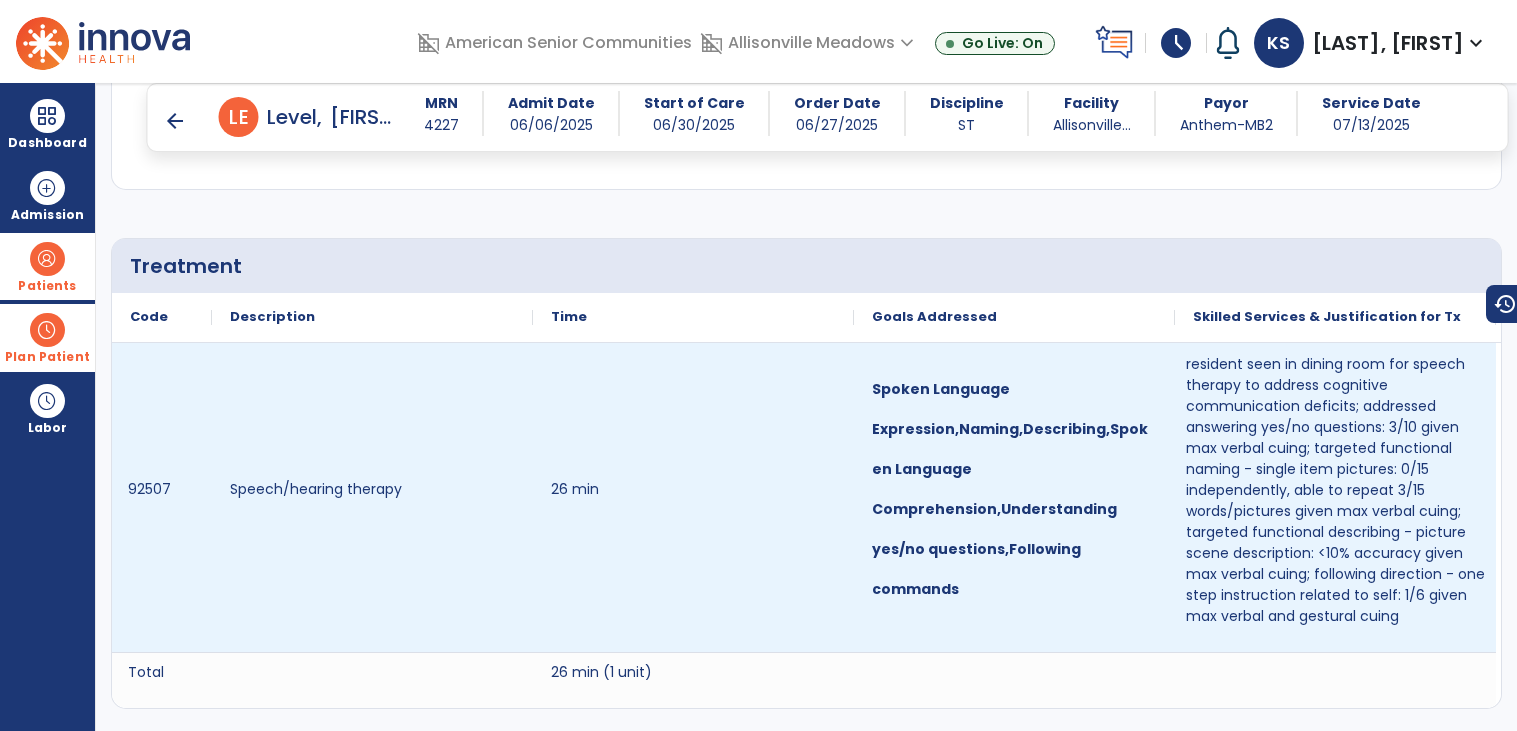 scroll, scrollTop: 1031, scrollLeft: 0, axis: vertical 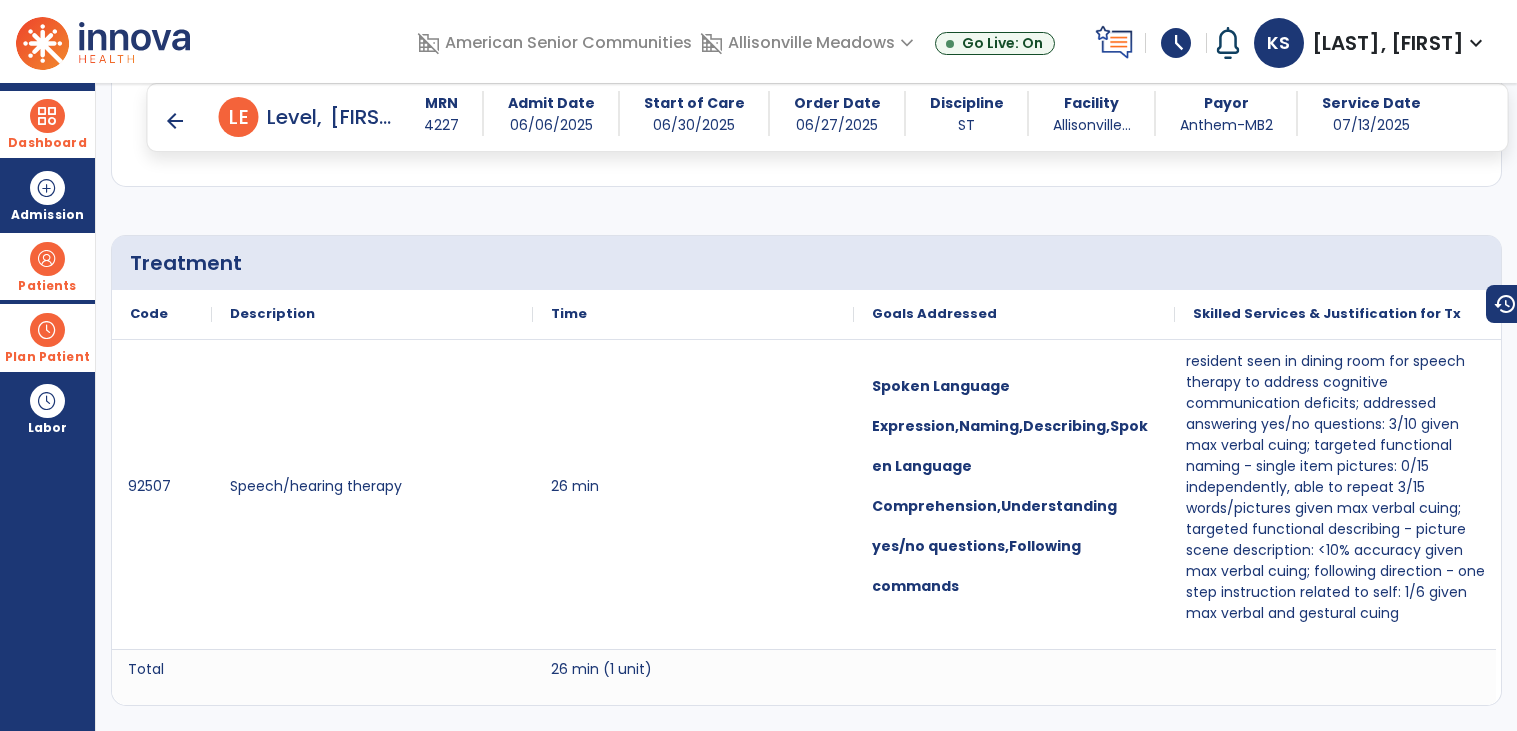 click on "Dashboard" at bounding box center [47, 124] 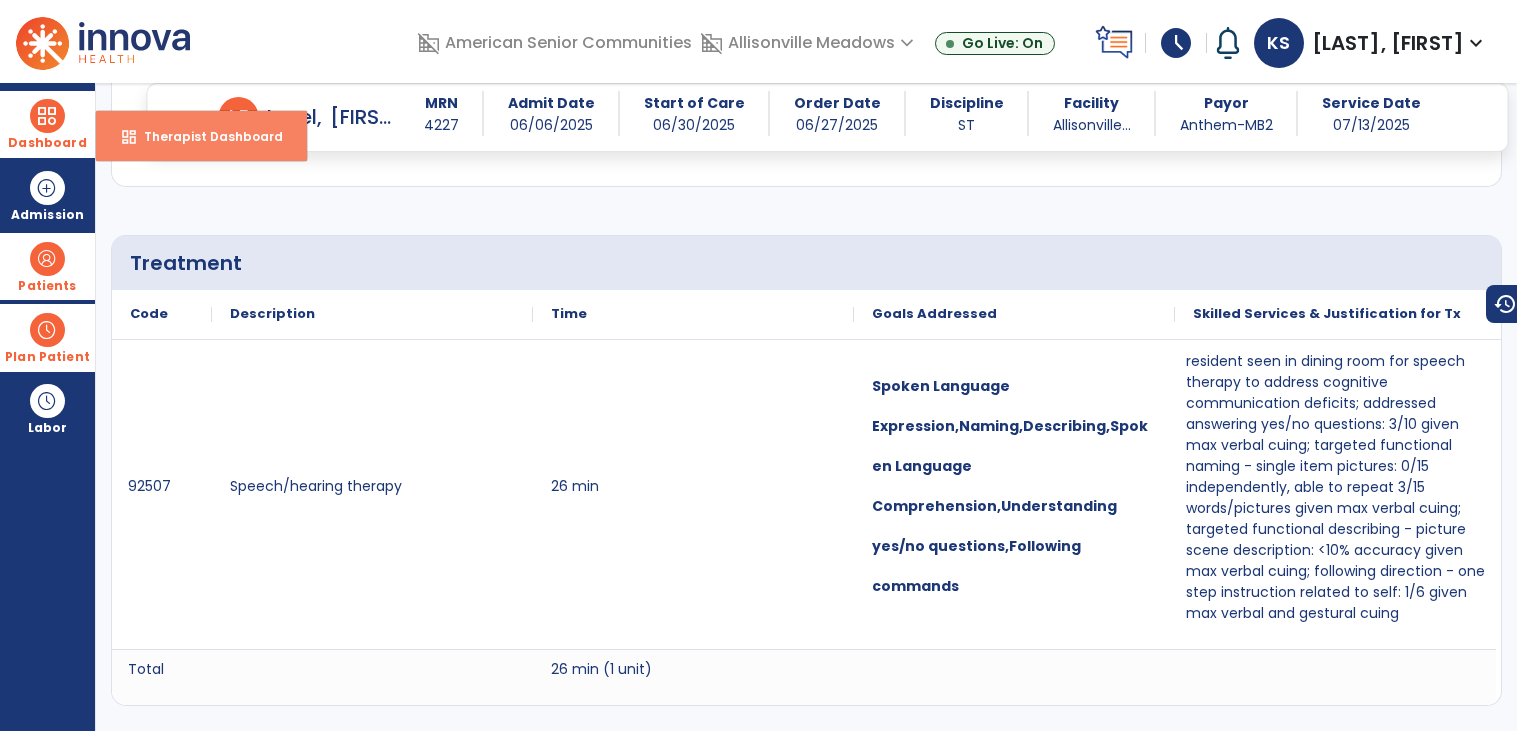 click on "Therapist Dashboard" at bounding box center [205, 136] 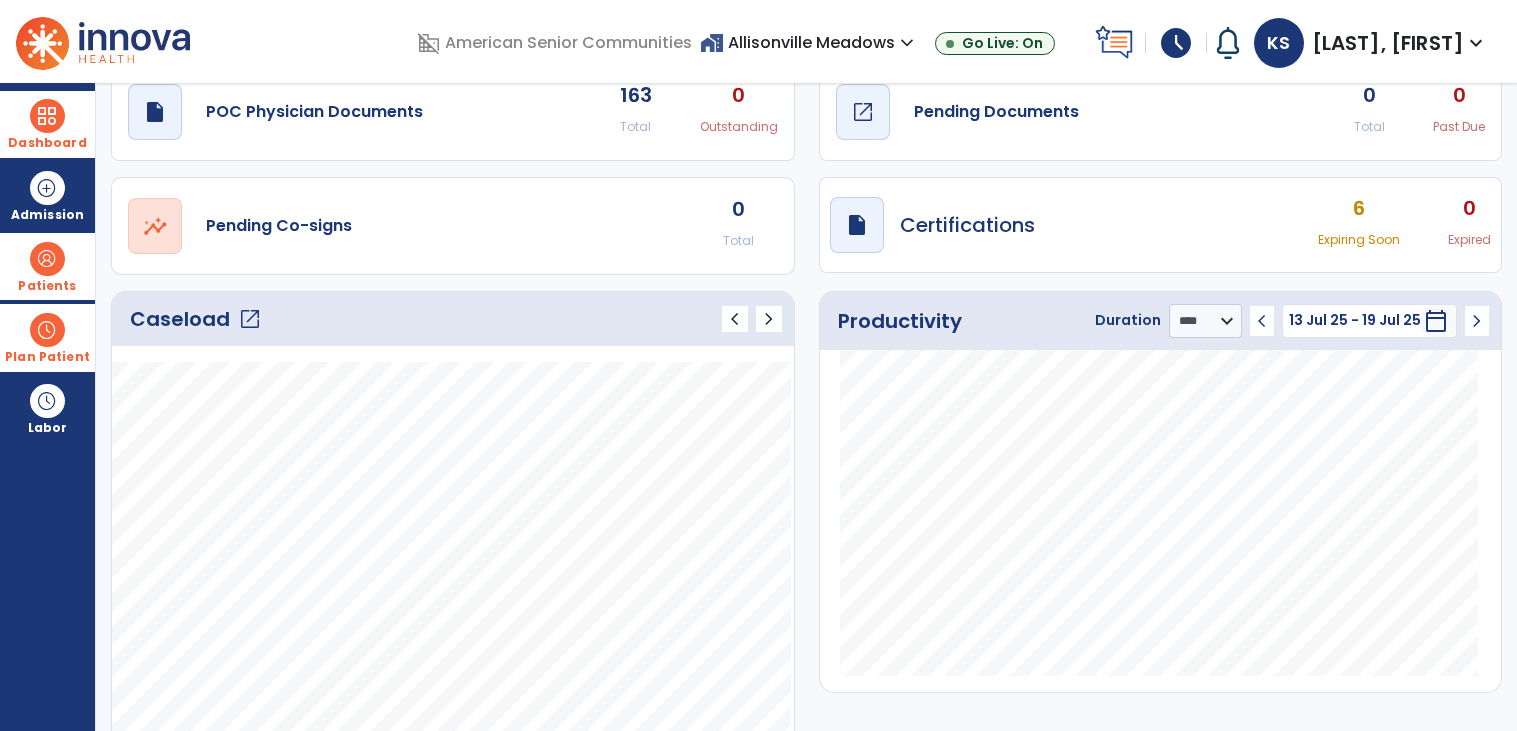 scroll, scrollTop: 0, scrollLeft: 0, axis: both 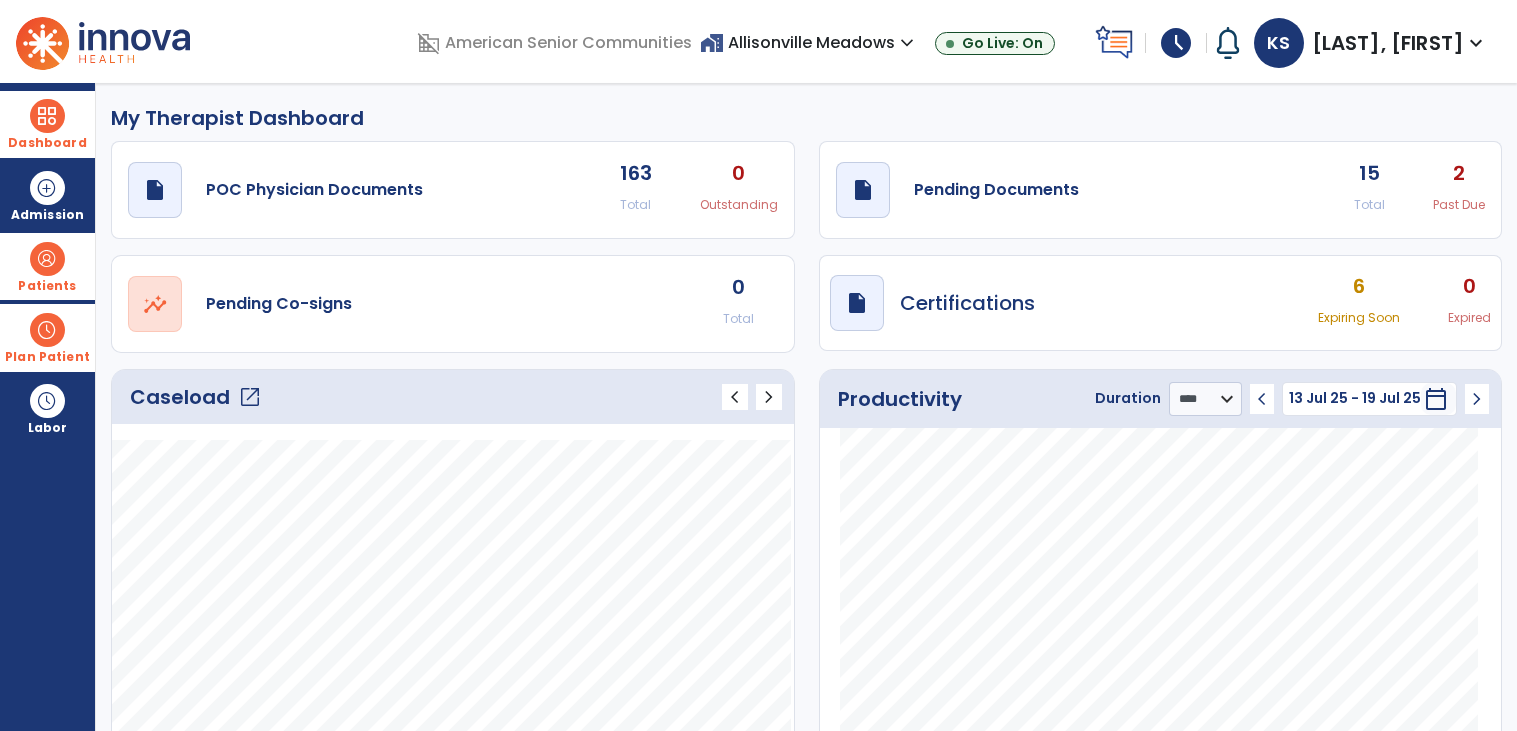 click on "home_work   Allisonville Meadows   expand_more" at bounding box center (809, 42) 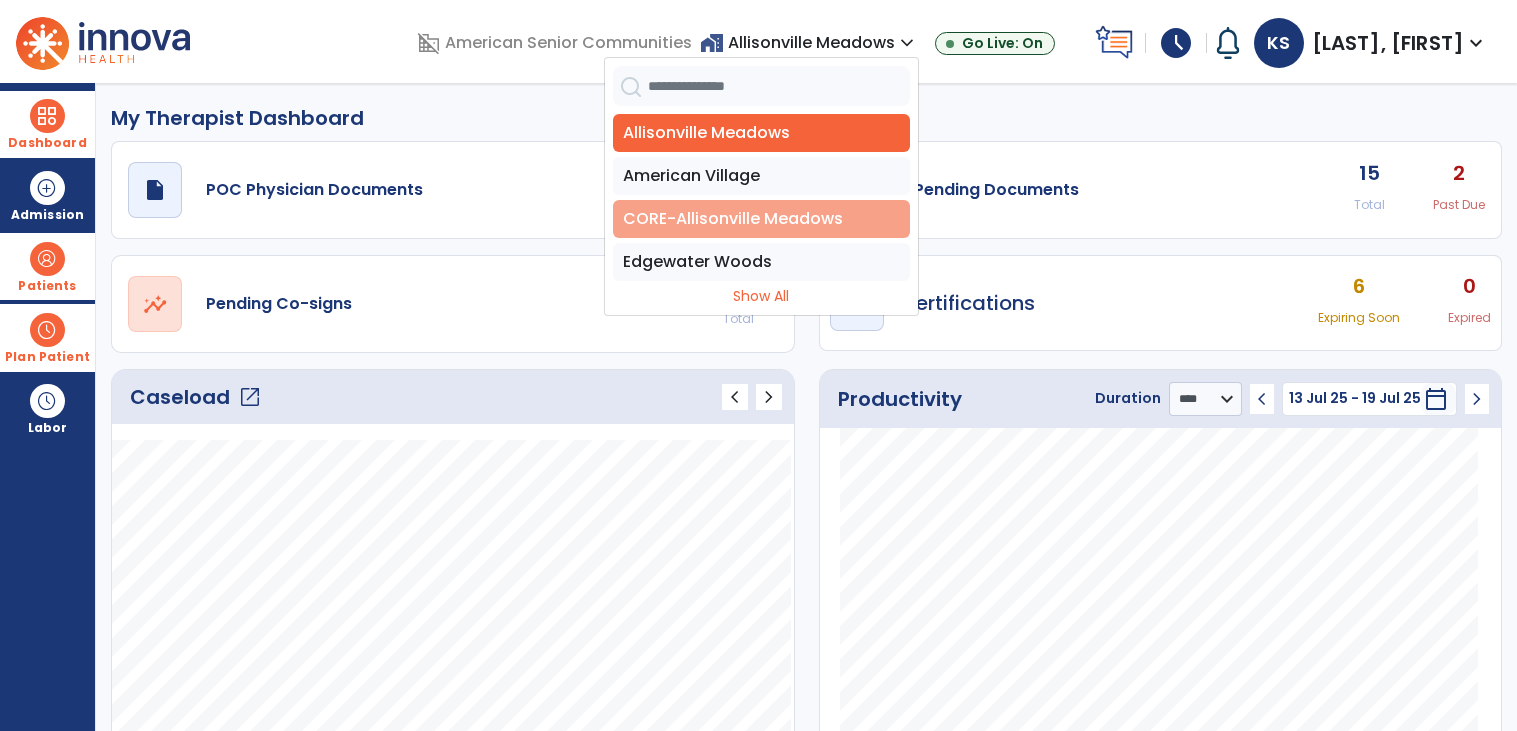 click on "CORE-Allisonville Meadows" at bounding box center (761, 219) 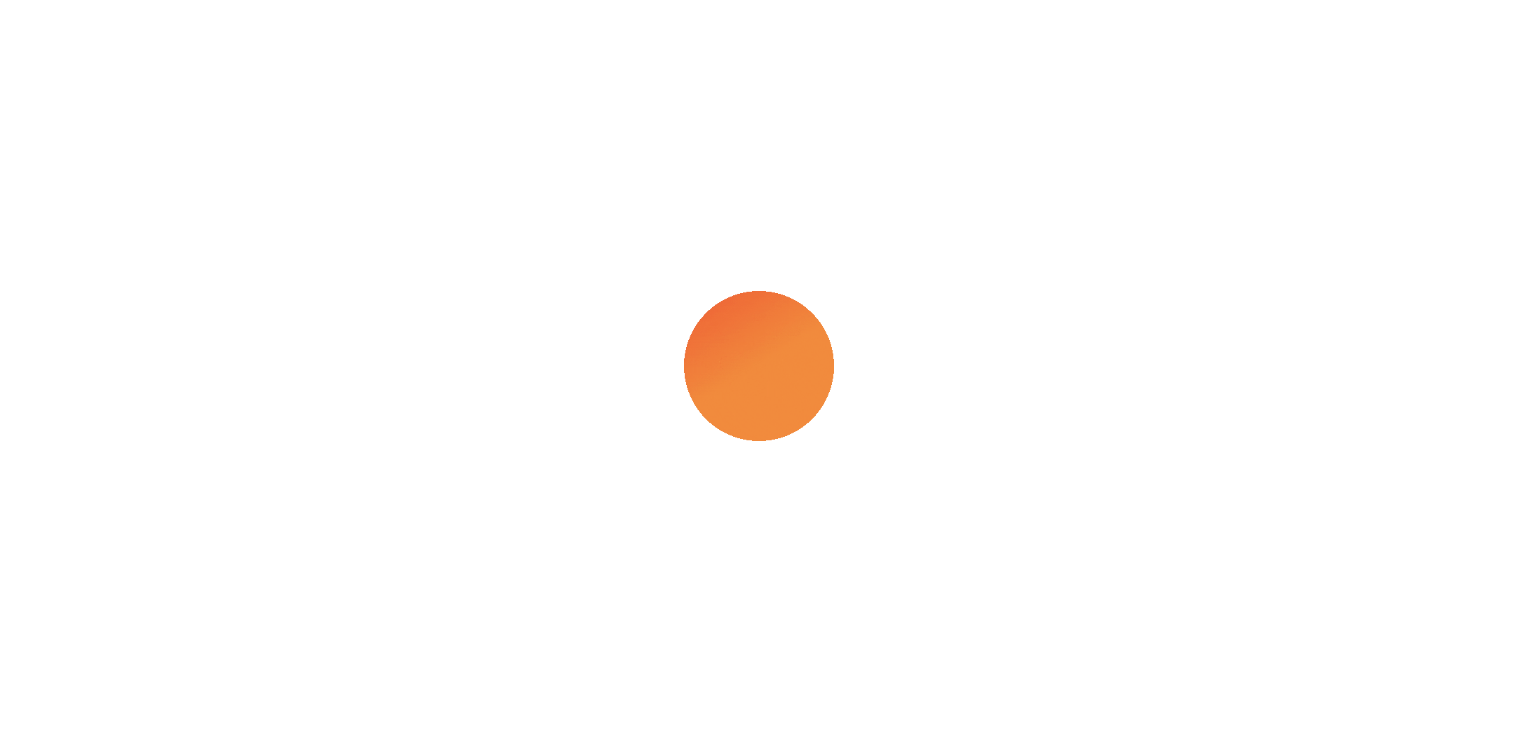 scroll, scrollTop: 0, scrollLeft: 0, axis: both 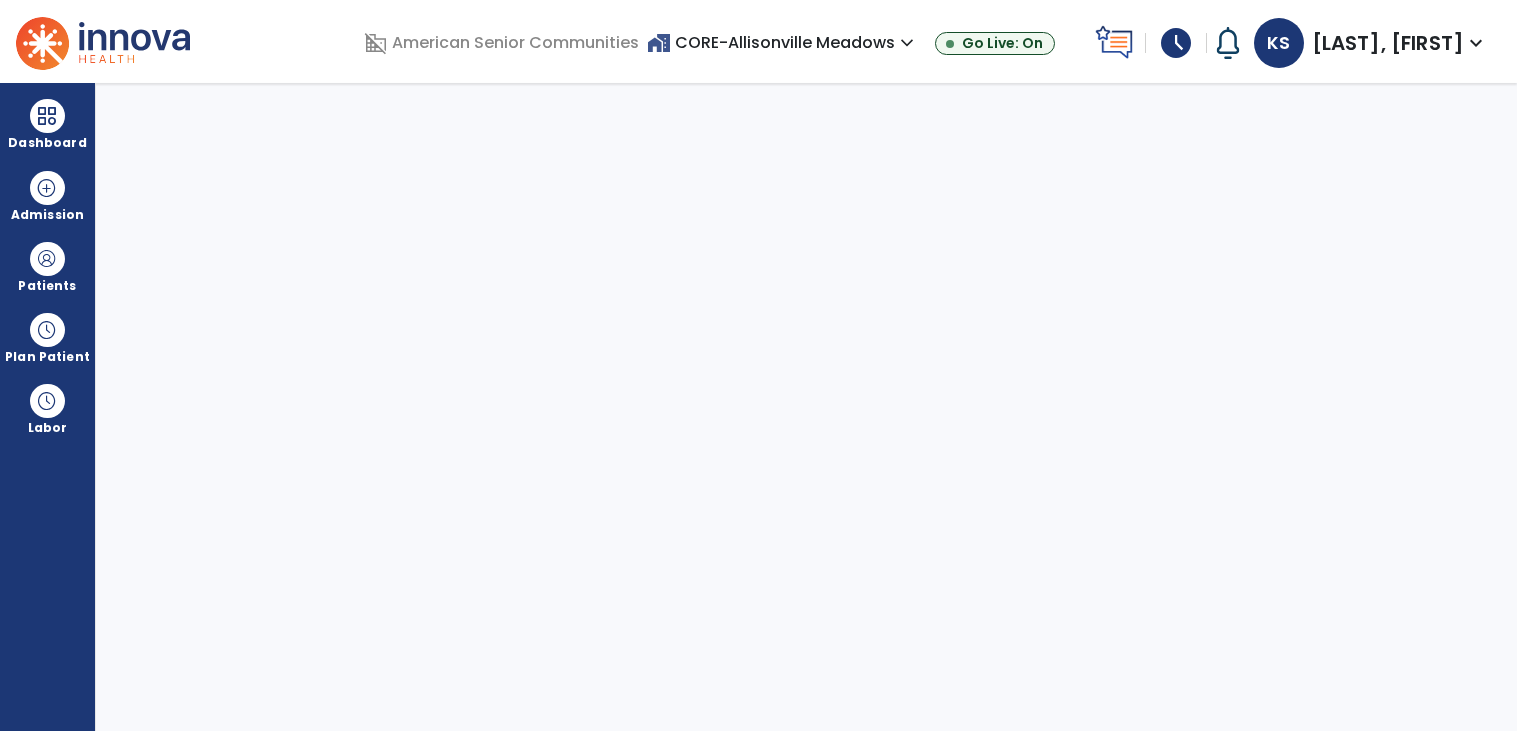 select on "****" 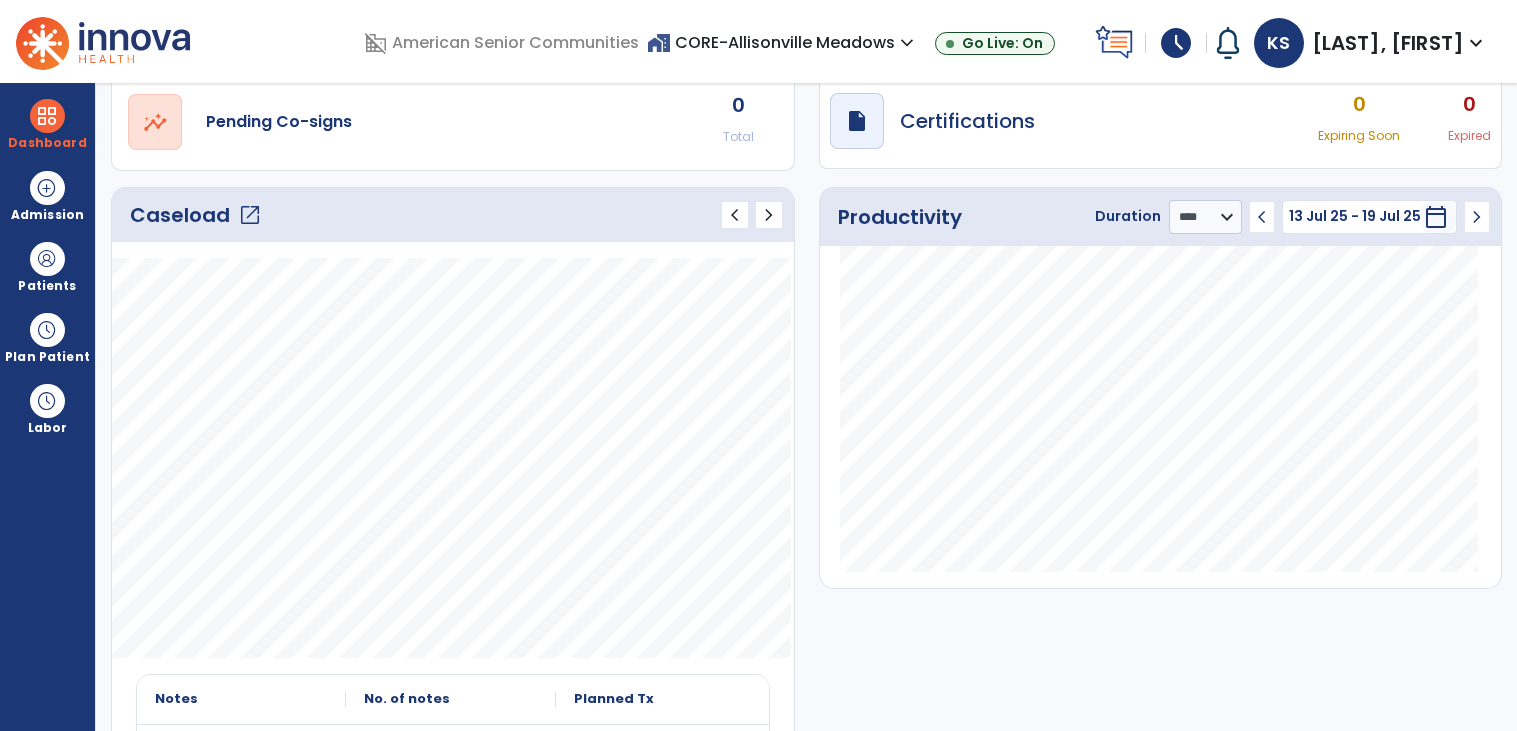 scroll, scrollTop: 0, scrollLeft: 0, axis: both 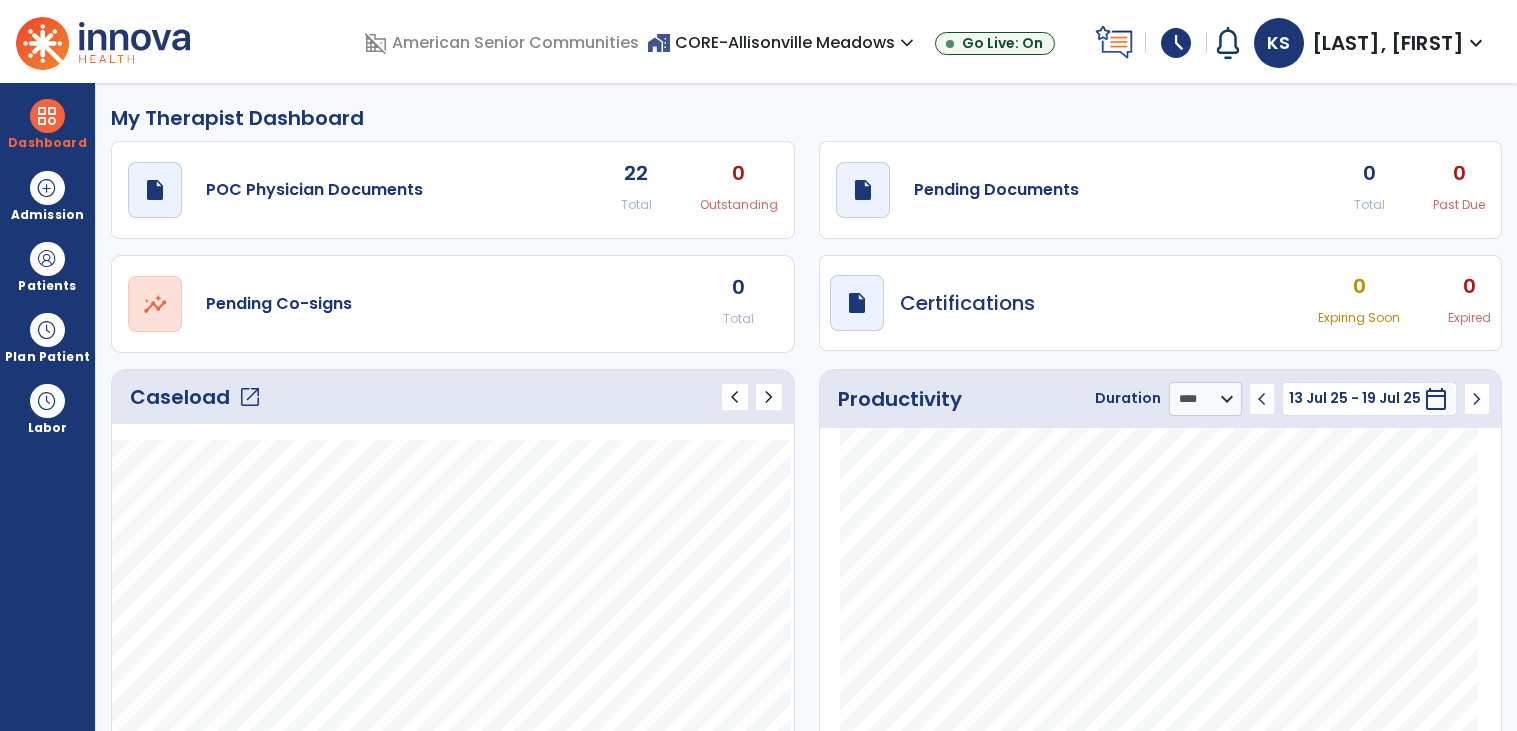click on "home_work   CORE-Allisonville Meadows   expand_more" at bounding box center [783, 42] 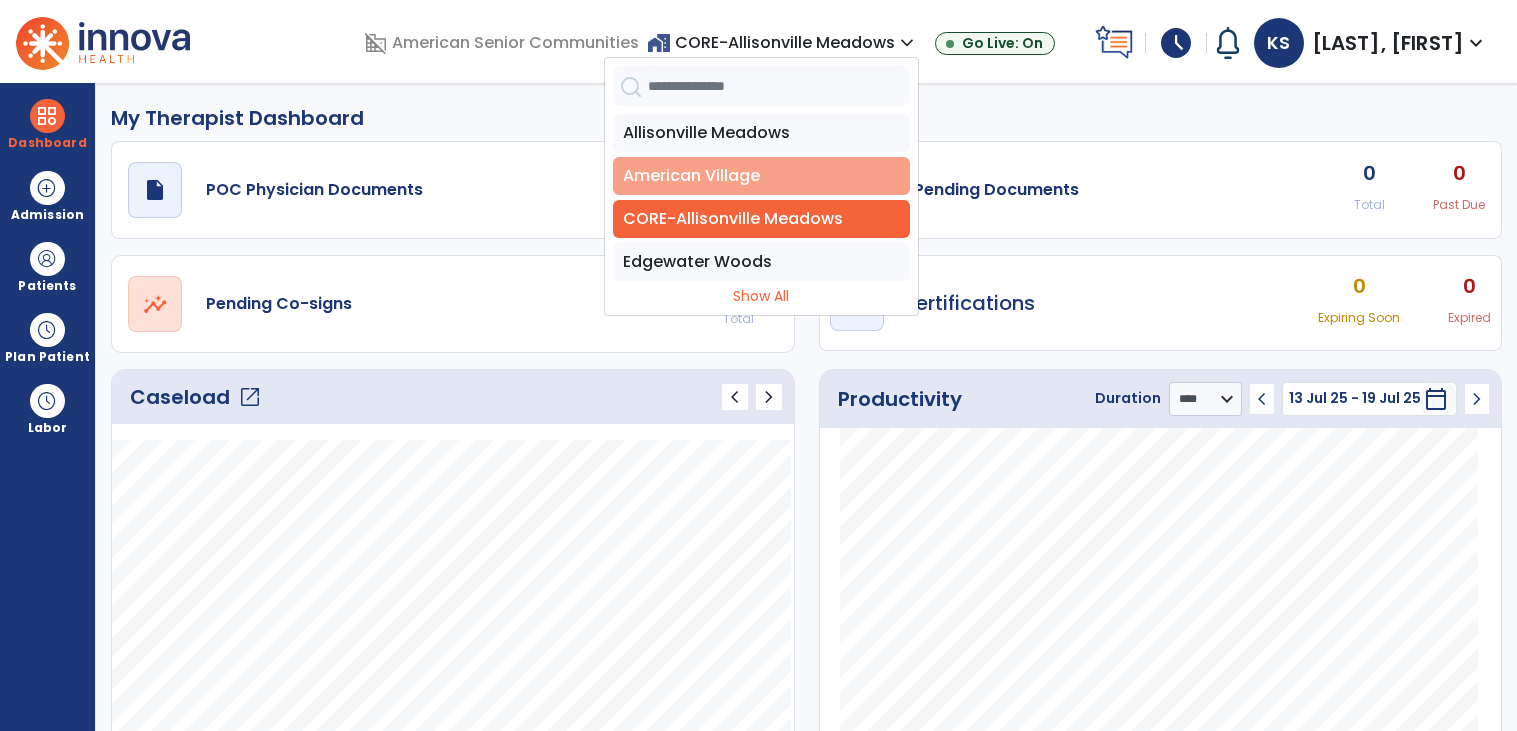 click on "American Village" at bounding box center [761, 176] 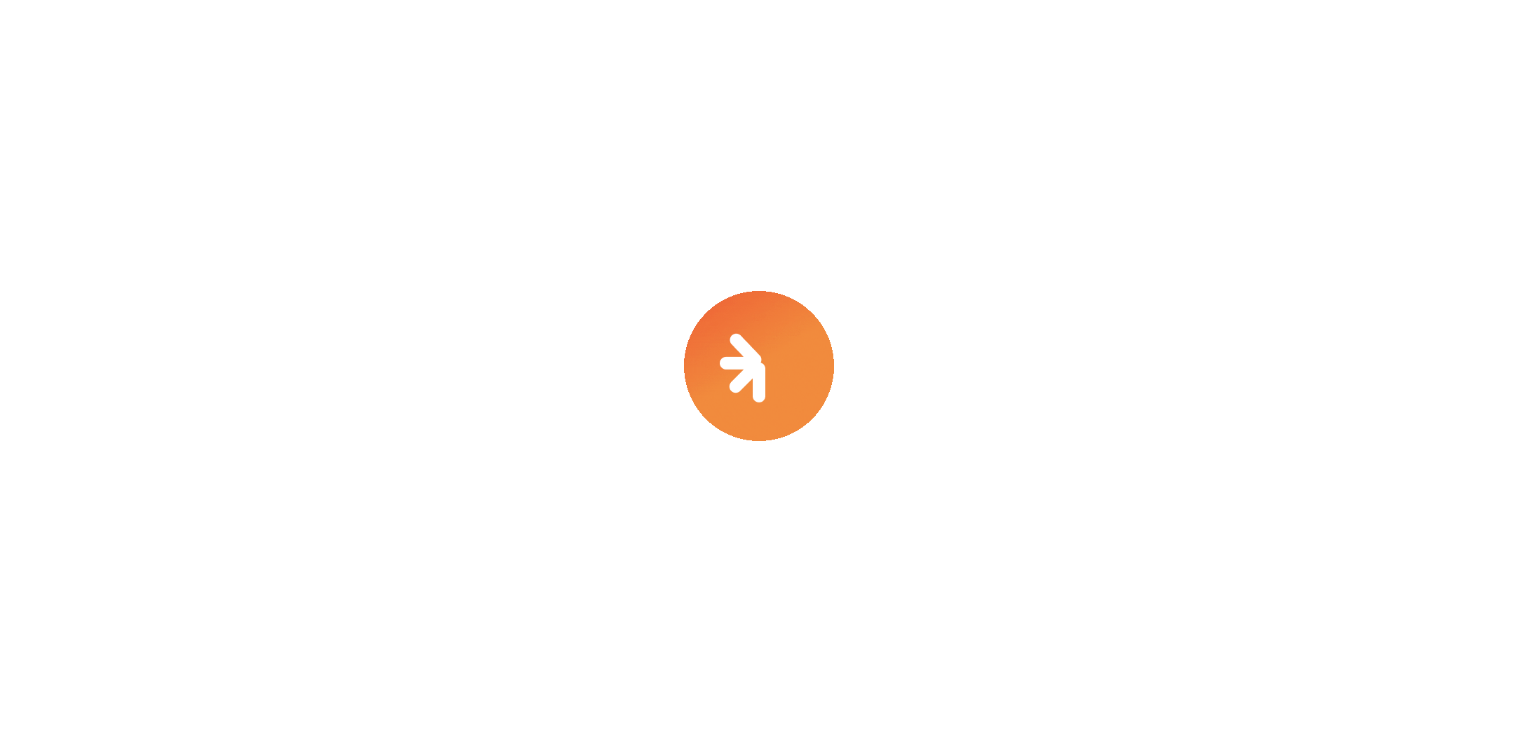 scroll, scrollTop: 0, scrollLeft: 0, axis: both 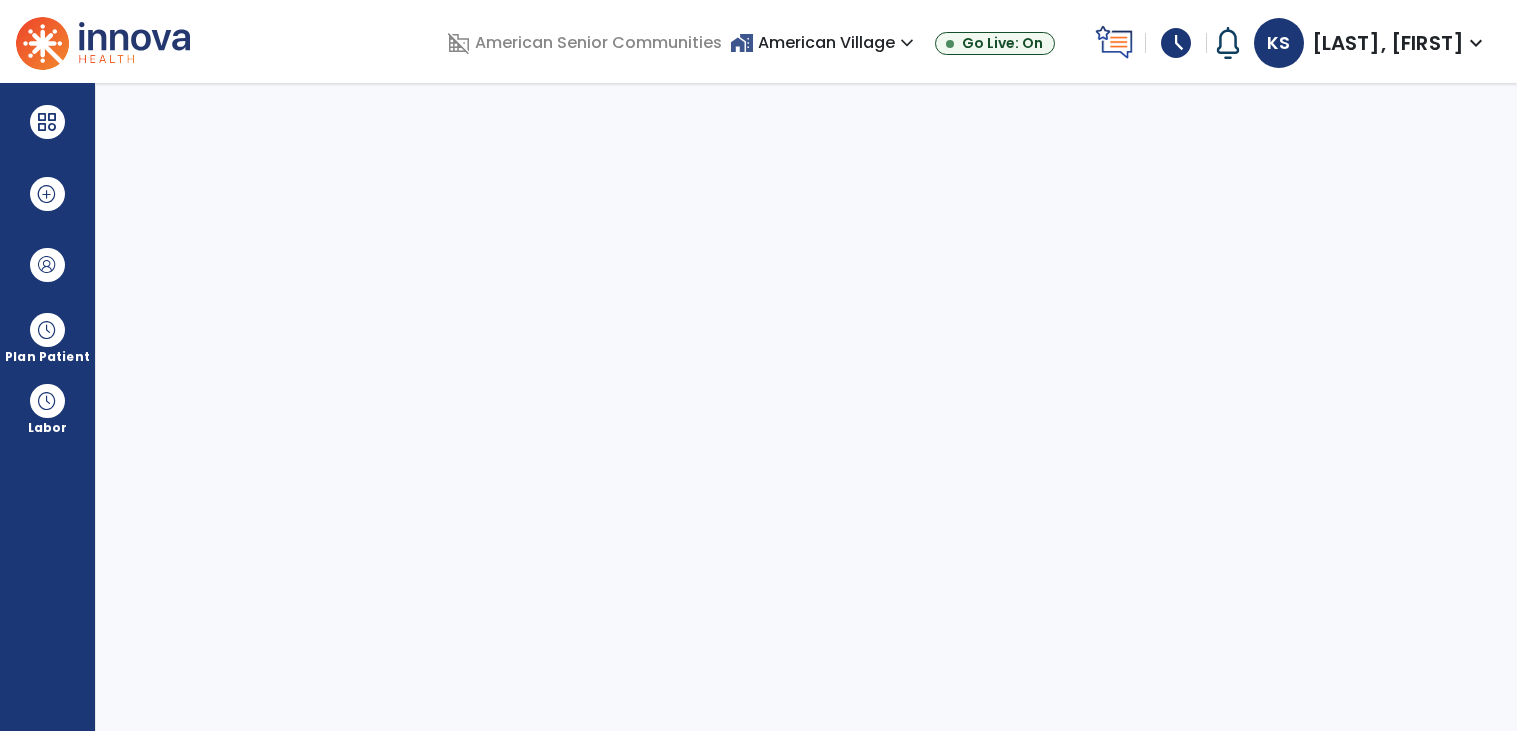 select on "****" 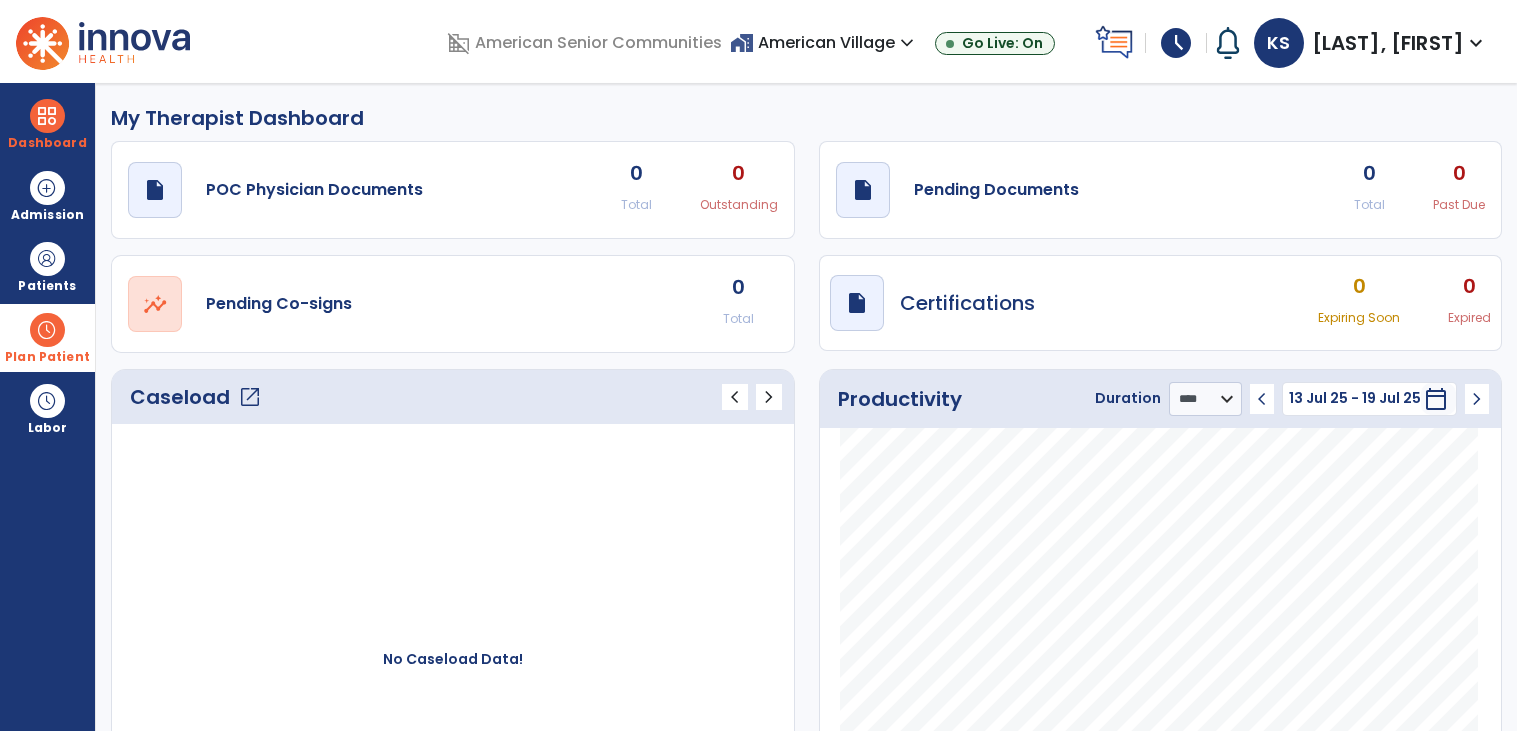 click at bounding box center [47, 330] 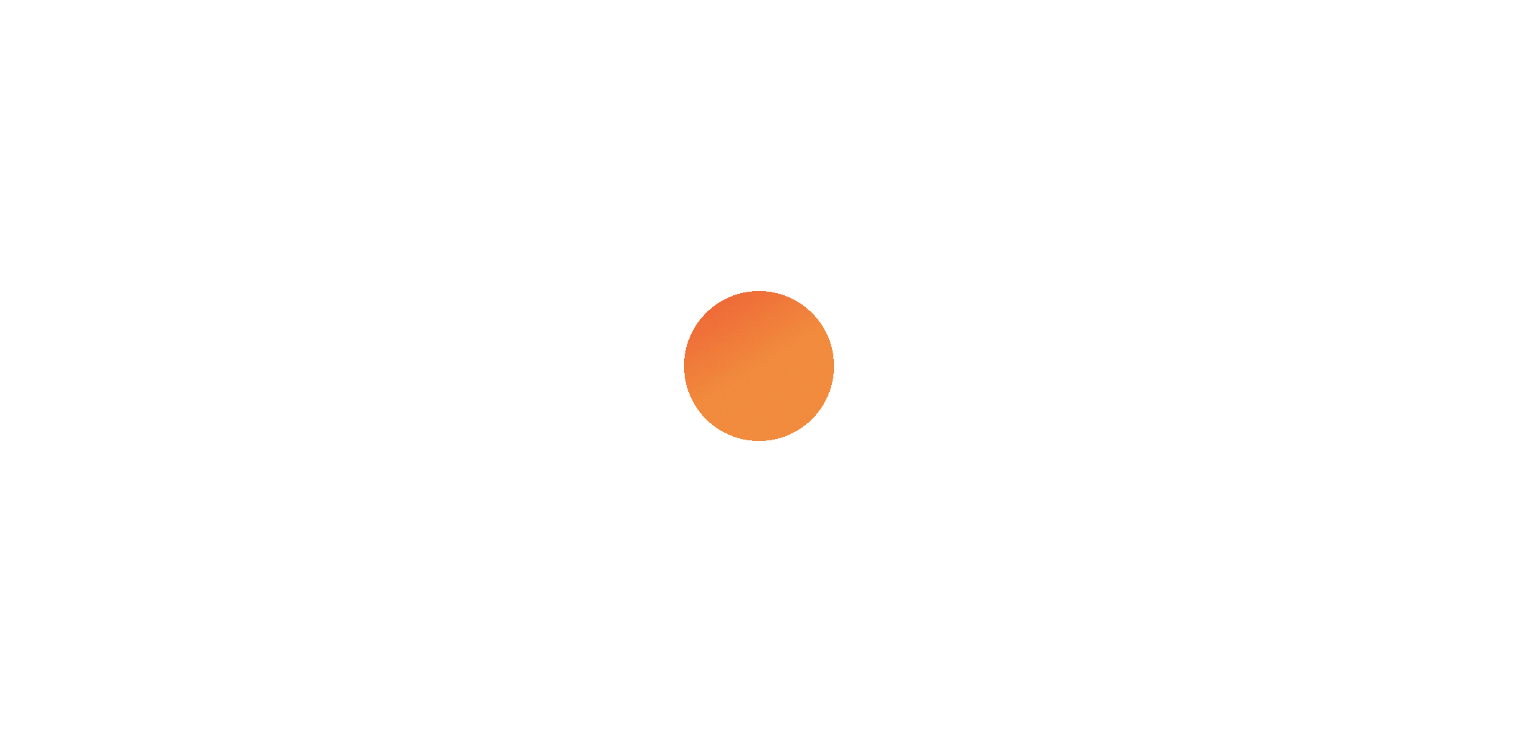 scroll, scrollTop: 0, scrollLeft: 0, axis: both 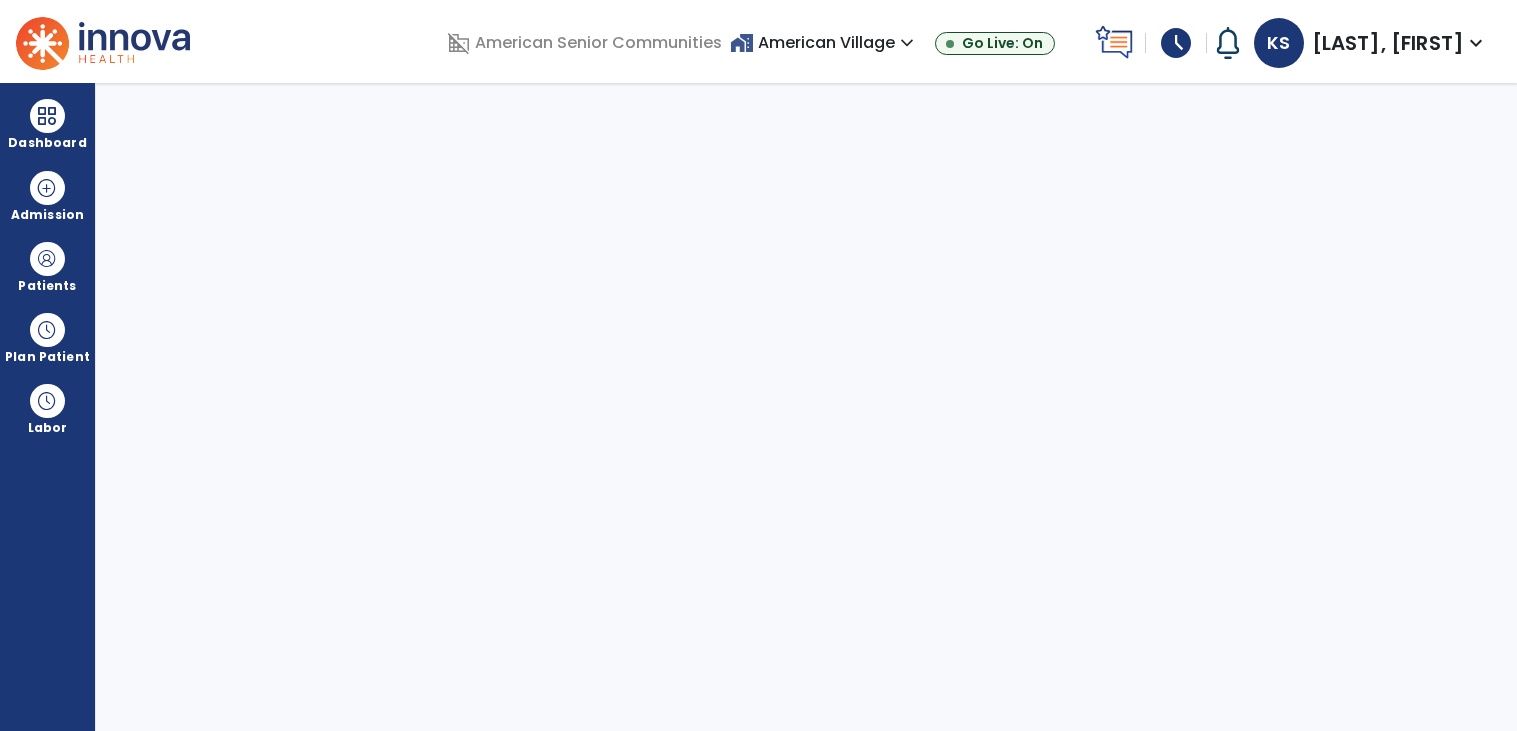 select on "****" 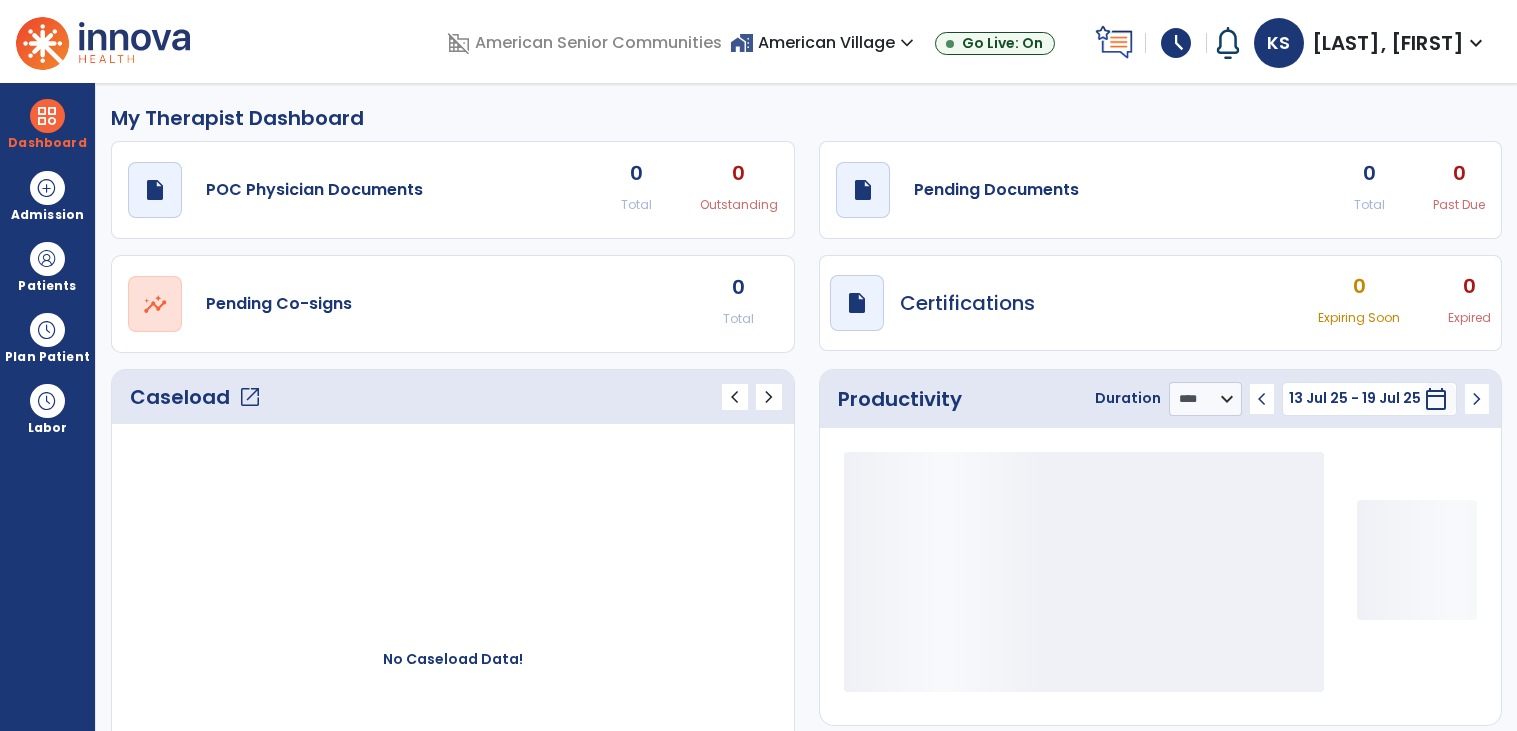 click on "home_work  Facilities  American Village   expand_more" at bounding box center (824, 42) 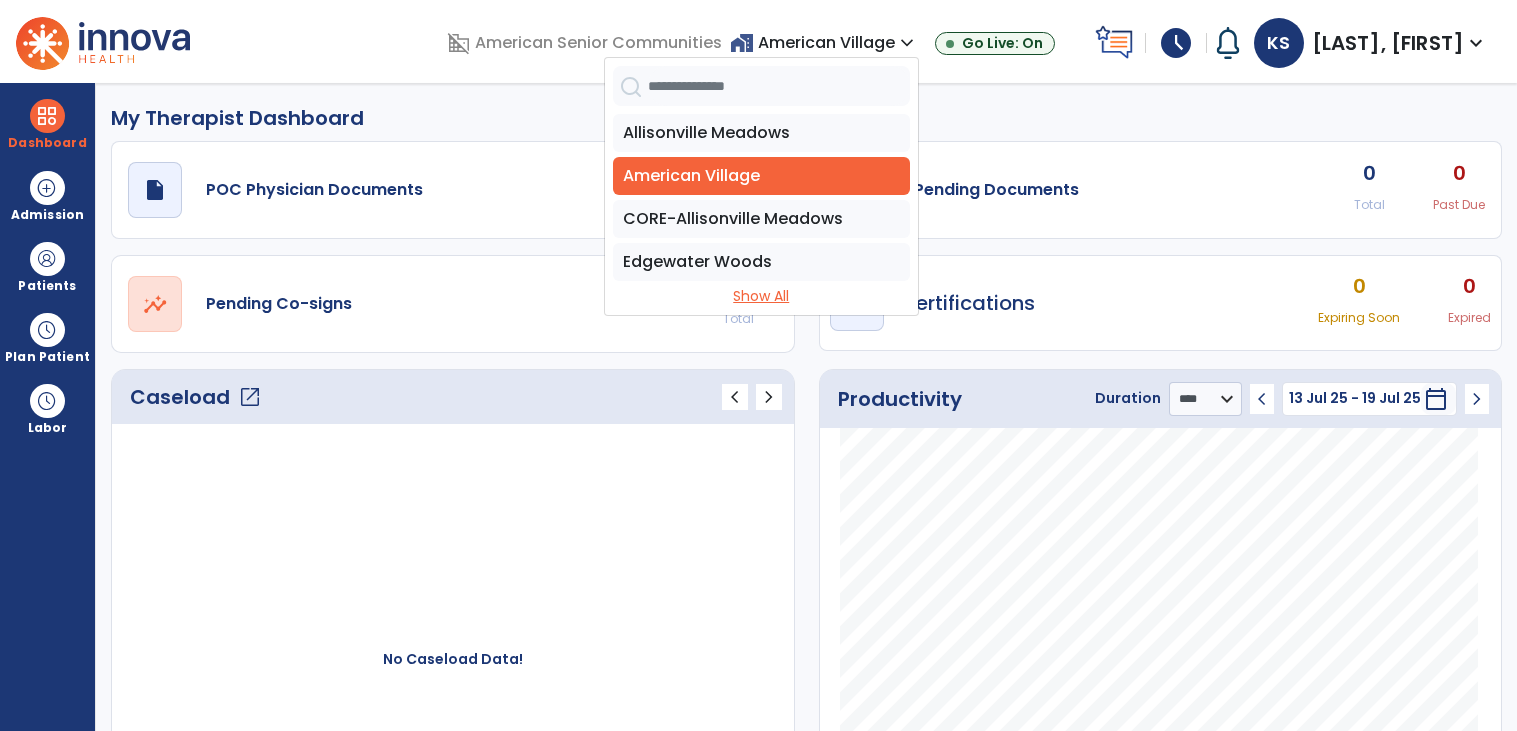 click on "Show All" at bounding box center (761, 296) 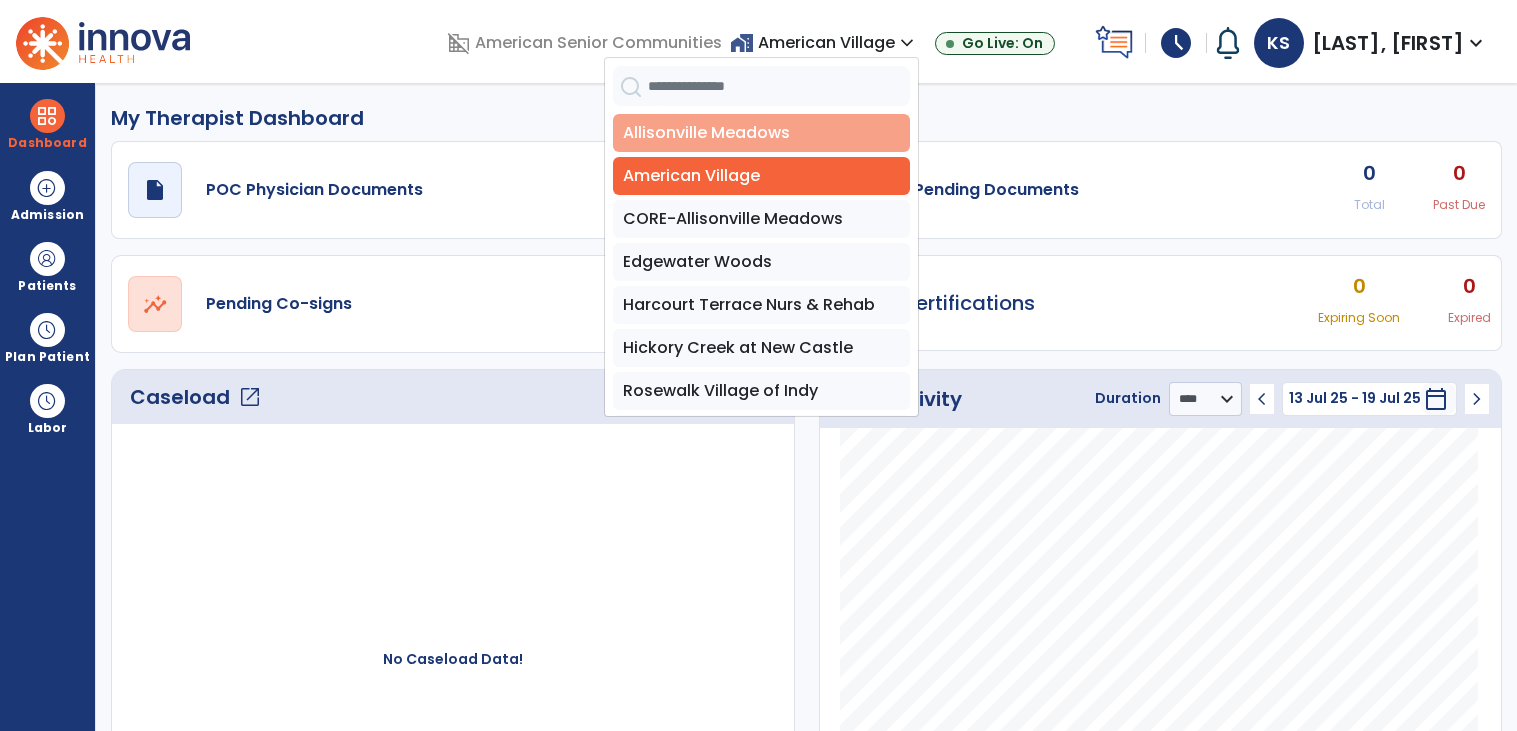 click on "Allisonville Meadows" at bounding box center (761, 133) 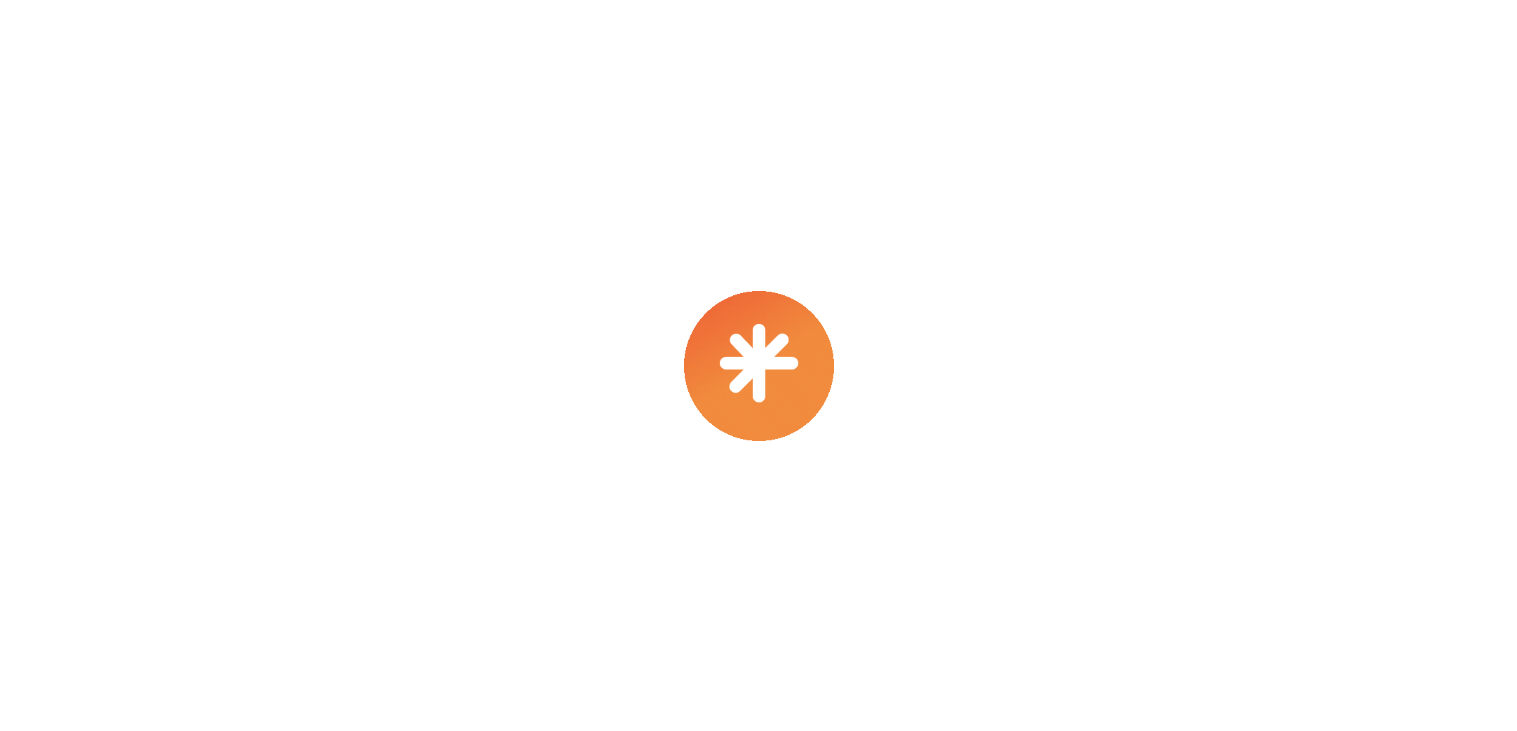 scroll, scrollTop: 0, scrollLeft: 0, axis: both 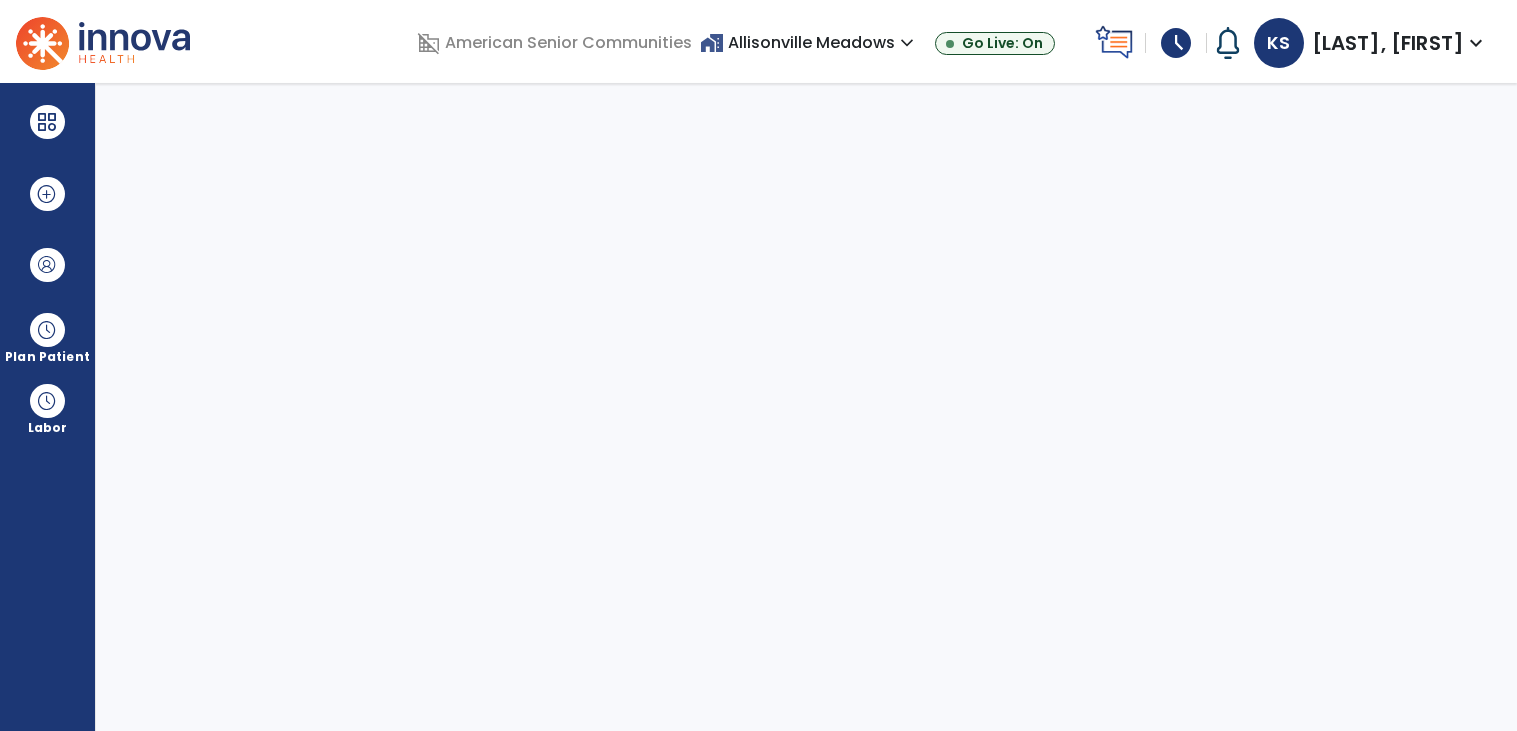 select on "****" 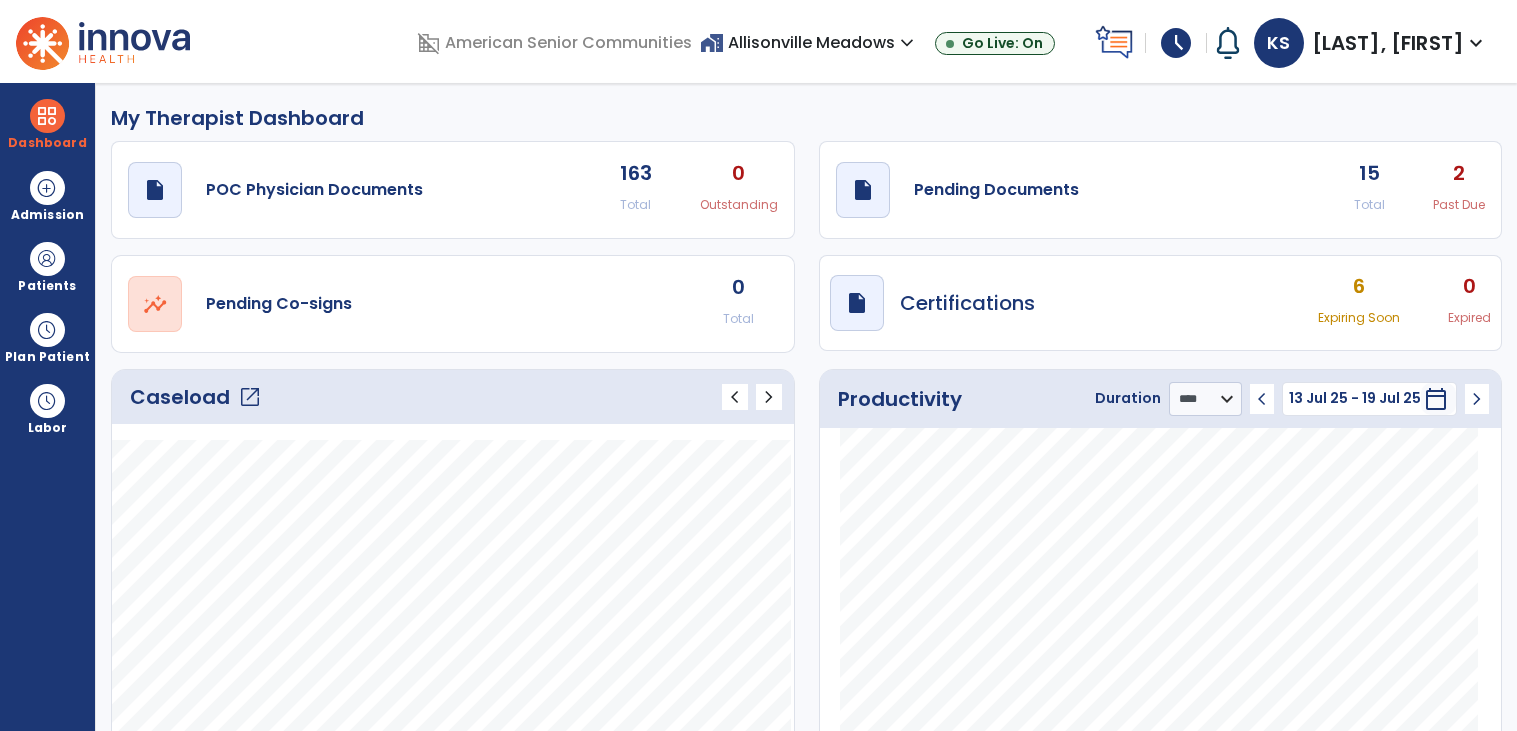 click on "chevron_left" 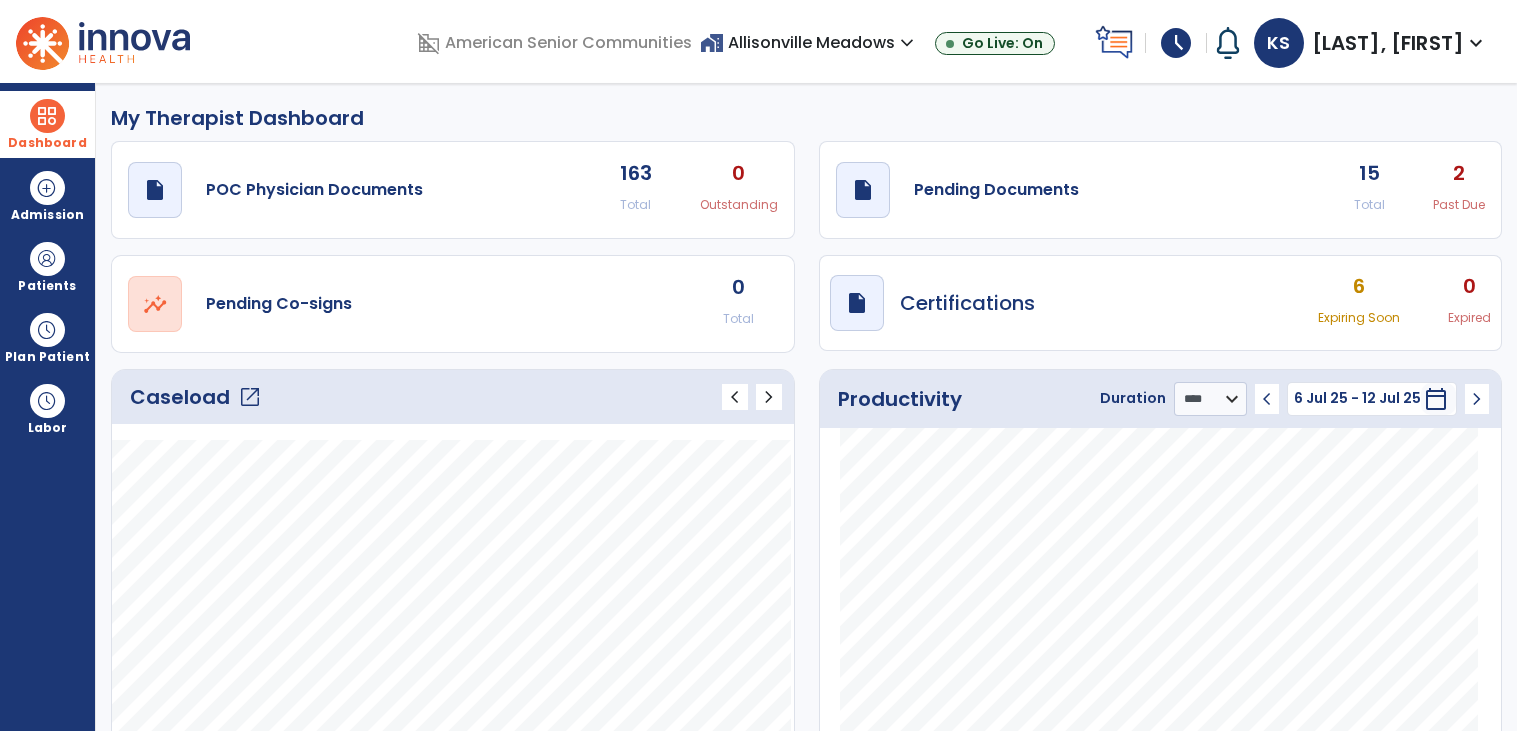 click on "Dashboard" at bounding box center (47, 124) 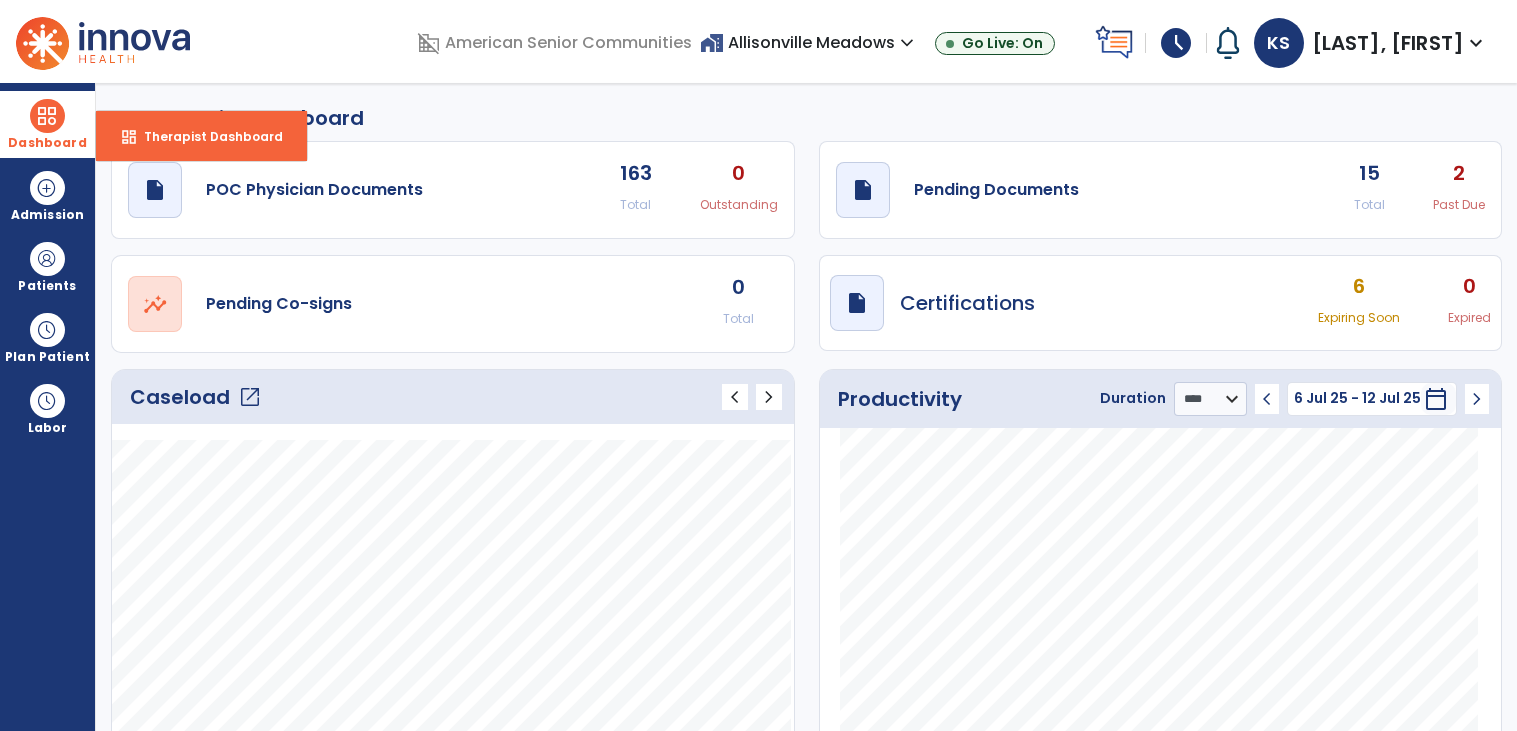 click on "Dashboard" at bounding box center [47, 124] 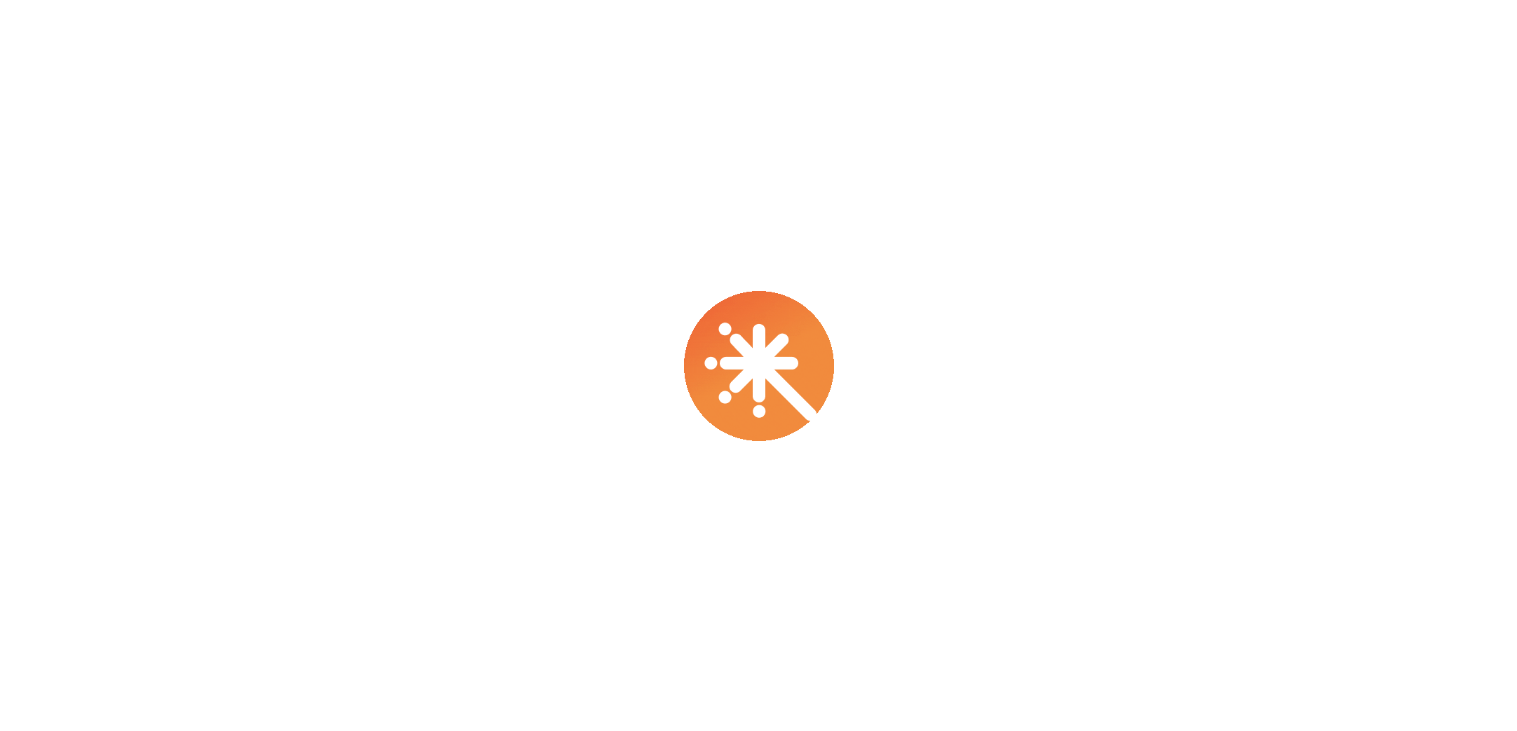 scroll, scrollTop: 0, scrollLeft: 0, axis: both 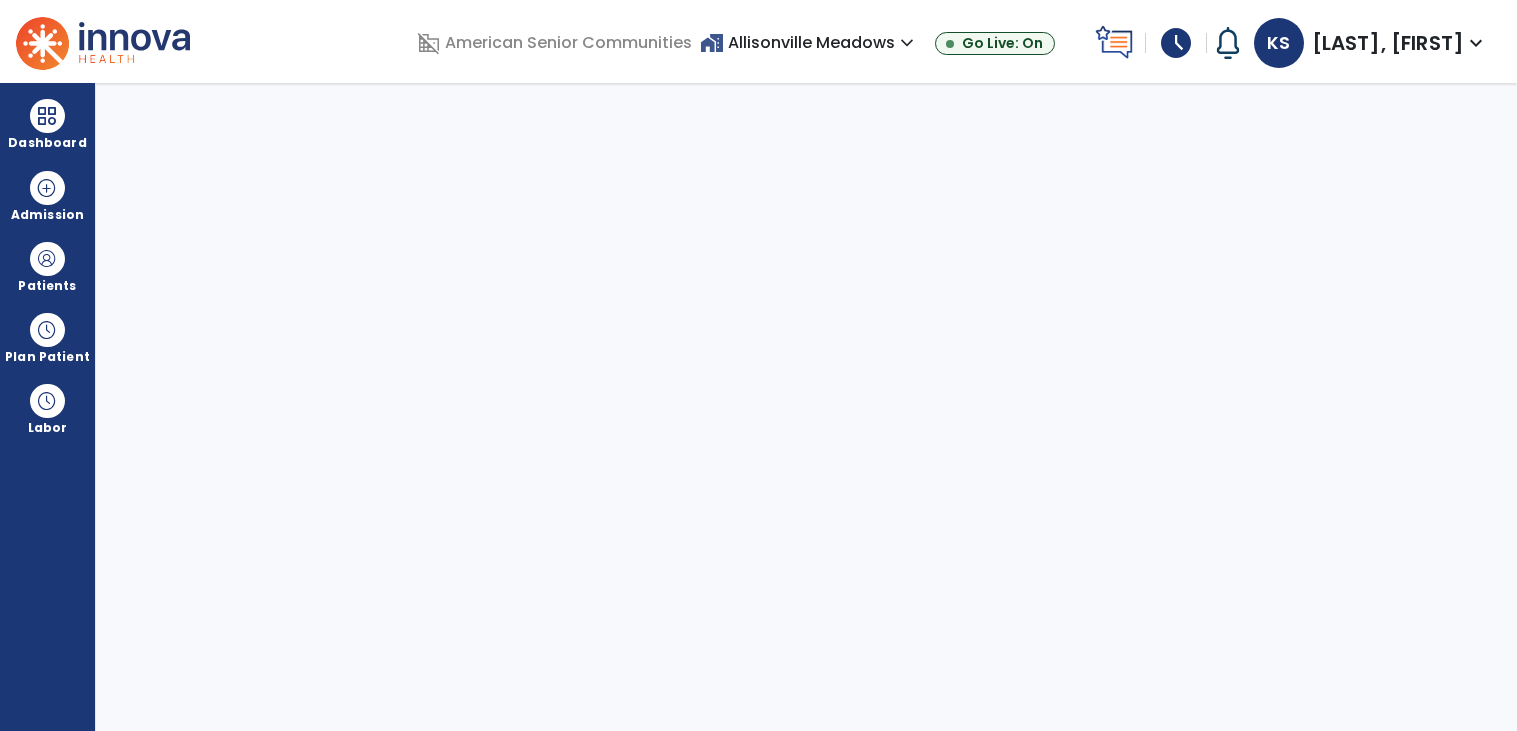 select on "****" 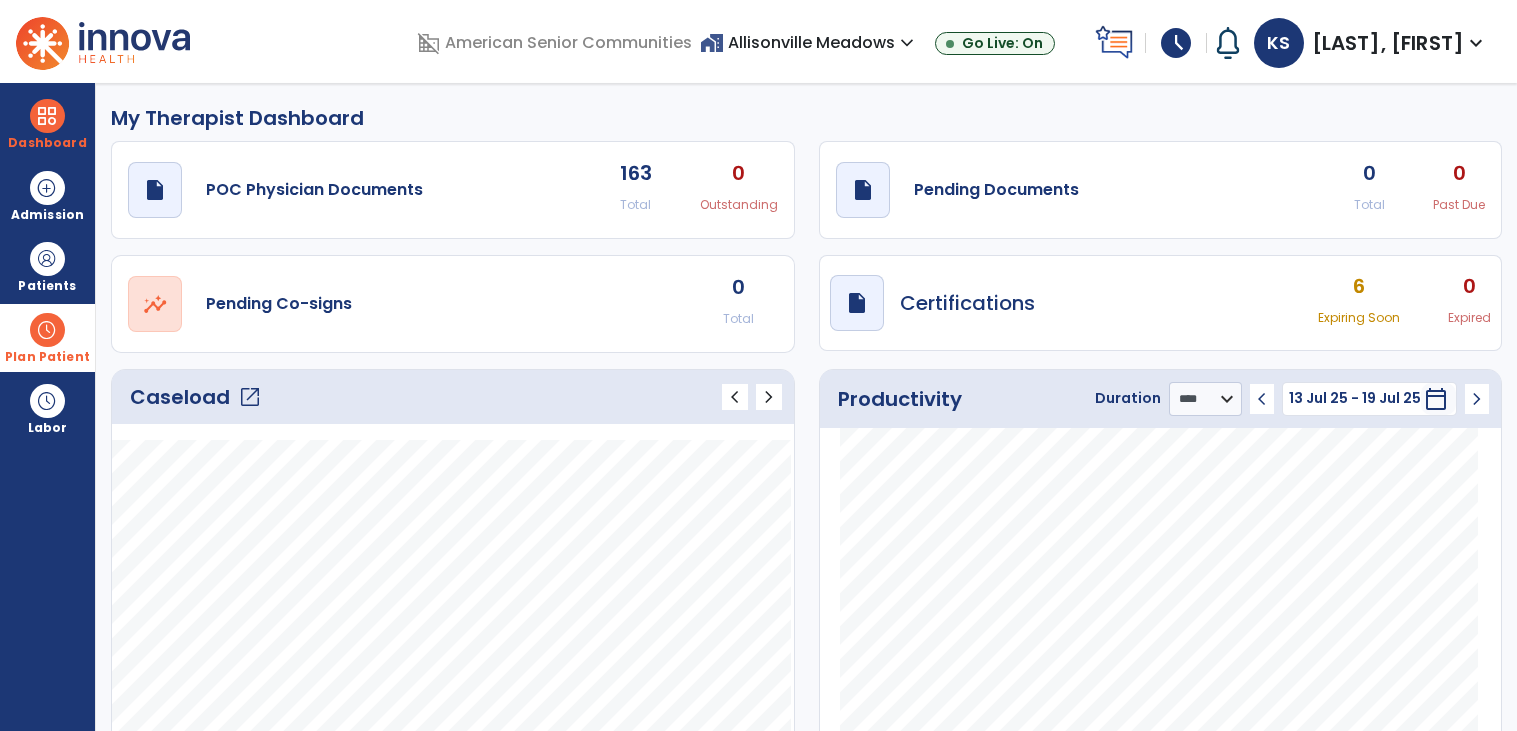 click on "Plan Patient" at bounding box center (47, 266) 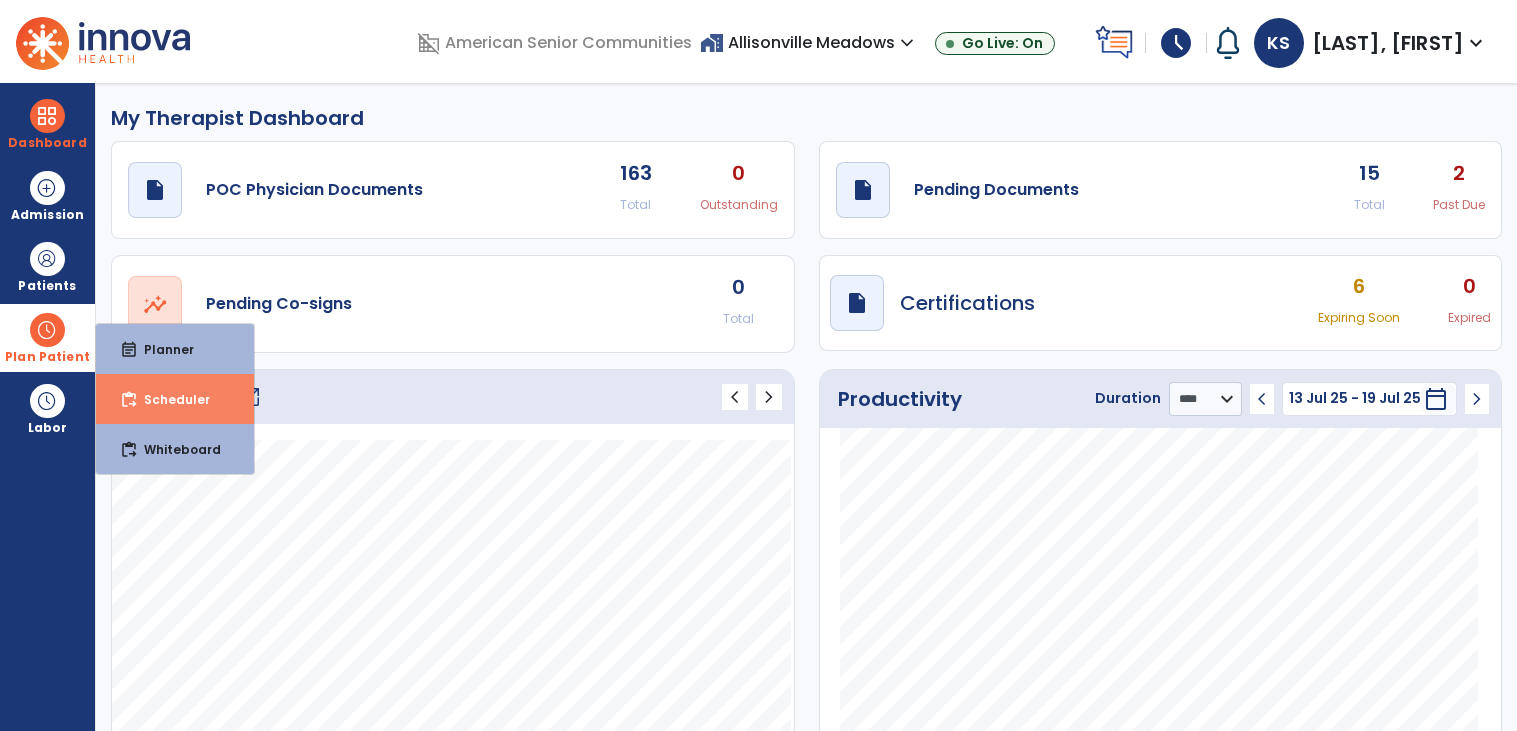 click on "Scheduler" at bounding box center (169, 399) 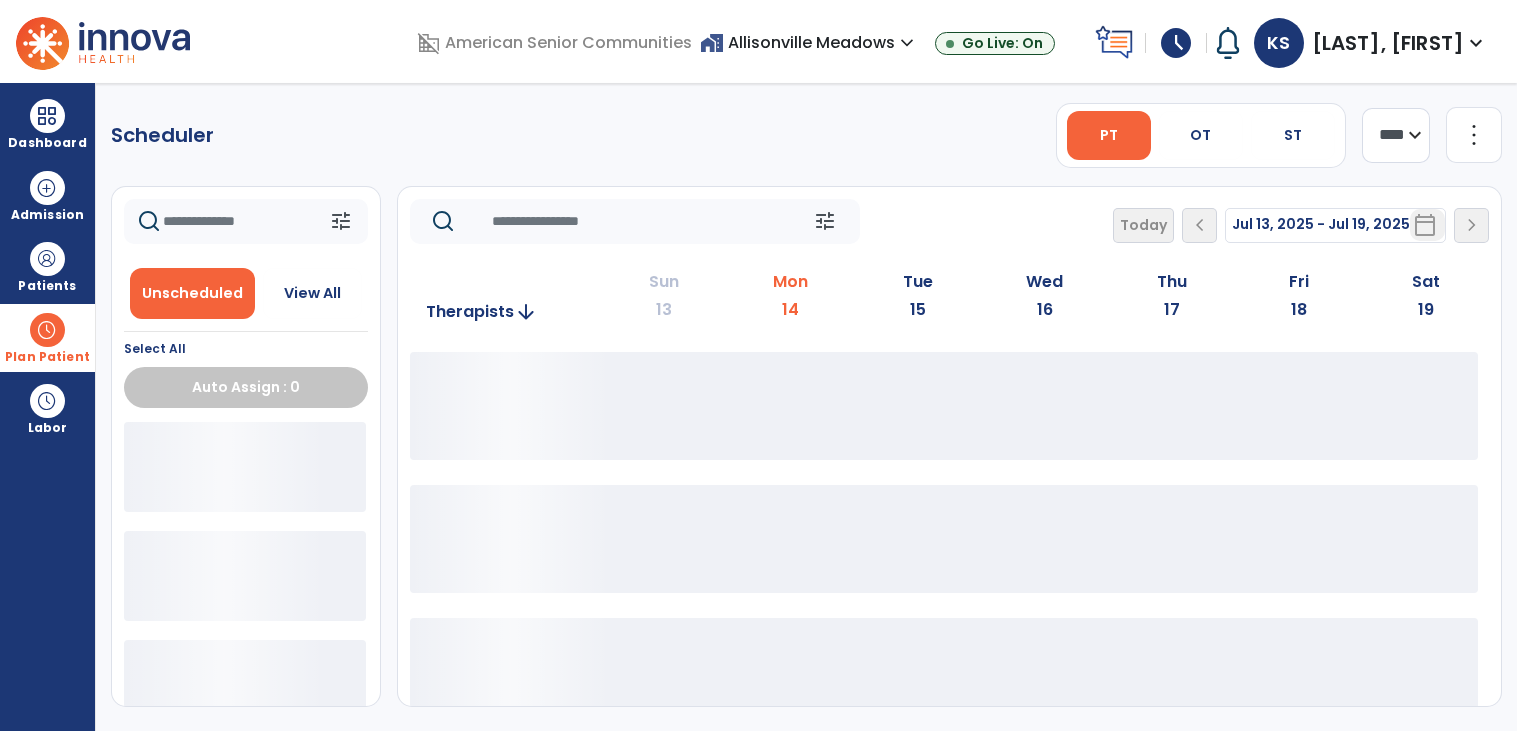 click on "**** ***" 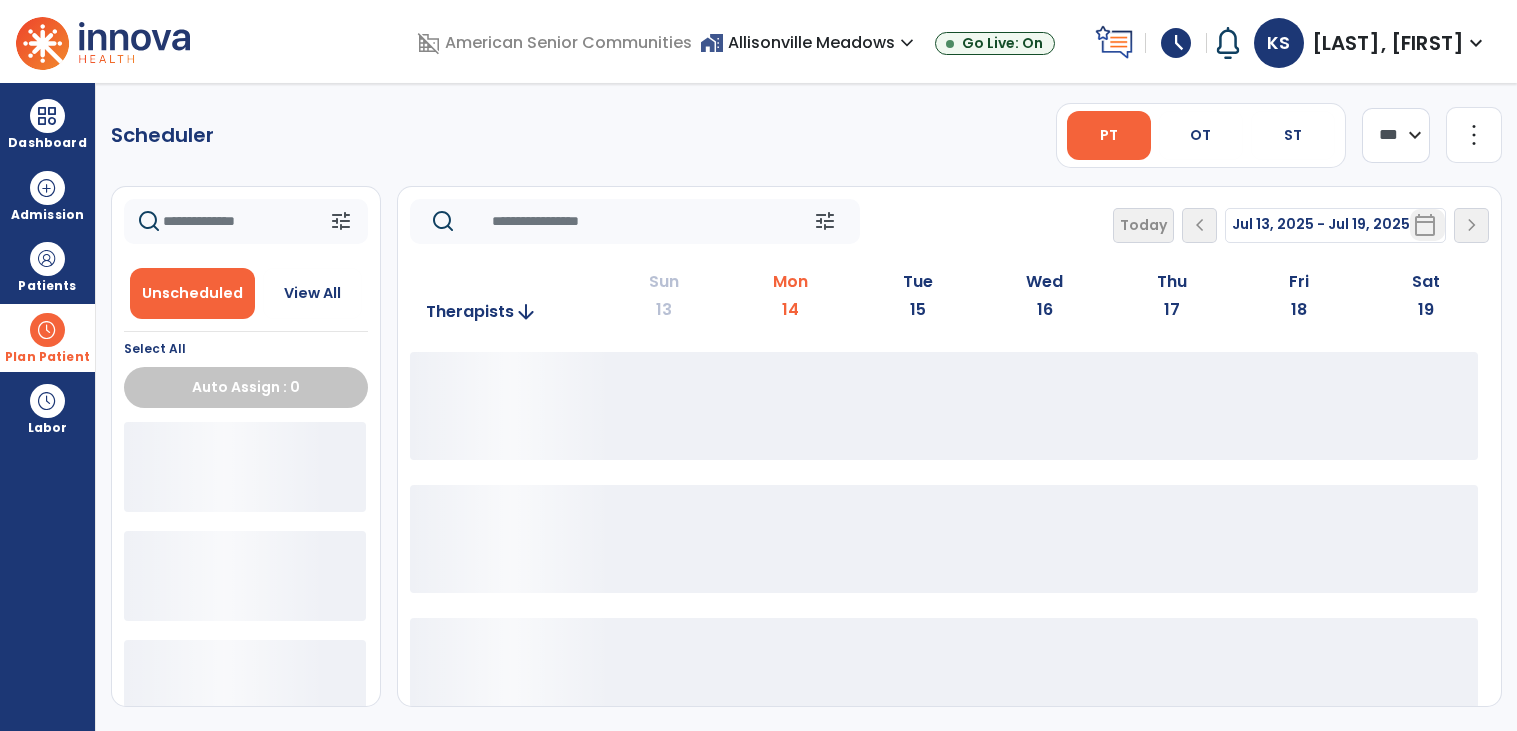 click on "**** ***" 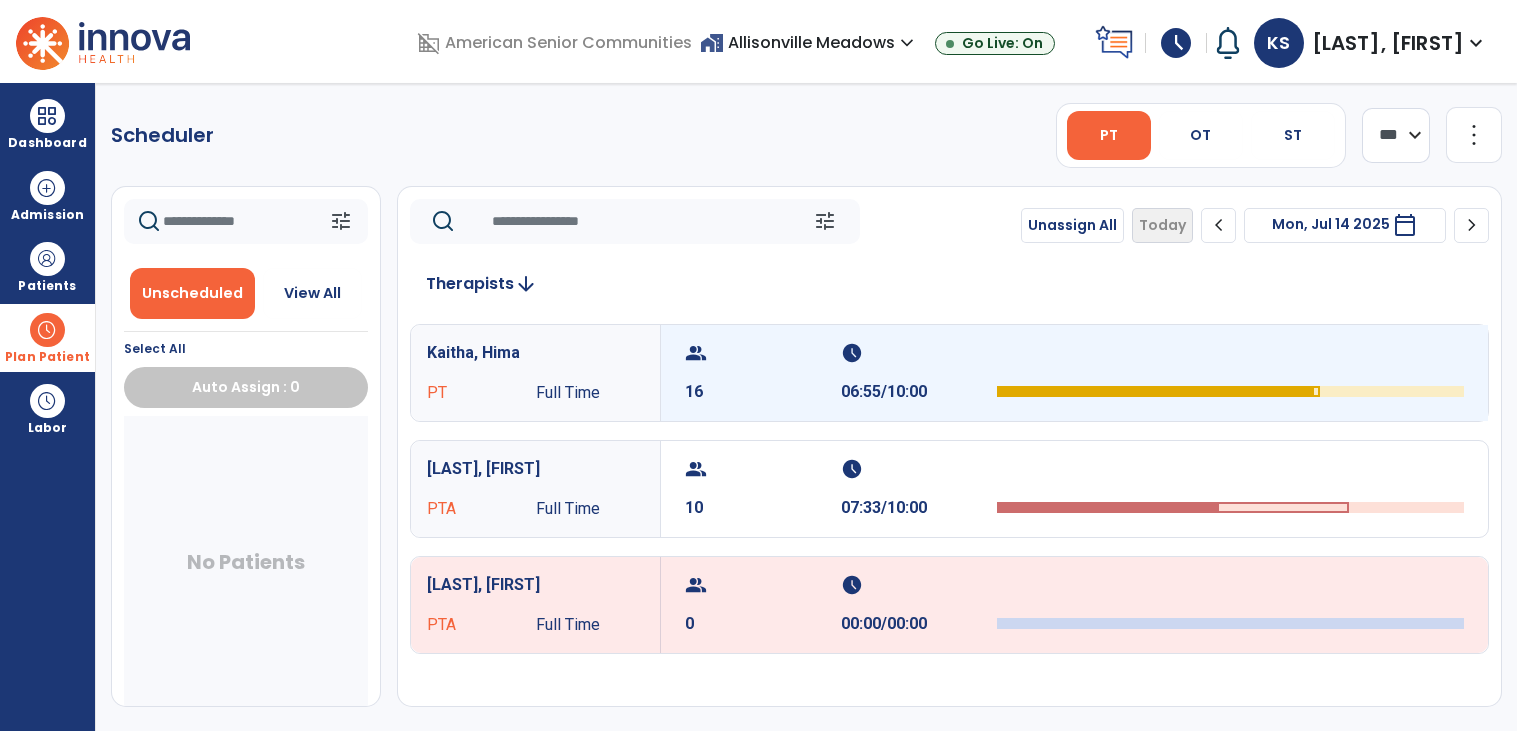 click at bounding box center [1230, 373] 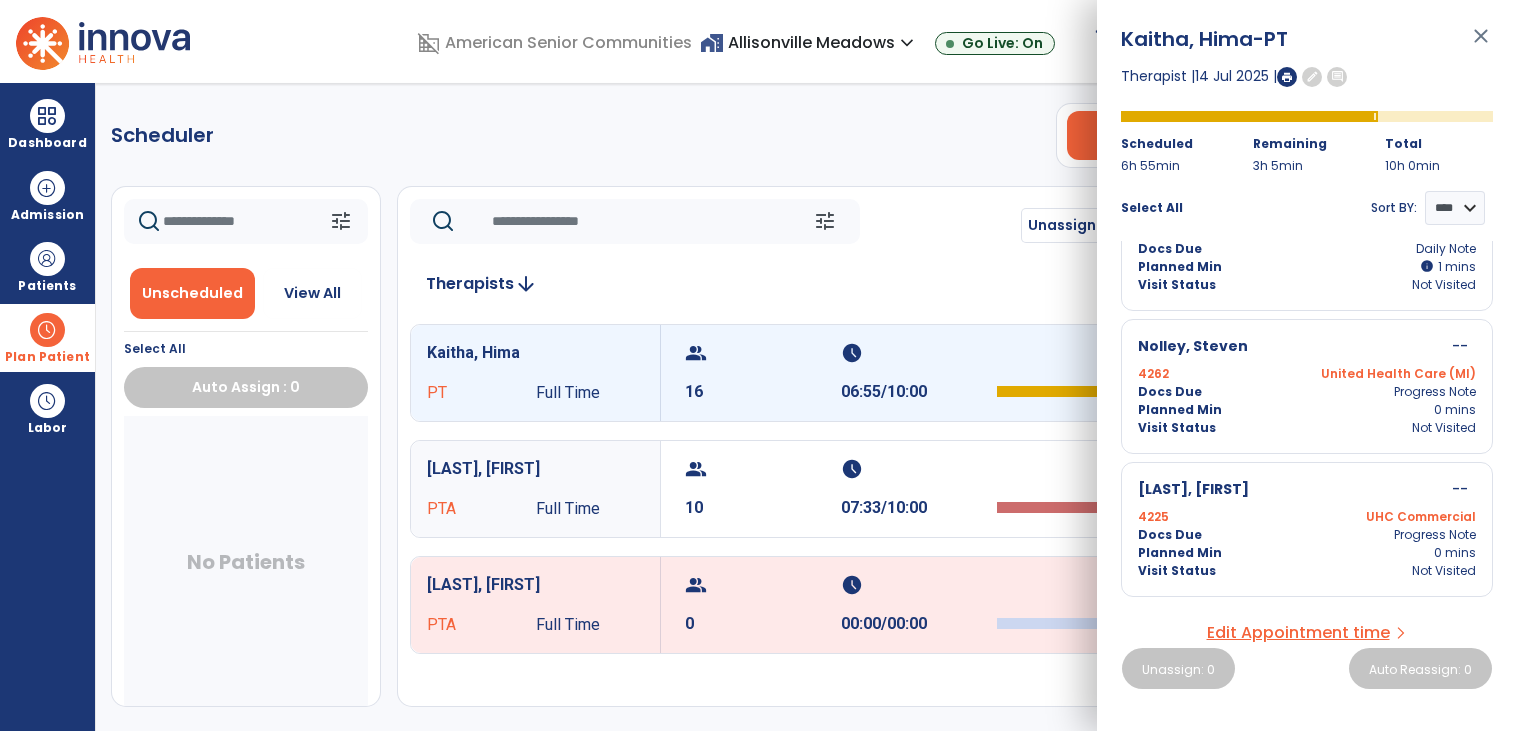 scroll, scrollTop: 2063, scrollLeft: 0, axis: vertical 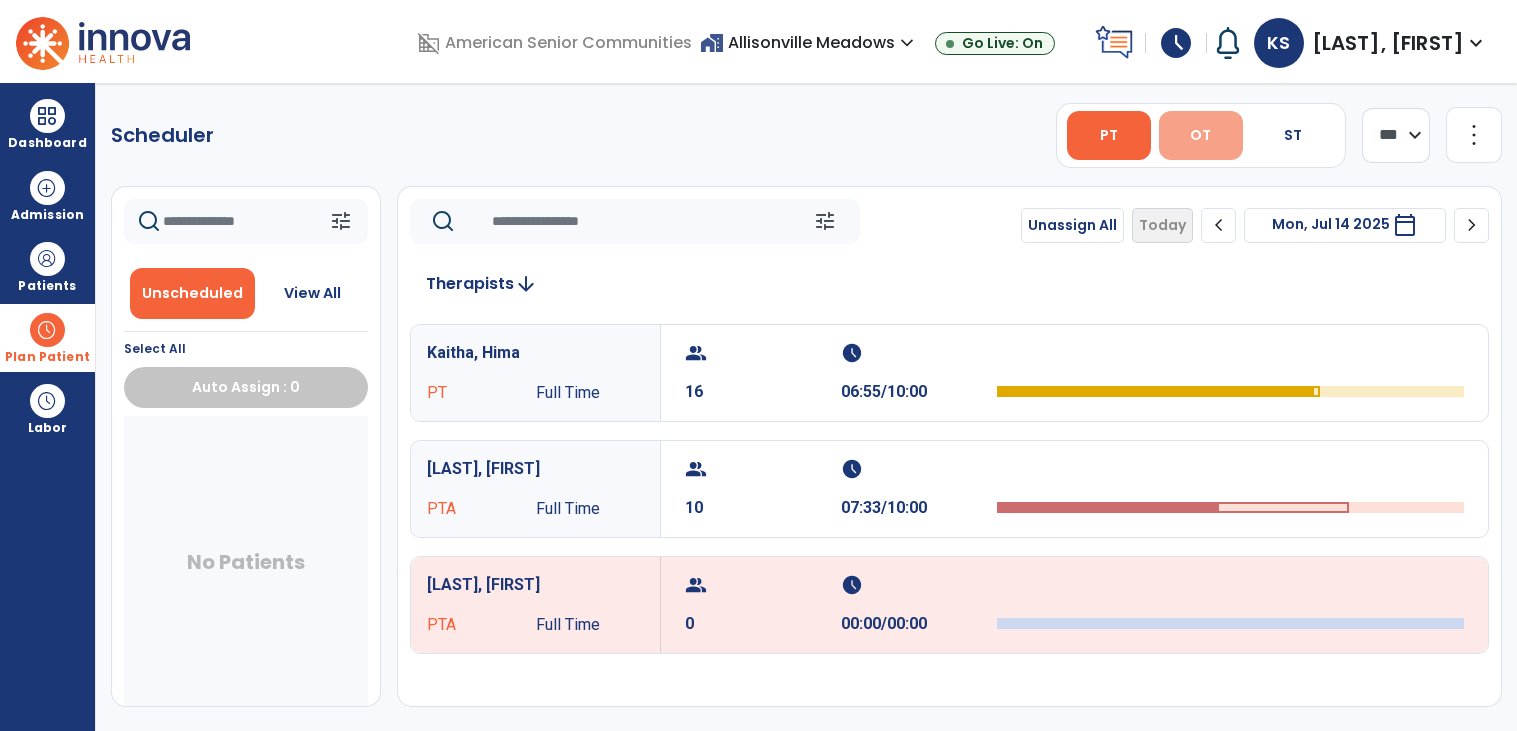 click on "OT" at bounding box center [1200, 135] 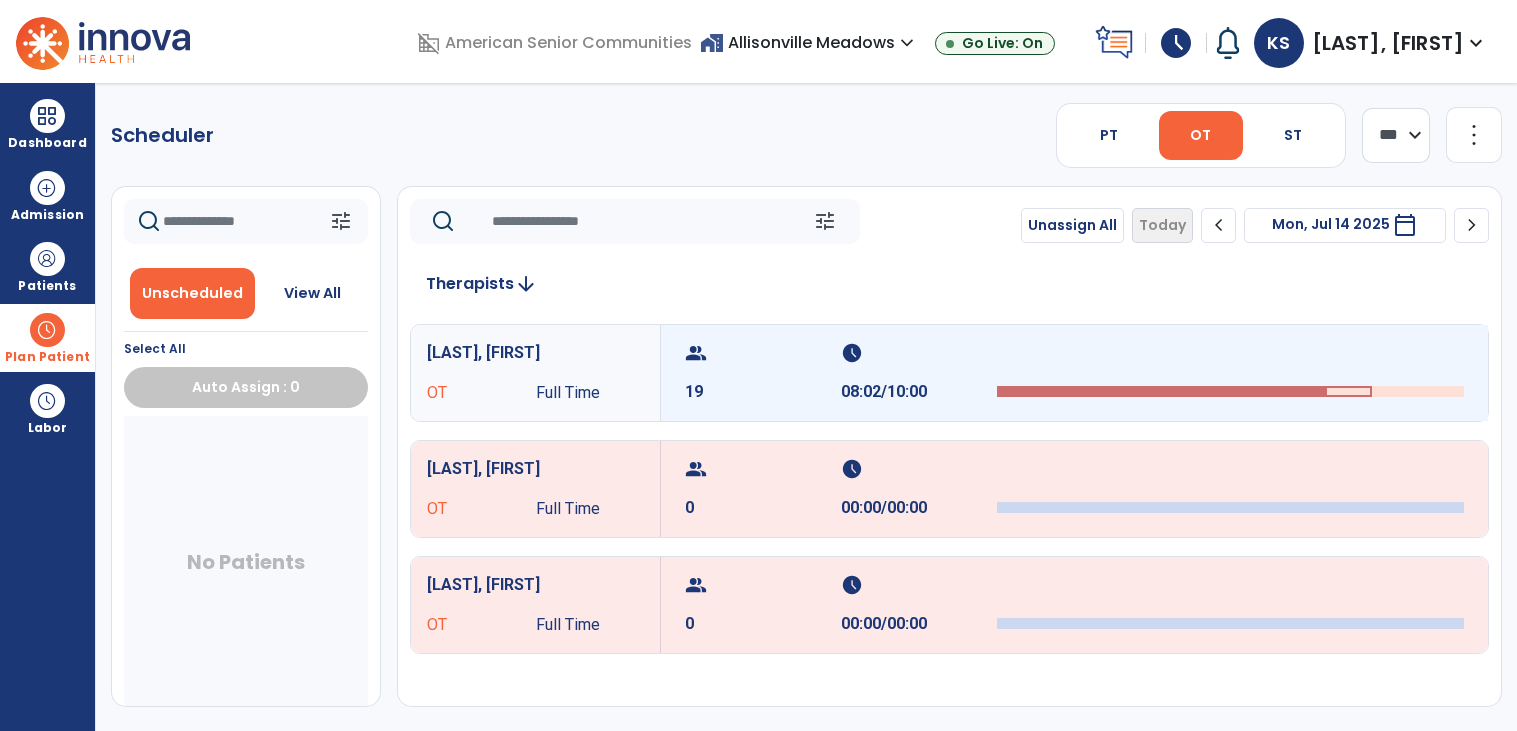 click at bounding box center (1161, 391) 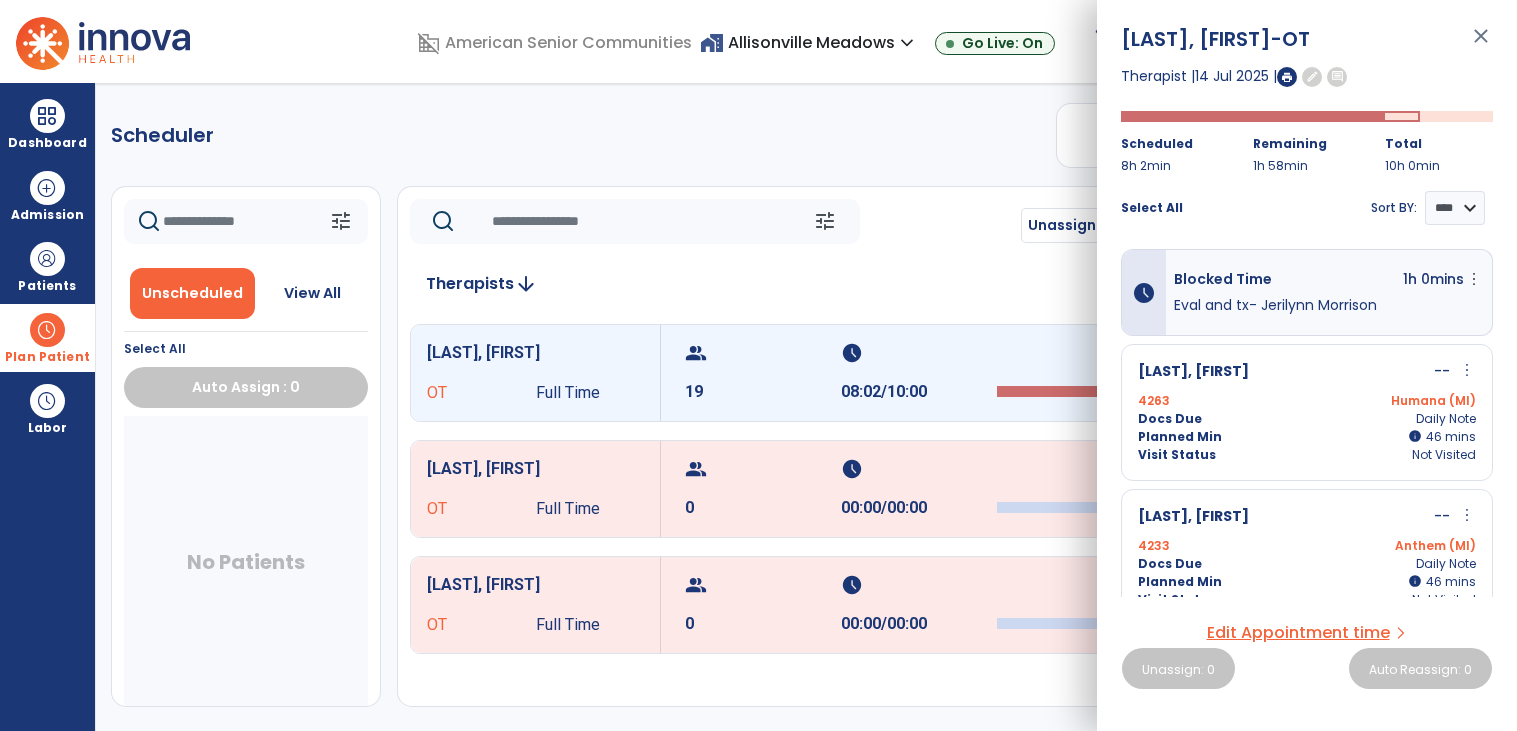 click on "Scheduler   PT   OT   ST  **** *** more_vert  Manage Labor   View All Therapists   Print" 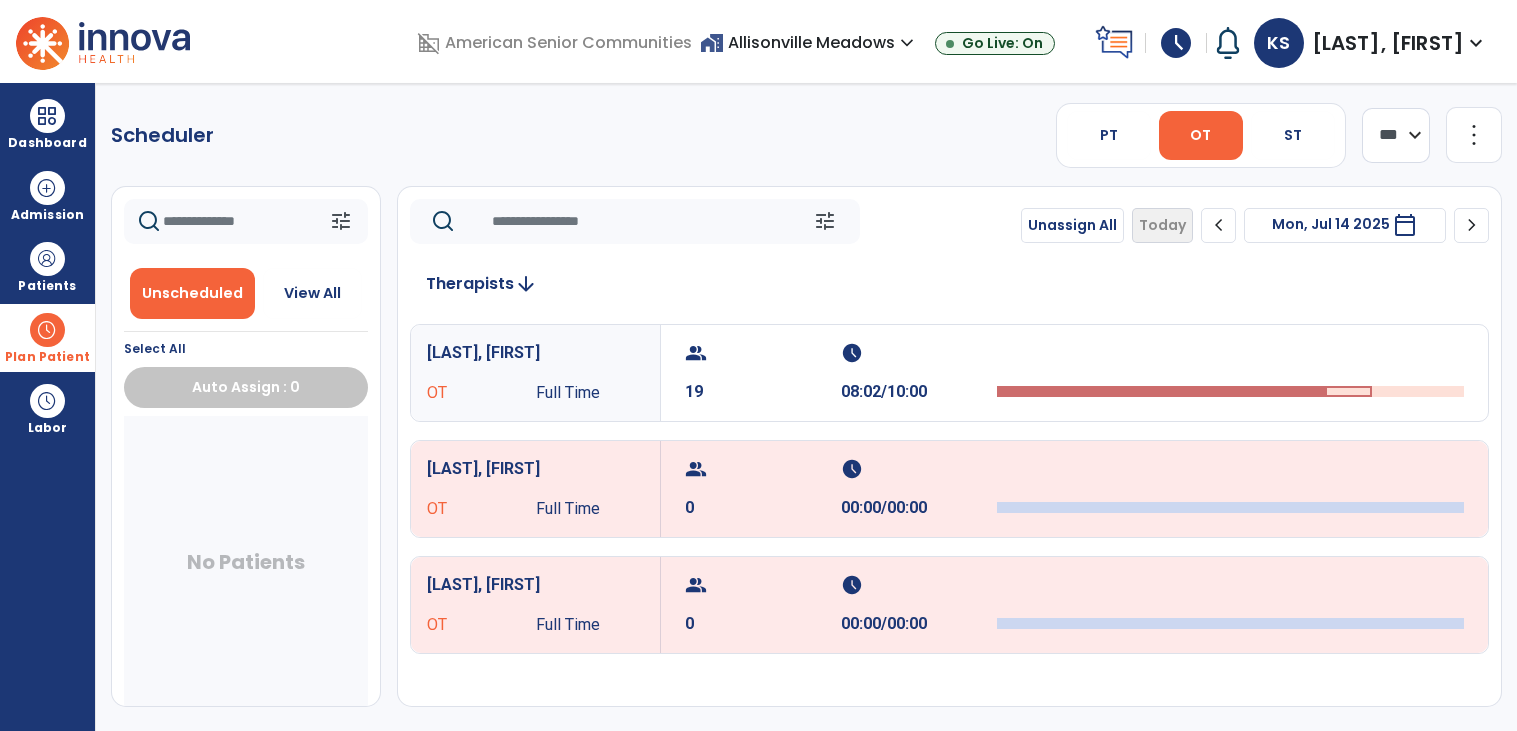 click on "chevron_left" 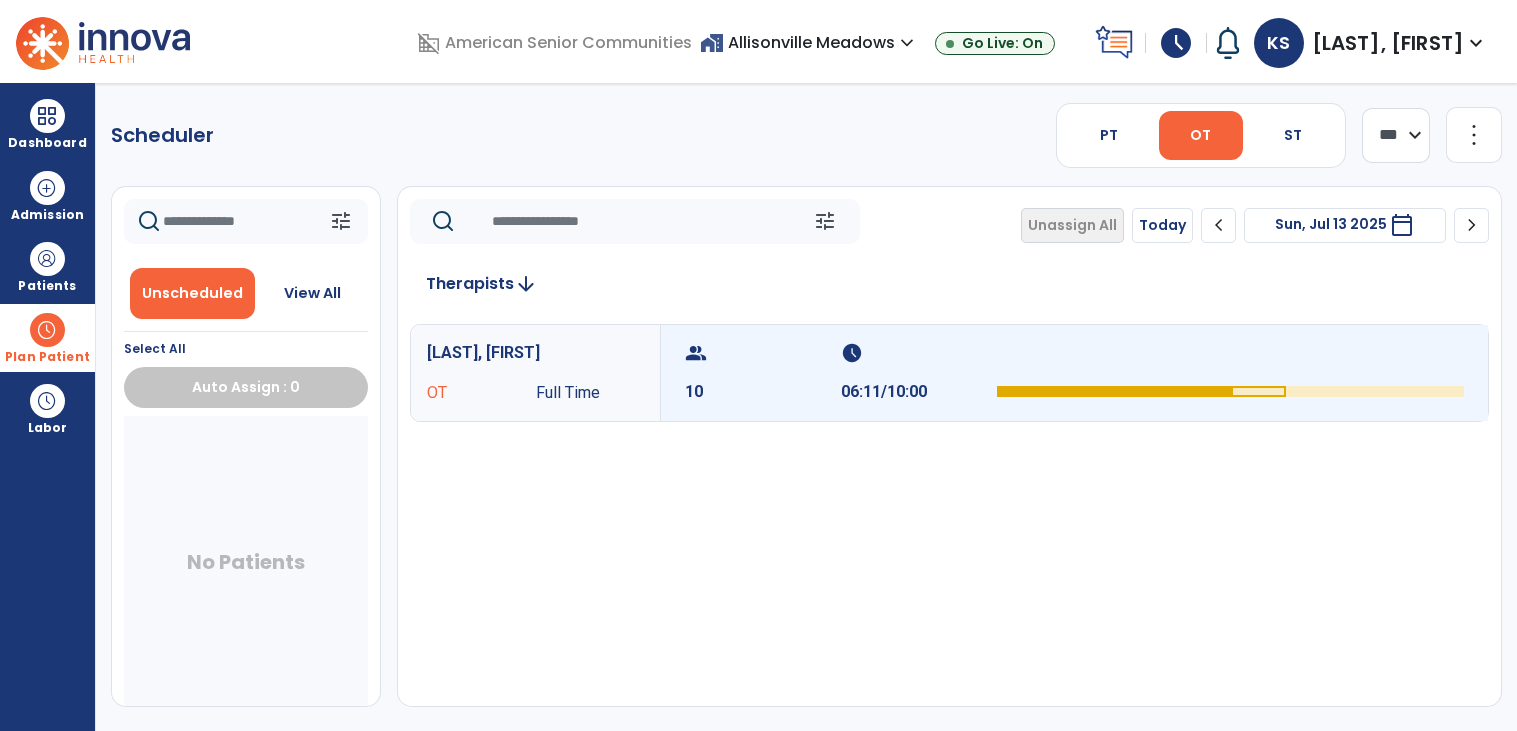 click on "06:11/10:00" at bounding box center (919, 392) 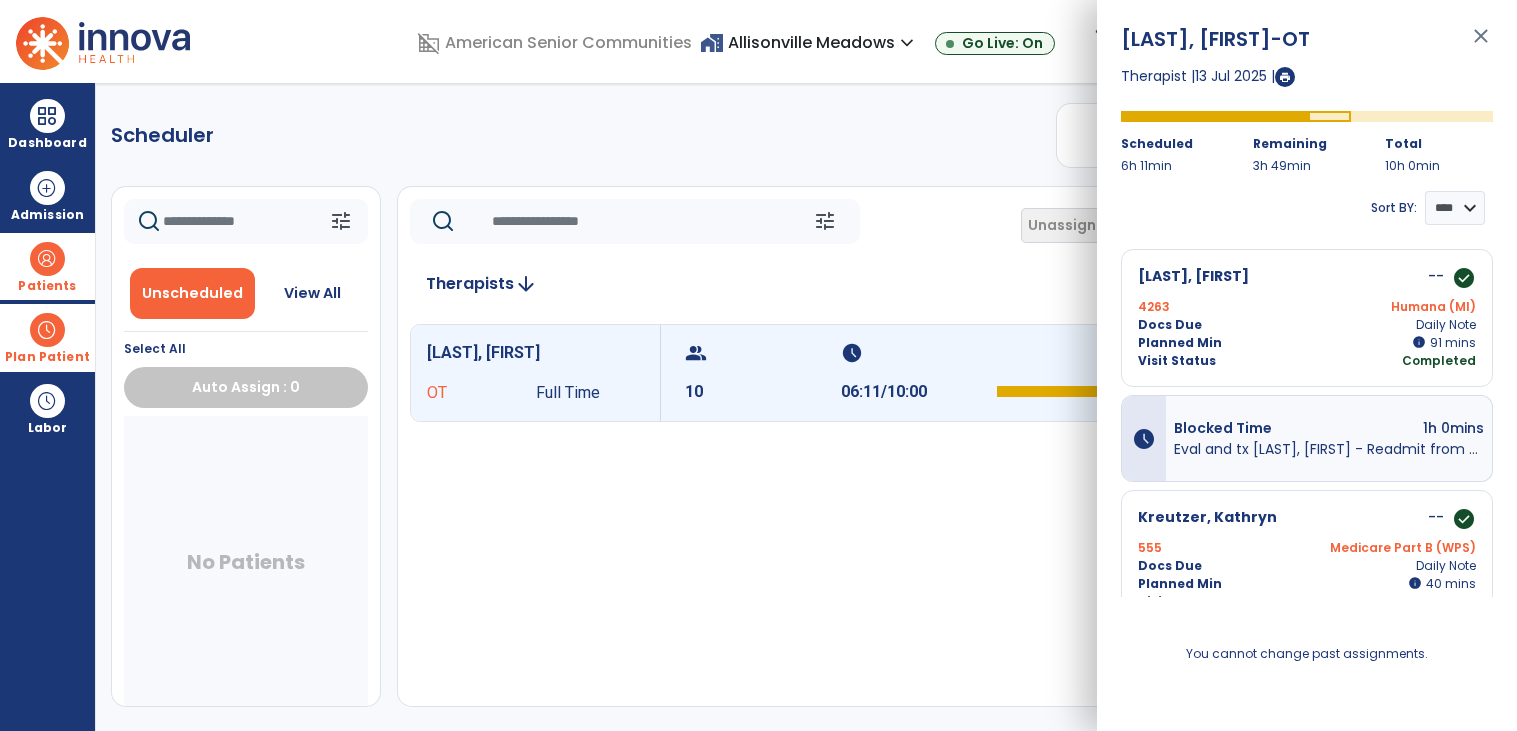 click on "Patients" at bounding box center (47, 286) 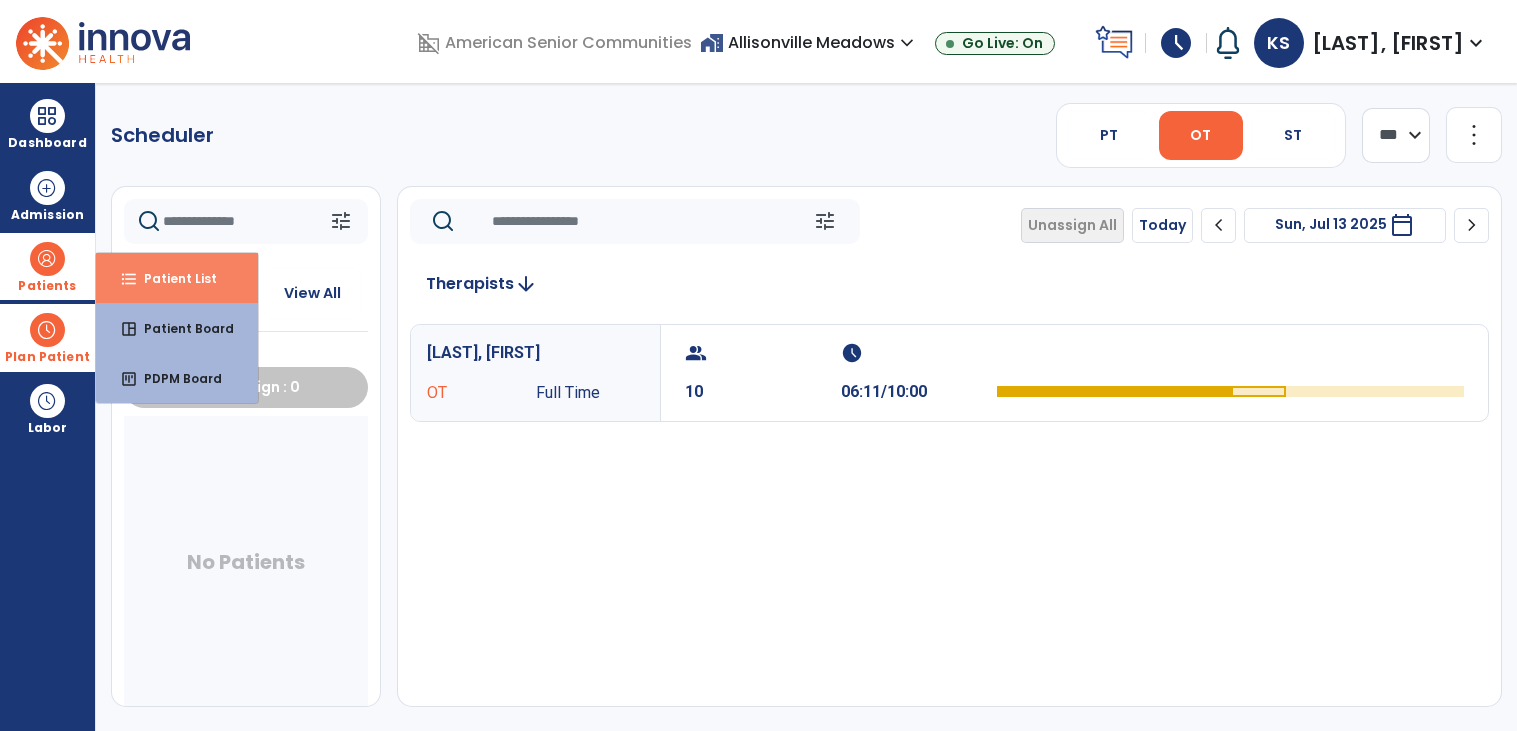 click on "format_list_bulleted" at bounding box center (129, 279) 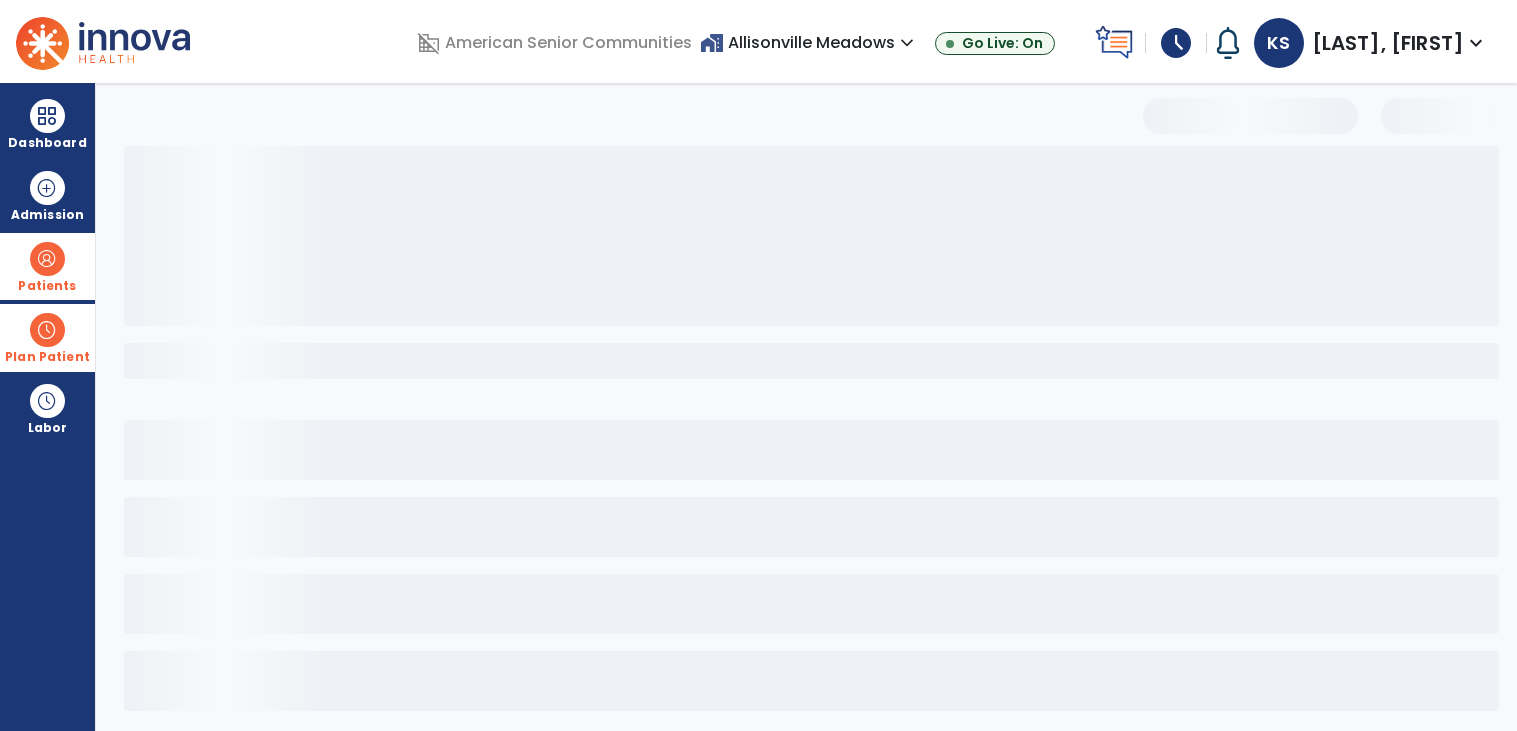 select on "***" 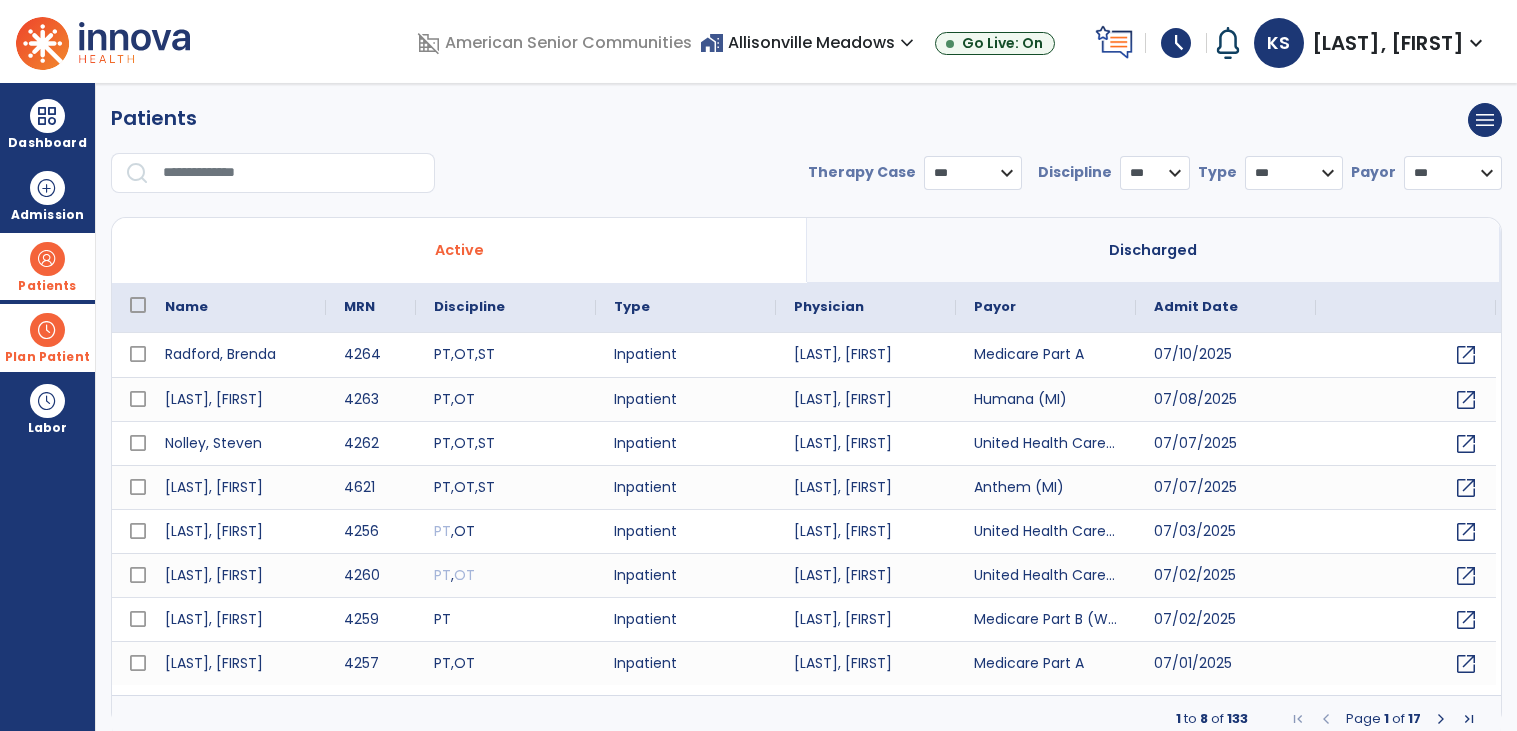 click at bounding box center (292, 173) 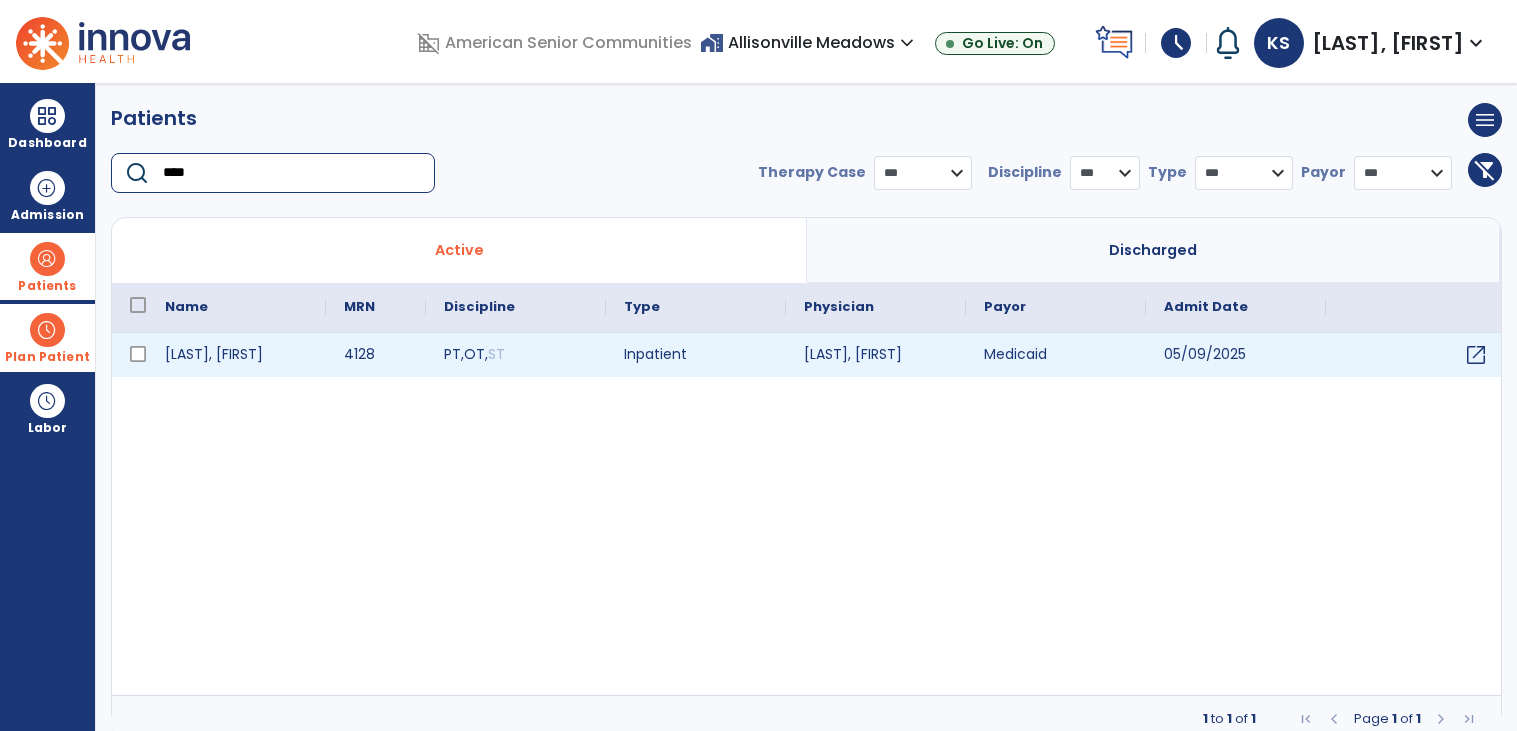type on "****" 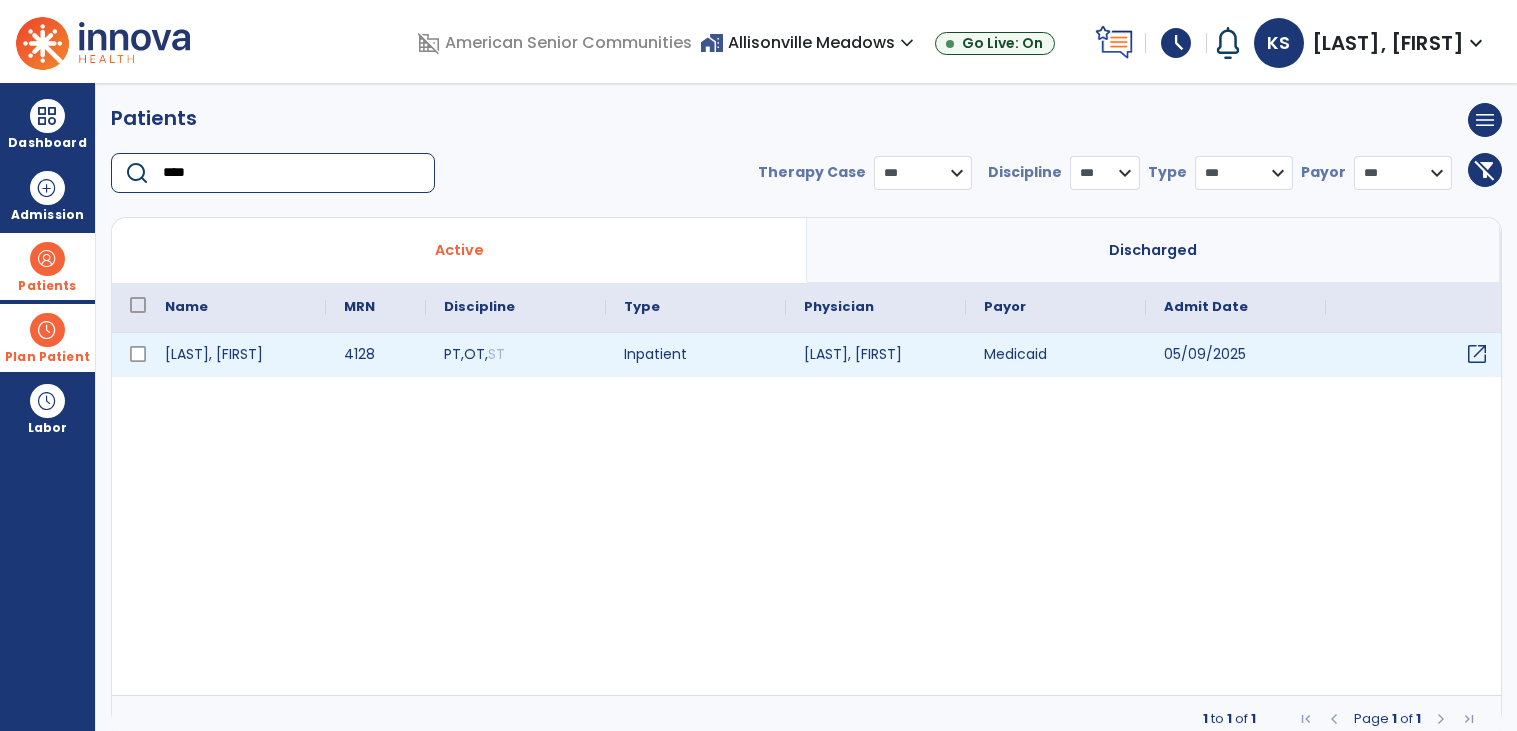 click on "open_in_new" at bounding box center [1477, 354] 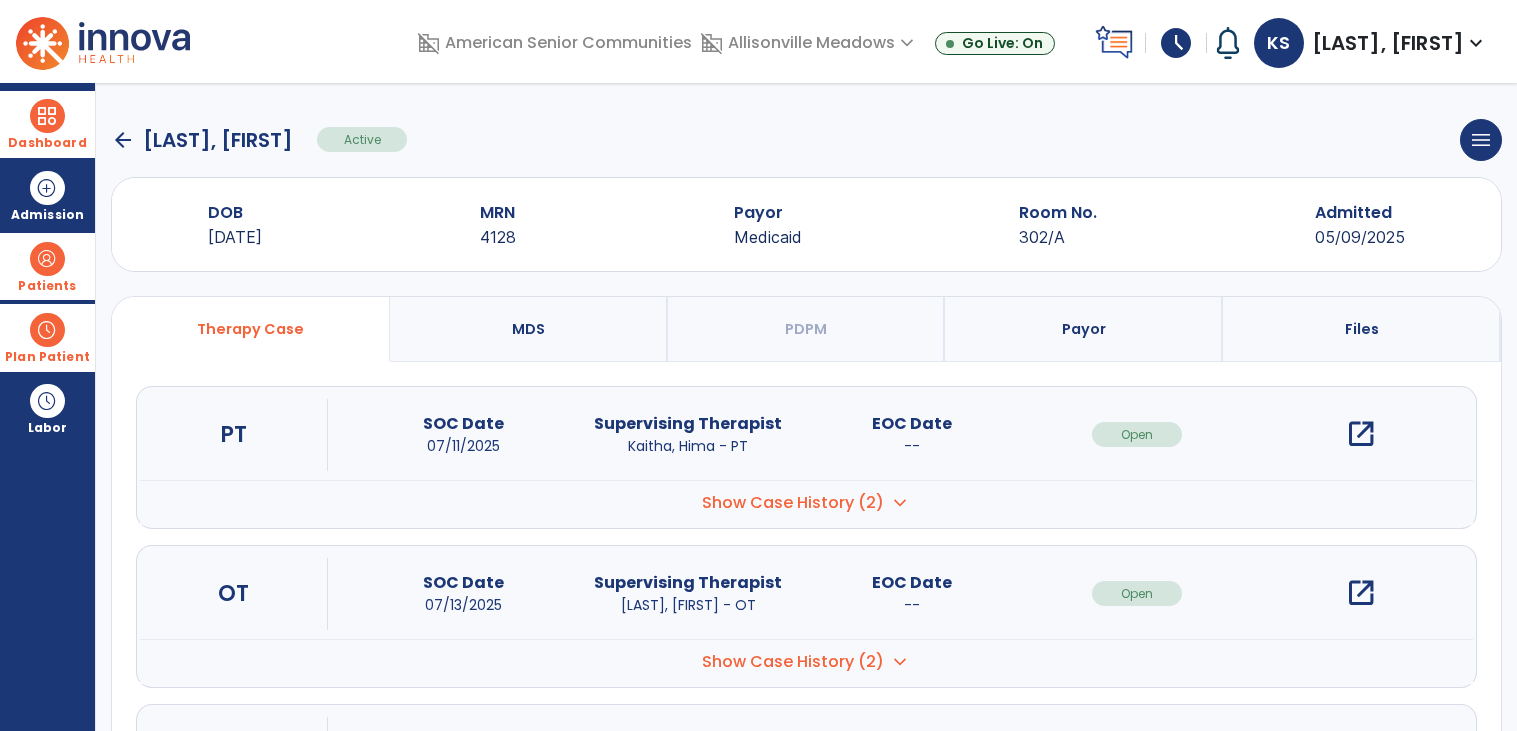 click on "Dashboard  dashboard  Therapist Dashboard" at bounding box center (47, 124) 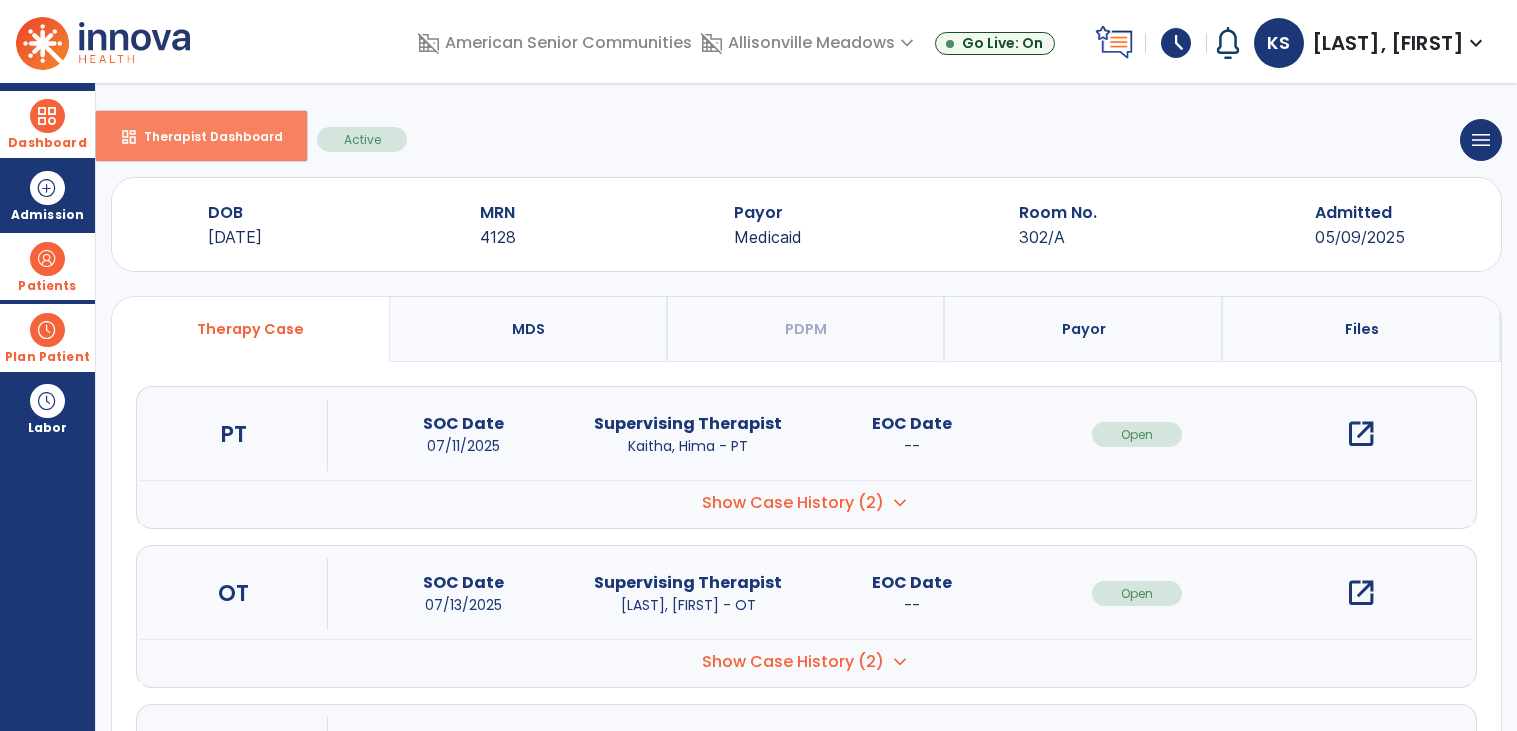 click on "dashboard" at bounding box center [129, 137] 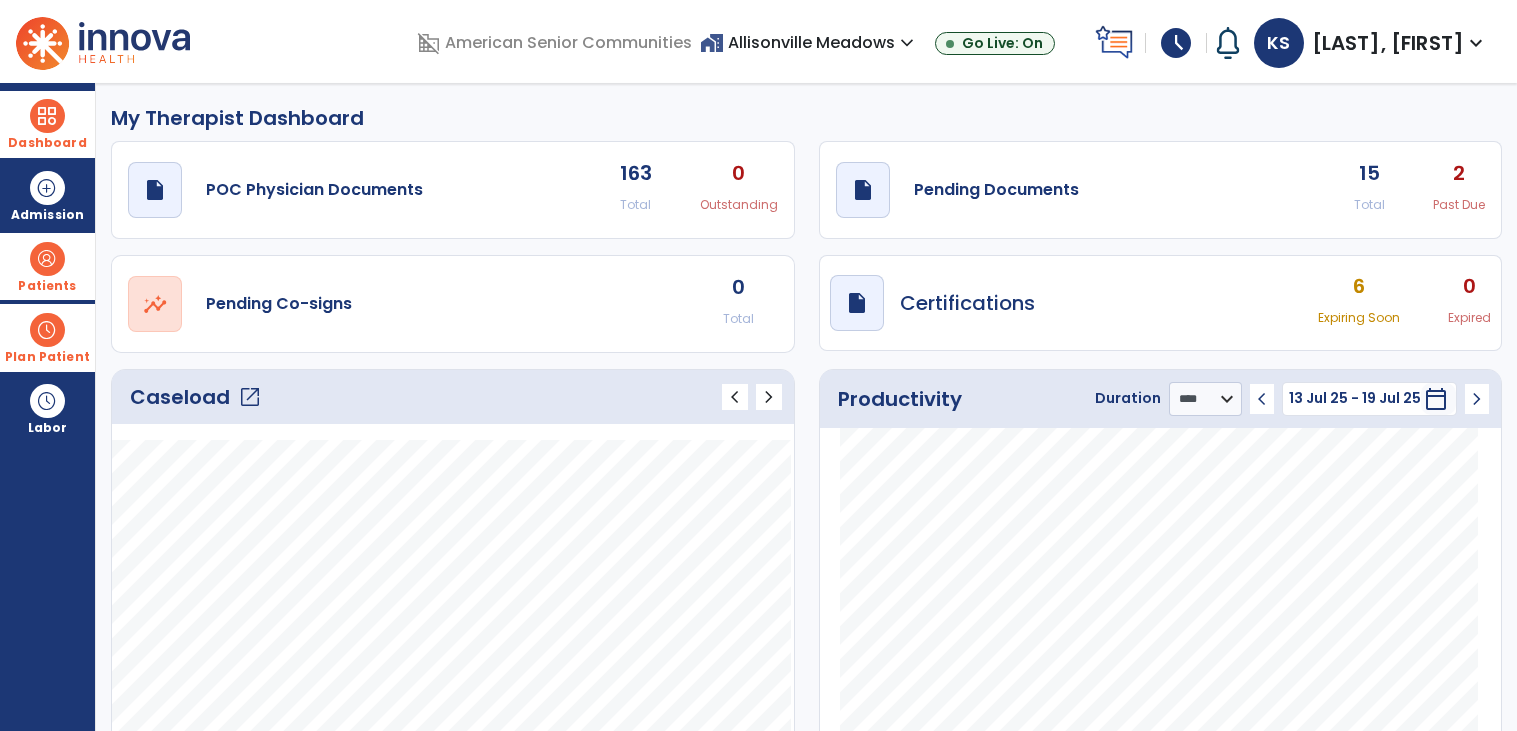click on "My Therapist Dashboard   draft   open_in_new  POC Physician Documents 163 Total 0 Outstanding  draft   open_in_new  Pending Documents 15 Total 2 Past Due  open_in_new  Pending Co-signs 0 Total  draft   open_in_new  Certifications 6 Expiring Soon 0 Expired  Caseload   open_in_new   chevron_left   chevron_right
Notes
No. of notes" at bounding box center (806, 407) 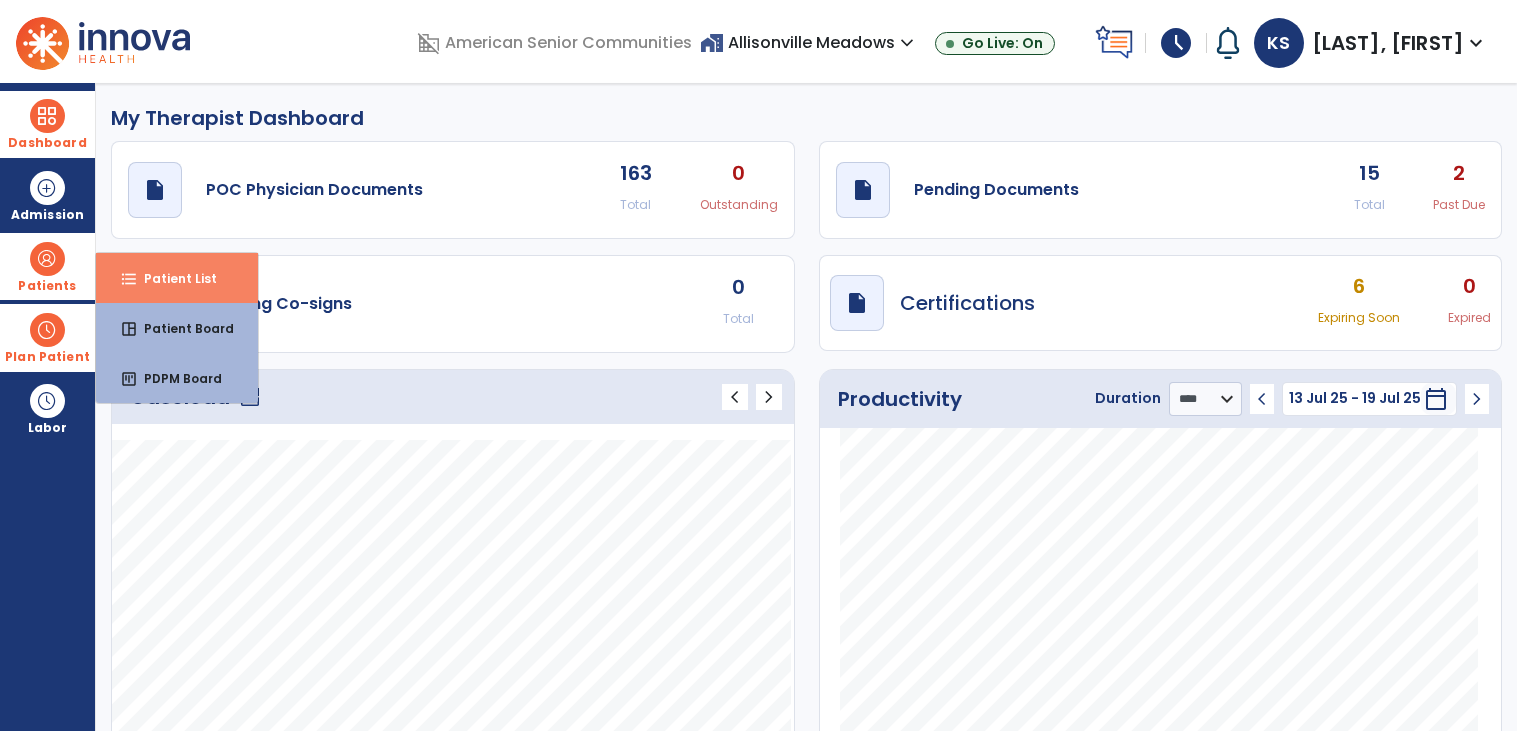click on "format_list_bulleted  Patient List" at bounding box center (177, 278) 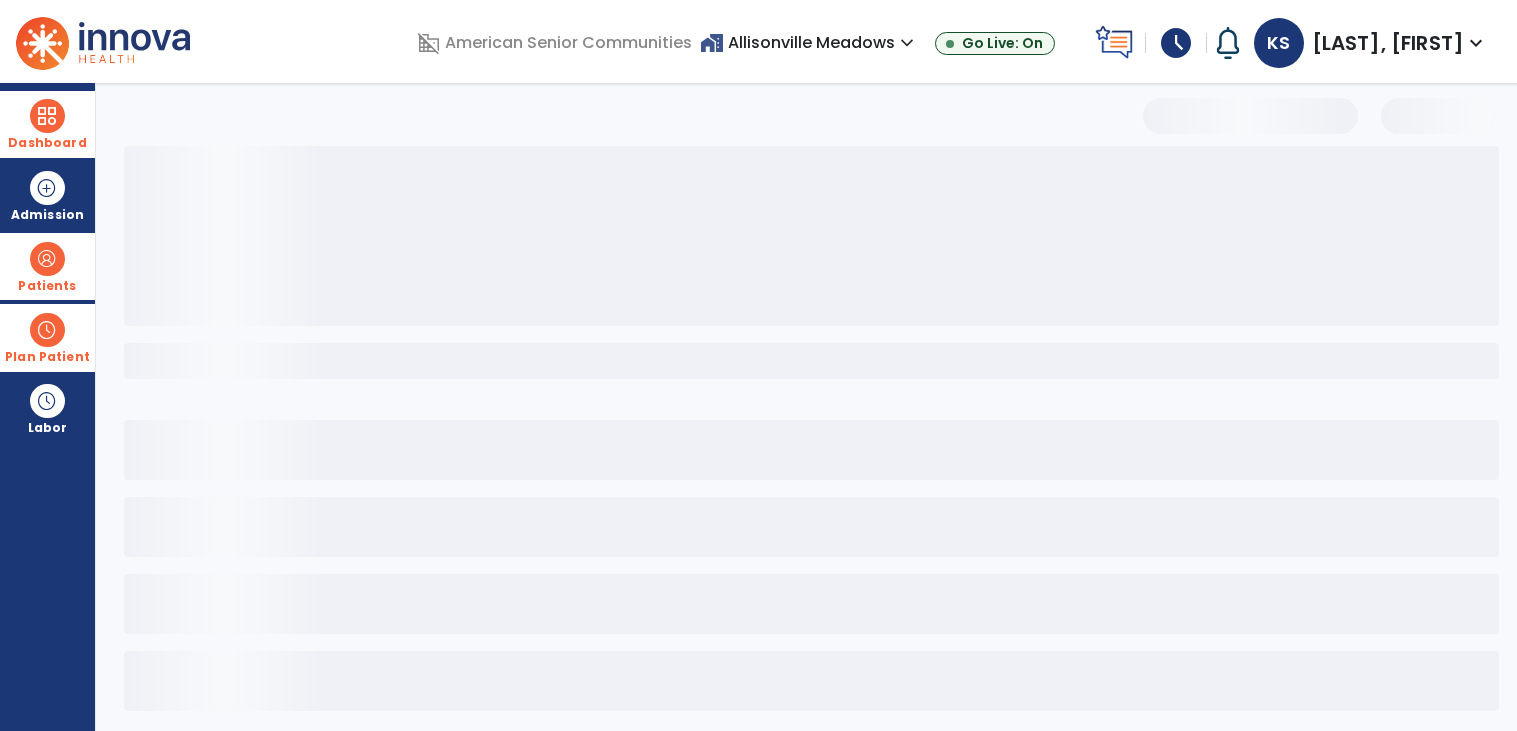 select on "***" 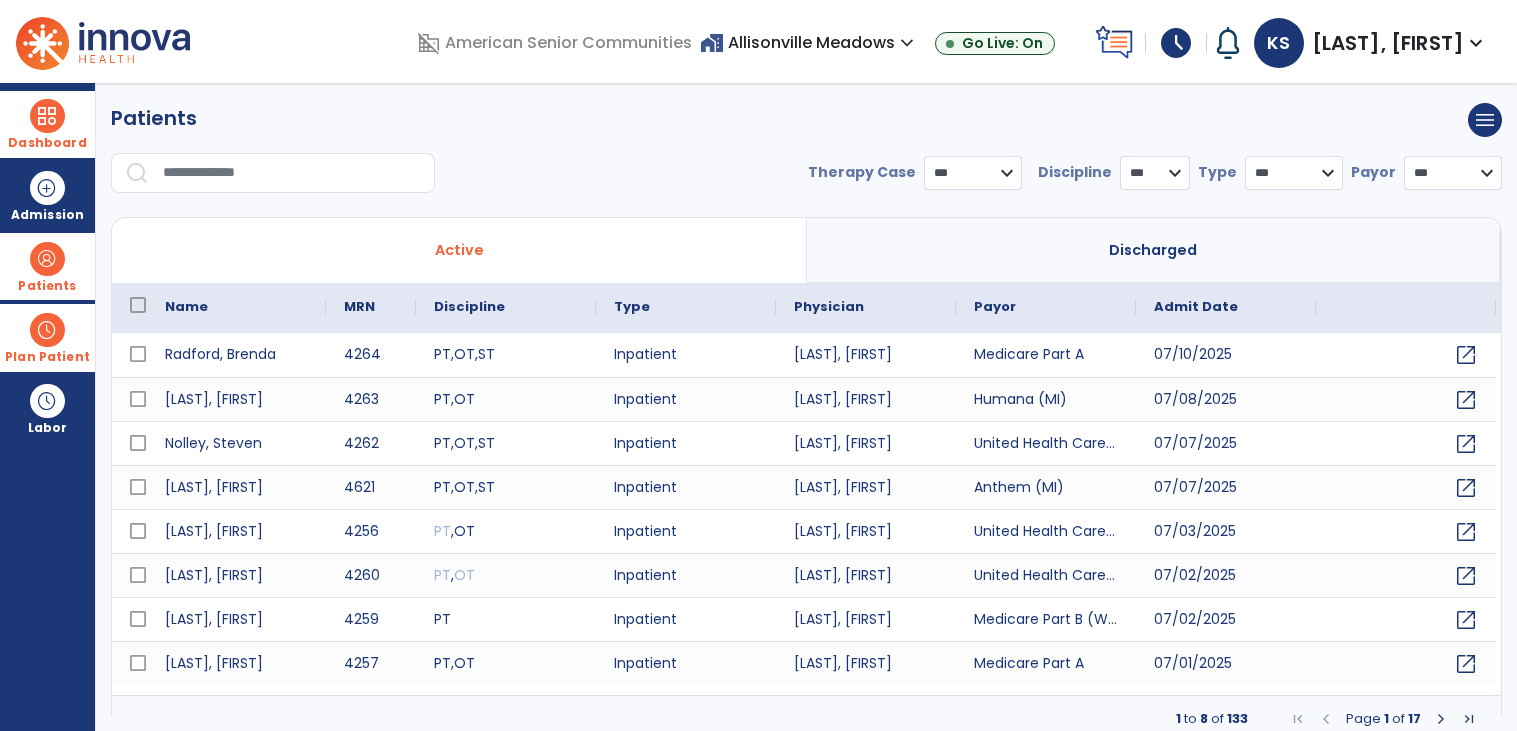 click at bounding box center [292, 173] 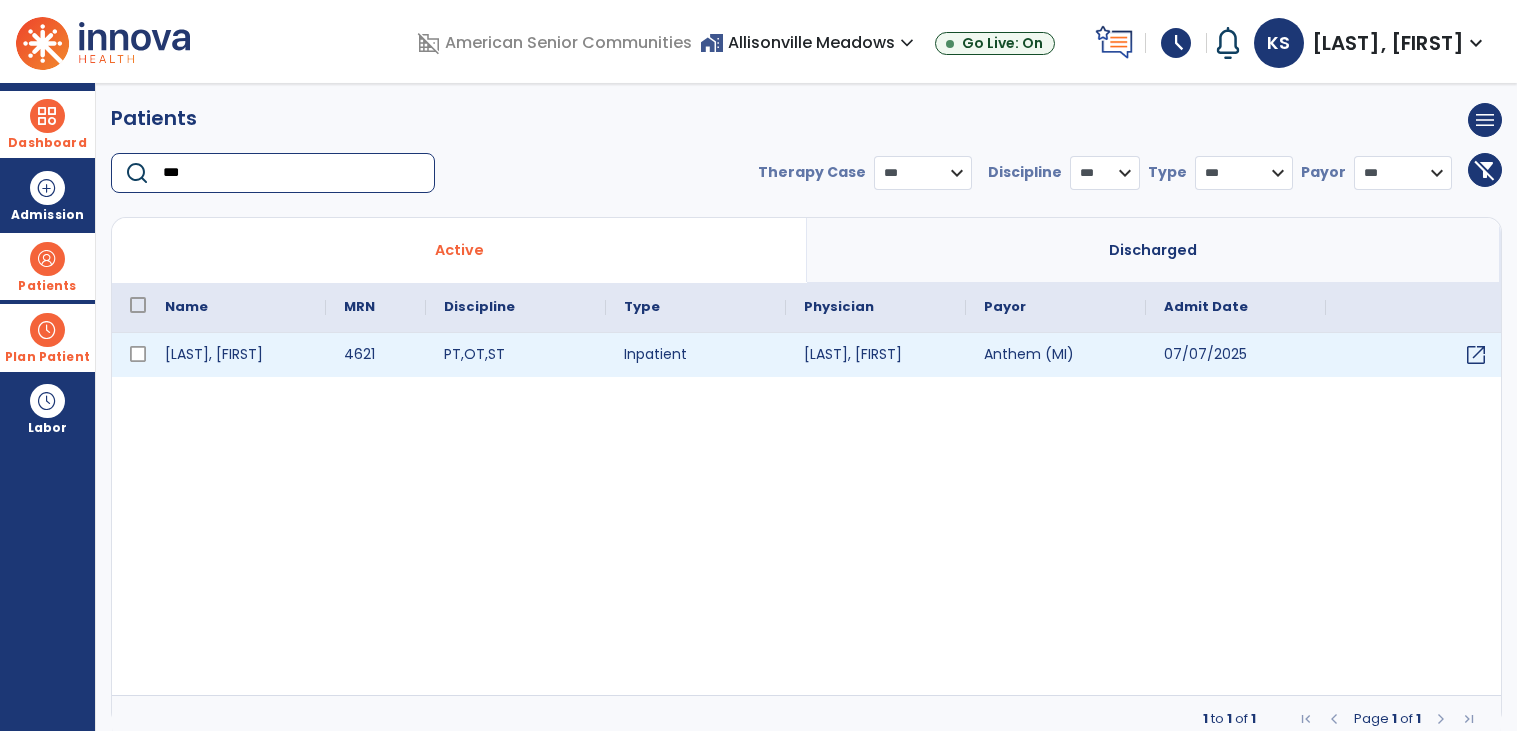 type on "***" 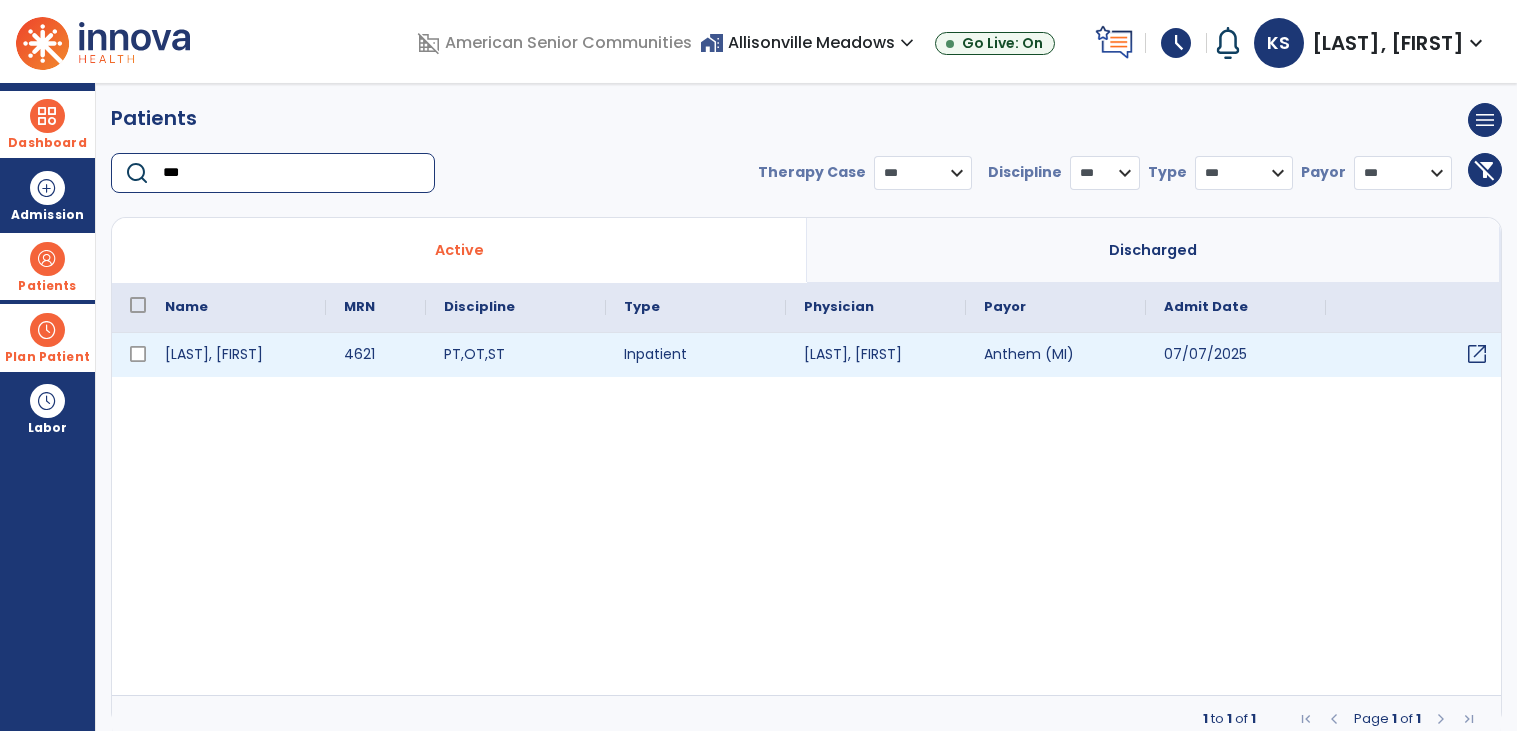 click on "open_in_new" at bounding box center (1477, 354) 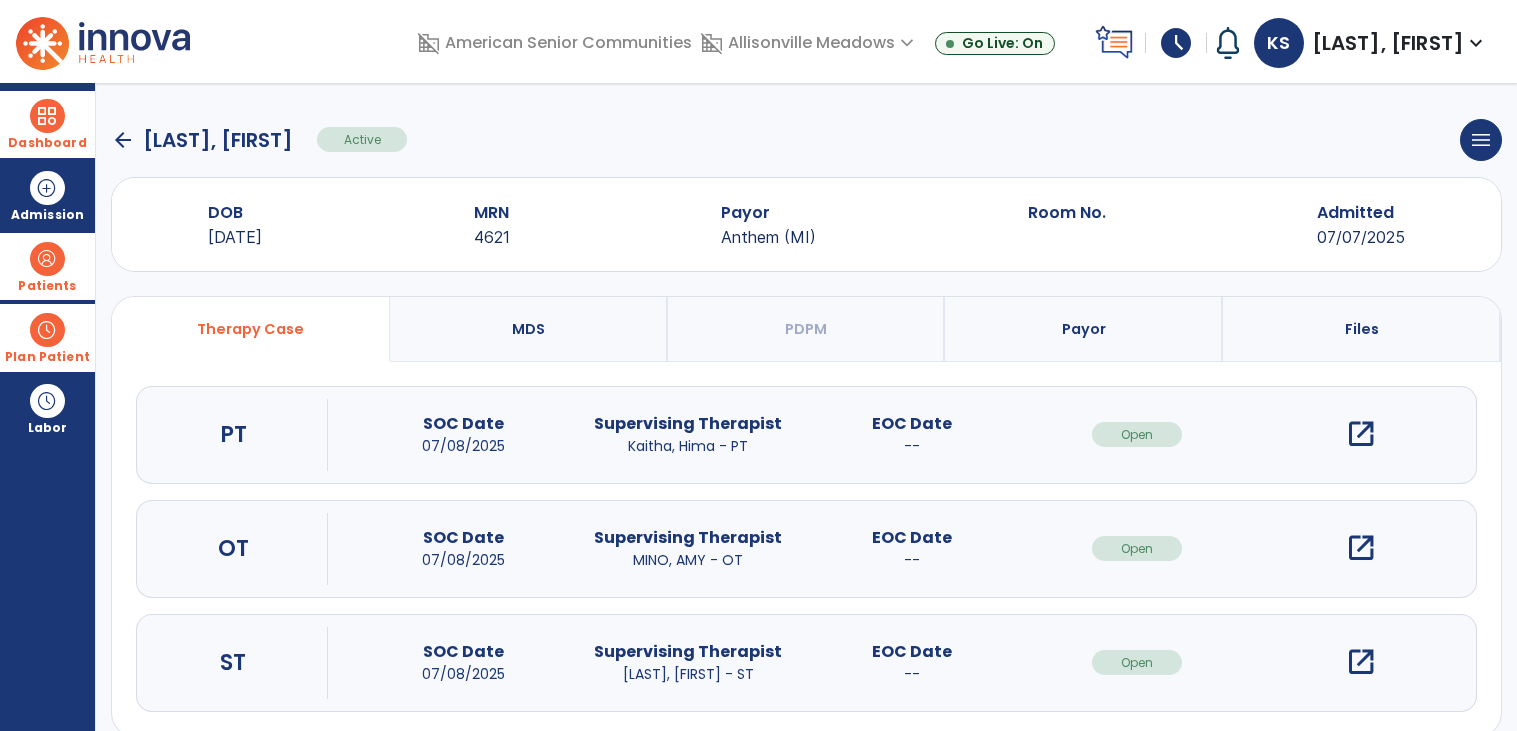 scroll, scrollTop: 29, scrollLeft: 0, axis: vertical 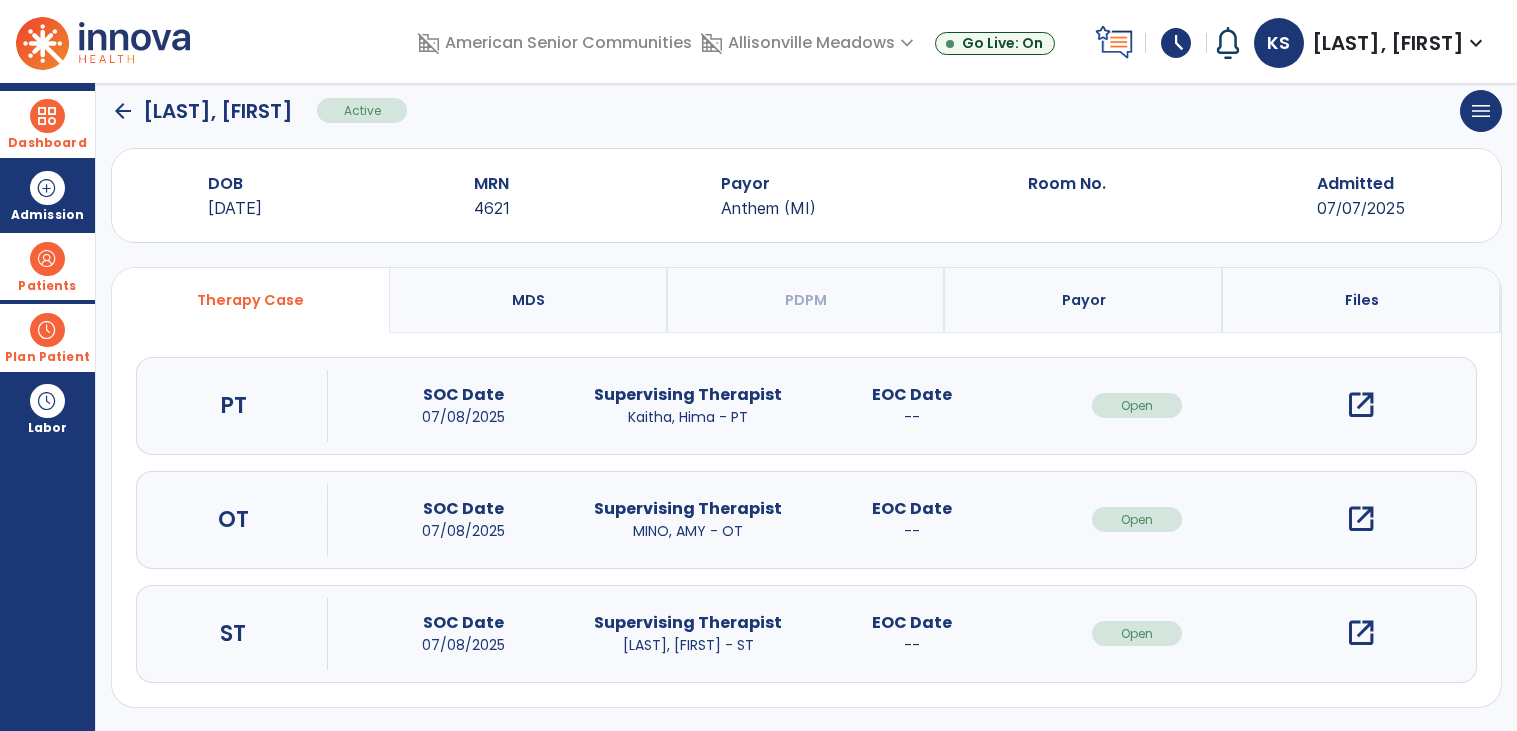 click on "open_in_new" at bounding box center [1361, 633] 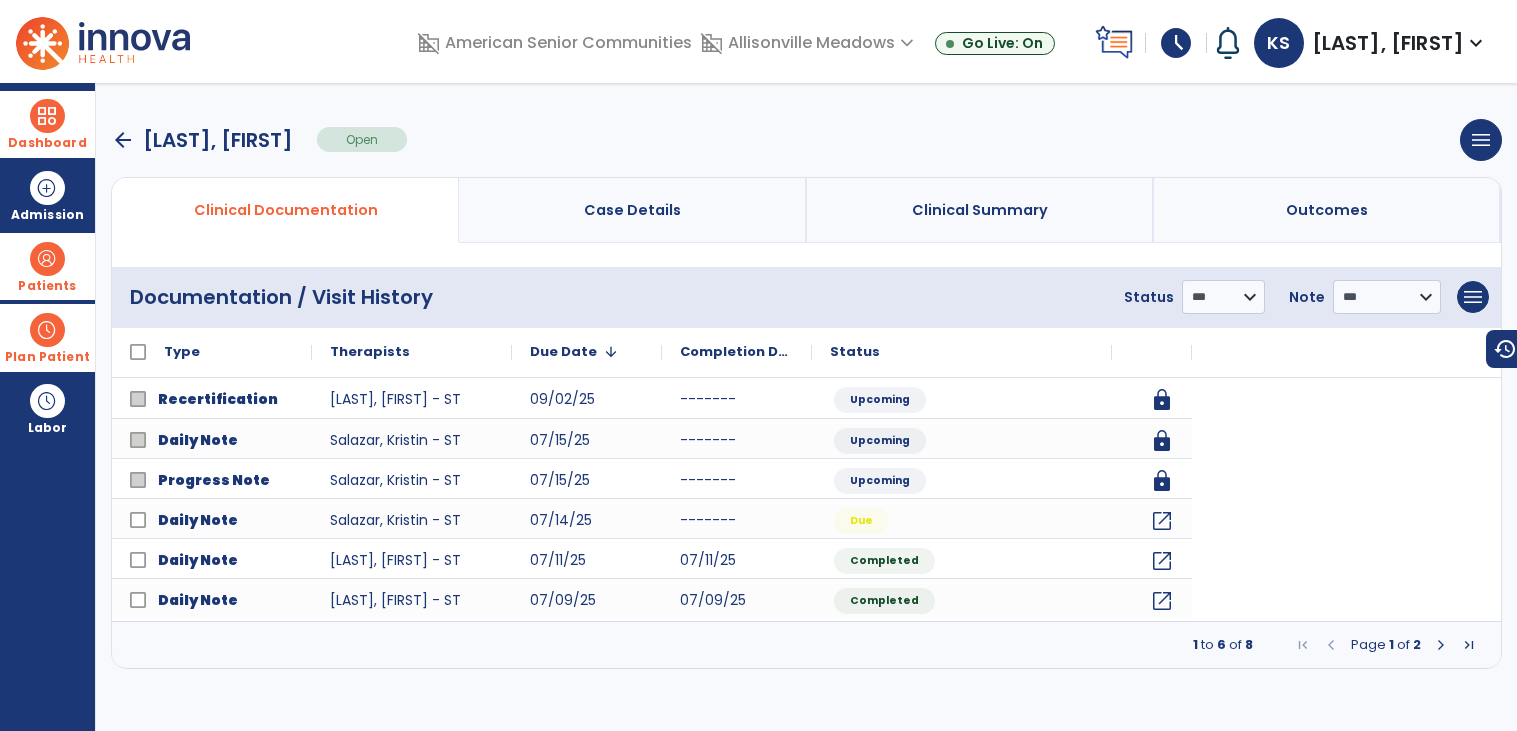 scroll, scrollTop: 0, scrollLeft: 0, axis: both 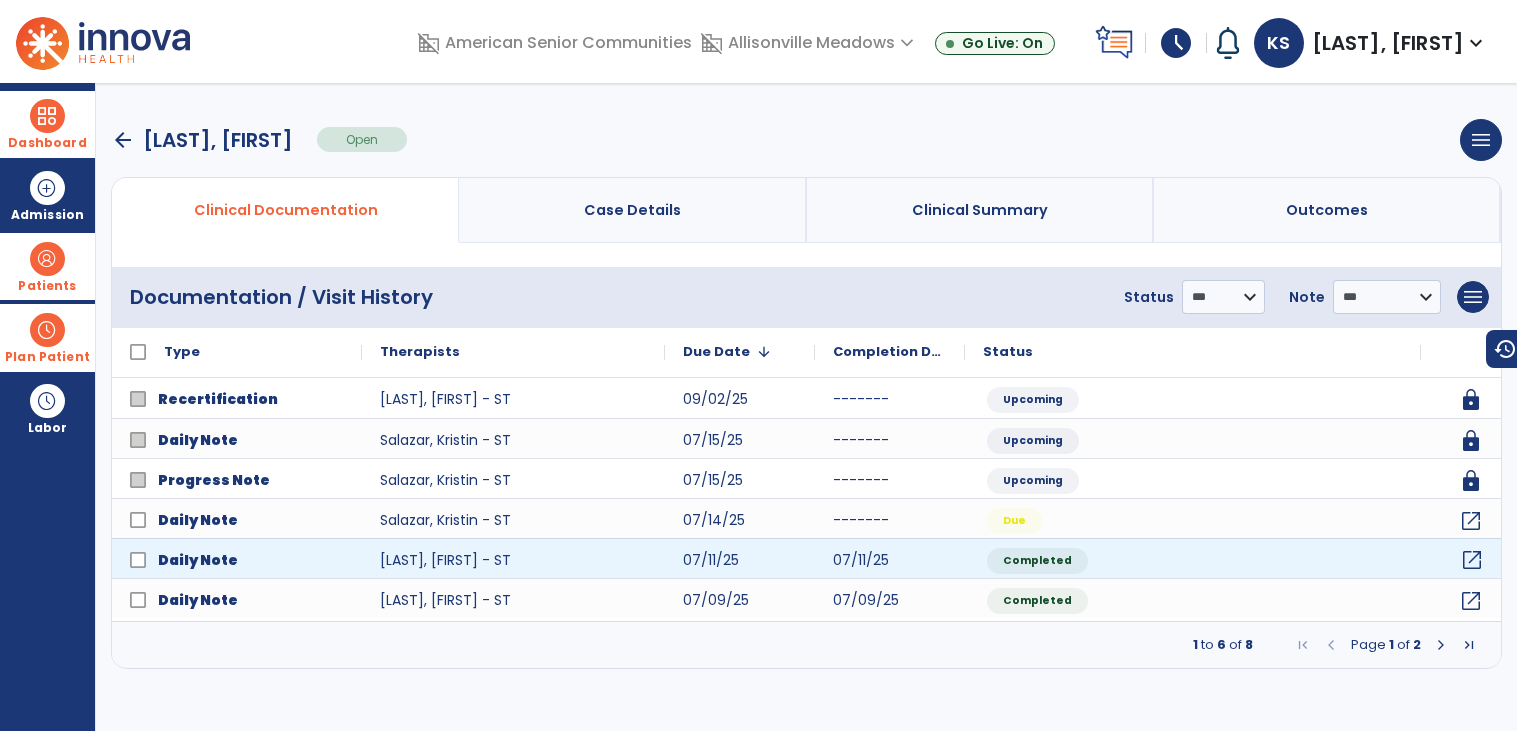 click on "open_in_new" 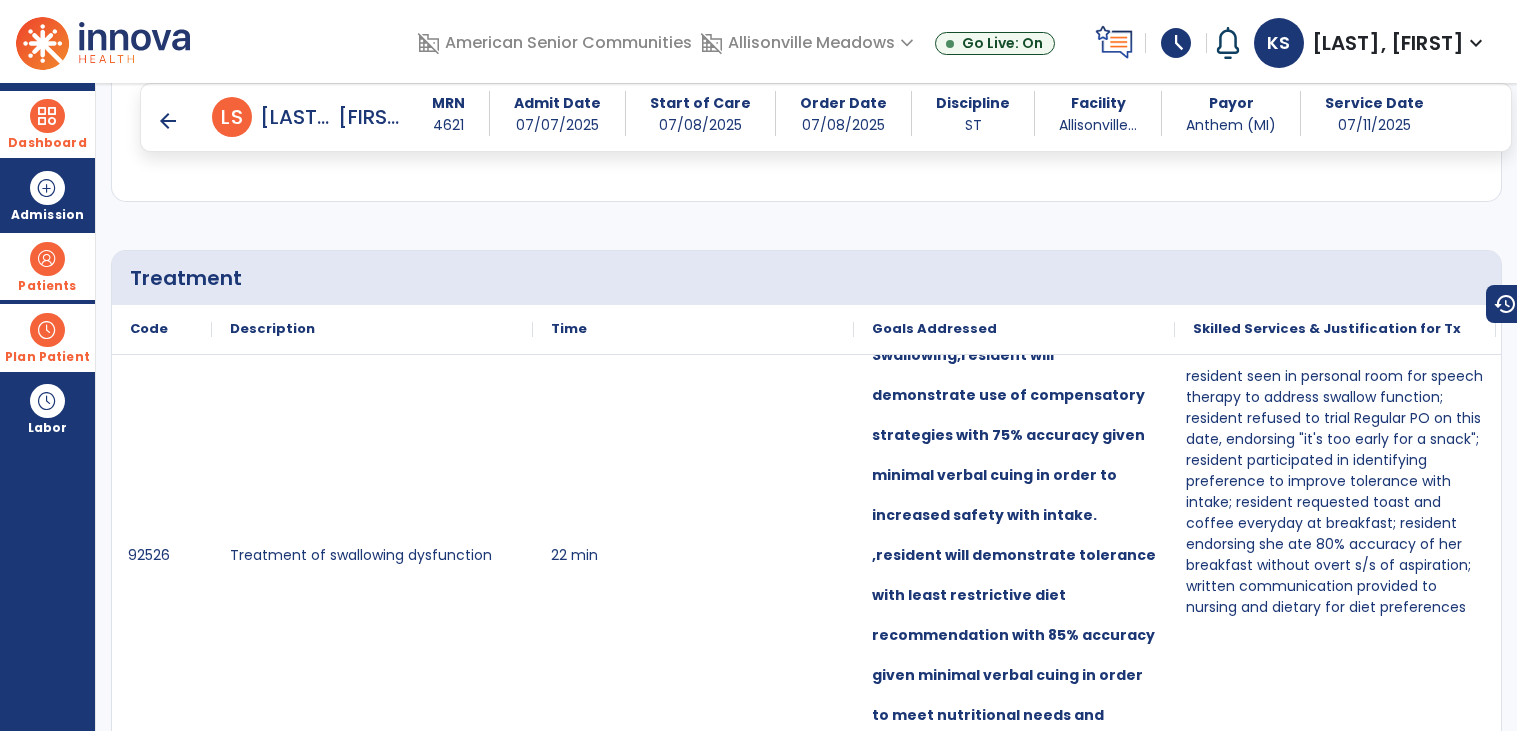 scroll, scrollTop: 1020, scrollLeft: 0, axis: vertical 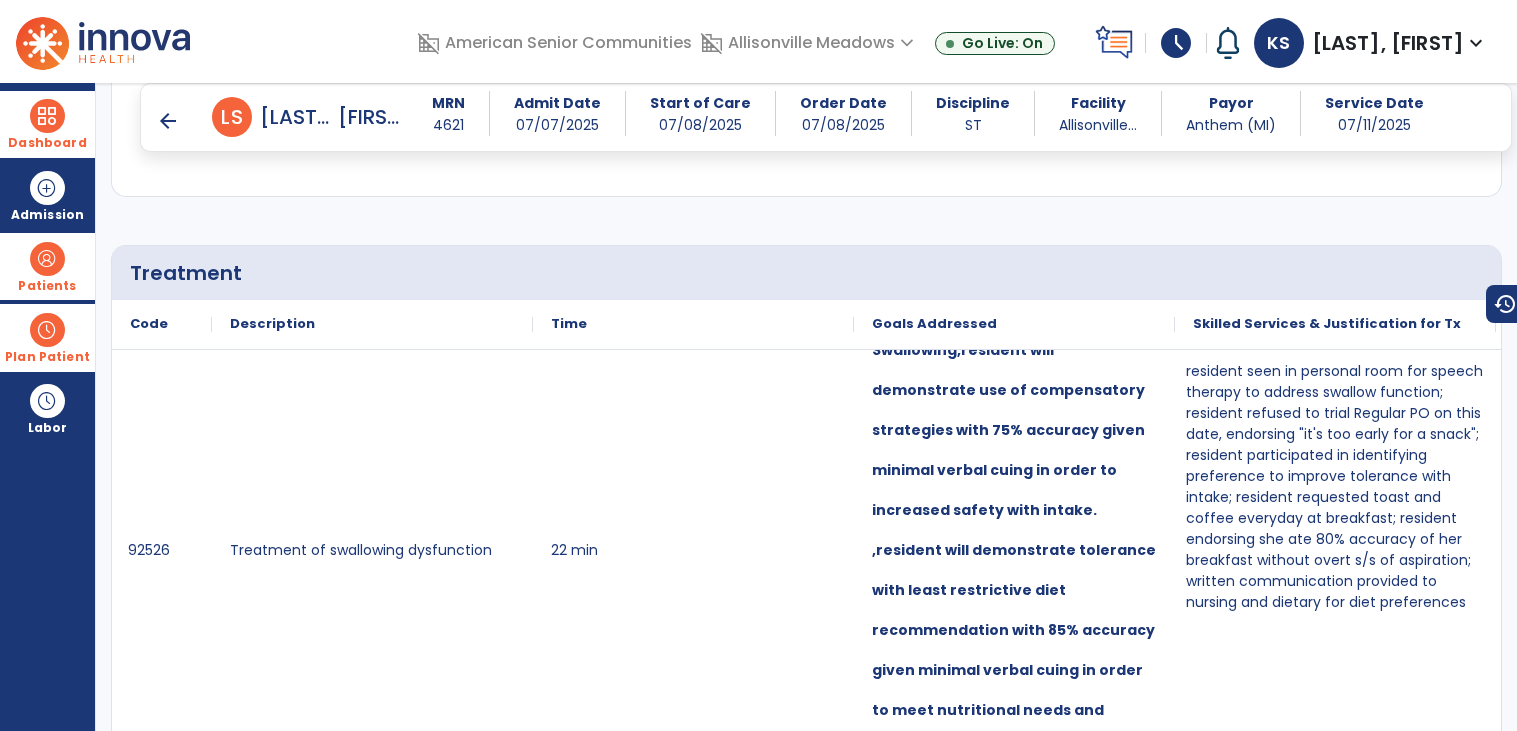 click on "arrow_back" at bounding box center [168, 121] 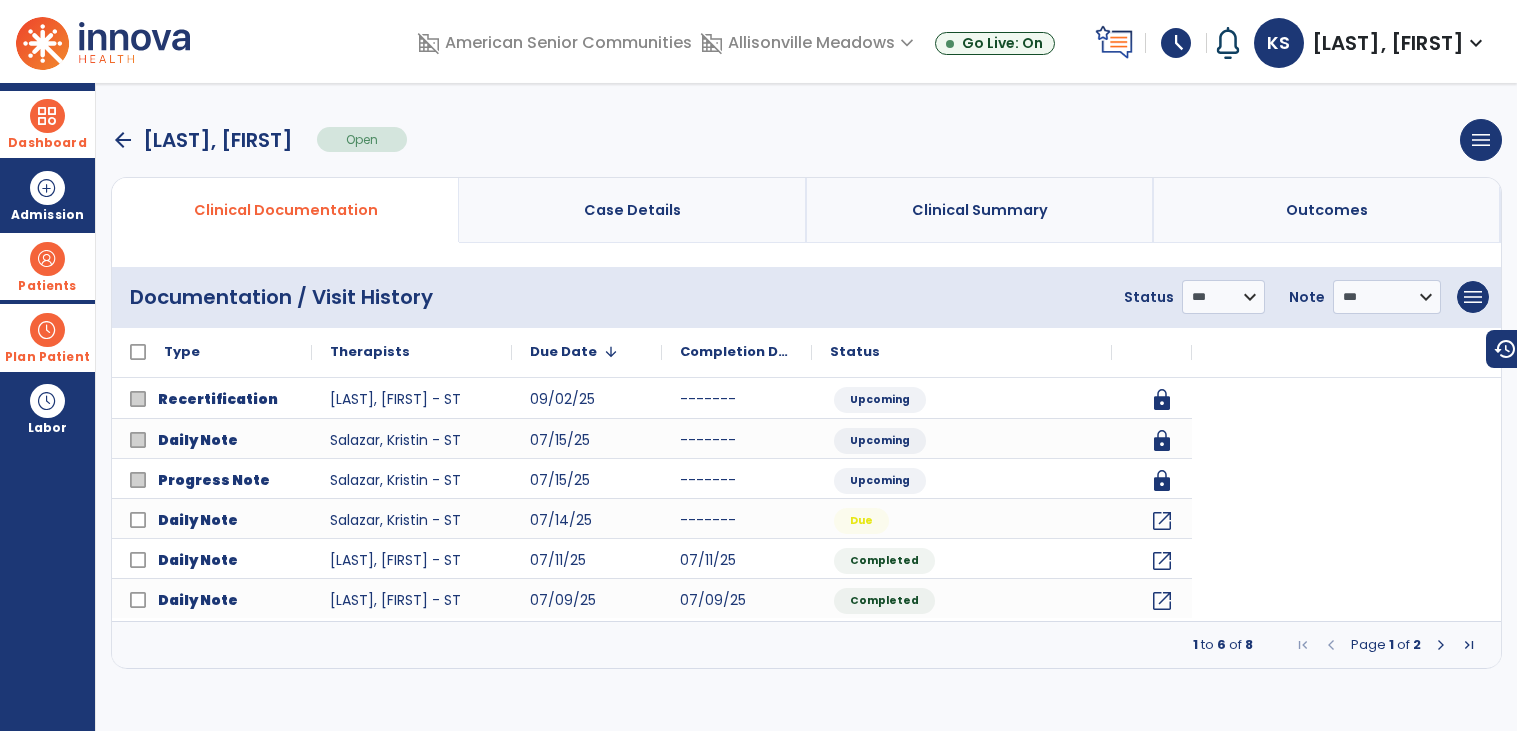 scroll, scrollTop: 0, scrollLeft: 0, axis: both 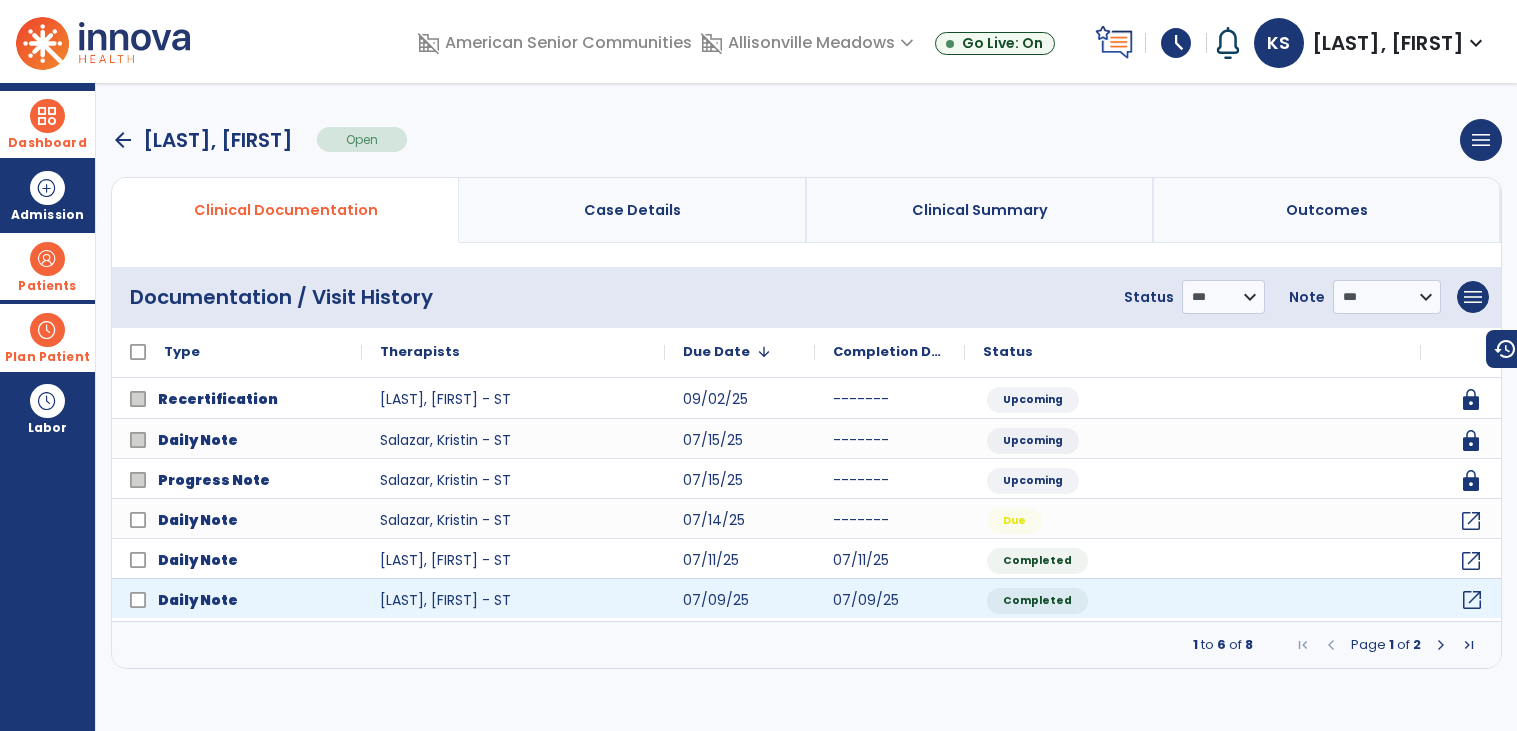 click on "open_in_new" 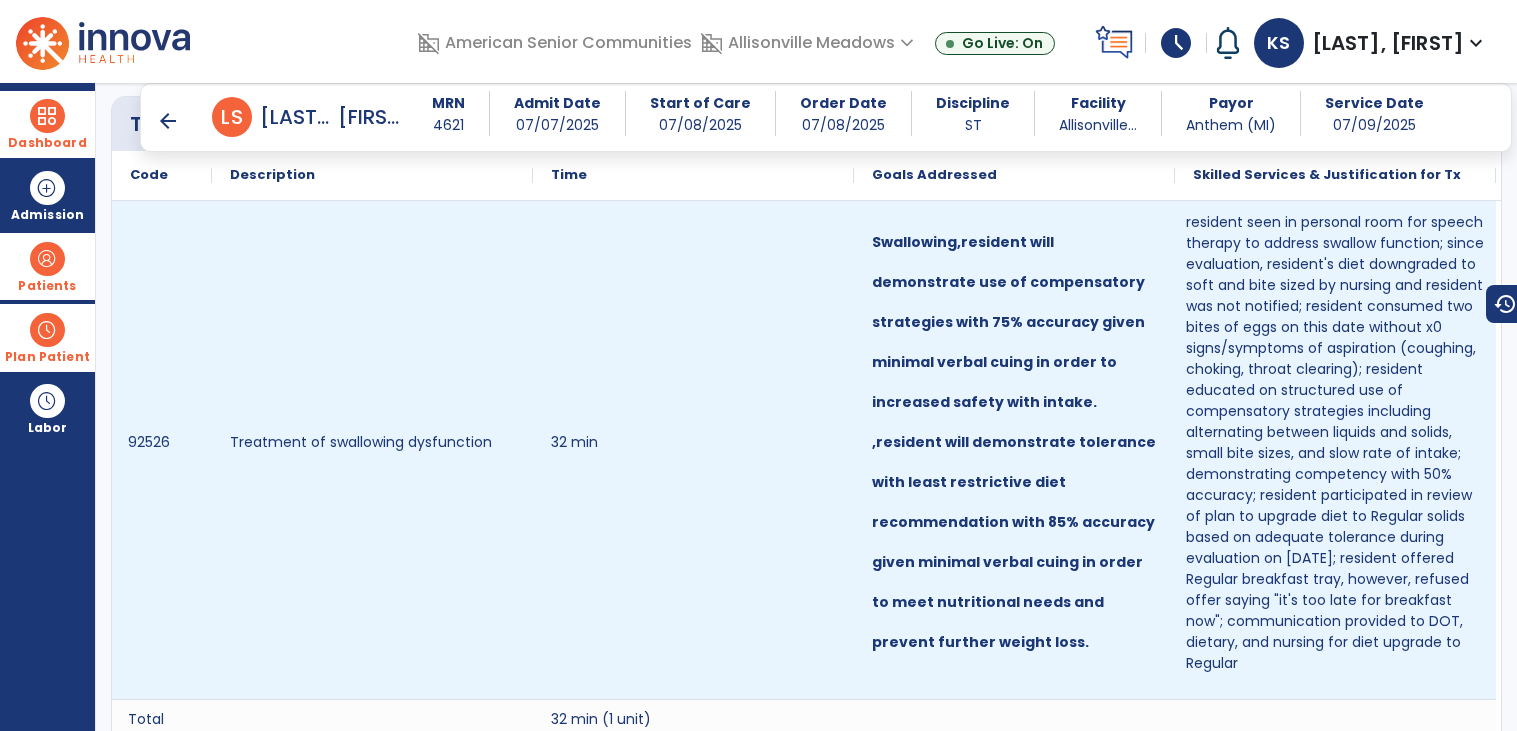 scroll, scrollTop: 1160, scrollLeft: 0, axis: vertical 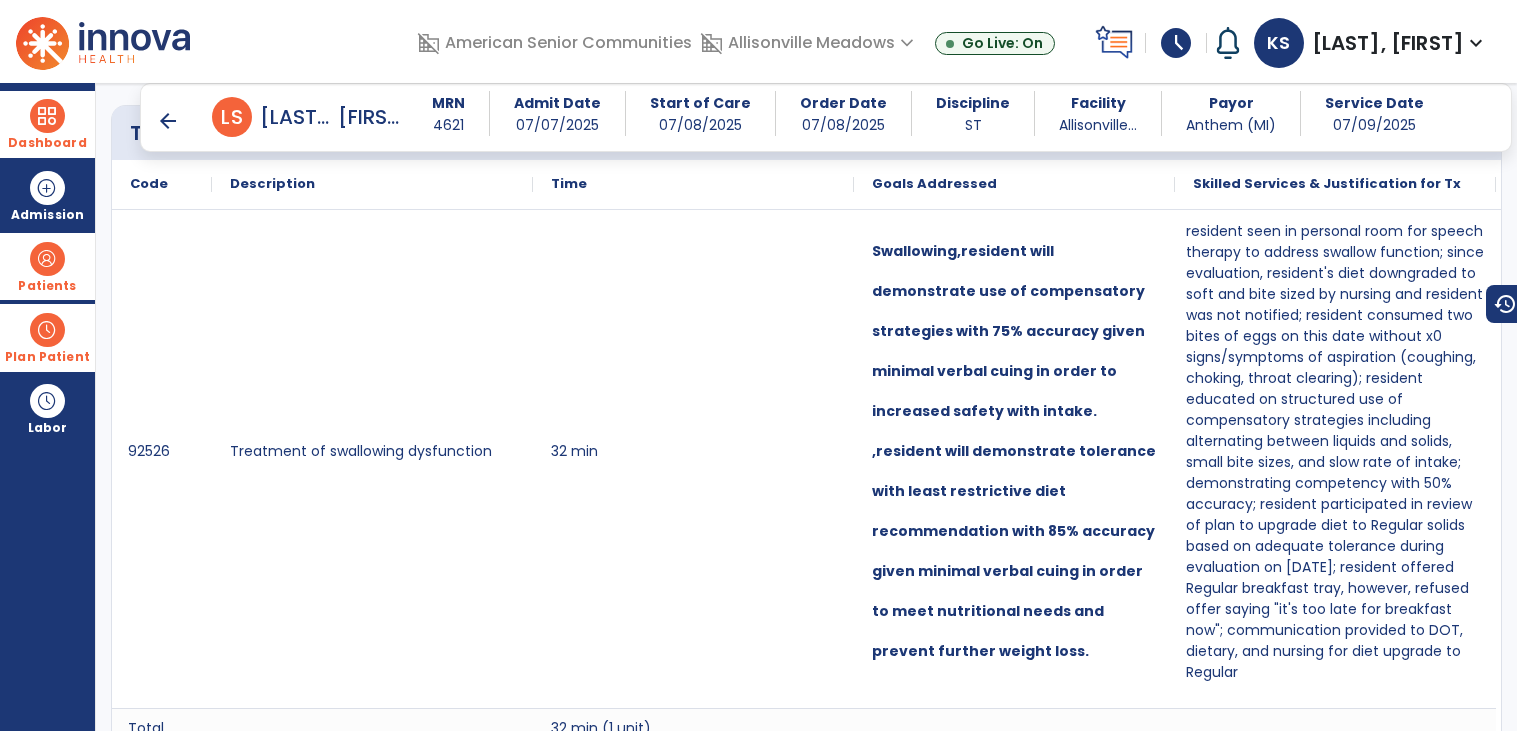 click at bounding box center (47, 259) 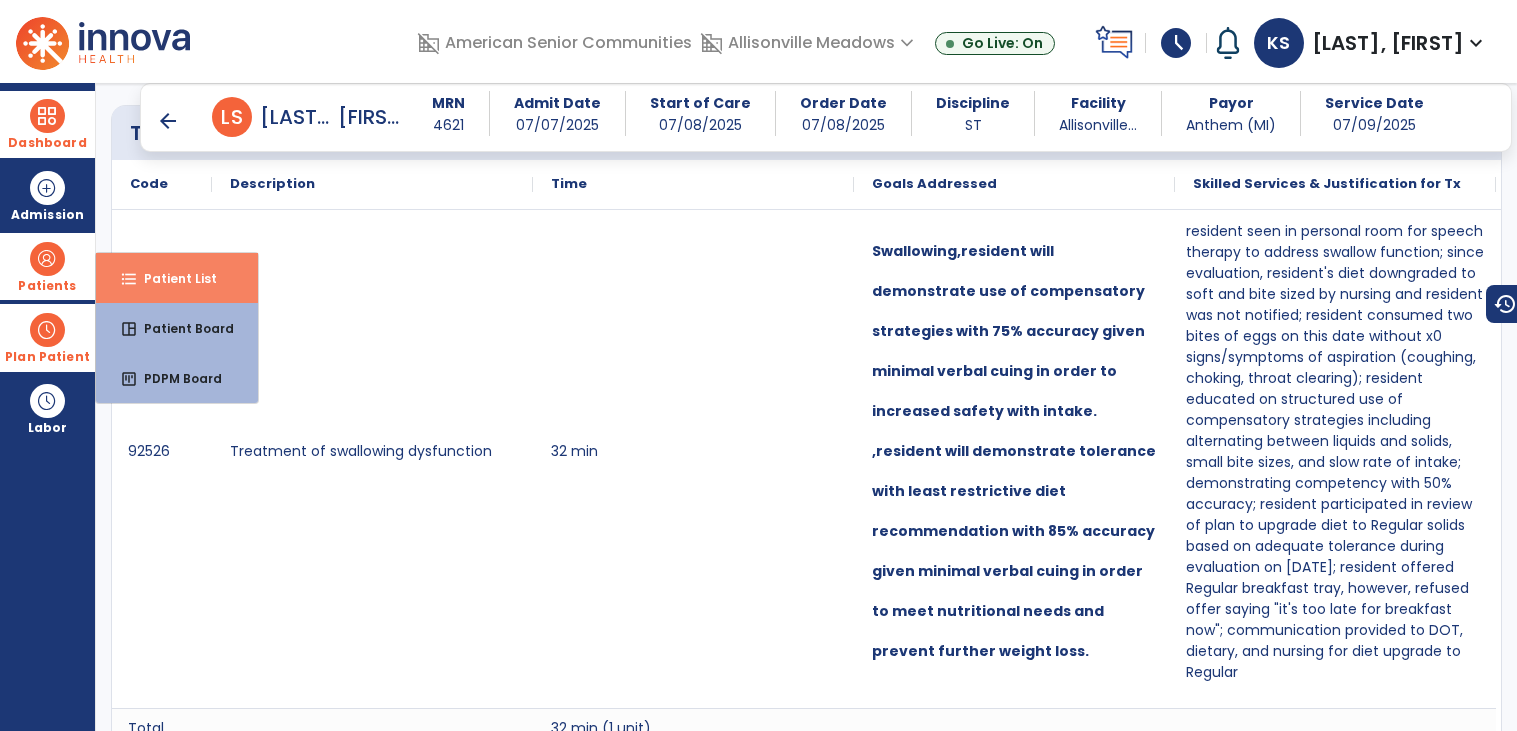 click on "Patient List" at bounding box center (172, 278) 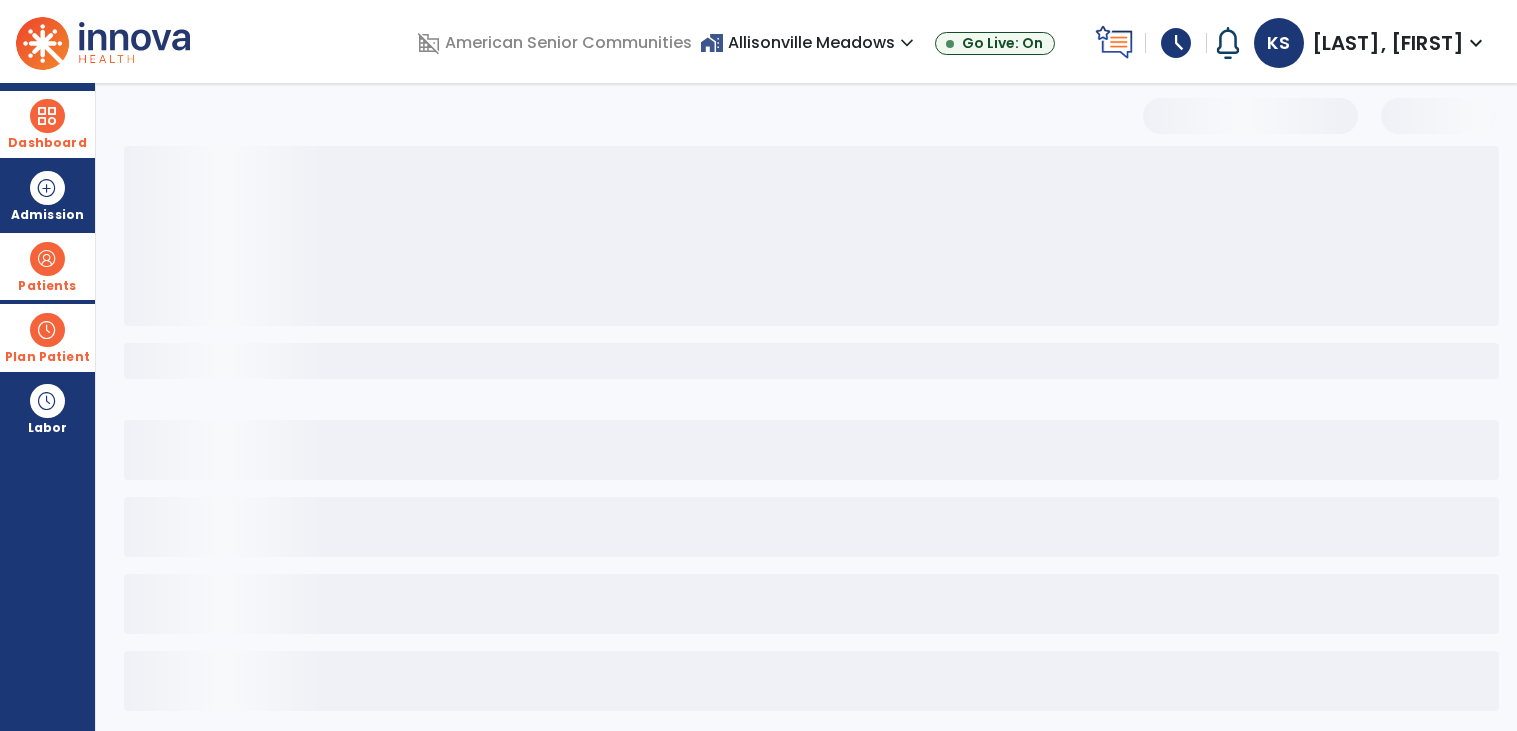 scroll, scrollTop: 12, scrollLeft: 0, axis: vertical 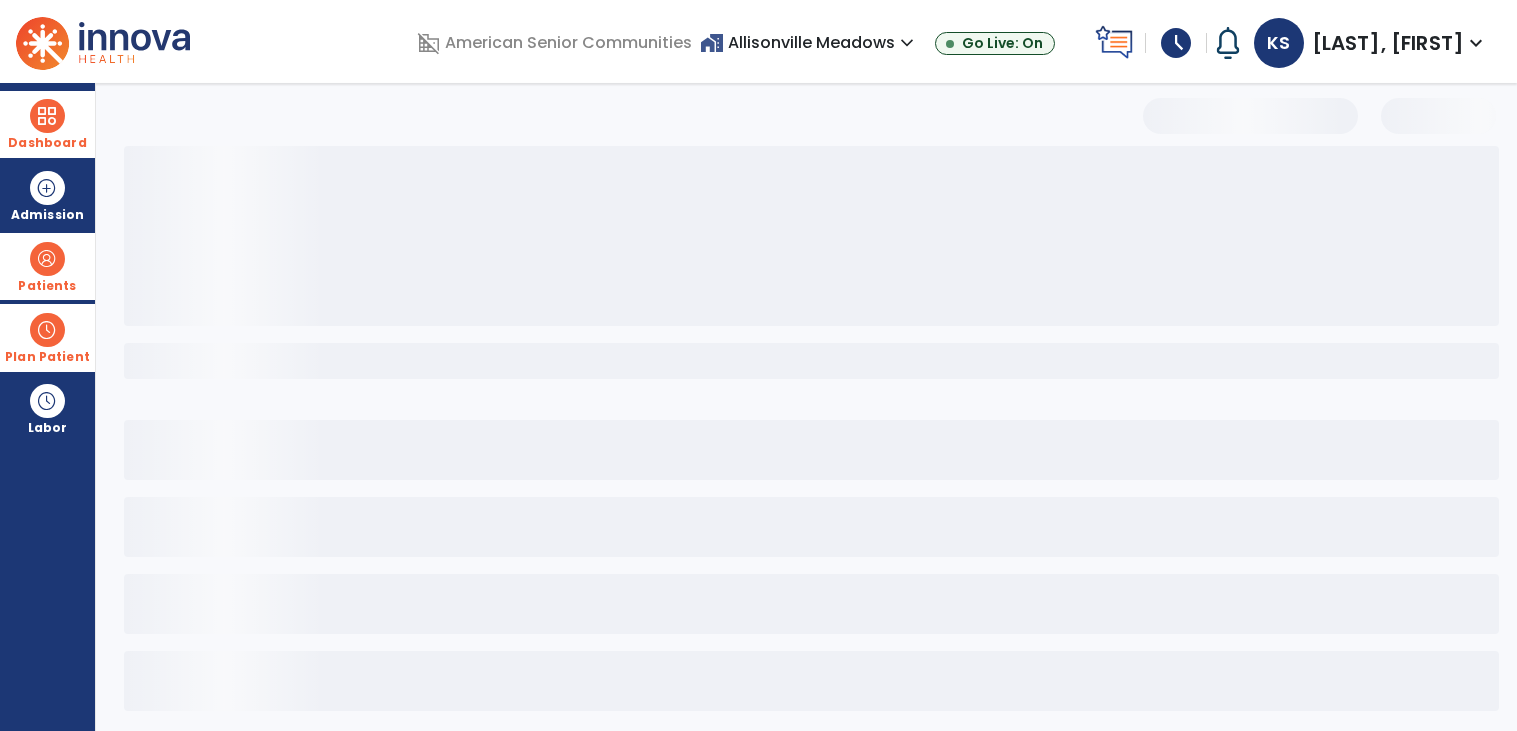 select on "***" 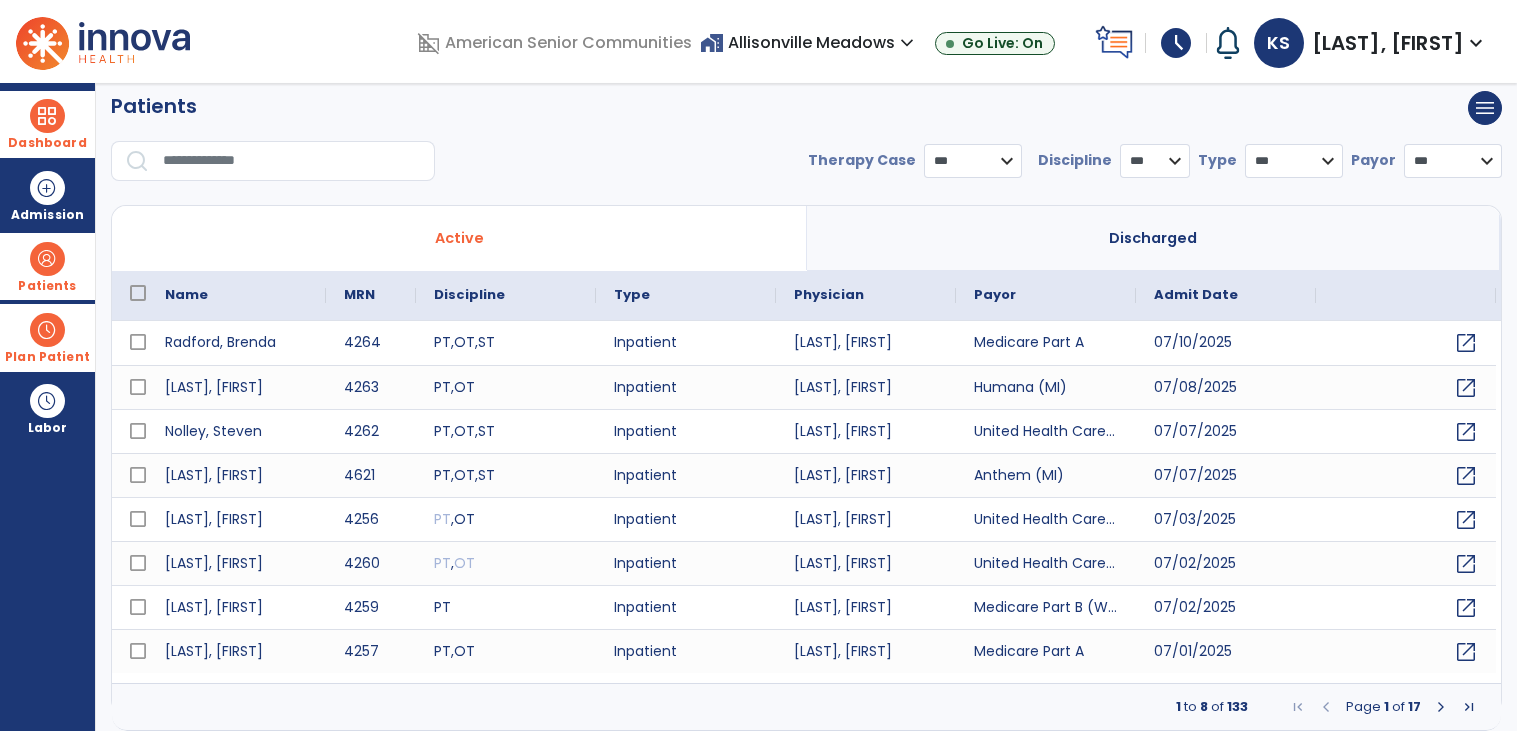 click at bounding box center (292, 161) 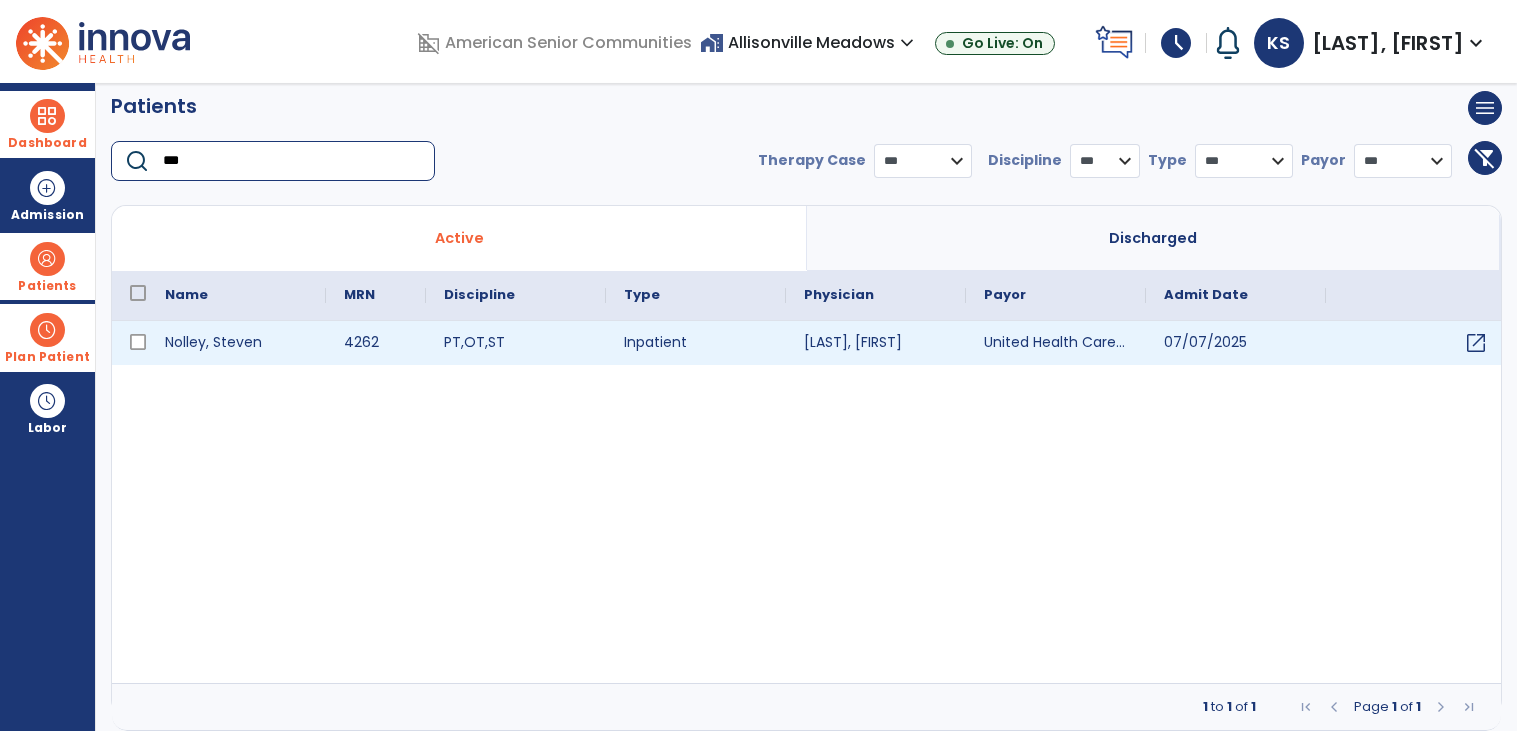 type on "***" 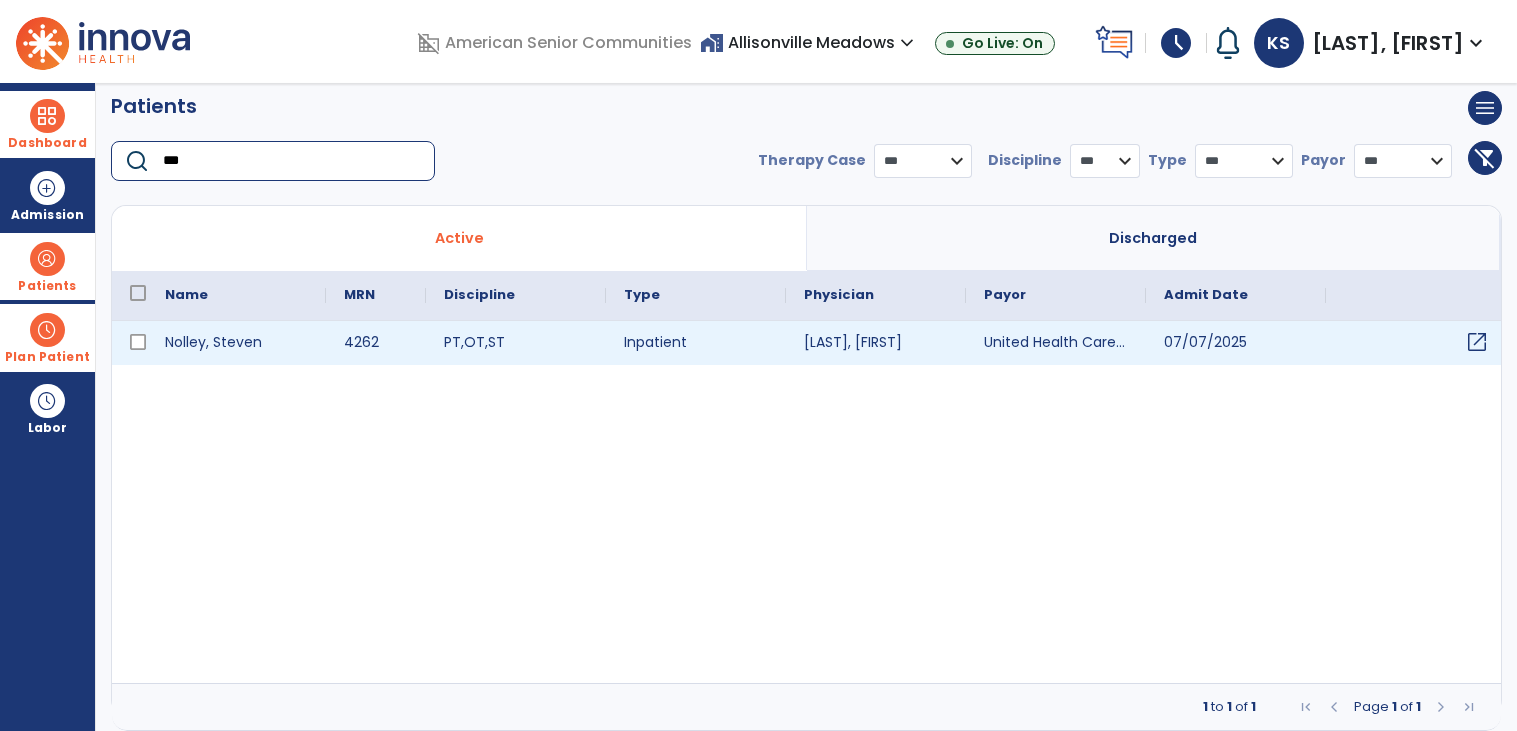 click on "open_in_new" at bounding box center [1477, 342] 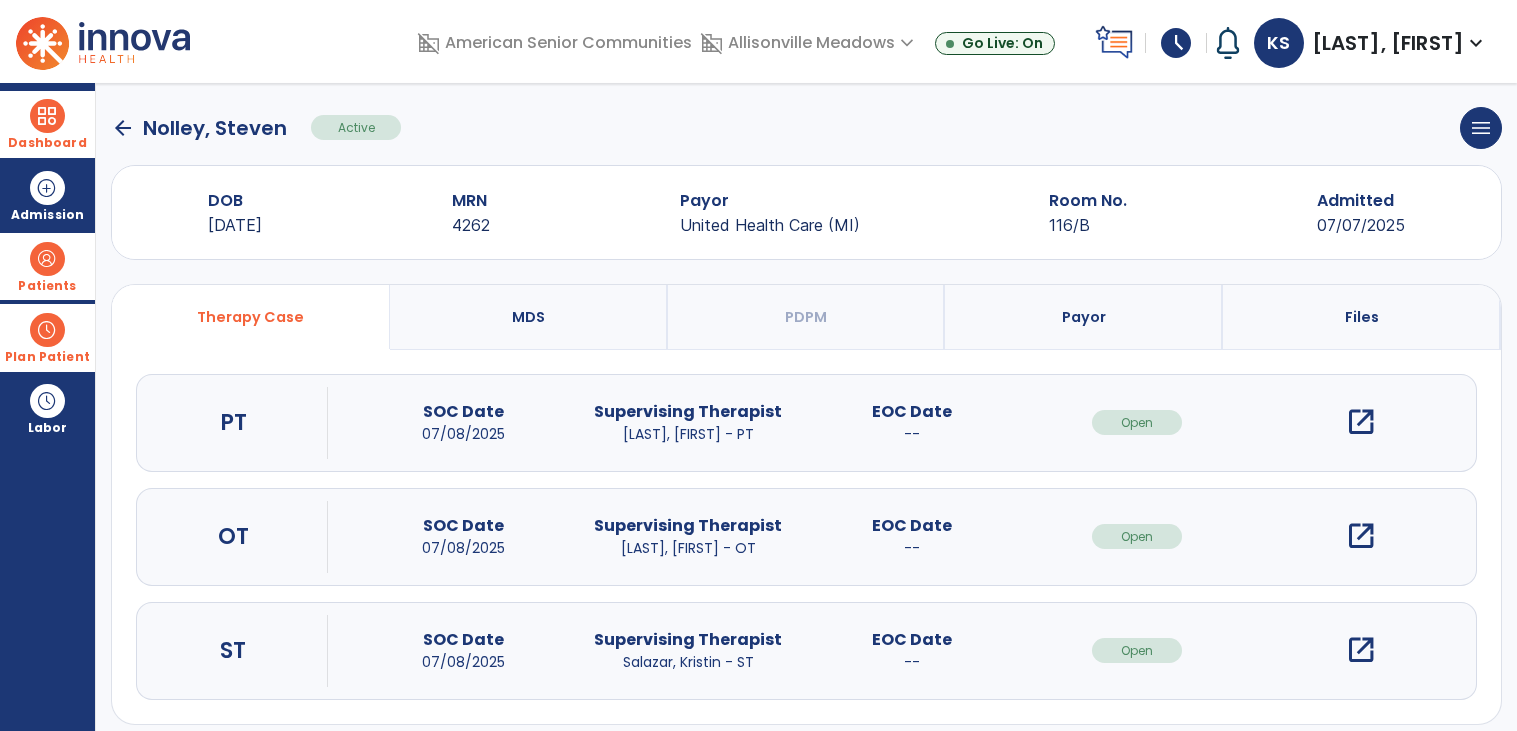 scroll, scrollTop: 29, scrollLeft: 0, axis: vertical 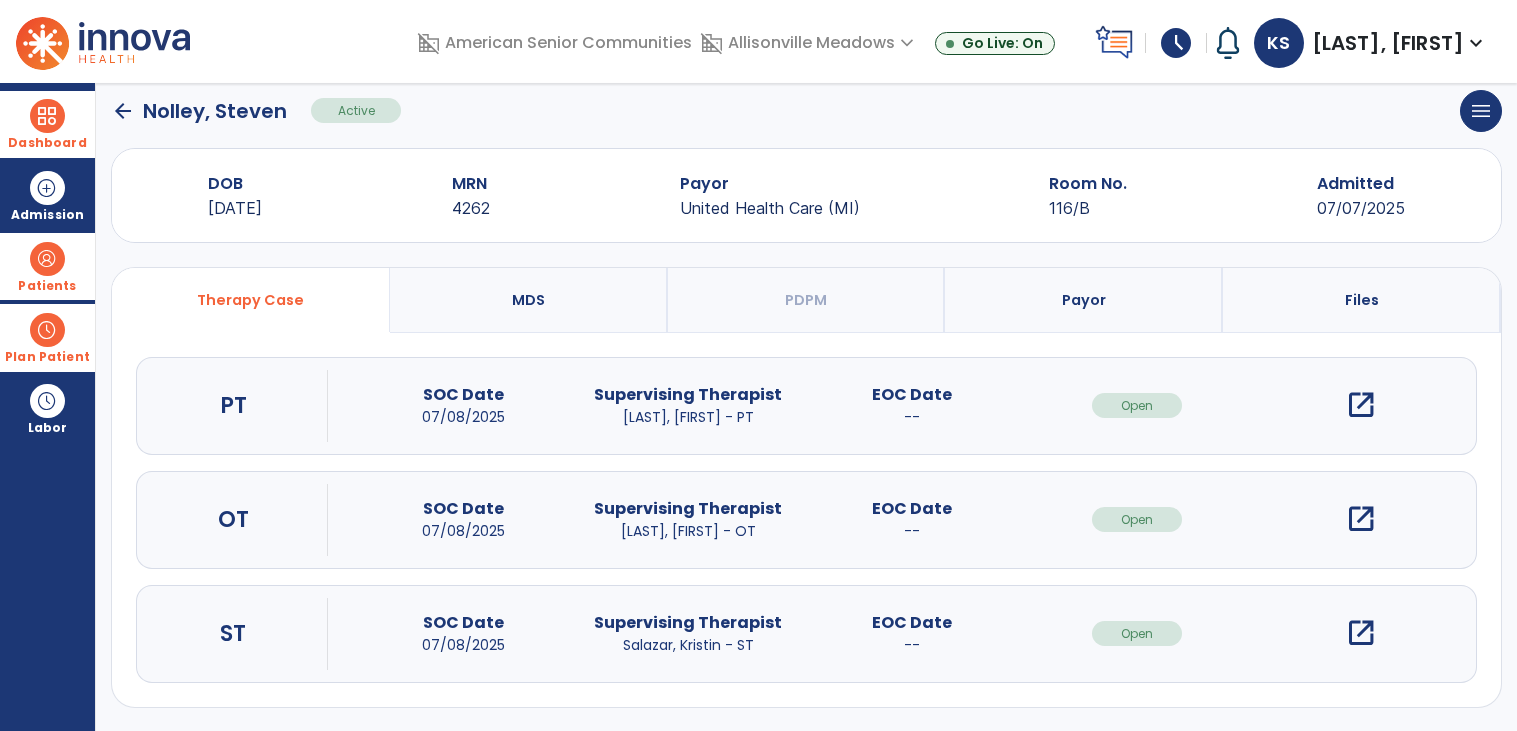 click on "open_in_new" at bounding box center (1361, 633) 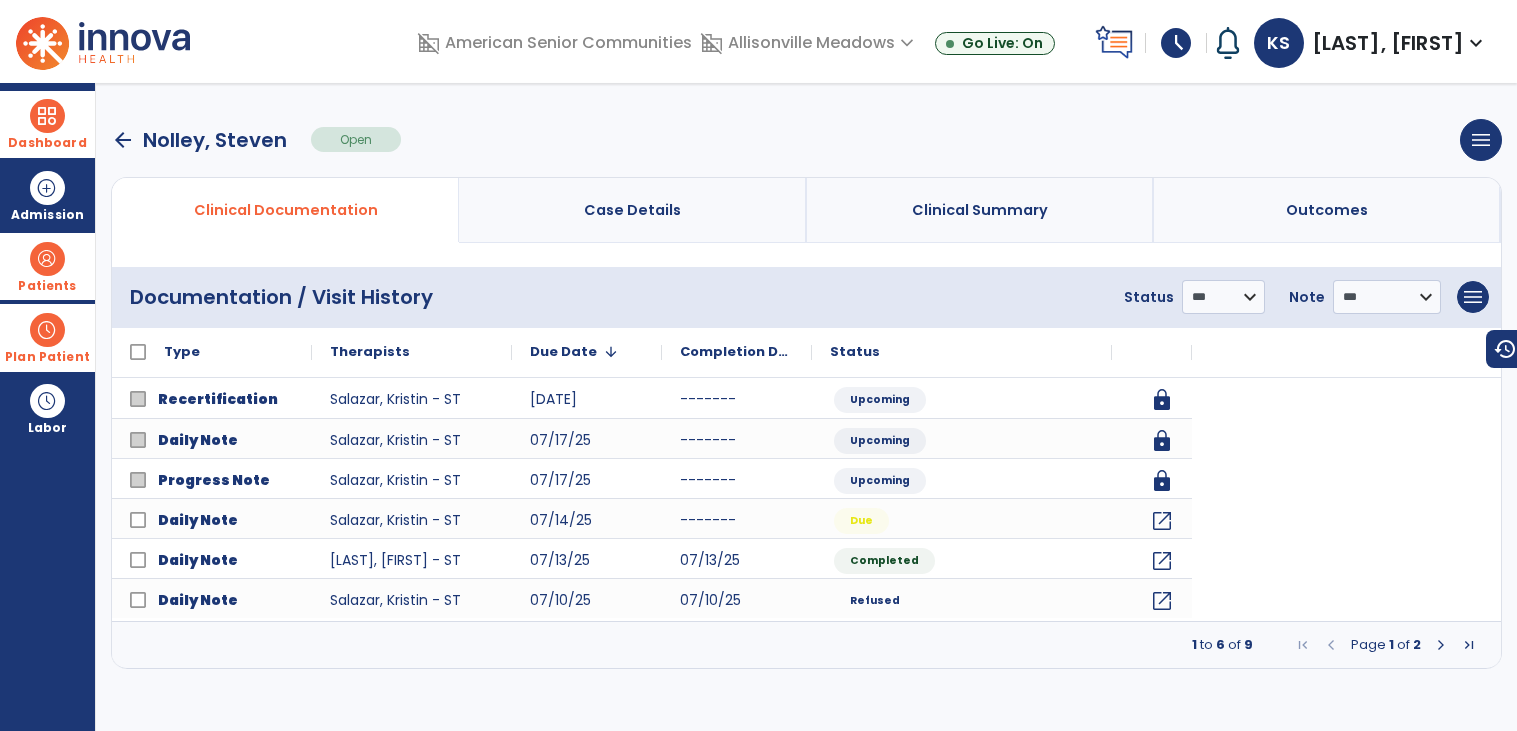 scroll, scrollTop: 0, scrollLeft: 0, axis: both 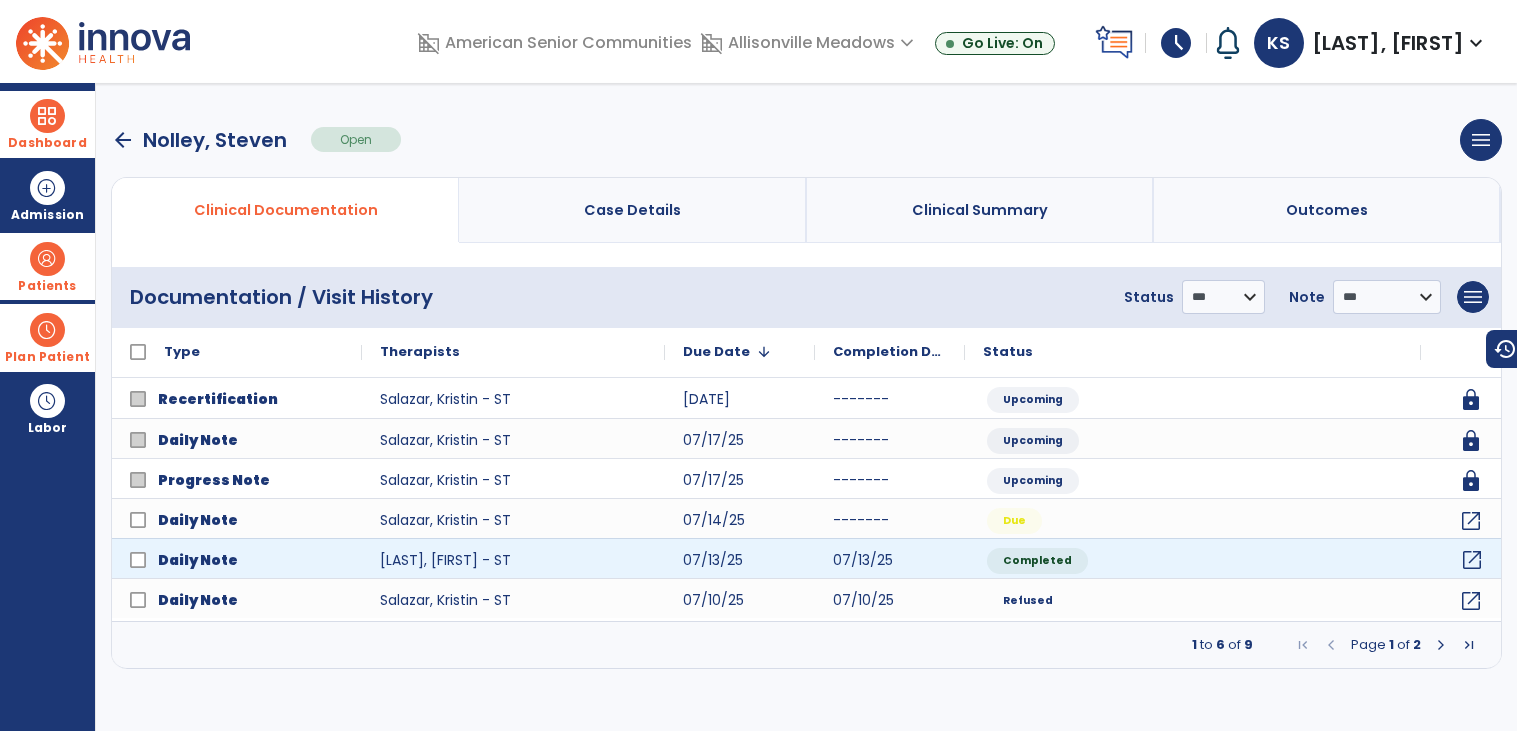 click on "open_in_new" 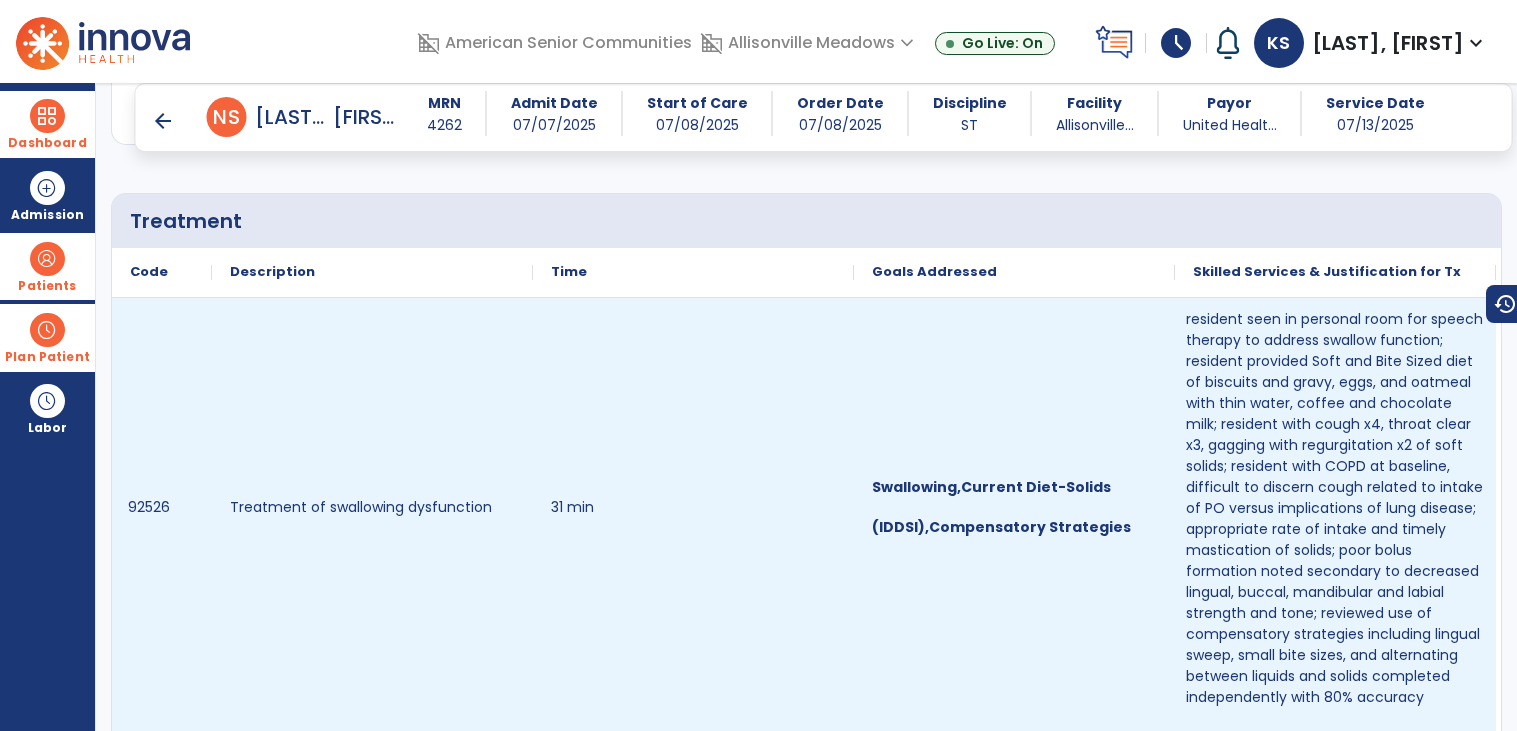 scroll, scrollTop: 1127, scrollLeft: 0, axis: vertical 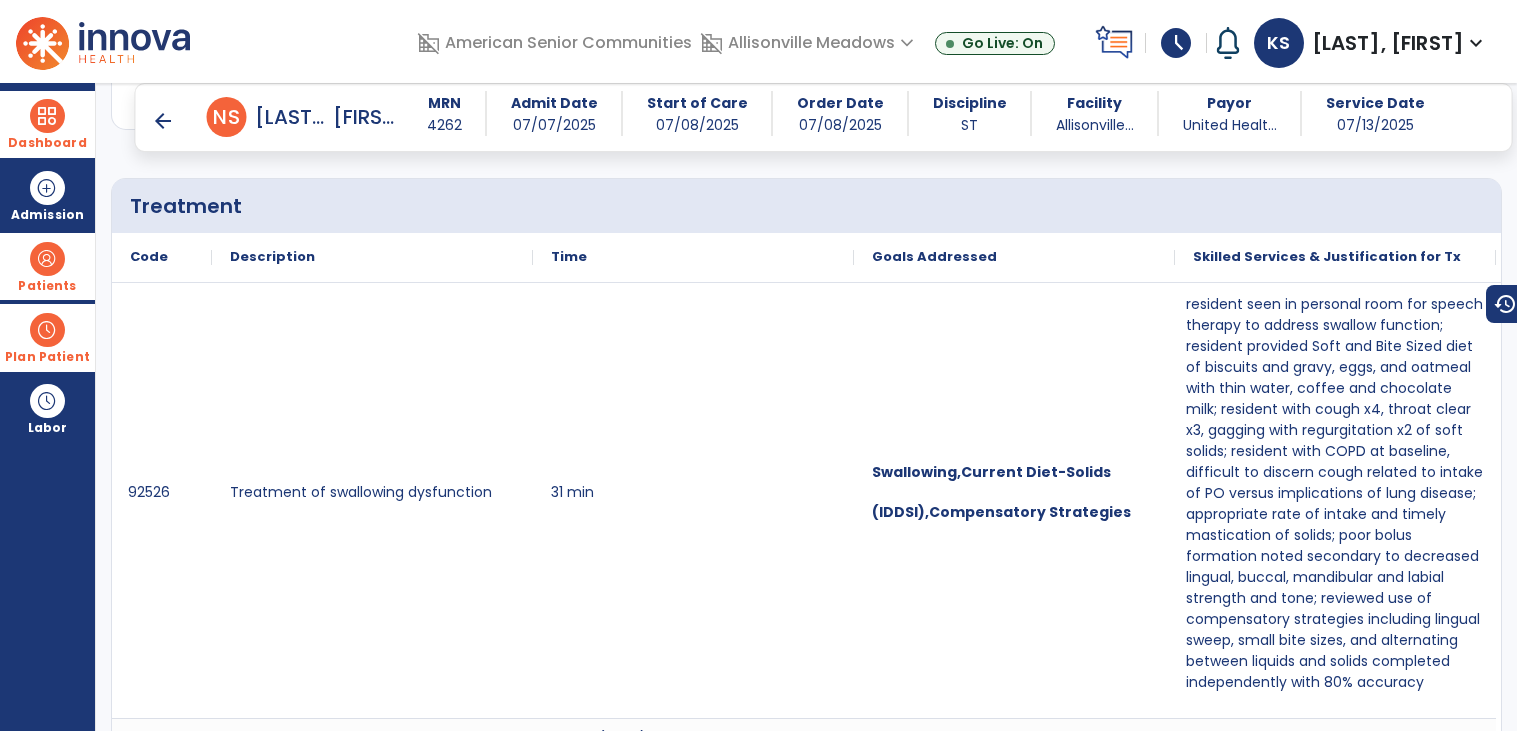 click at bounding box center [47, 330] 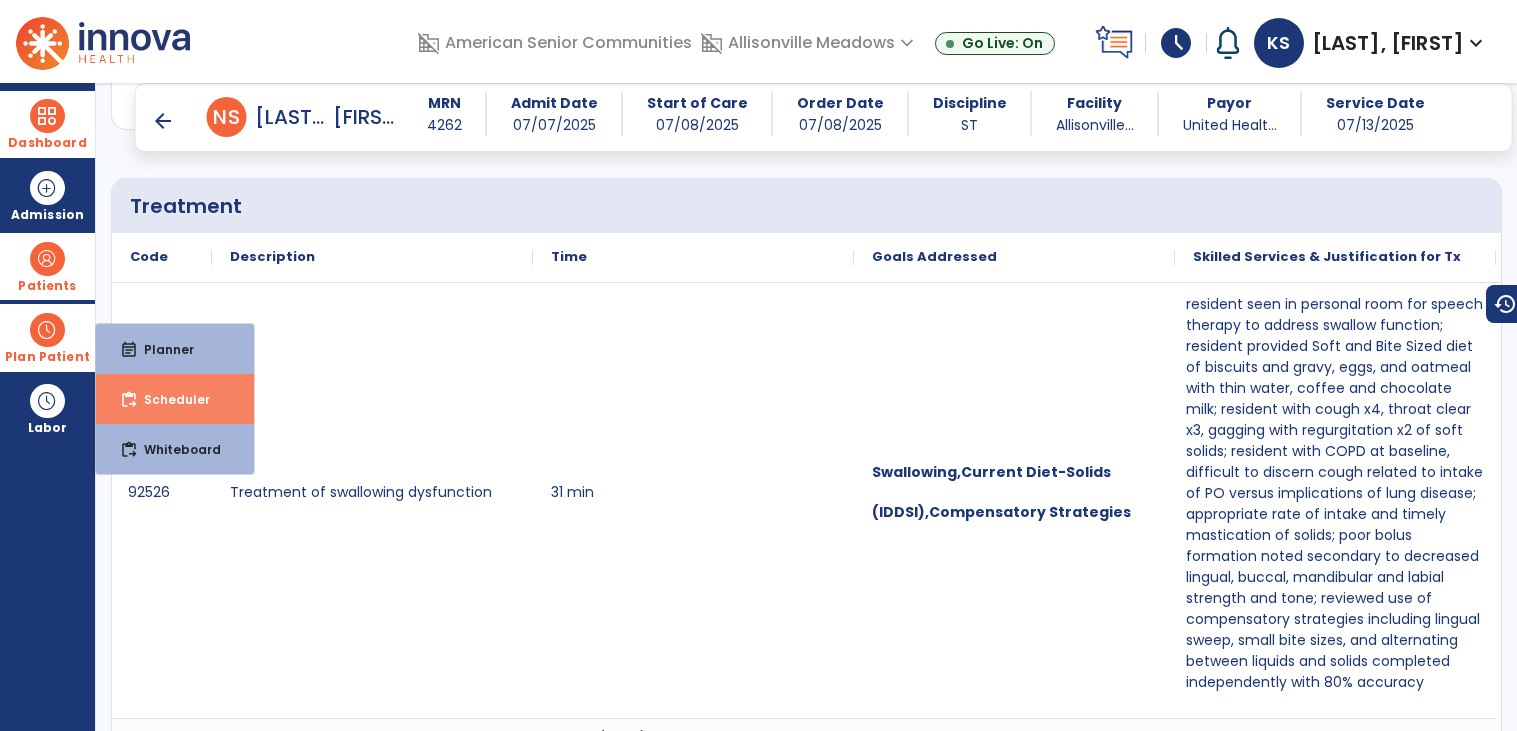 click on "Scheduler" at bounding box center [169, 399] 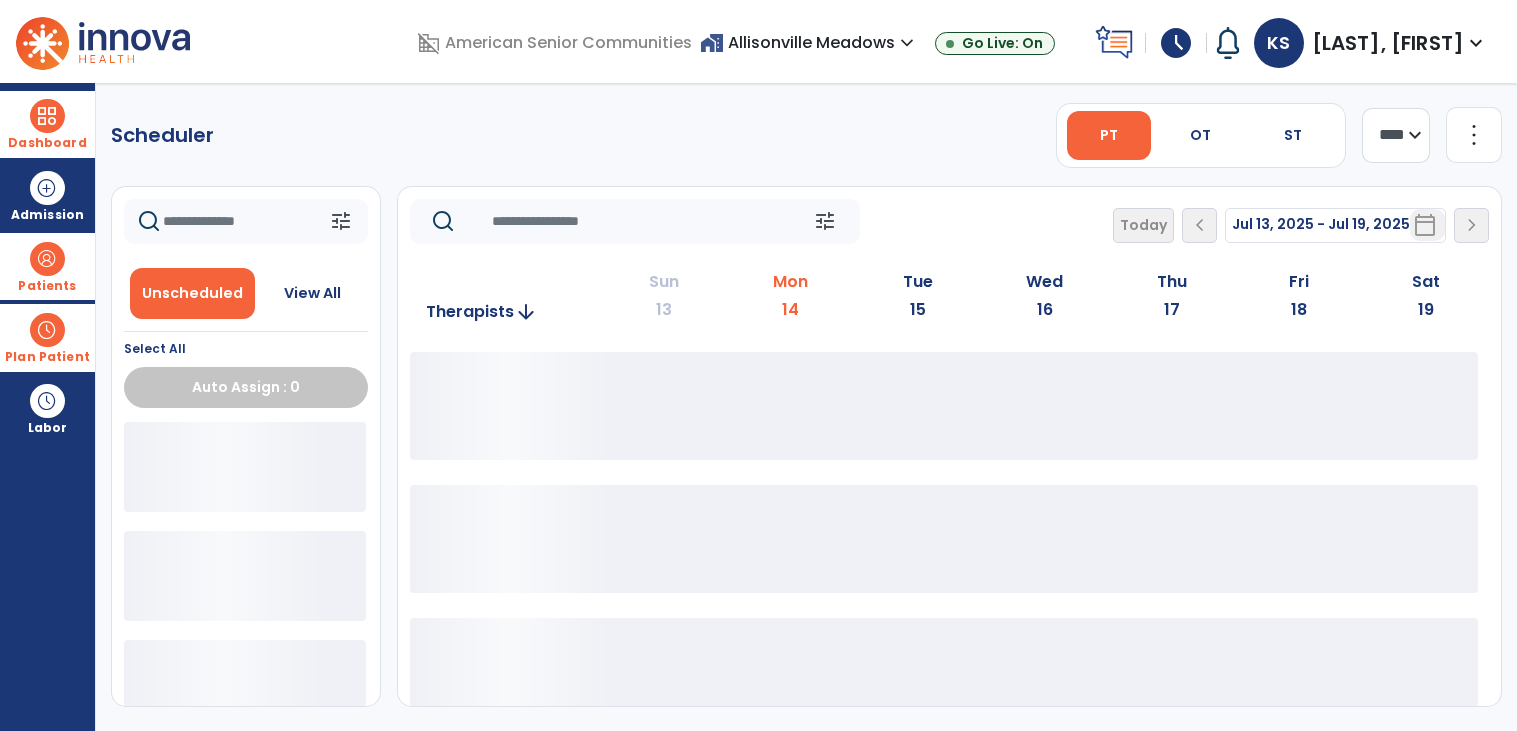 scroll, scrollTop: 0, scrollLeft: 0, axis: both 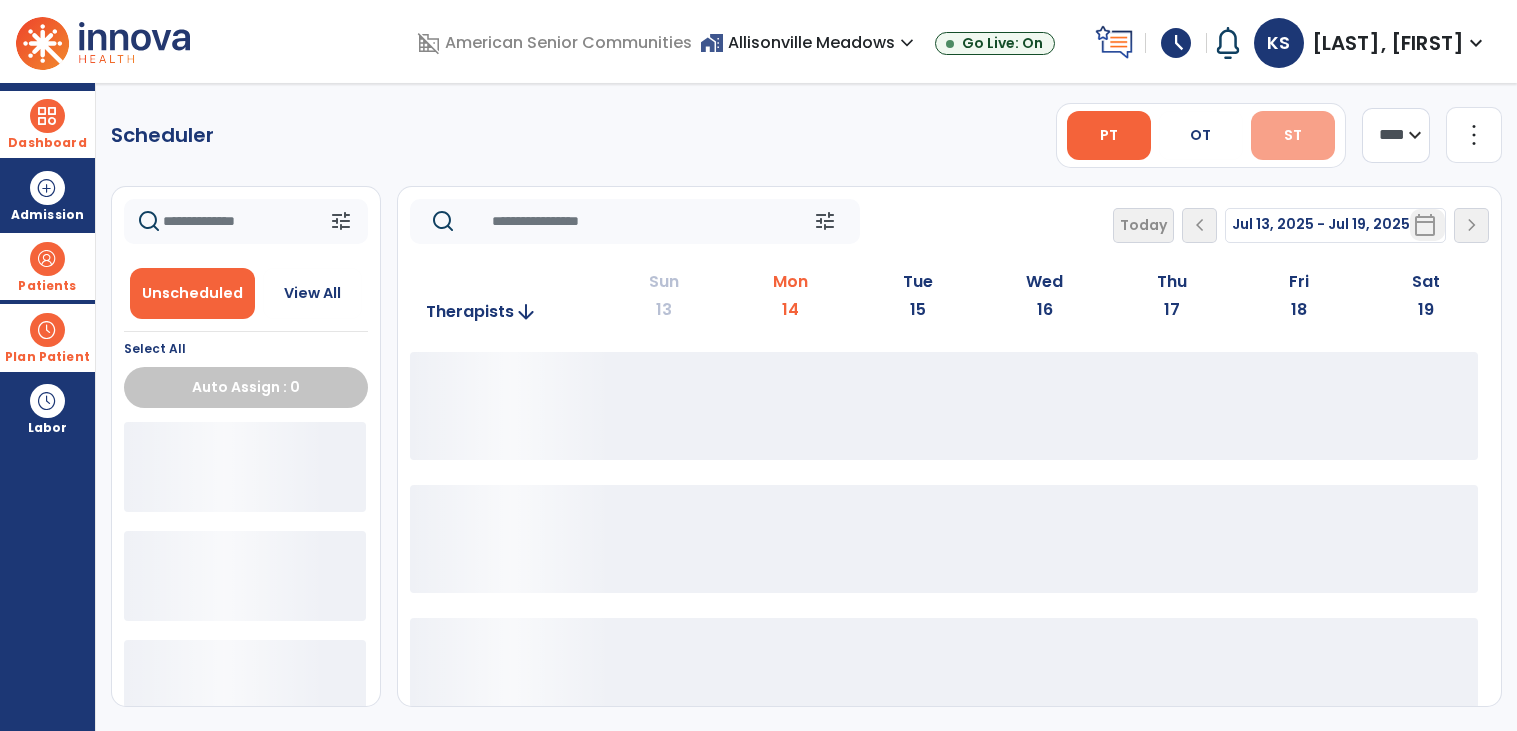 click on "ST" at bounding box center [1293, 135] 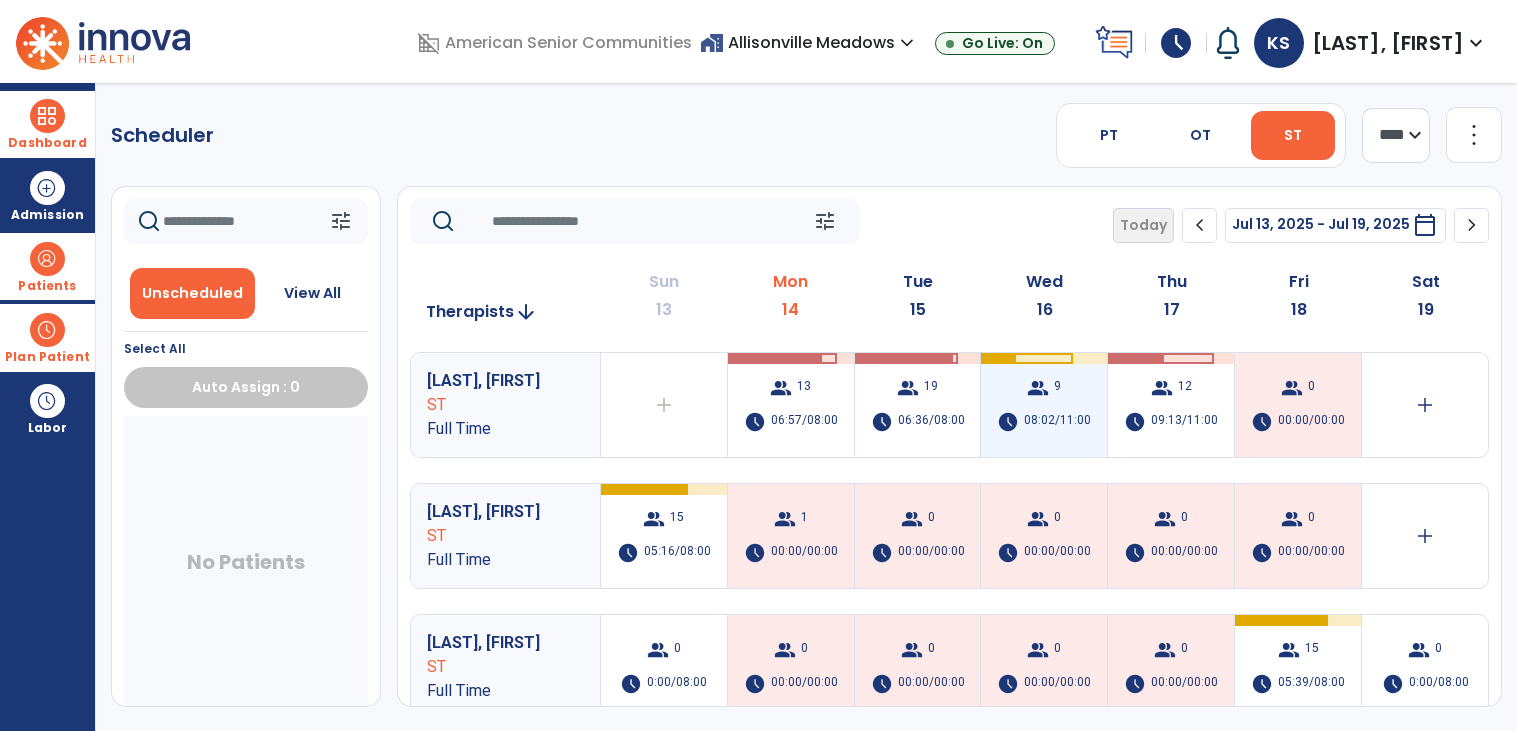 click on "group  9  schedule  08:02/11:00" at bounding box center [1044, 405] 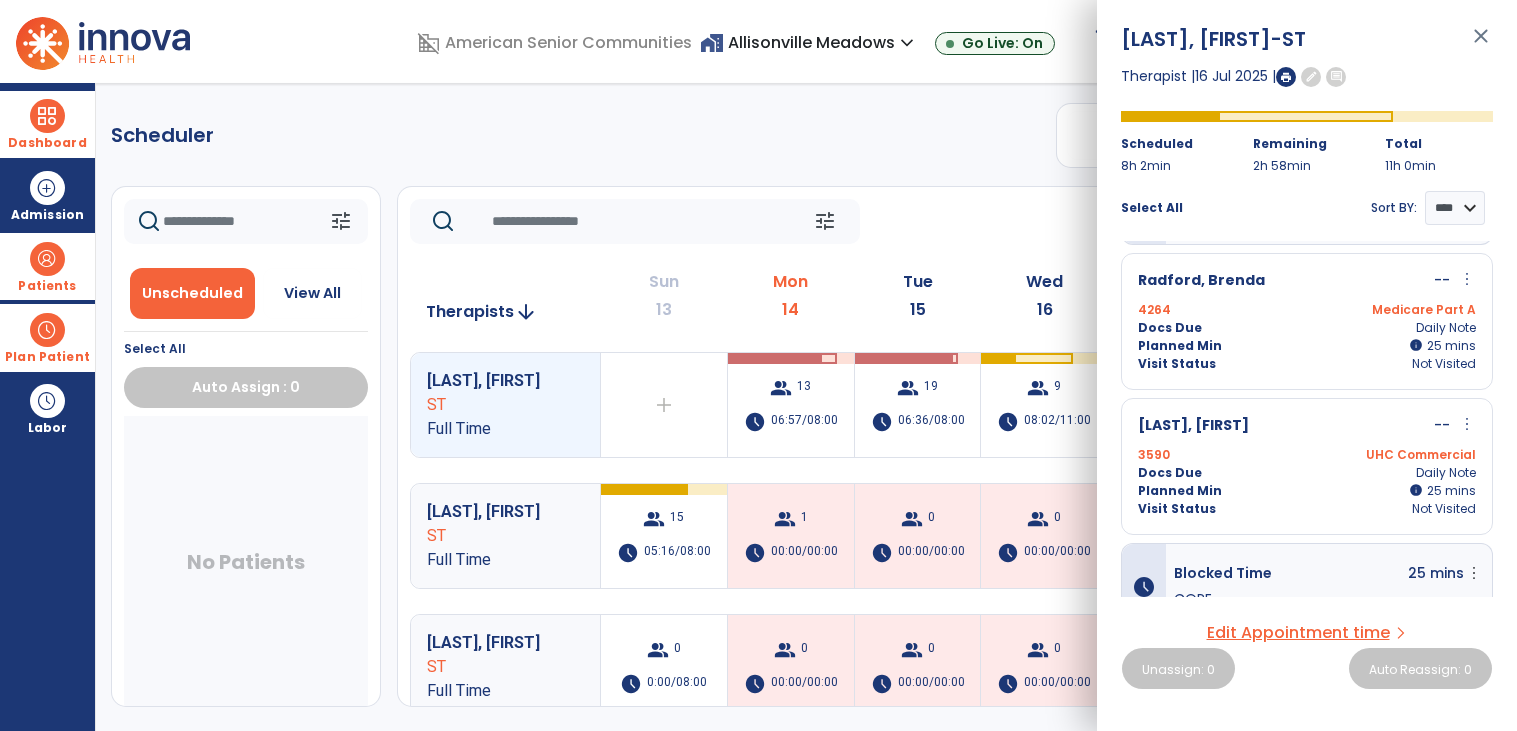 scroll, scrollTop: 732, scrollLeft: 0, axis: vertical 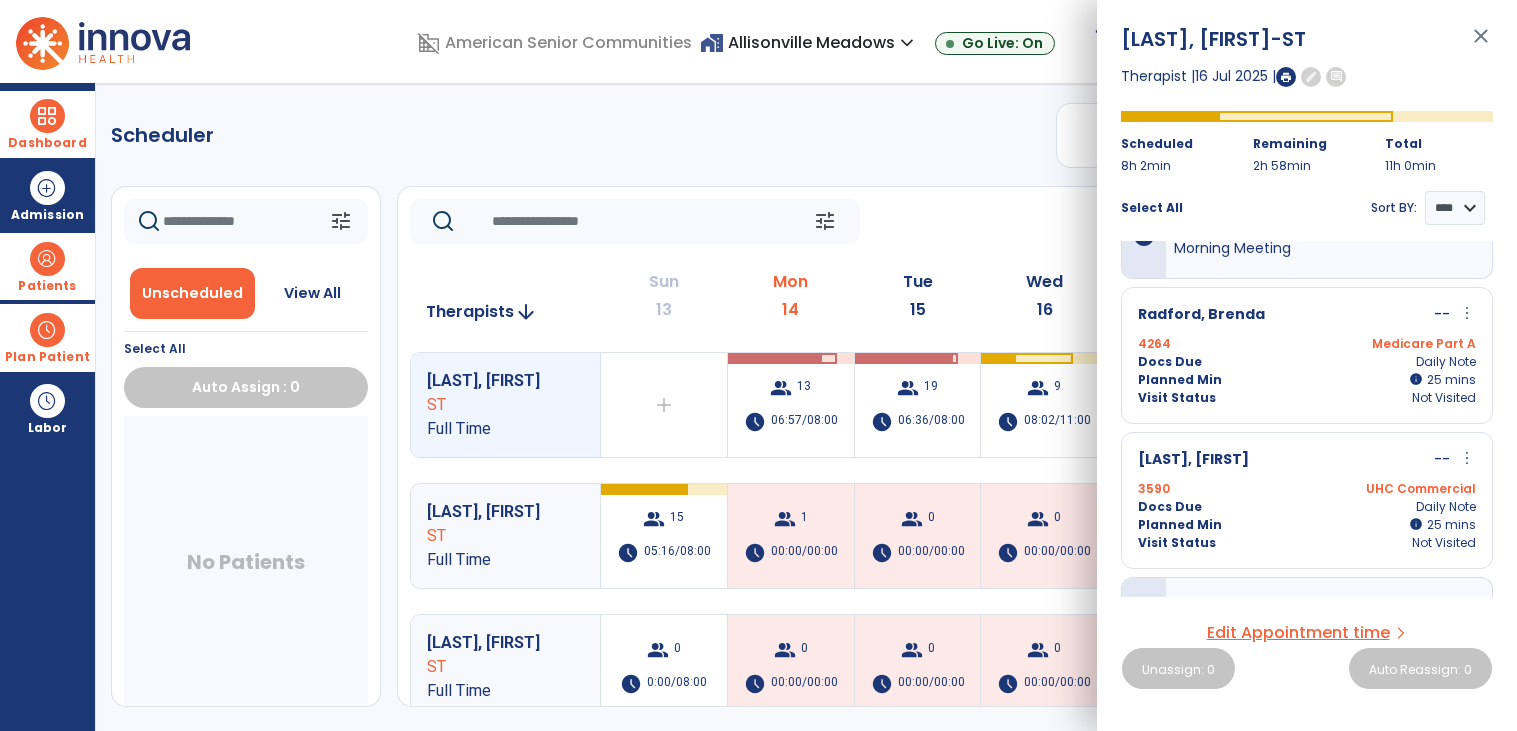 click on "Scheduler   PT   OT   ST  **** *** more_vert  Manage Labor   View All Therapists   Print   tune   Unscheduled   View All  Select All  Auto Assign : 0  No Patients  tune   Today  chevron_left Jul 13, 2025 - Jul 19, 2025  *********  calendar_today  chevron_right   Therapists  arrow_downward Sun  13  Mon  14  Tue  15  Wed  16  Thu  17  Fri  18  Sat  19  [LAST], [FIRST] ST Full Time  add  Therapist not available for the day  group  13  schedule  06:57/08:00   group  19  schedule  06:36/08:00   group  9  schedule  08:02/11:00   group  12  schedule  09:13/11:00   group  0  schedule  00:00/00:00   add  [LAST], [FIRST] ST Full Time  group  15  schedule  05:16/08:00   group  1  schedule  00:00/00:00   group  0  schedule  00:00/00:00   group  0  schedule  00:00/00:00   group  0  schedule  00:00/00:00   group  0  schedule  00:00/00:00   add  [LAST], [FIRST] ST Full Time  group  0  schedule  0:00/08:00  group  0  schedule  00:00/00:00   group  0  schedule  00:00/00:00   group  0  schedule  00:00/00:00   group  0  group" at bounding box center [806, 407] 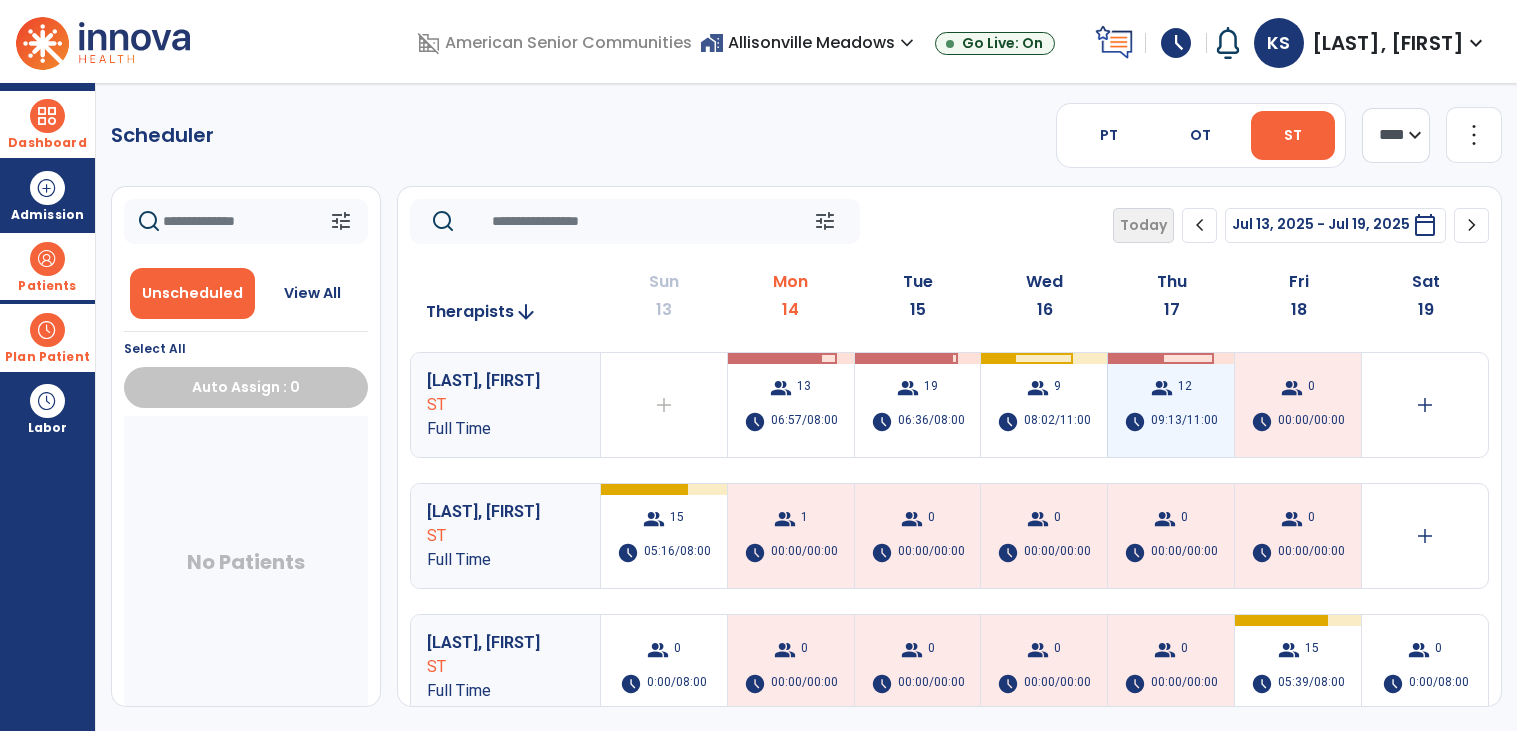 click on "group  12  schedule  09:13/11:00" at bounding box center (1171, 405) 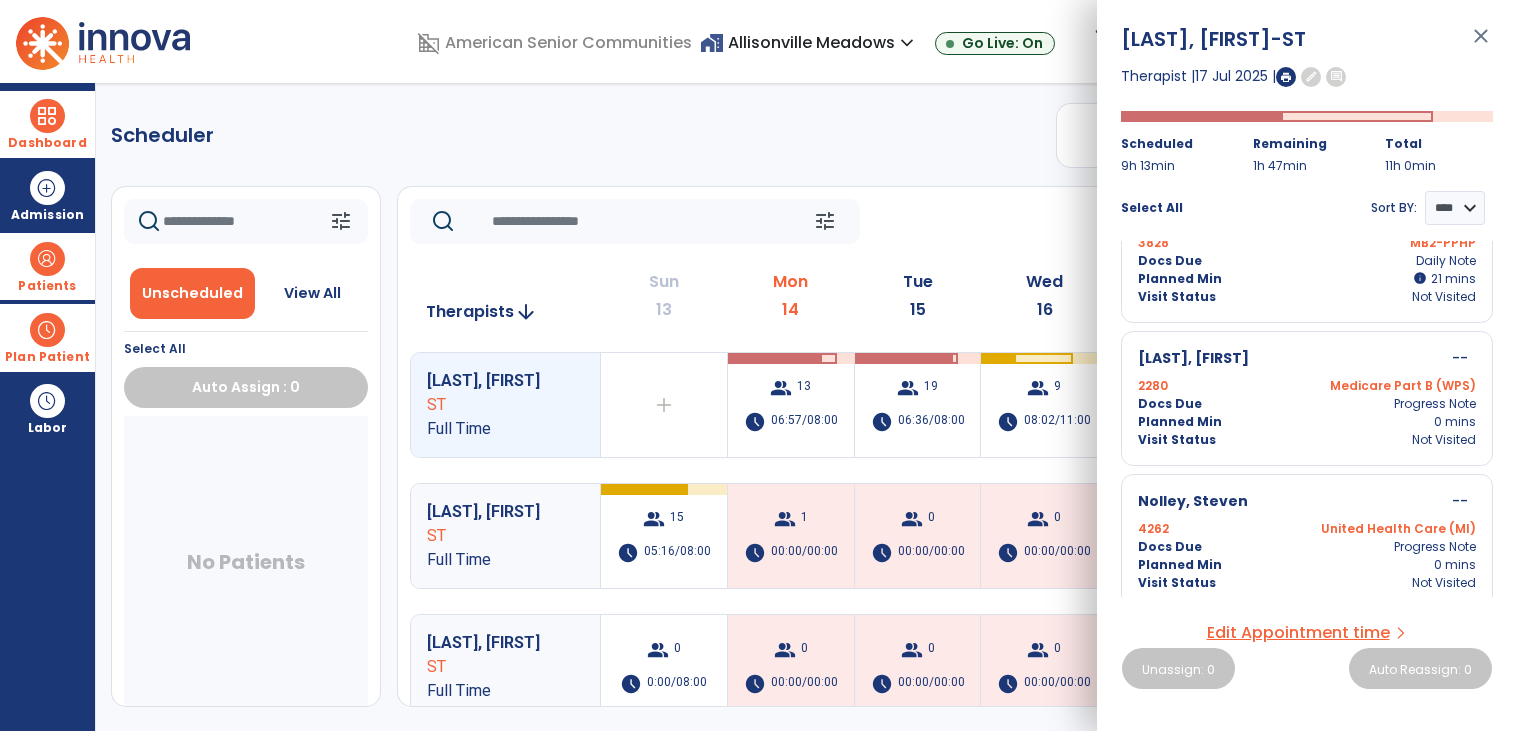 scroll, scrollTop: 1578, scrollLeft: 0, axis: vertical 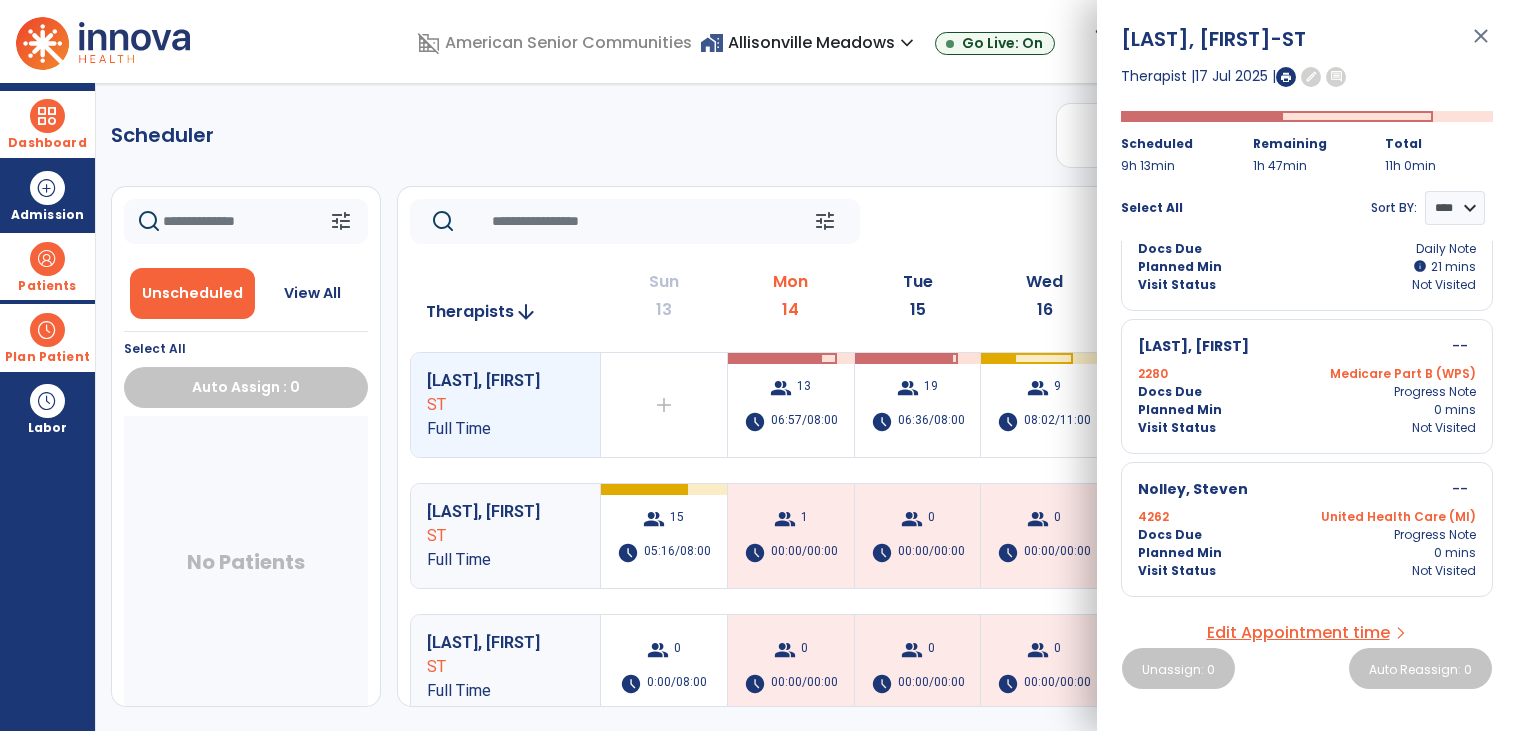 click on "tune   Today  chevron_left Jul 13, 2025 - Jul 19, 2025  *********  calendar_today  chevron_right" 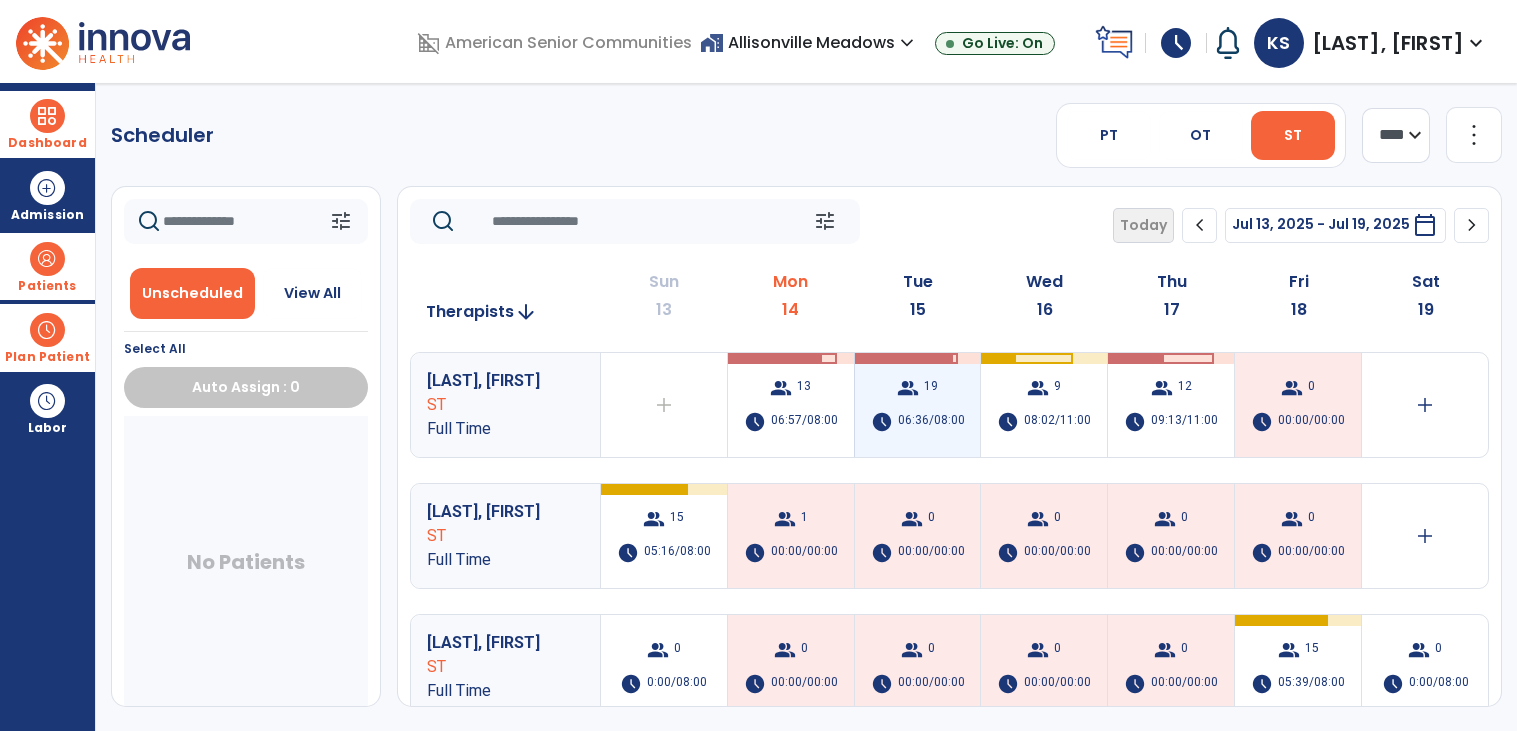 click on "06:36/08:00" at bounding box center (931, 422) 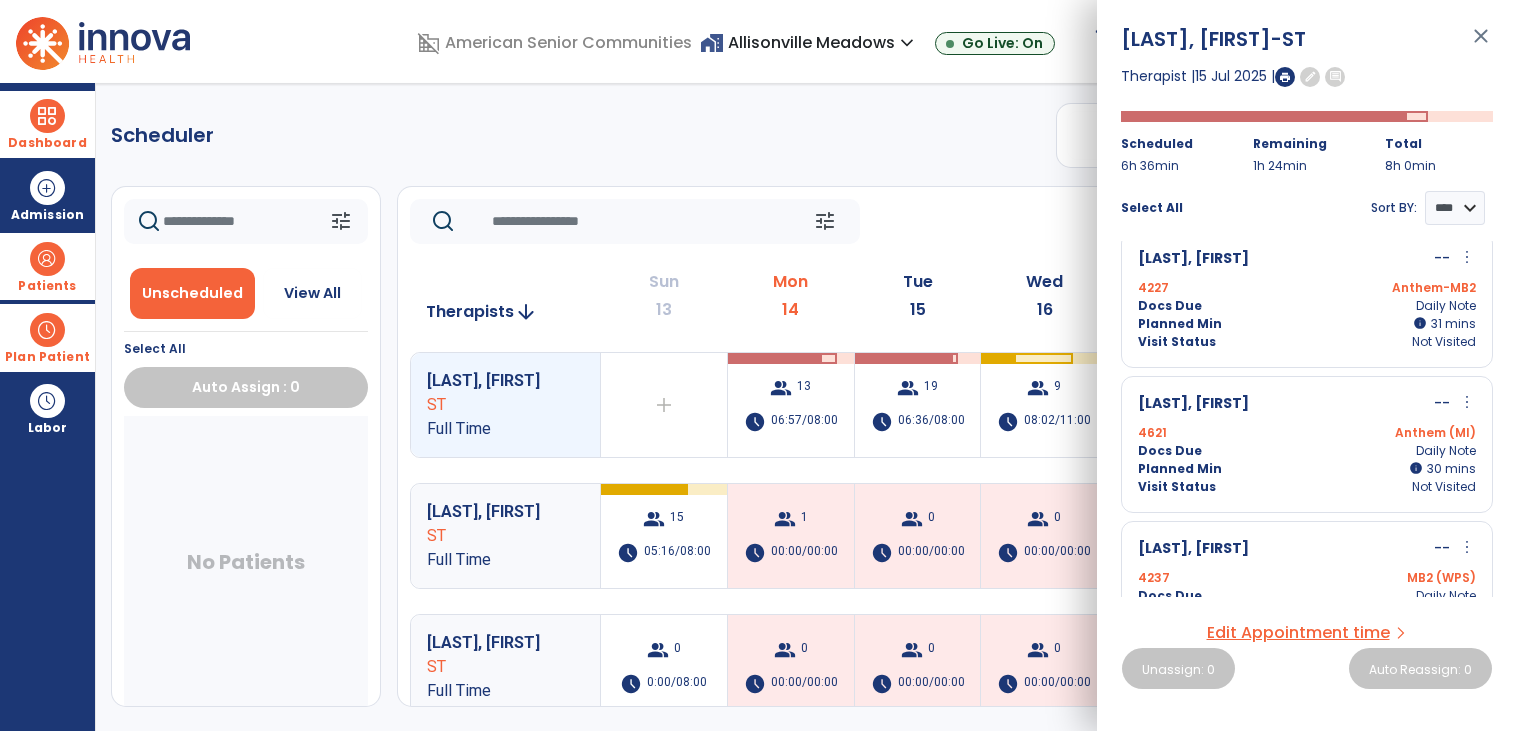 scroll, scrollTop: 19, scrollLeft: 0, axis: vertical 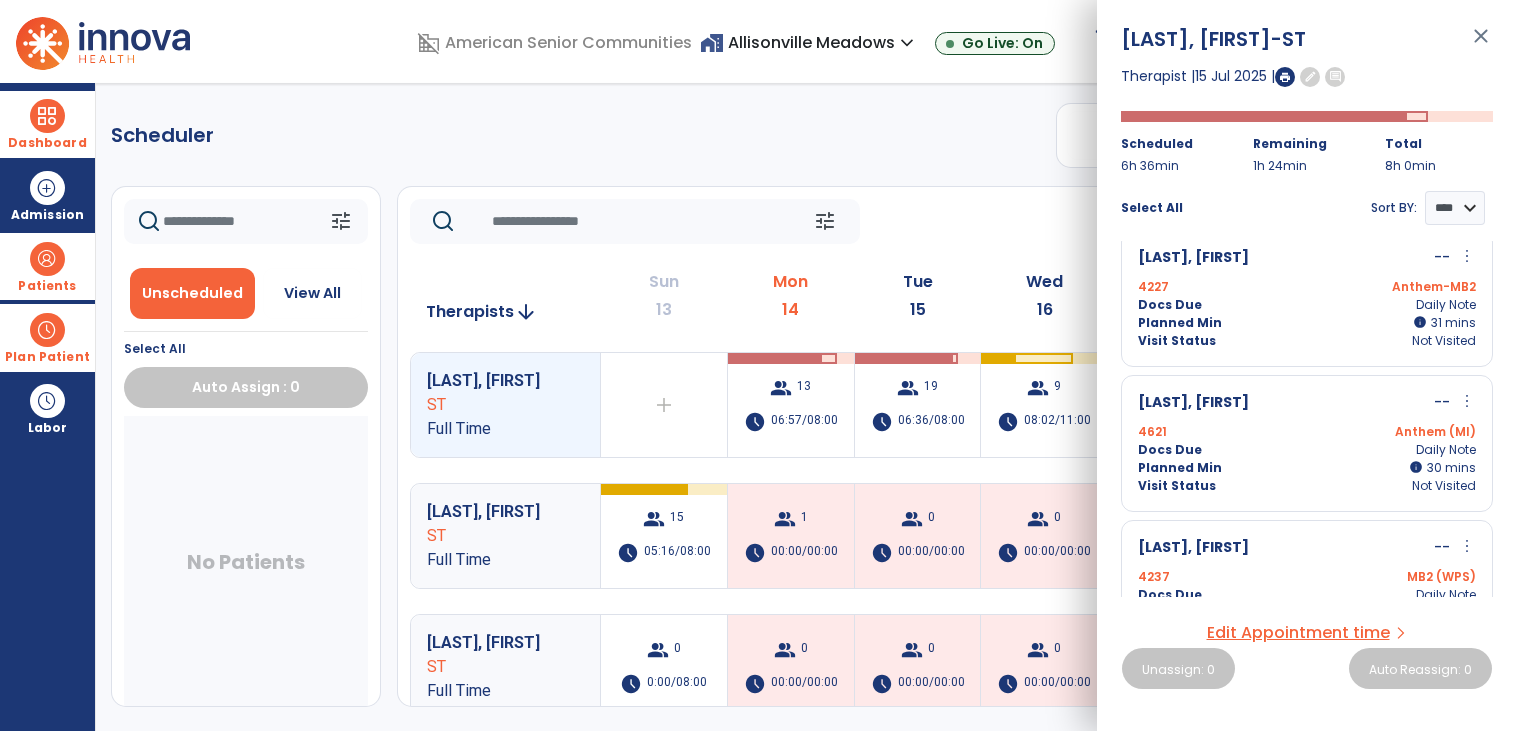 click on "Scheduler   PT   OT   ST  **** *** more_vert  Manage Labor   View All Therapists   Print" 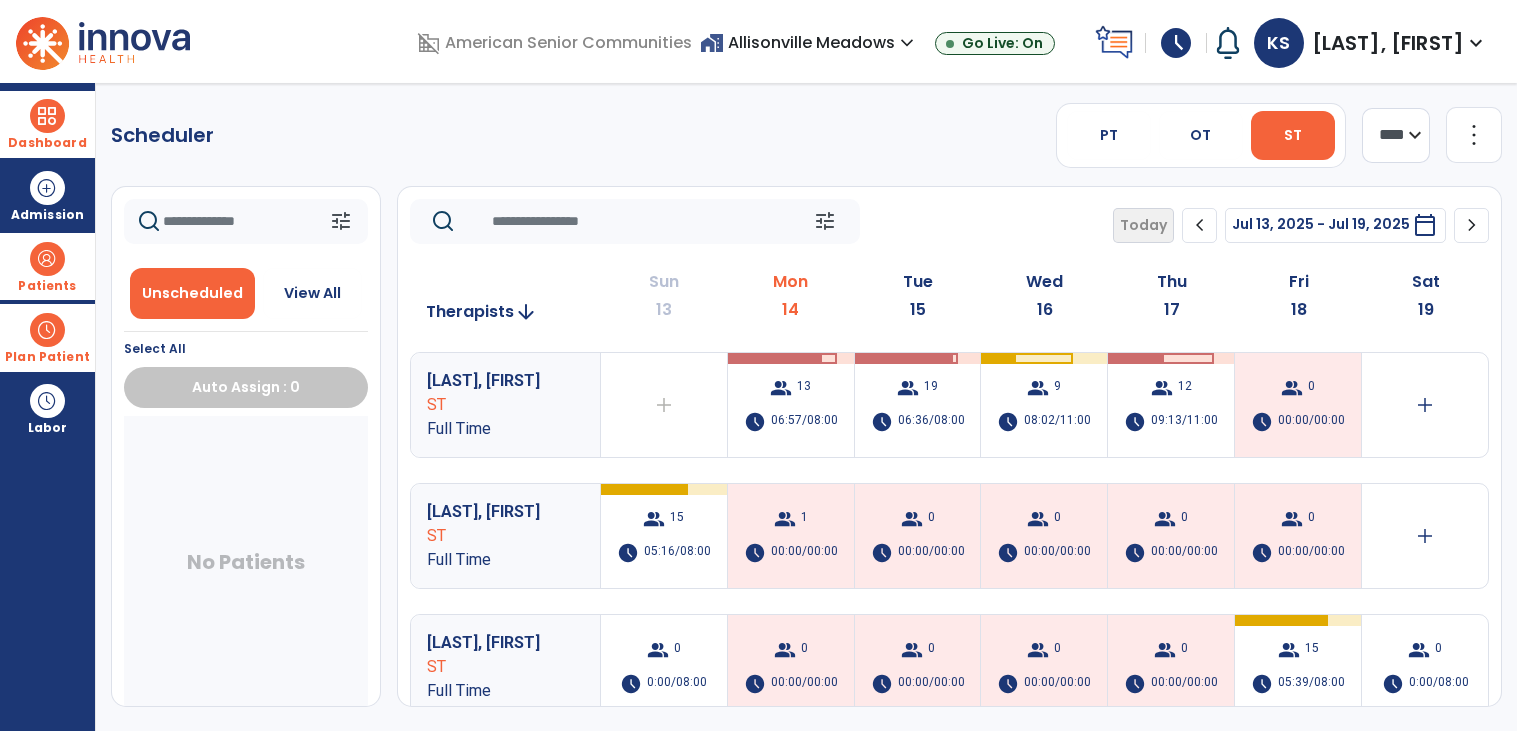 click on "Dashboard" at bounding box center [47, 124] 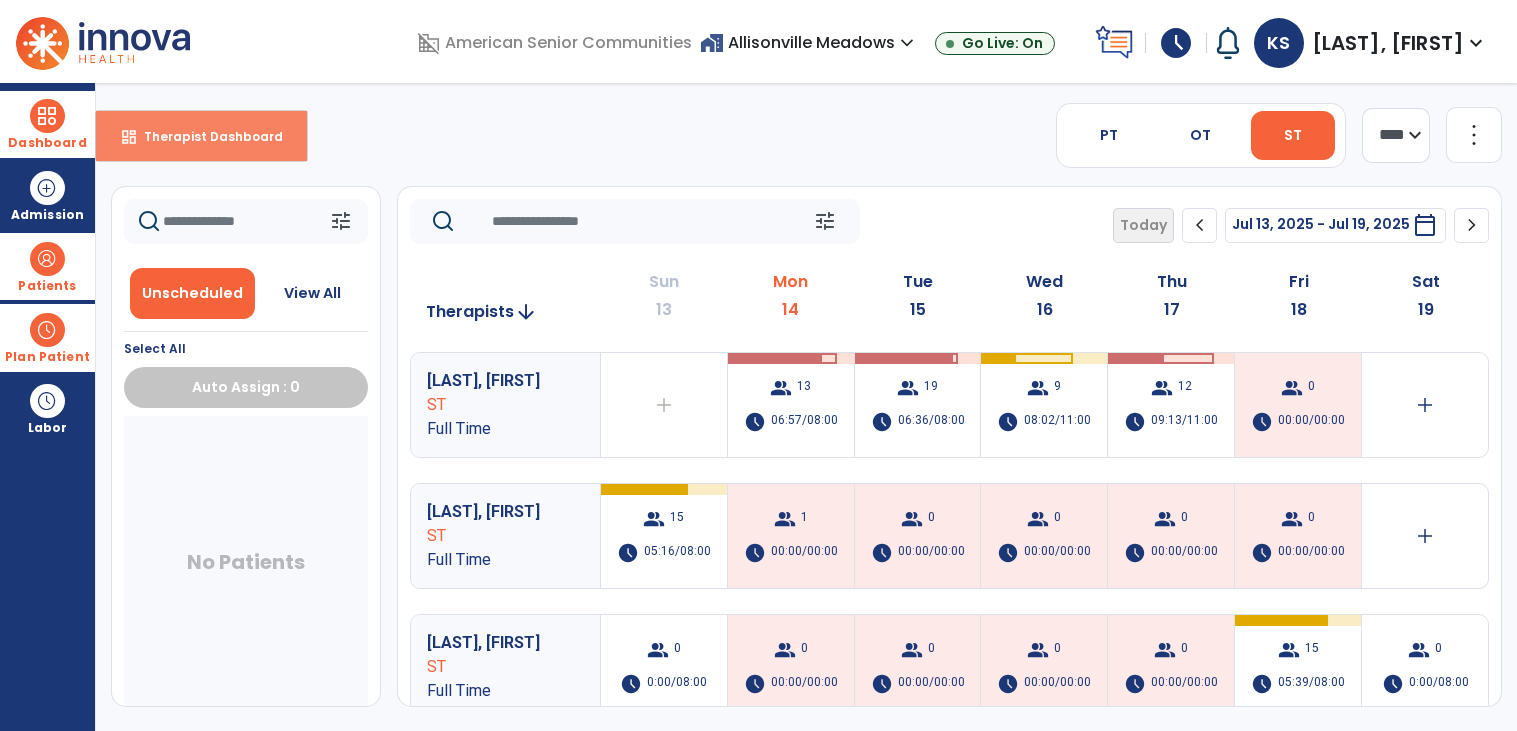 click on "Therapist Dashboard" at bounding box center (205, 136) 